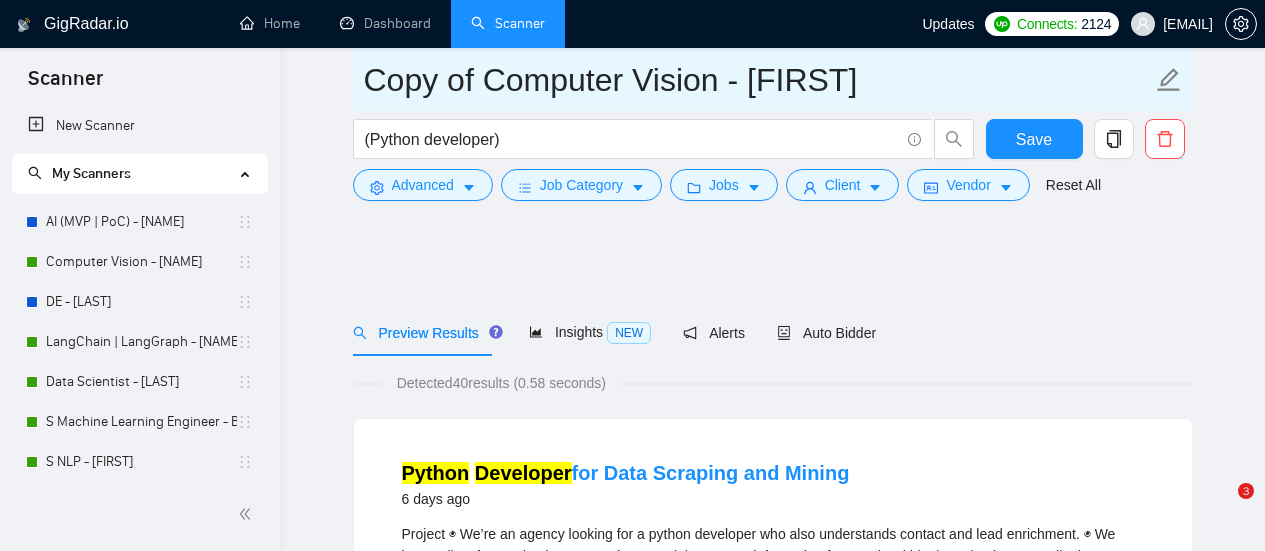 scroll, scrollTop: 3100, scrollLeft: 0, axis: vertical 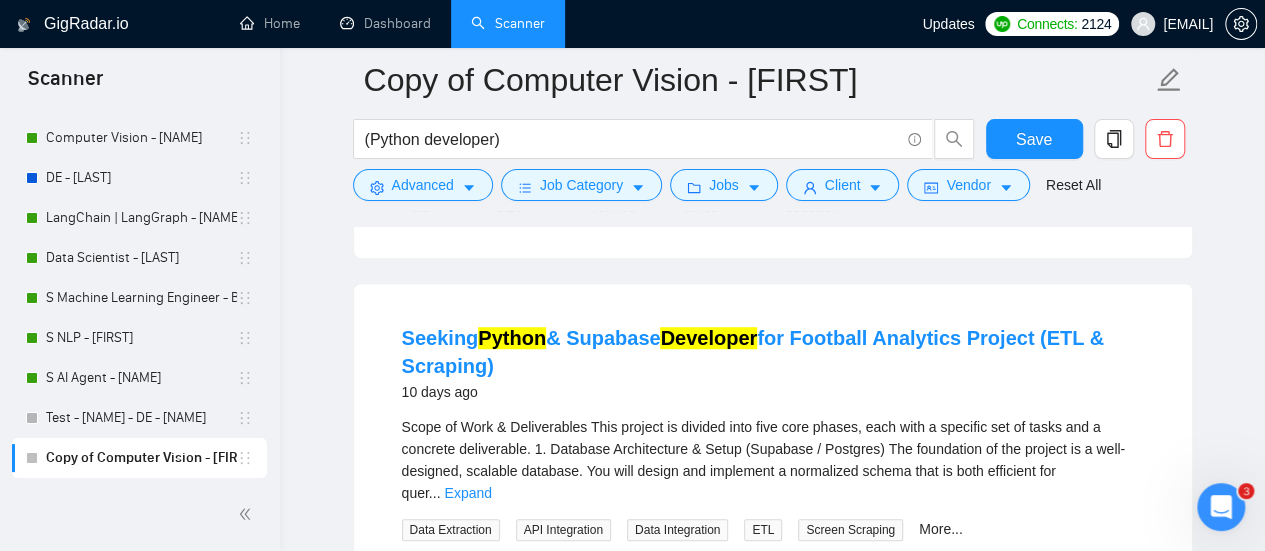 click 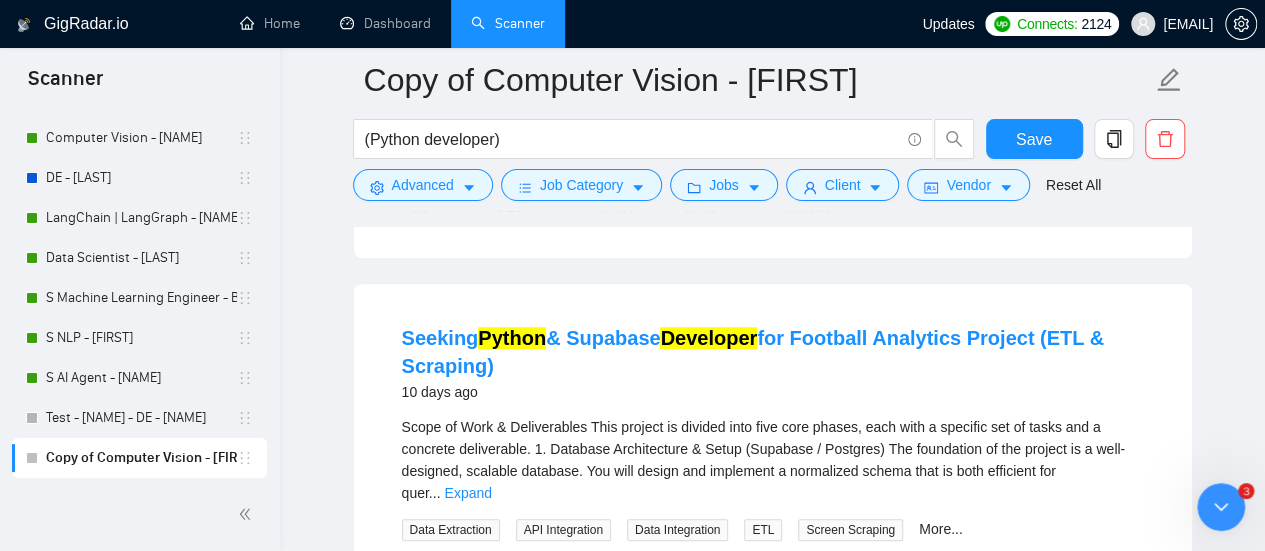 type 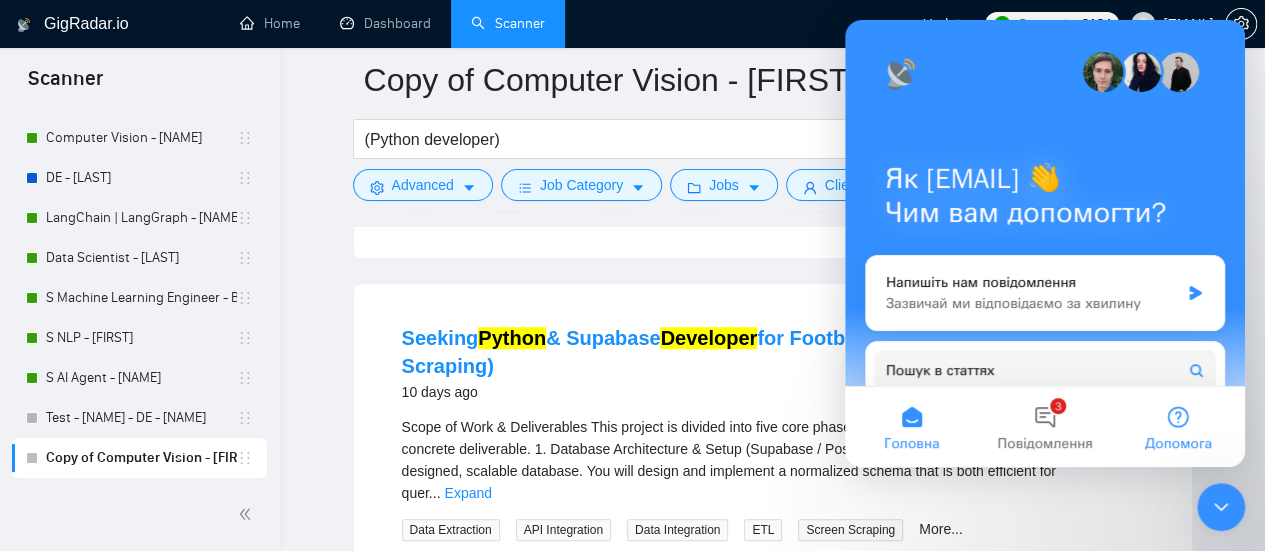 click on "Допомога" at bounding box center [1178, 427] 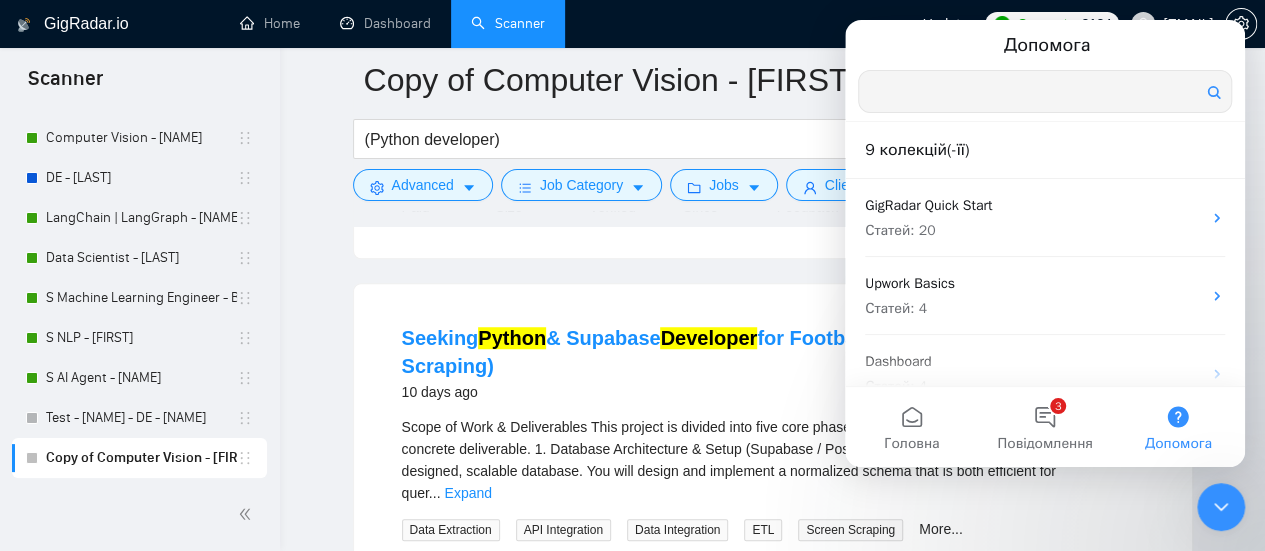 click at bounding box center [1045, 91] 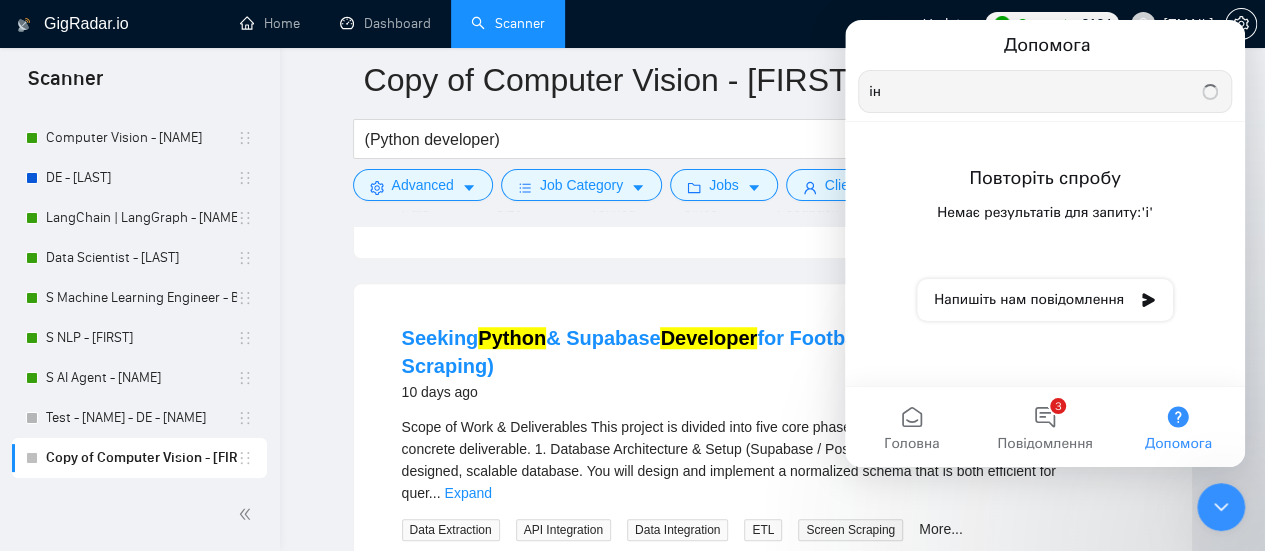 type on "і" 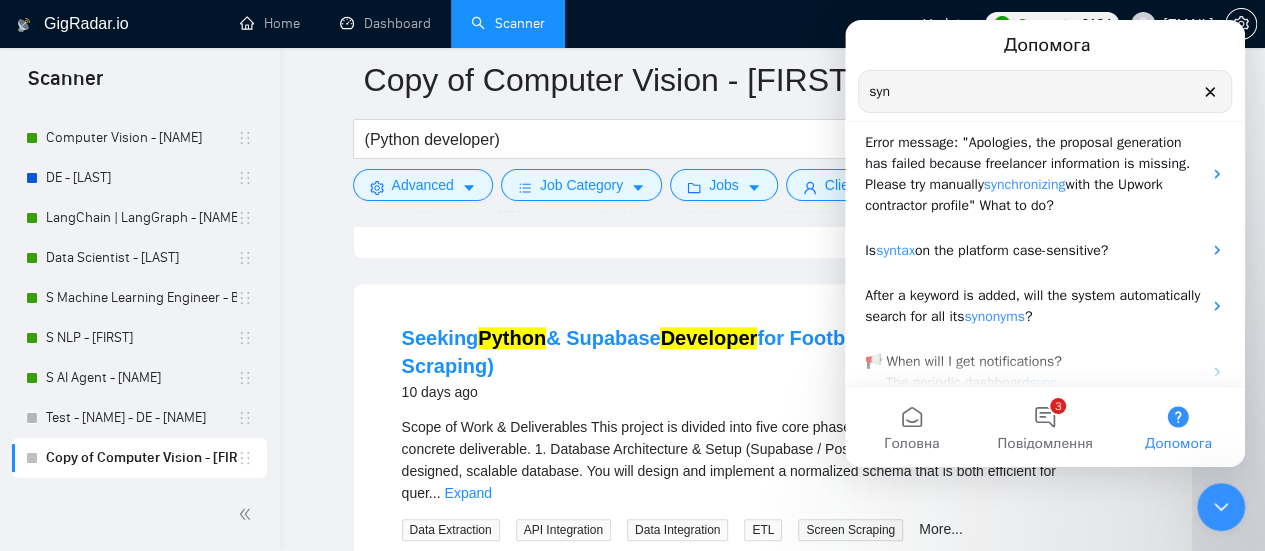 scroll, scrollTop: 0, scrollLeft: 0, axis: both 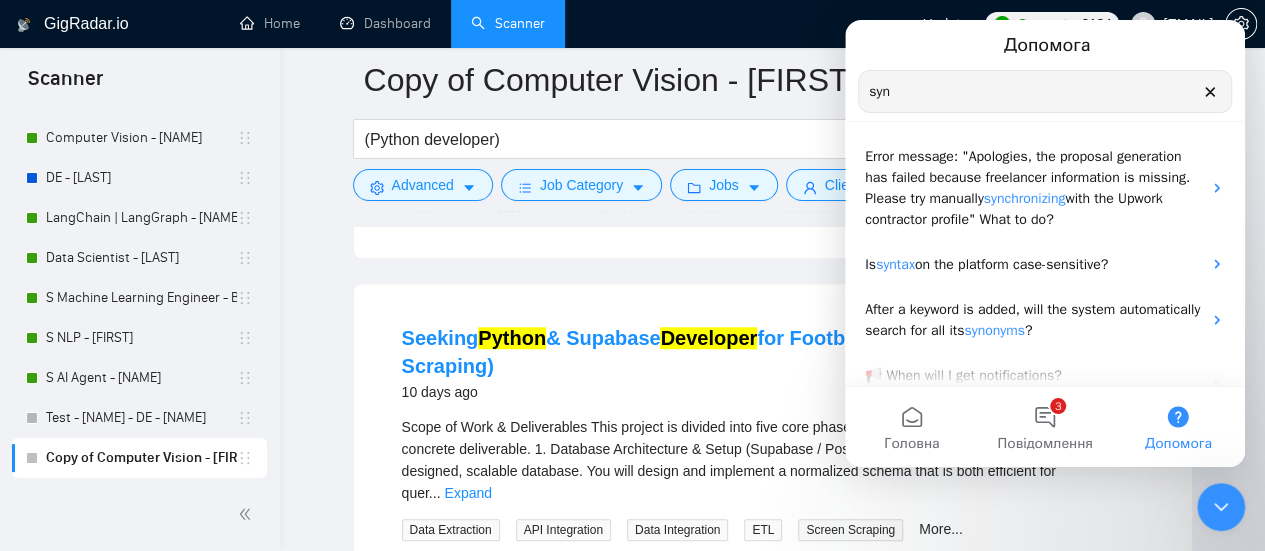type on "syn" 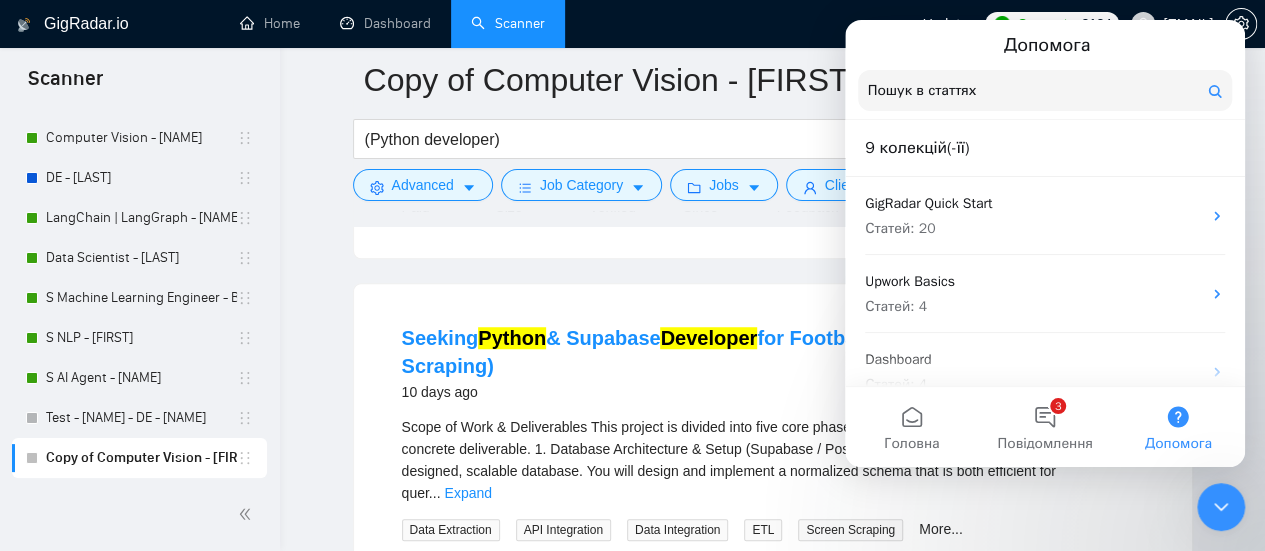 click 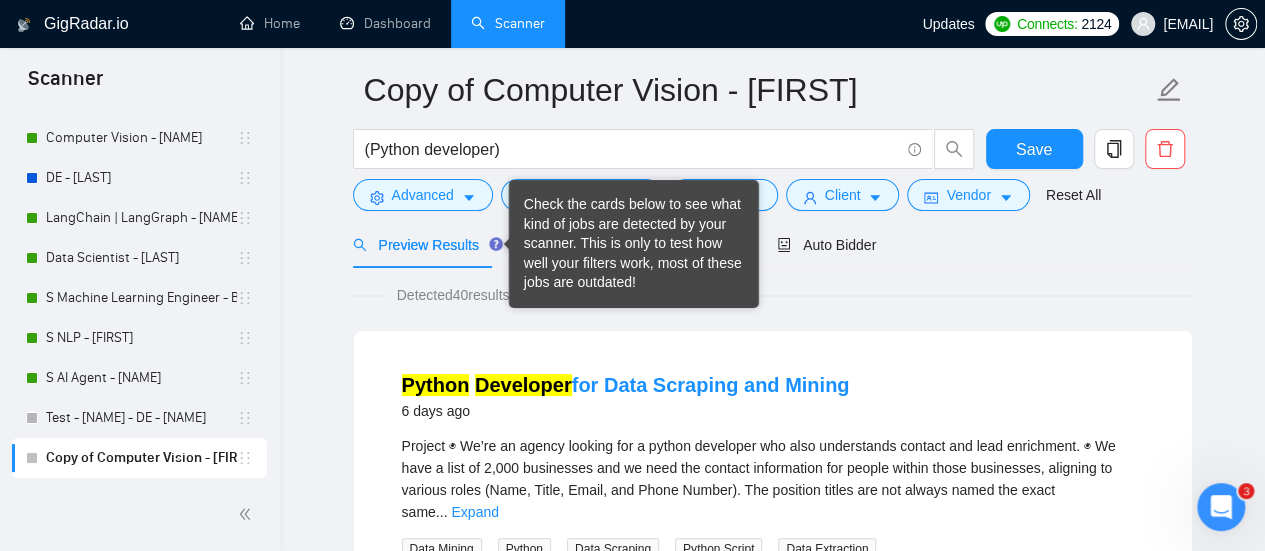 scroll, scrollTop: 0, scrollLeft: 0, axis: both 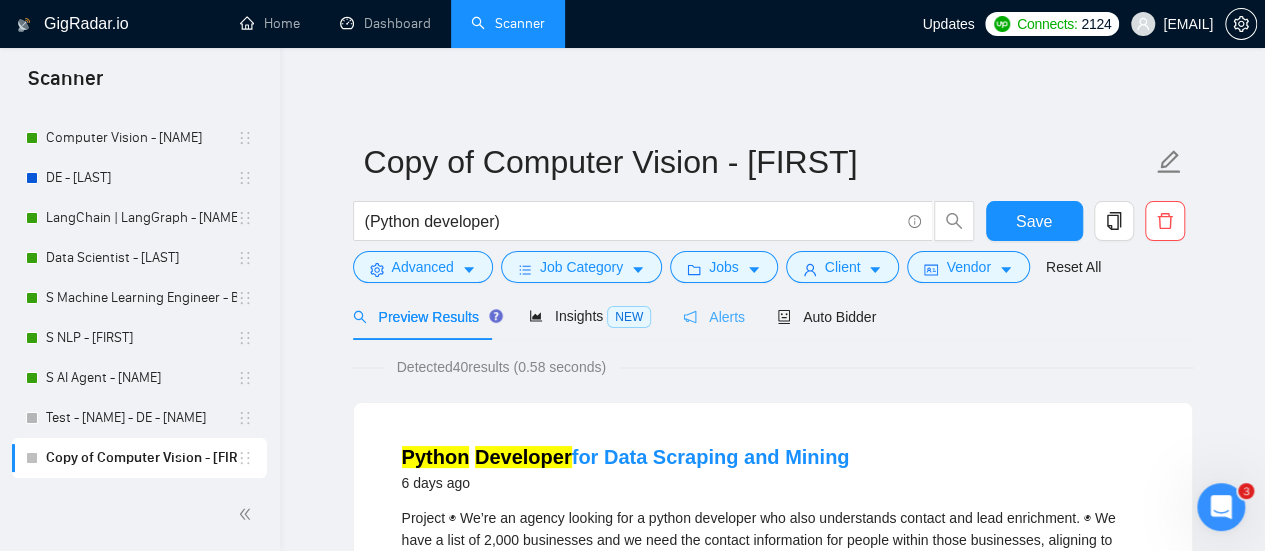 click on "Alerts" at bounding box center (714, 317) 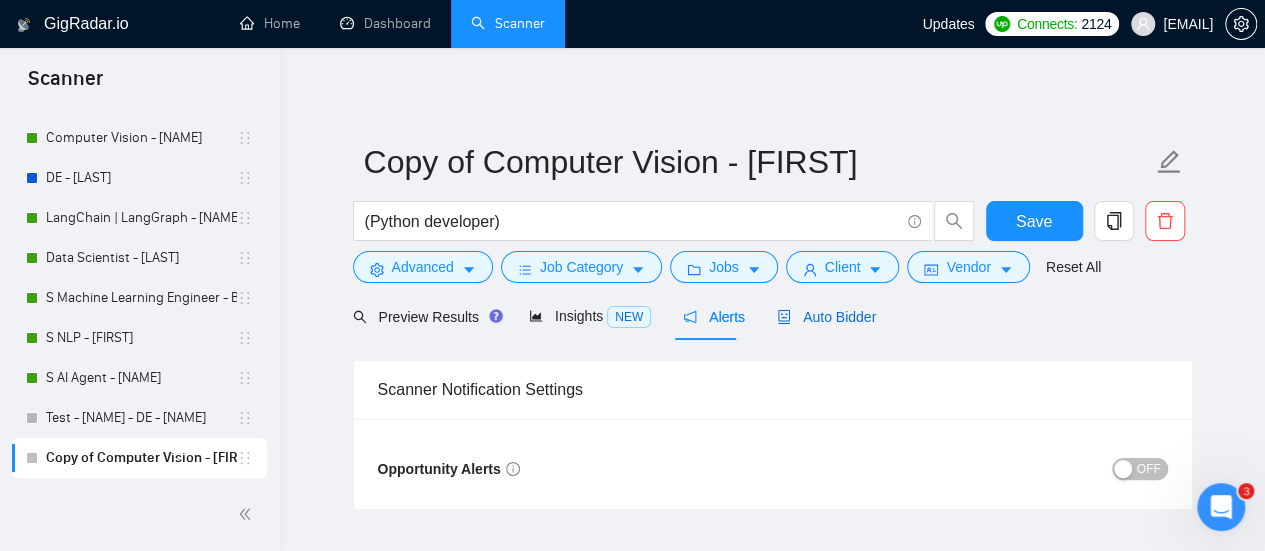 click on "Auto Bidder" at bounding box center (826, 317) 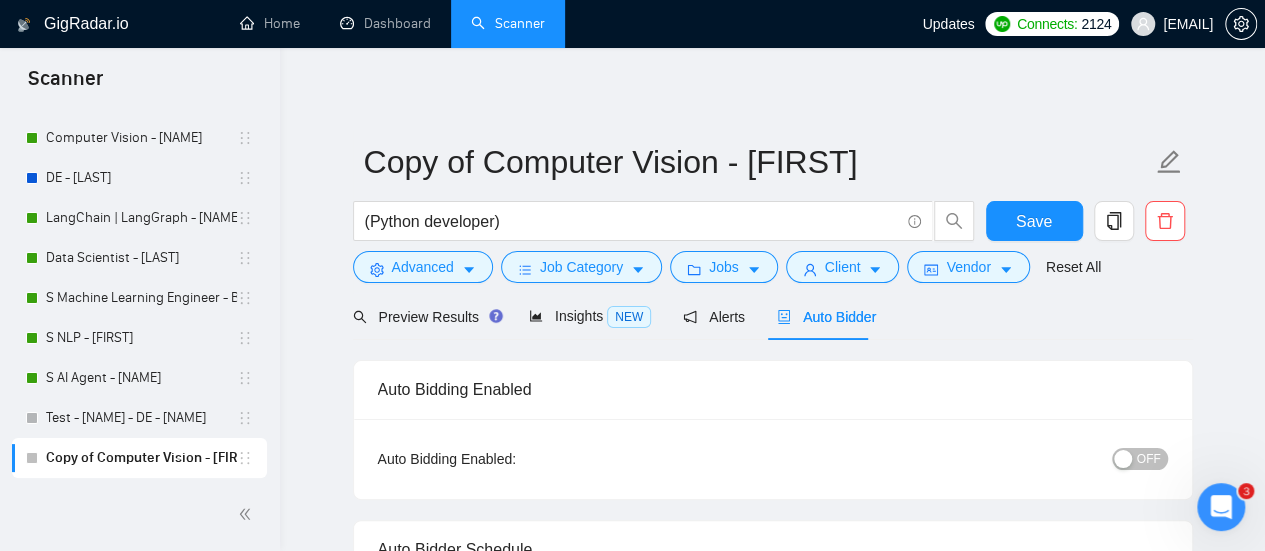 type 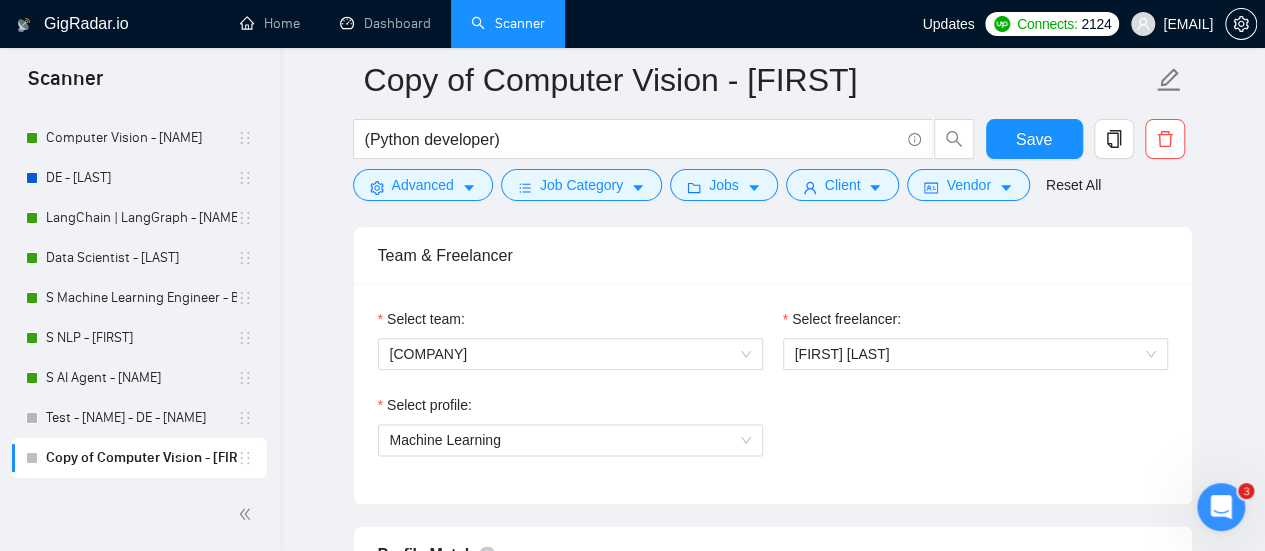 scroll, scrollTop: 1000, scrollLeft: 0, axis: vertical 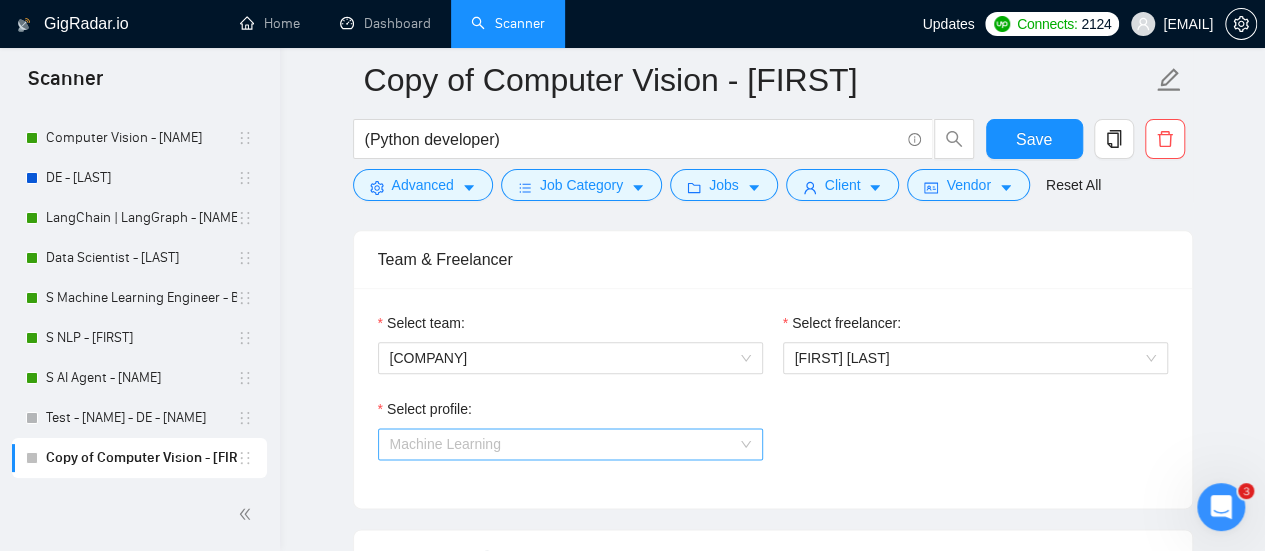 click on "Machine Learning" at bounding box center (570, 444) 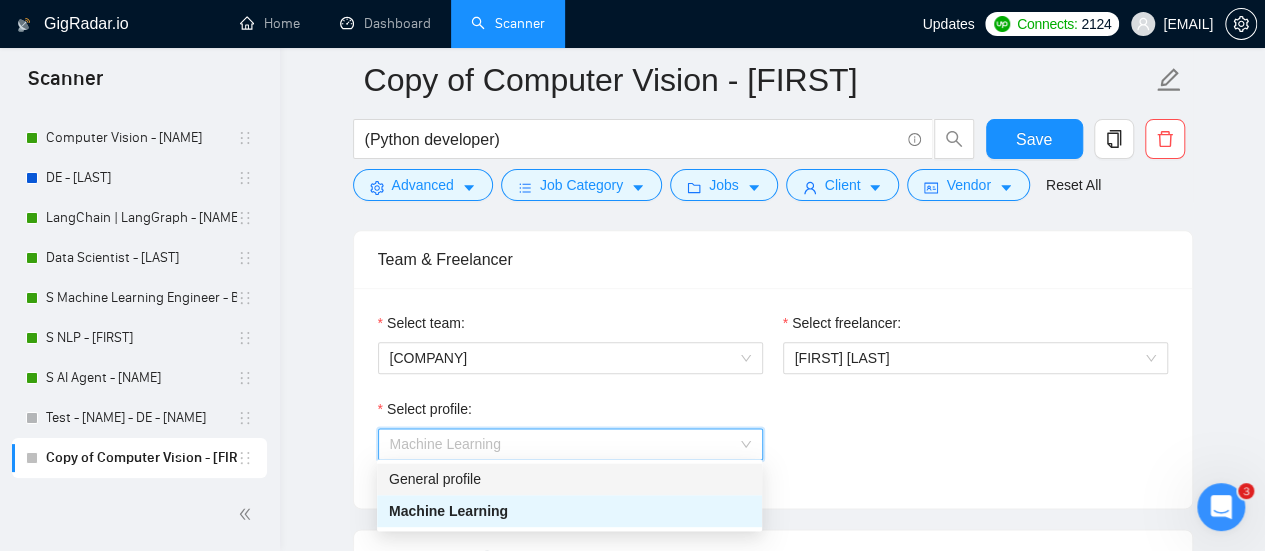 click on "General profile" at bounding box center [569, 479] 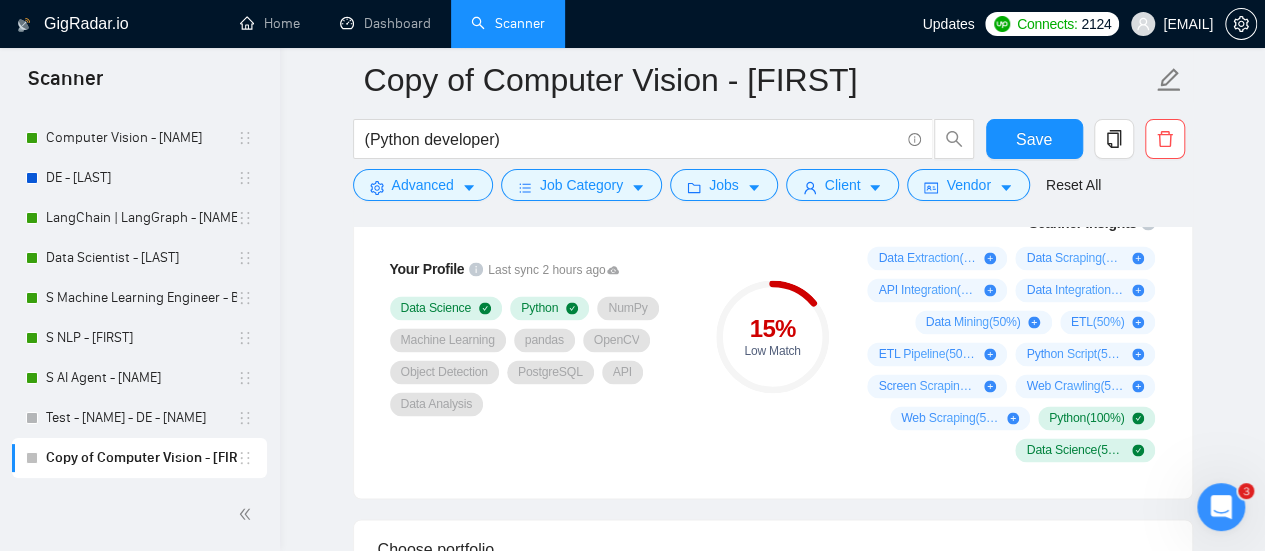 scroll, scrollTop: 1400, scrollLeft: 0, axis: vertical 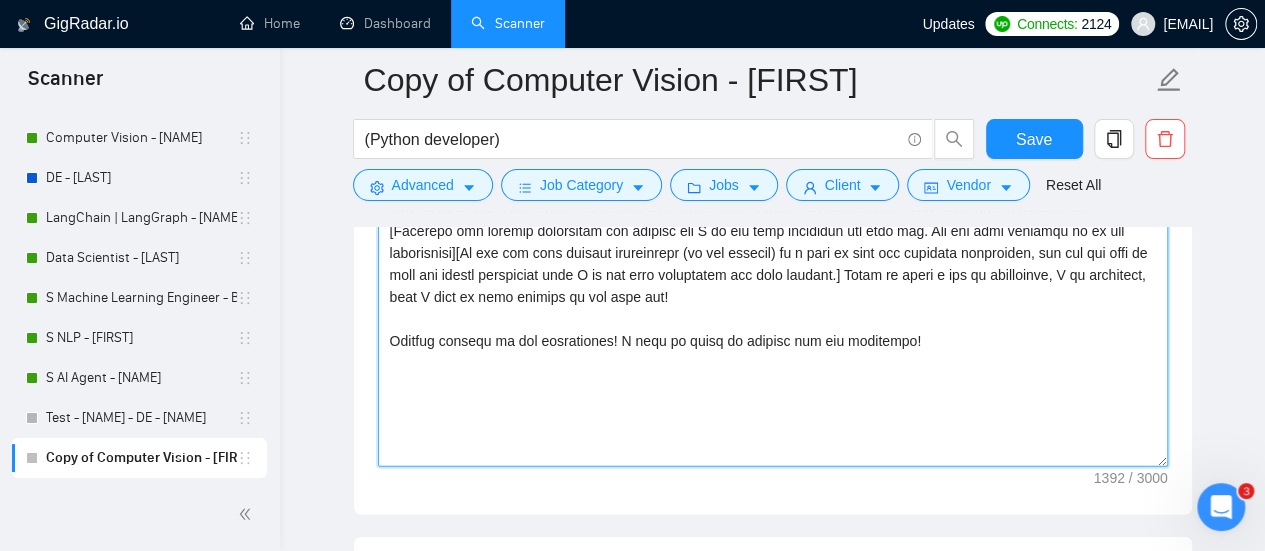 click on "Cover letter template:" at bounding box center (773, 242) 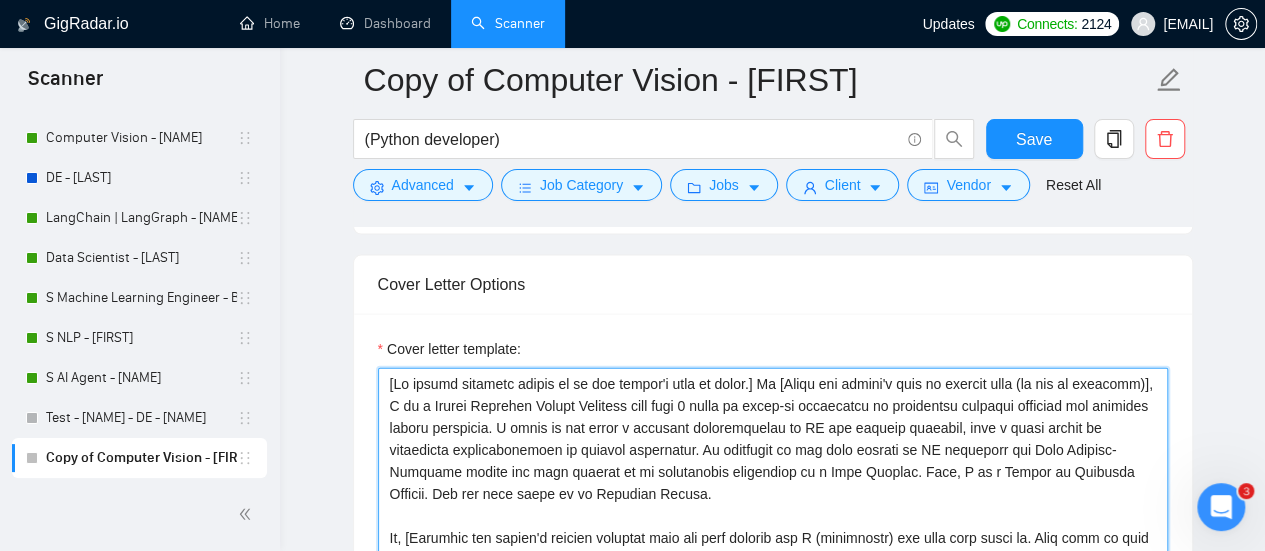 scroll, scrollTop: 2000, scrollLeft: 0, axis: vertical 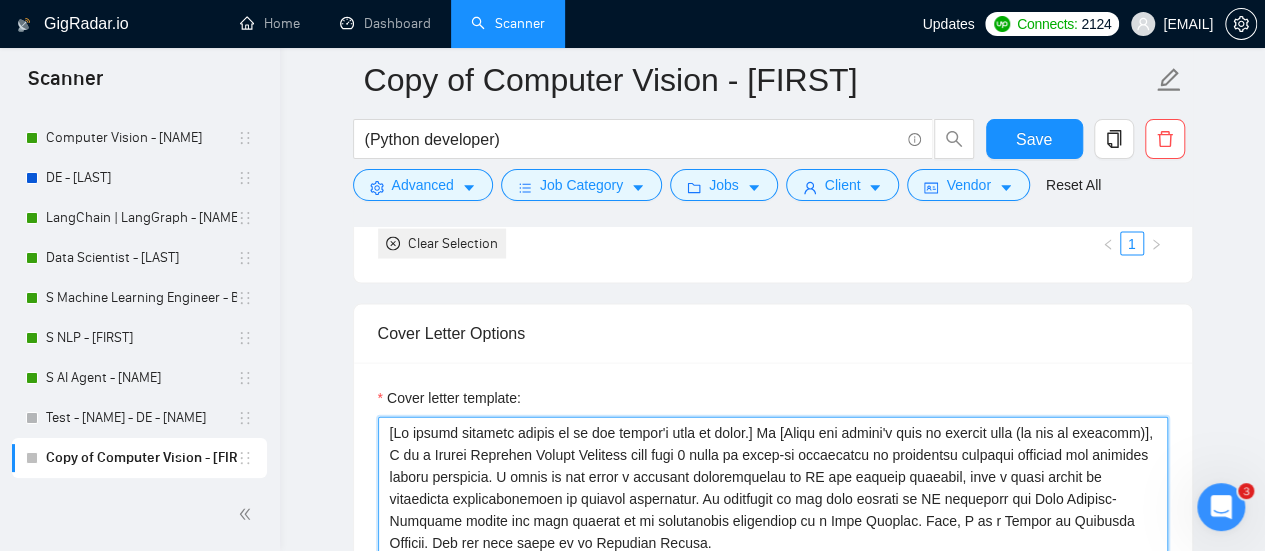 drag, startPoint x: 941, startPoint y: 350, endPoint x: 363, endPoint y: 317, distance: 578.9413 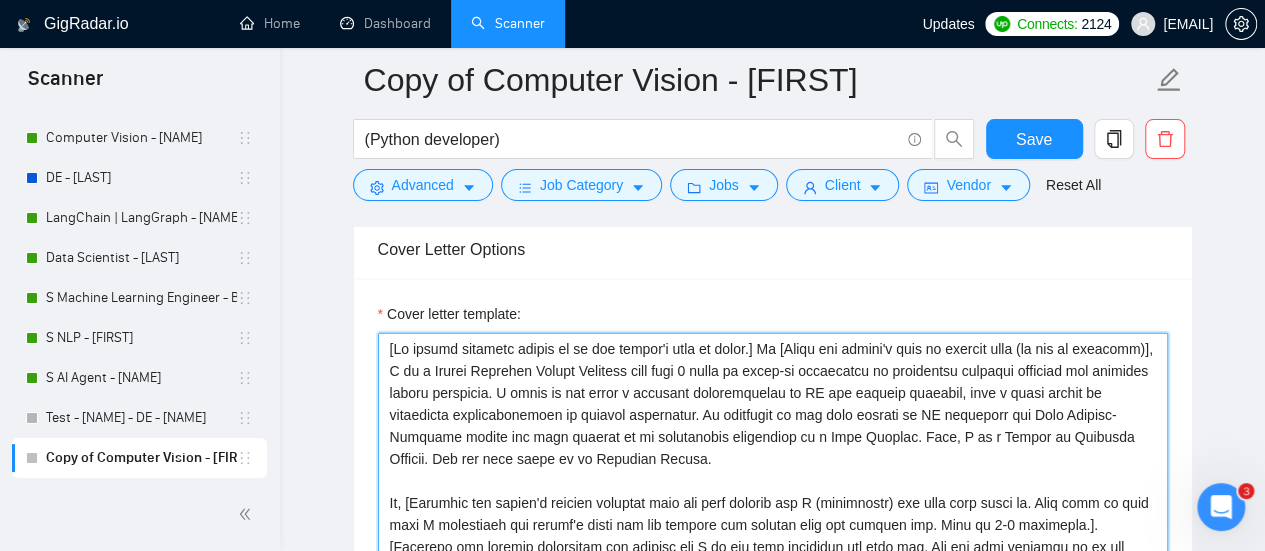 scroll, scrollTop: 2200, scrollLeft: 0, axis: vertical 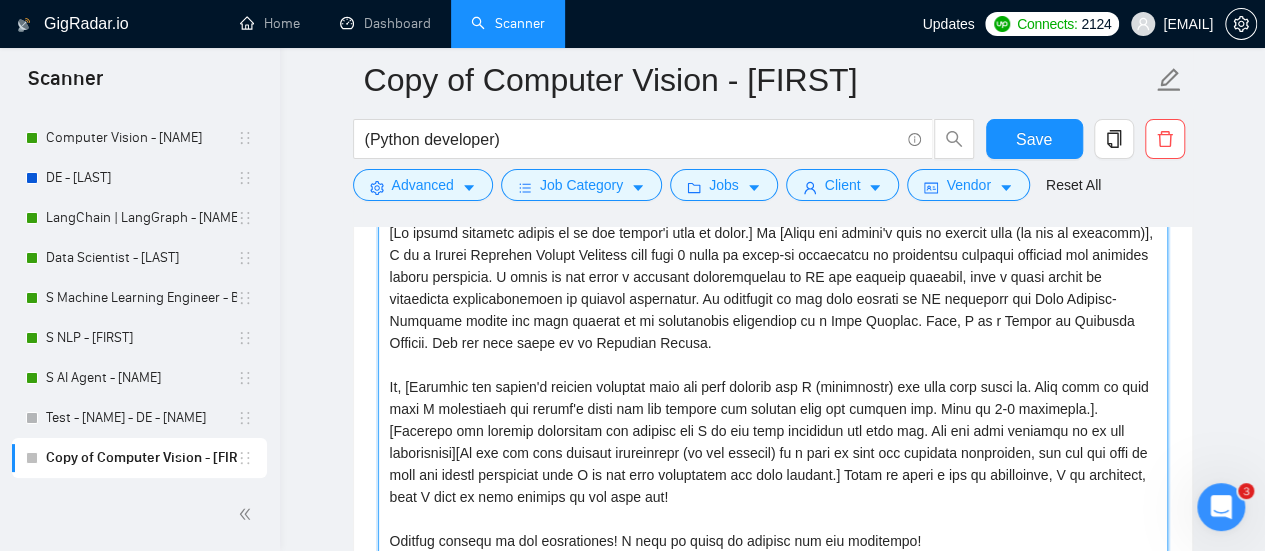 paste on "Python Developer with over 7 years of hands-on experience in delivering valuable insights and creating custom solutions. I have a profound understanding of AI and machine learning, with a track record of successful implementations in diverse industries. My expertise is not only limited to AI solutions and Deep Machine-Learning models but also extends to my substantial experience as a Data Analyst. Also, I am a Master of Computer Science.
So, [Identify the client's biggest business pain and then explain how I (freelancer) can help them solve it. Make sure to show that I understand the client's needs and can deliver the results they are looking for. Make it 3-4 sentences.].
[Identify key project objectives and explain why I am the best candidate for this job. Use the same keywords as in job description][If you can find related information (on the profile) as a case to show the relevant experience, use one the best to give the client confidence that I am the best freelancer for this project.]" 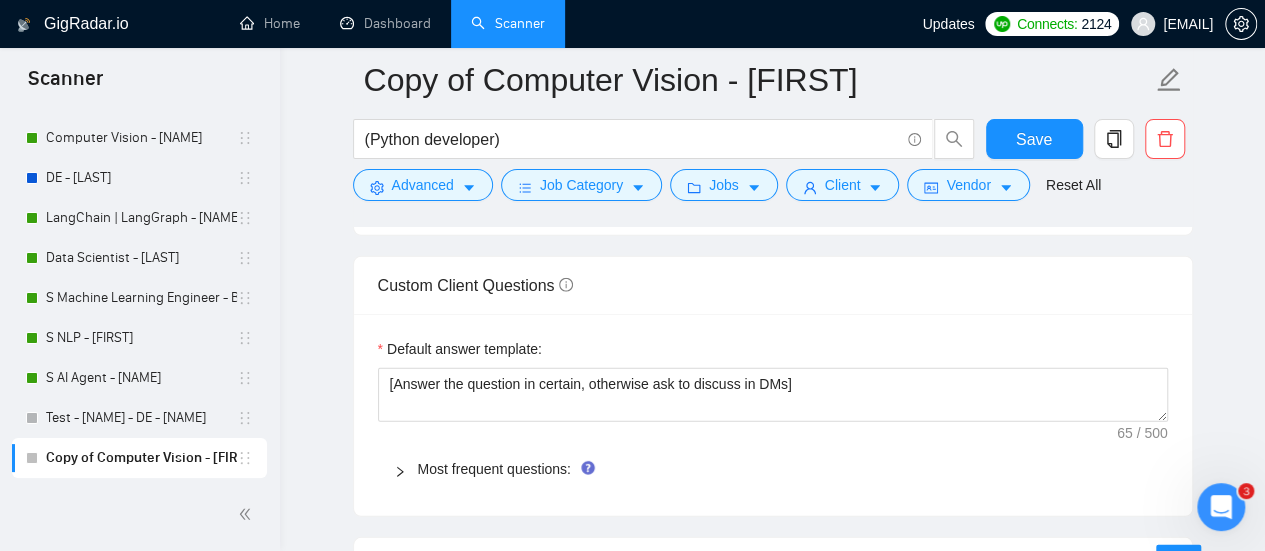 scroll, scrollTop: 2800, scrollLeft: 0, axis: vertical 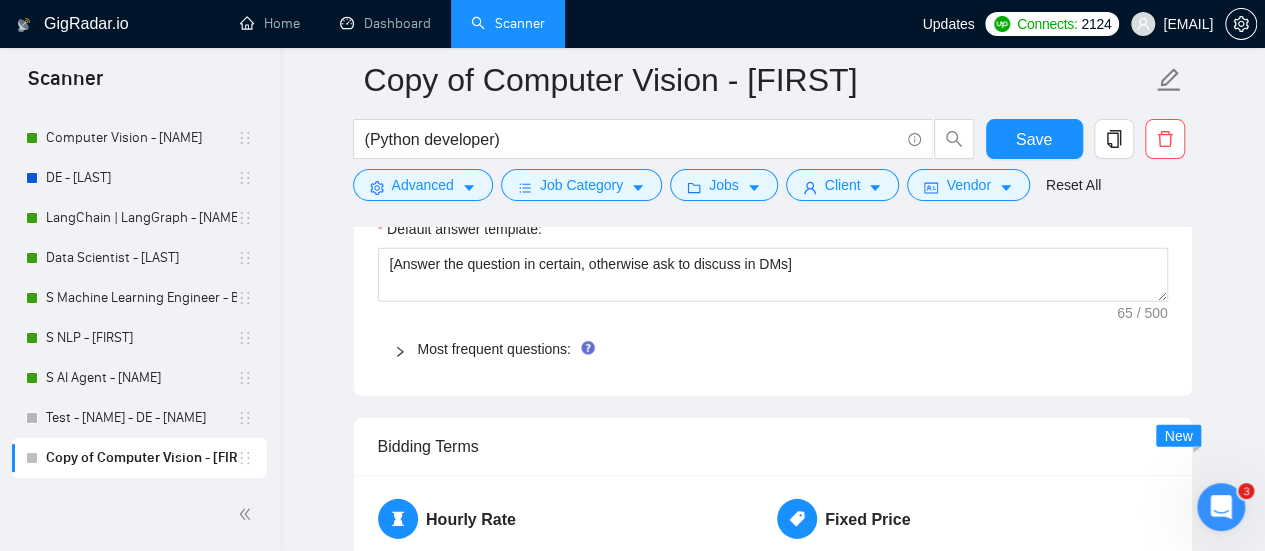 type on "Match! [My entire response should be in the client's tone of voice.] Hi [Write the client's name or company name (if any is provided)], I am a Senior Python Developer with over 7 years of hands-on experience in delivering valuable insights and creating custom solutions. I bring to the table a profound understanding of AI and machine learning, with a track record of successful implementations in diverse industries. My expertise is not only limited to AI solutions and Deep Machine-Learning models but also extends to my substantial experience as a Data Analyst. Also, I am a Master of Computer Science.
So, [Identify the client's biggest business pain and then explain how I (freelancer) can help them solve it. Make sure to show that I understand the client's needs and can deliver the results they are looking for. Make it 3-4 sentences.].
[Identify key project objectives and explain why I am the best candidate for this job. Use the same keywords as in job description][If you can find related information (on the prof..." 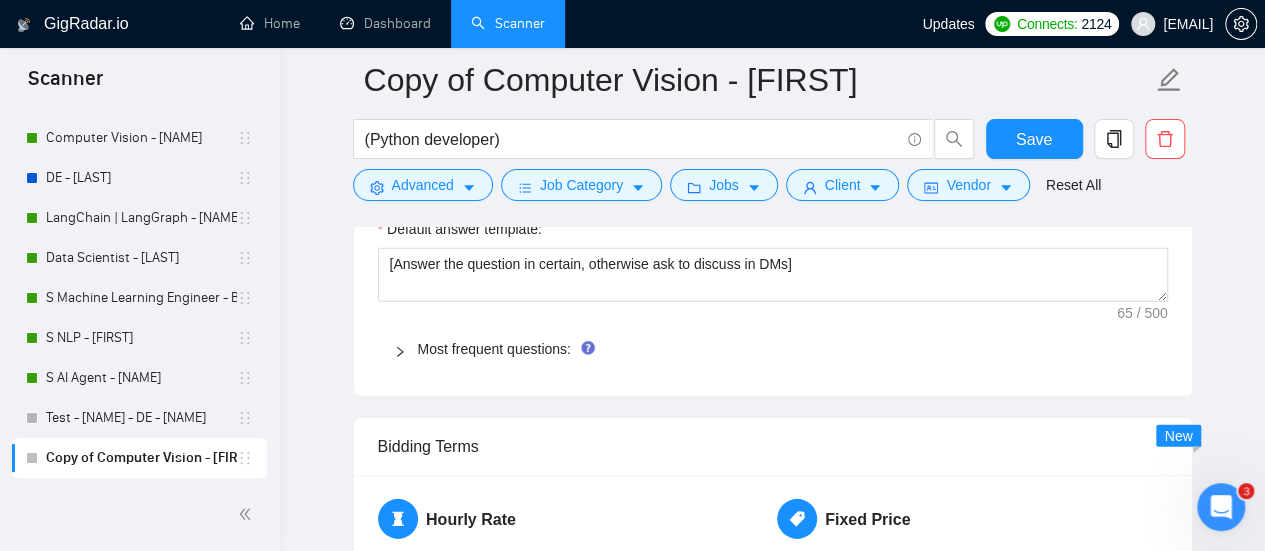 click on "Auto Bidding Enabled Auto Bidding Enabled: OFF Auto Bidder Schedule Auto Bidding Type: Automated (recommended) Semi-automated Auto Bidding Schedule: 24/7 Custom Custom Auto Bidder Schedule Repeat every week on Monday Tuesday Wednesday Thursday Friday Saturday Sunday Active Hours ( Europe/Kiev ): From: To: ( 24  hours) Europe/Kiev Auto Bidding Type Select your bidding algorithm: Choose the algorithm for you bidding. The price per proposal does not include your connects expenditure. Template Bidder Works great for narrow segments and short cover letters that don't change. 0.50  credits / proposal [FIRST] AI 🤖 Personalise your cover letter with ai [placeholders] 1.00  credits / proposal Experimental [FIRST] AI  👑   NEW Extends [FIRST] AI by learning from your feedback and automatically qualifying jobs. The expected savings are based on [FIRST]'s ability to ignore jobs that don't seem to be a good fit for the selected profile.   Learn more 2.00  credits / proposal $1.49 savings Team & Freelancer Select team: 15" at bounding box center (773, -115) 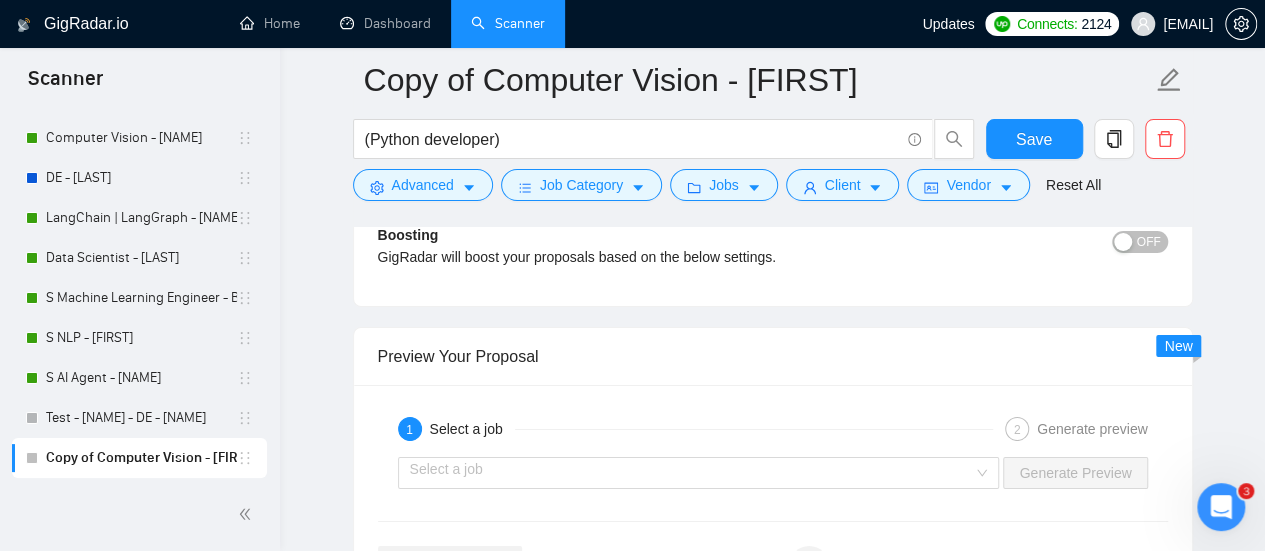 scroll, scrollTop: 3700, scrollLeft: 0, axis: vertical 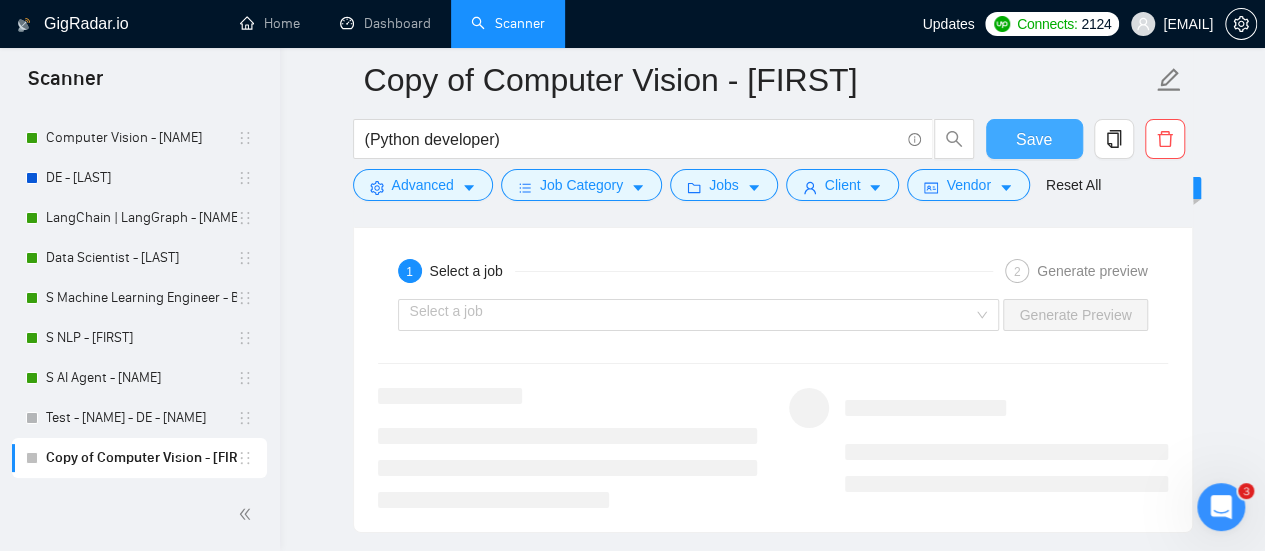 click on "Save" at bounding box center (1034, 139) 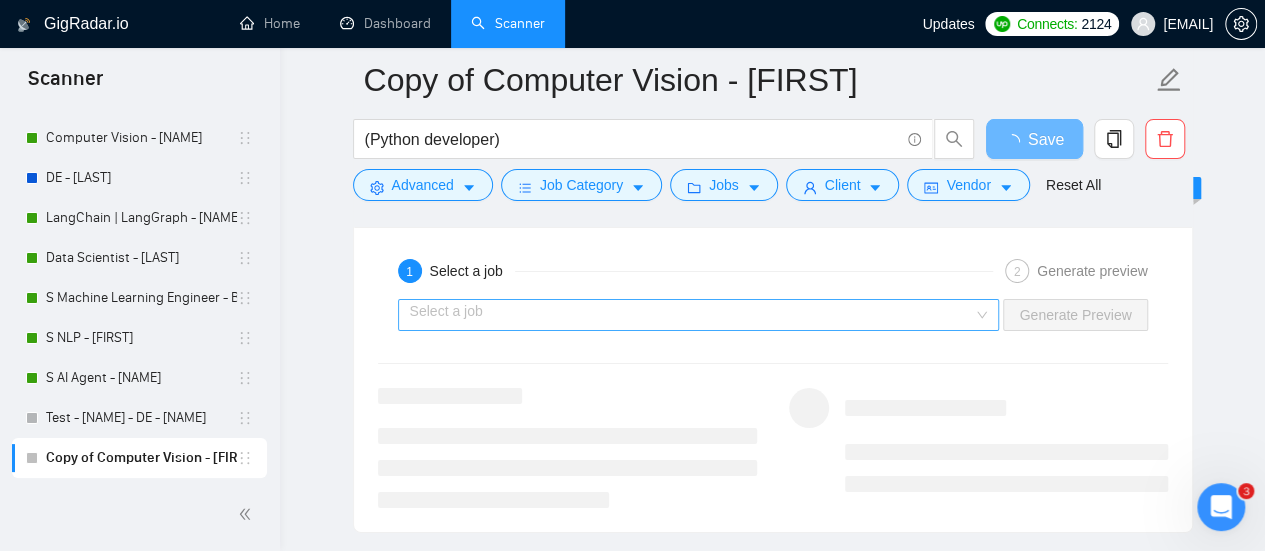 click at bounding box center [692, 315] 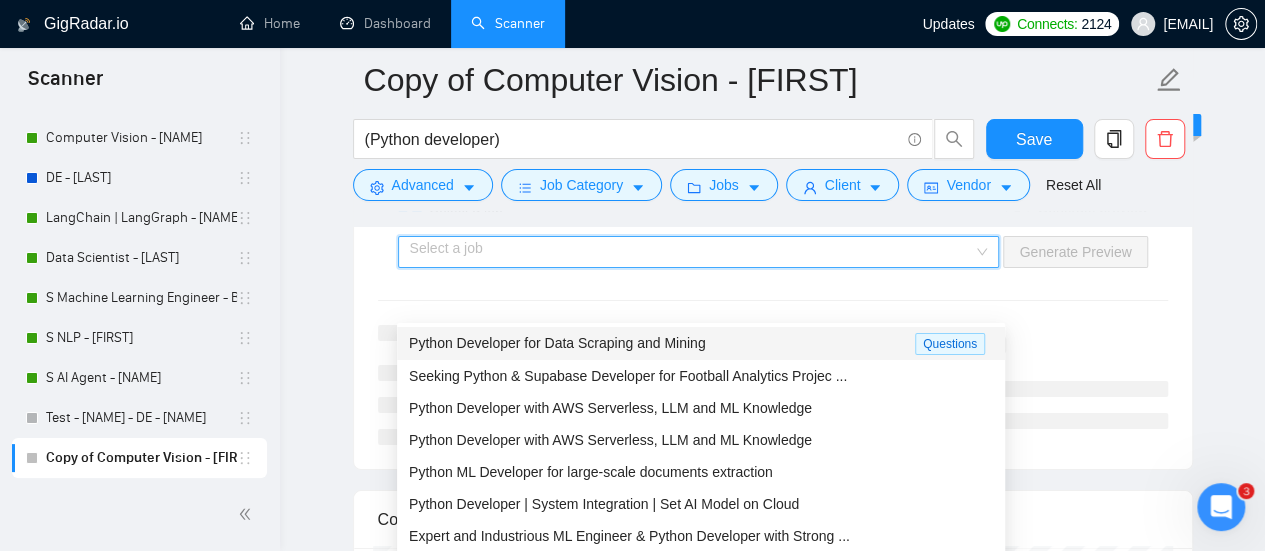 click on "Python Developer for Data Scraping and Mining" at bounding box center [557, 343] 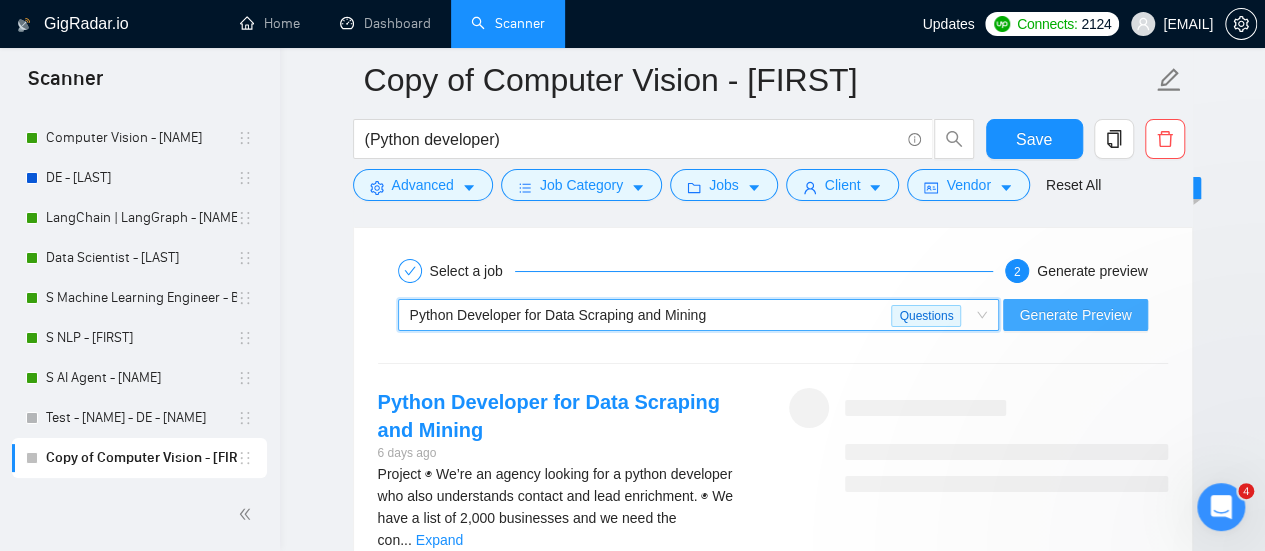 click on "Generate Preview" at bounding box center [1075, 315] 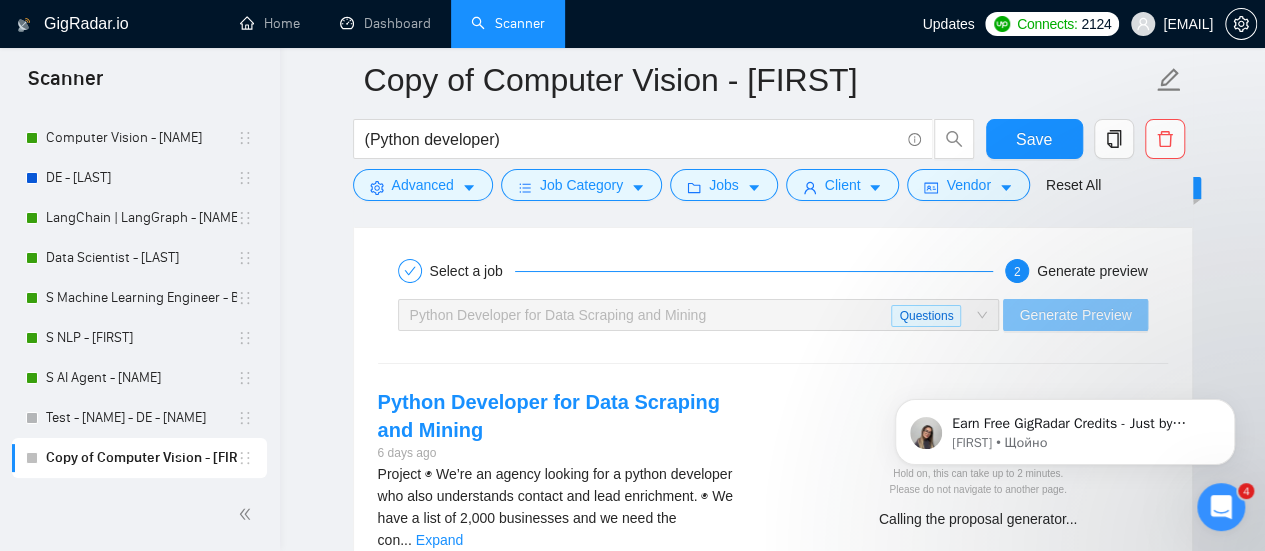scroll, scrollTop: 0, scrollLeft: 0, axis: both 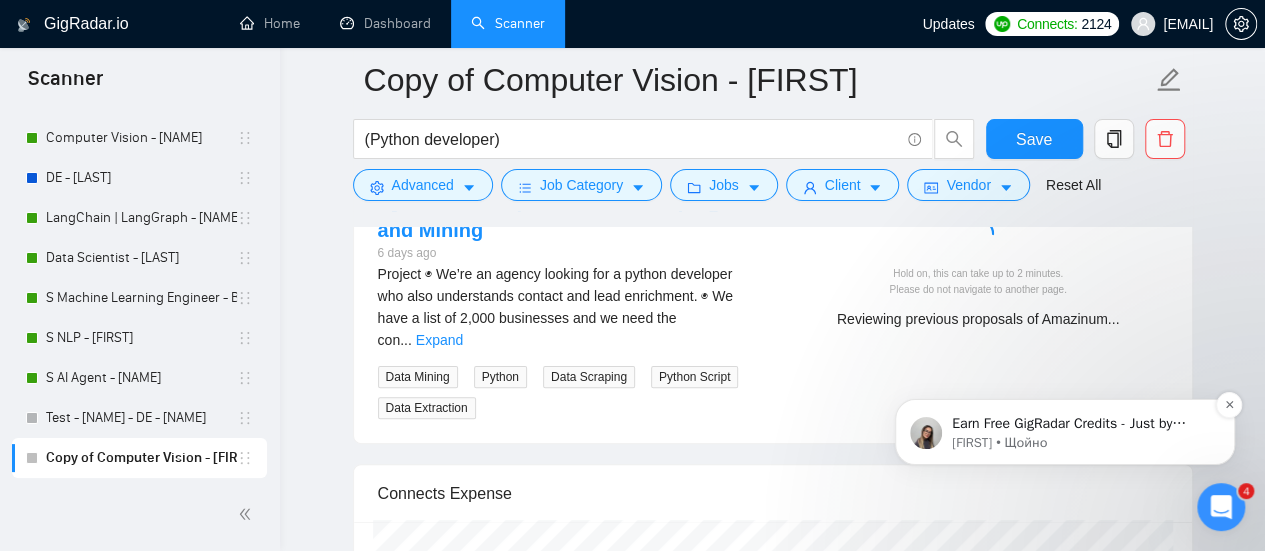 click on "[FIRST] • Щойно" at bounding box center [1081, 443] 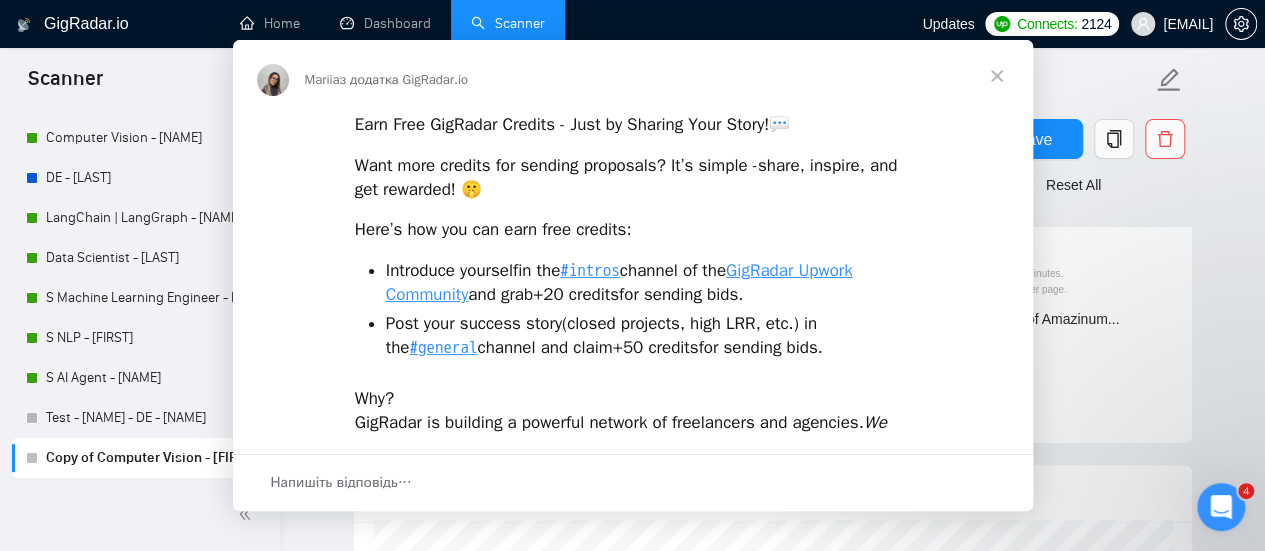 scroll, scrollTop: 0, scrollLeft: 0, axis: both 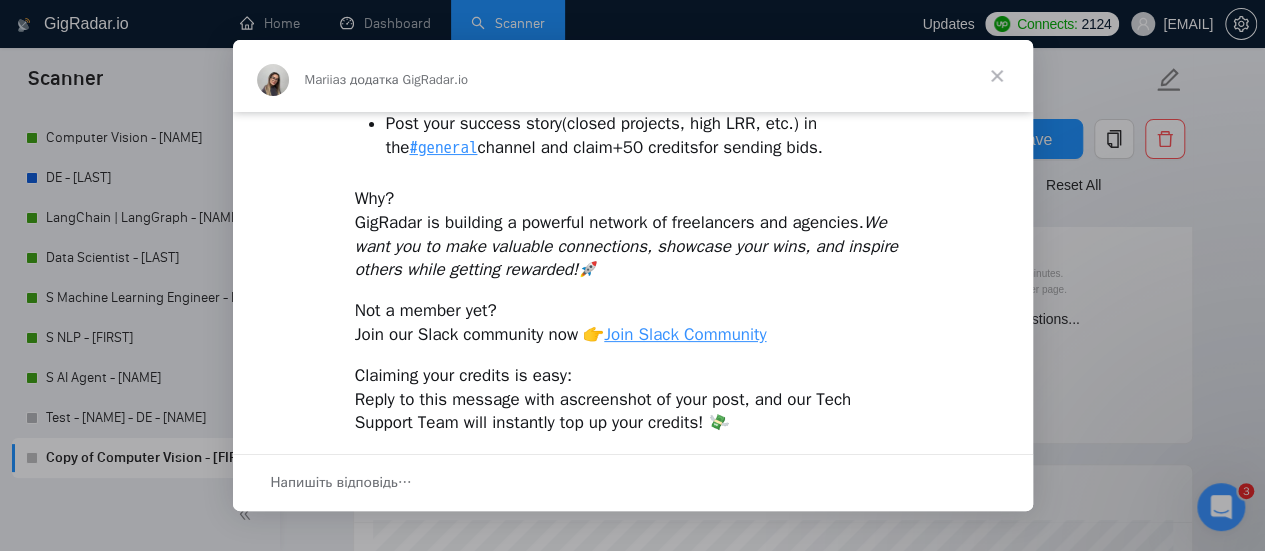 click at bounding box center (997, 76) 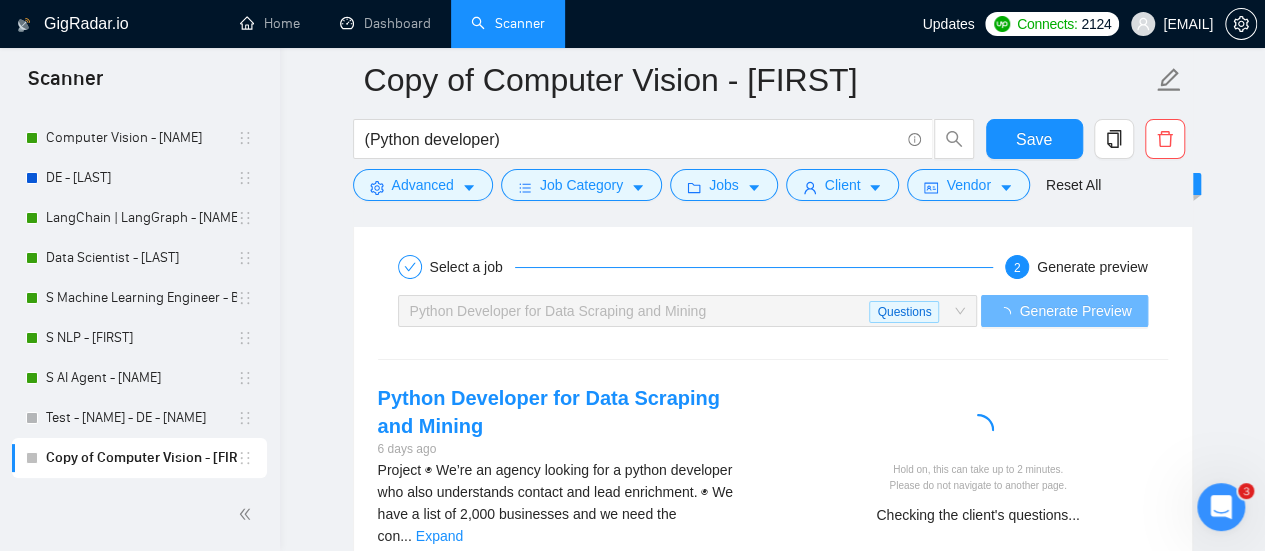 scroll, scrollTop: 3700, scrollLeft: 0, axis: vertical 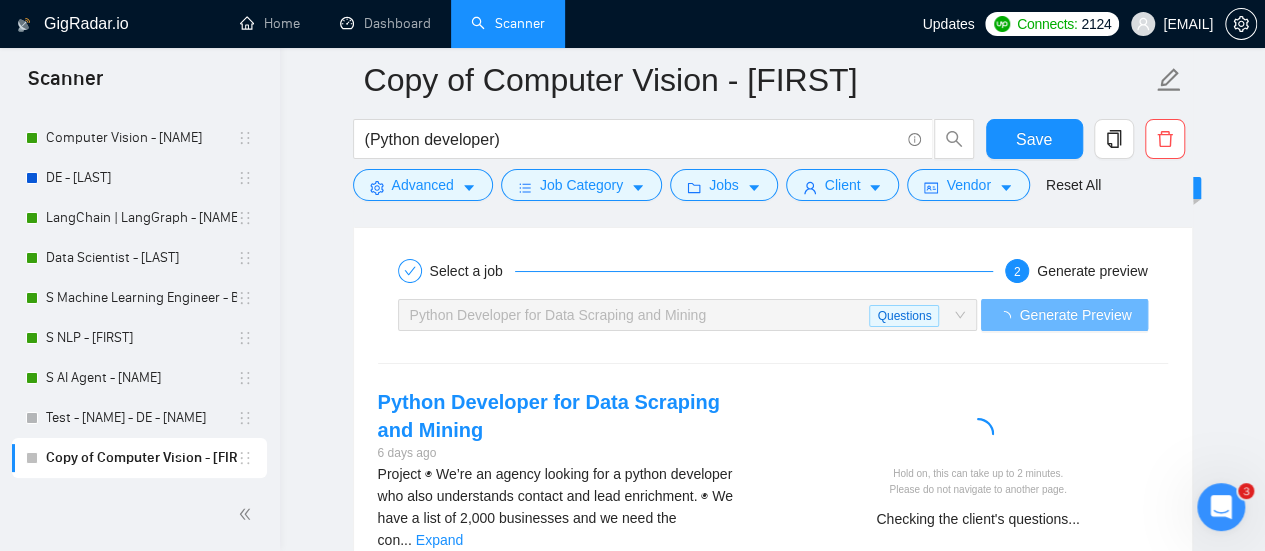 click on "Expand" at bounding box center (439, 540) 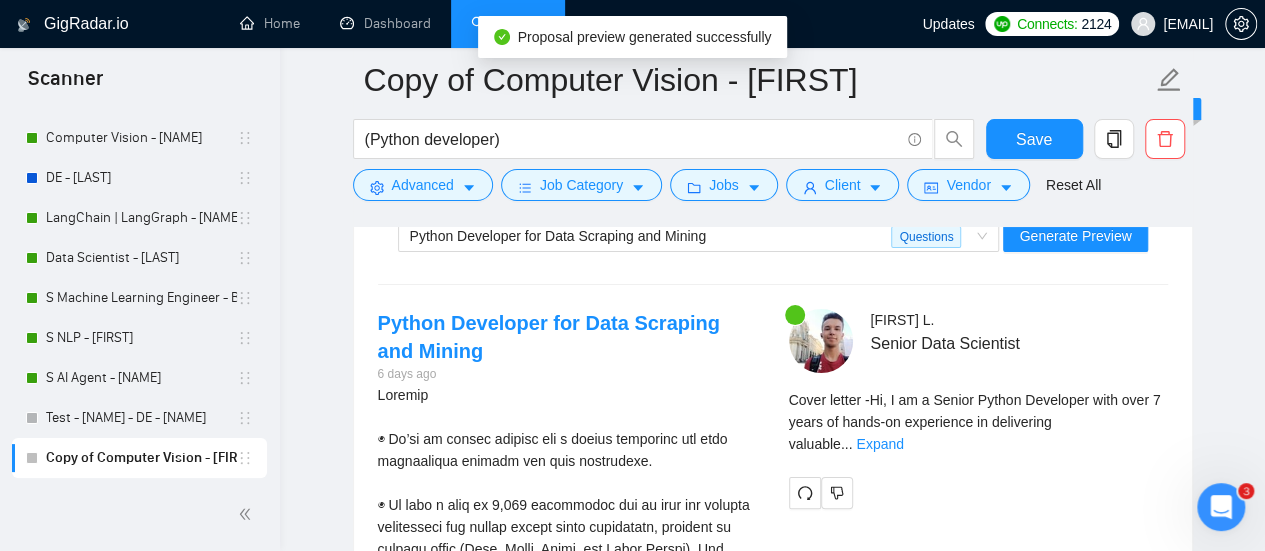 scroll, scrollTop: 3900, scrollLeft: 0, axis: vertical 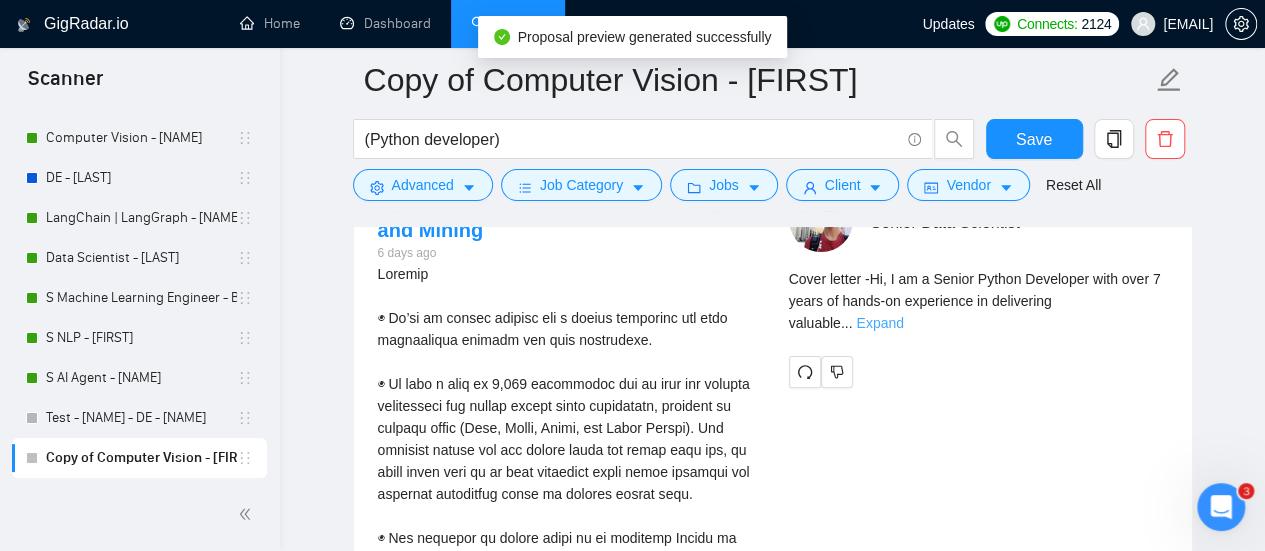 click on "Expand" at bounding box center [879, 323] 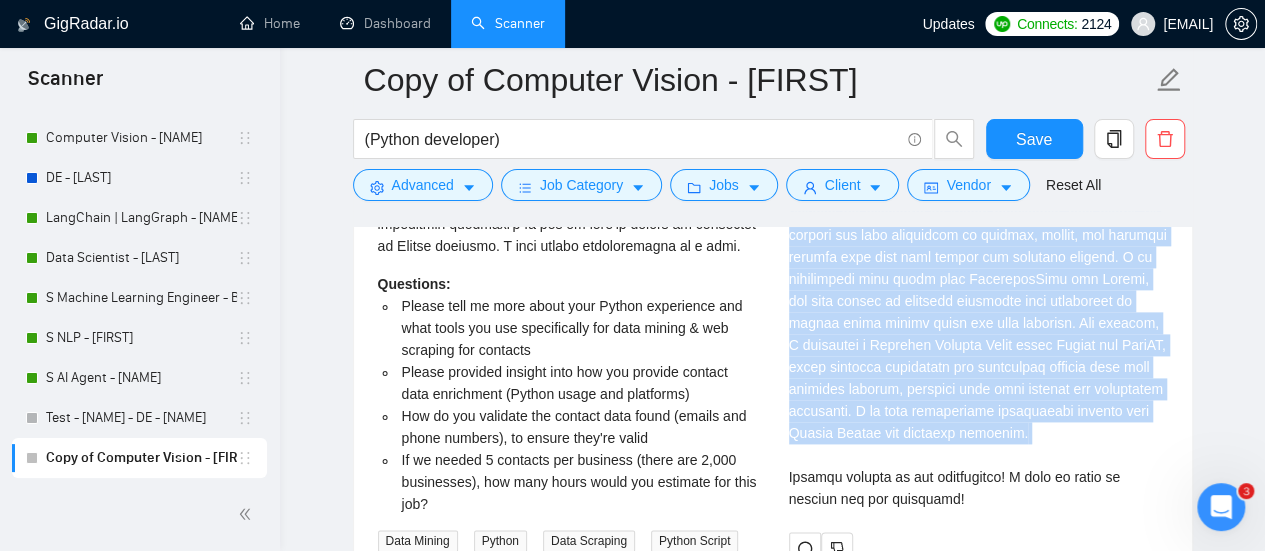 scroll, scrollTop: 5100, scrollLeft: 0, axis: vertical 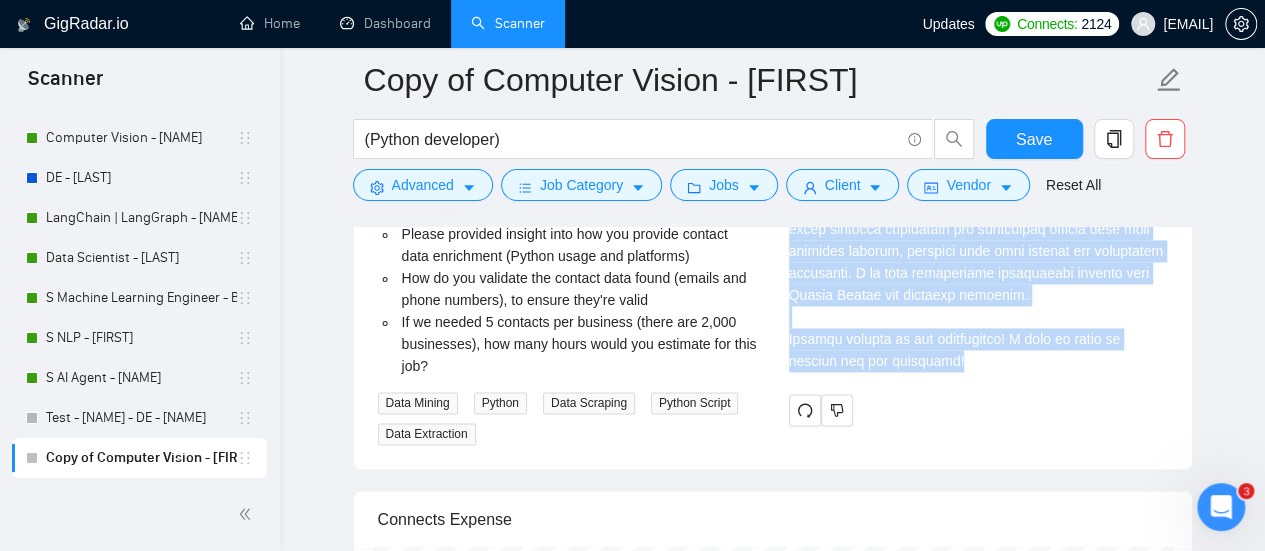 drag, startPoint x: 780, startPoint y: 262, endPoint x: 965, endPoint y: 354, distance: 206.61316 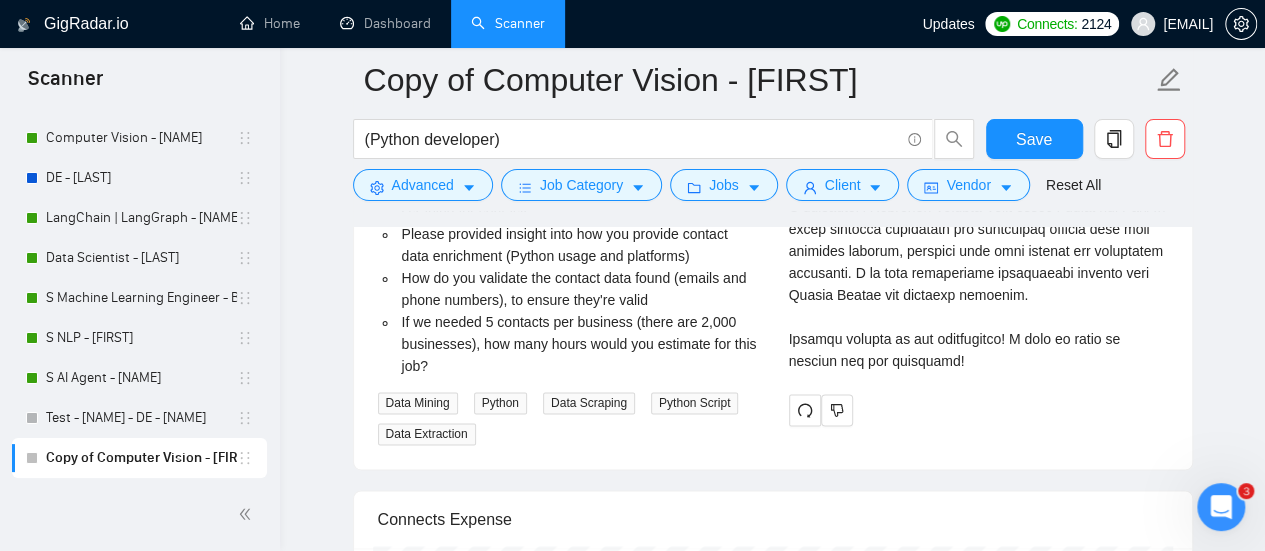 click on "Select a job 2 Generate preview Python Developer for Data Scraping and Mining Questions Generate Preview Python Developer for Data Scraping and Mining 6 days ago Questions: Please tell me more about your Python experience and what tools you use specifically for data mining & web scraping for contacts Please provided insight into how you provide contact data enrichment (Python usage and platforms) How do you validate the contact data found (emails and phone numbers), to ensure they're valid If we needed 5 contacts per business (there are 2,000 businesses), how many hours would you estimate for this job? Data Mining Python Data Scraping Python Script Data Extraction     [FIRST]   L .      Senior Data Scientist Please tell me more about your Python experience and what tools you use specifically for data mining & web scraping for contacts Please provided insight into how you provide contact data enrichment (Python usage and platforms) Cover letter" at bounding box center (773, -352) 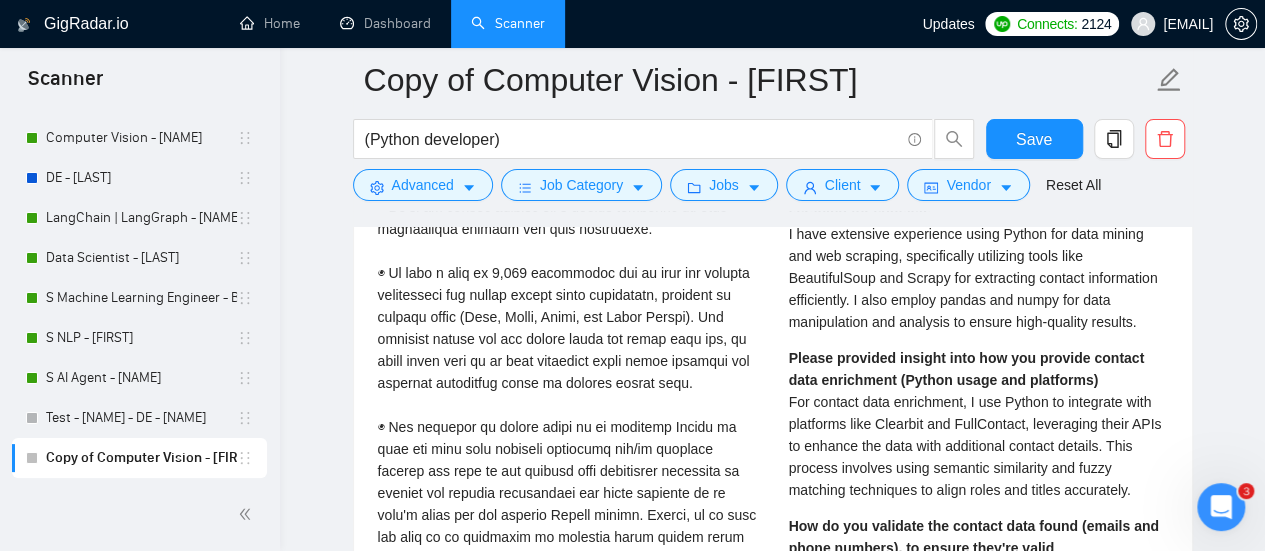 scroll, scrollTop: 3700, scrollLeft: 0, axis: vertical 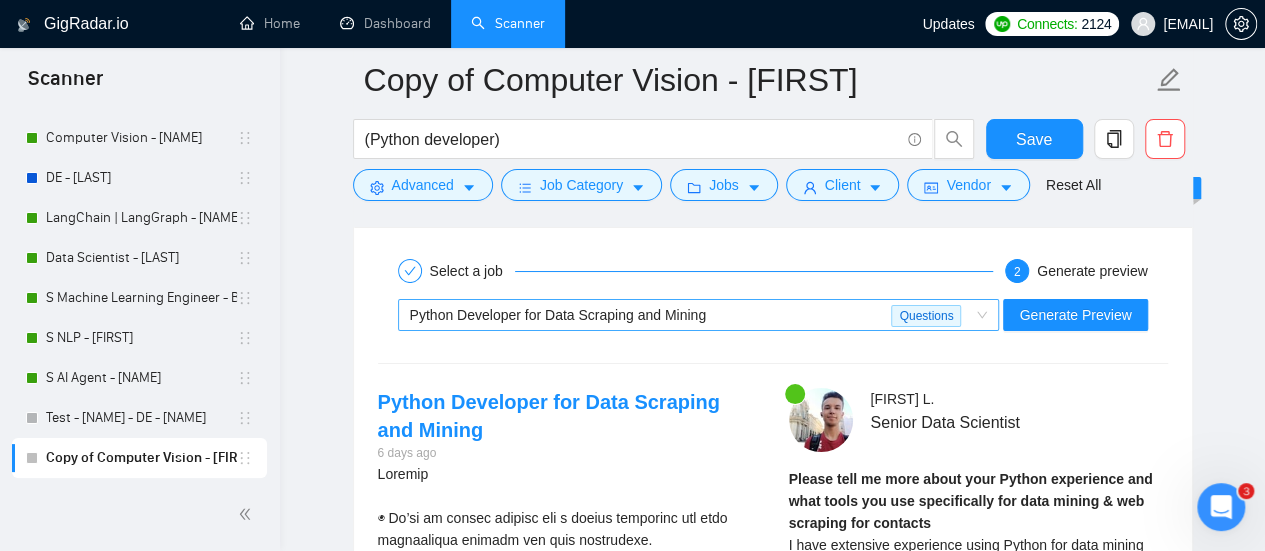 click on "Python Developer for Data Scraping and Mining" at bounding box center [558, 315] 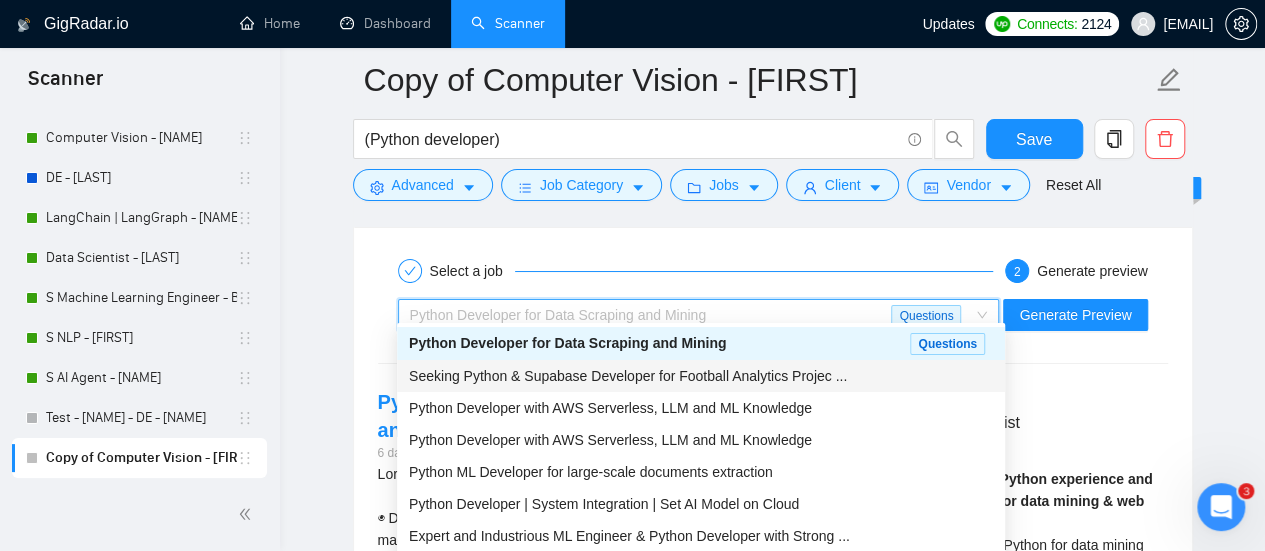 click on "Seeking Python & Supabase Developer for Football Analytics Projec ..." at bounding box center (628, 376) 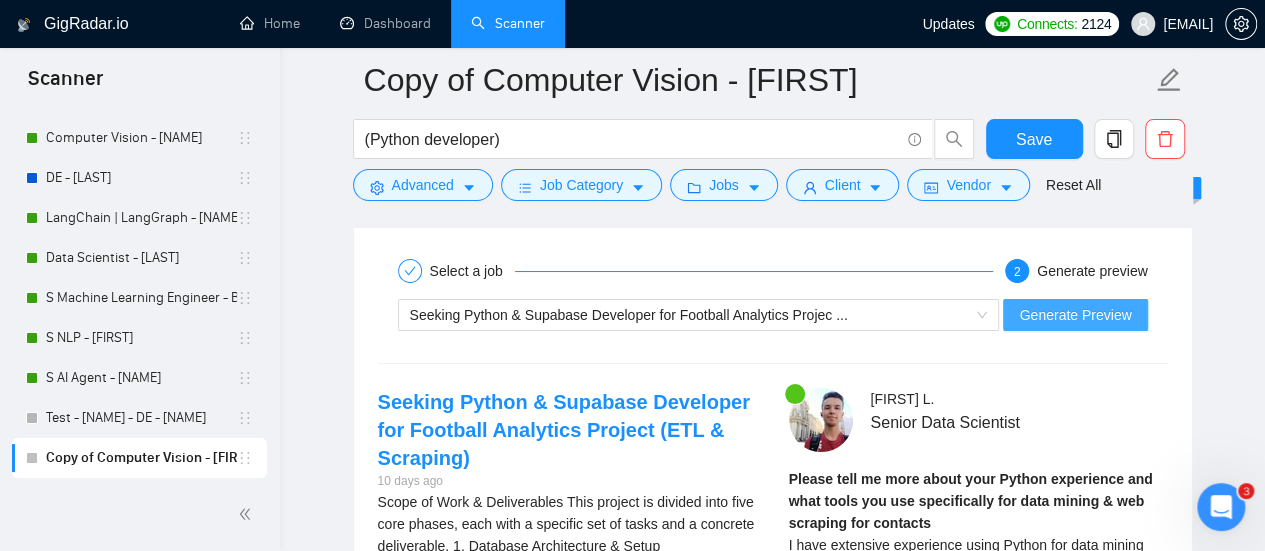 click on "Generate Preview" at bounding box center (1075, 315) 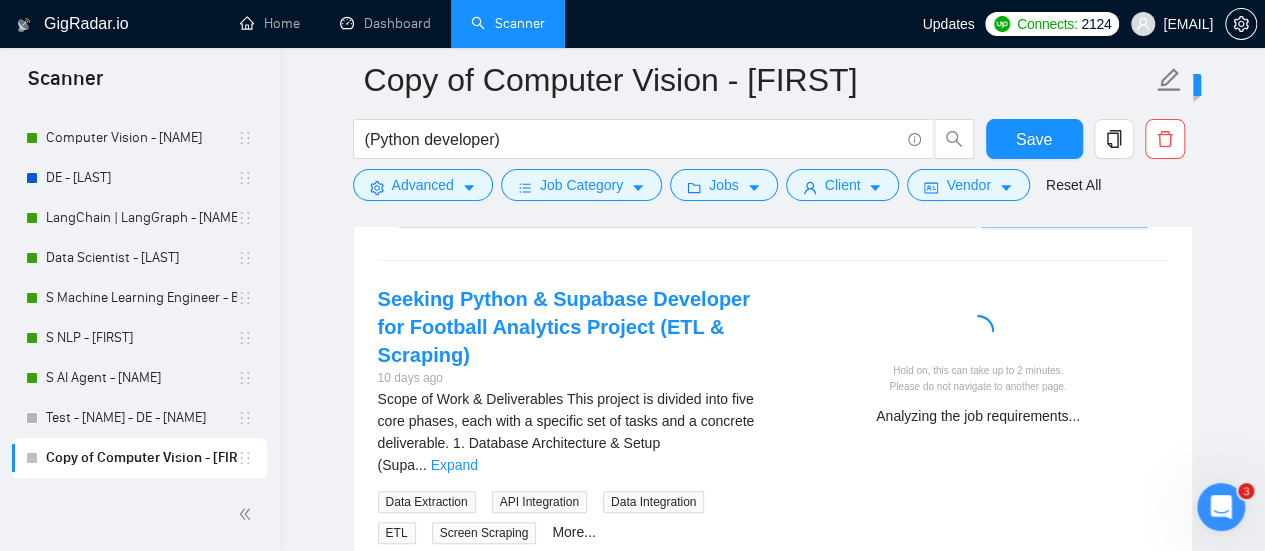 scroll, scrollTop: 3800, scrollLeft: 0, axis: vertical 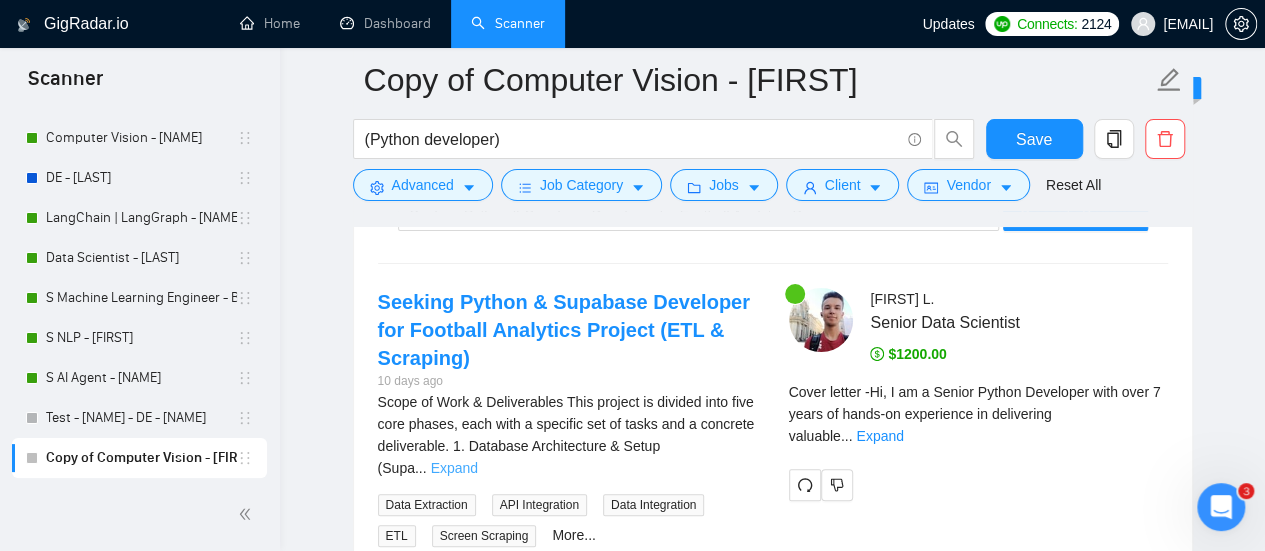 click on "Expand" at bounding box center (454, 468) 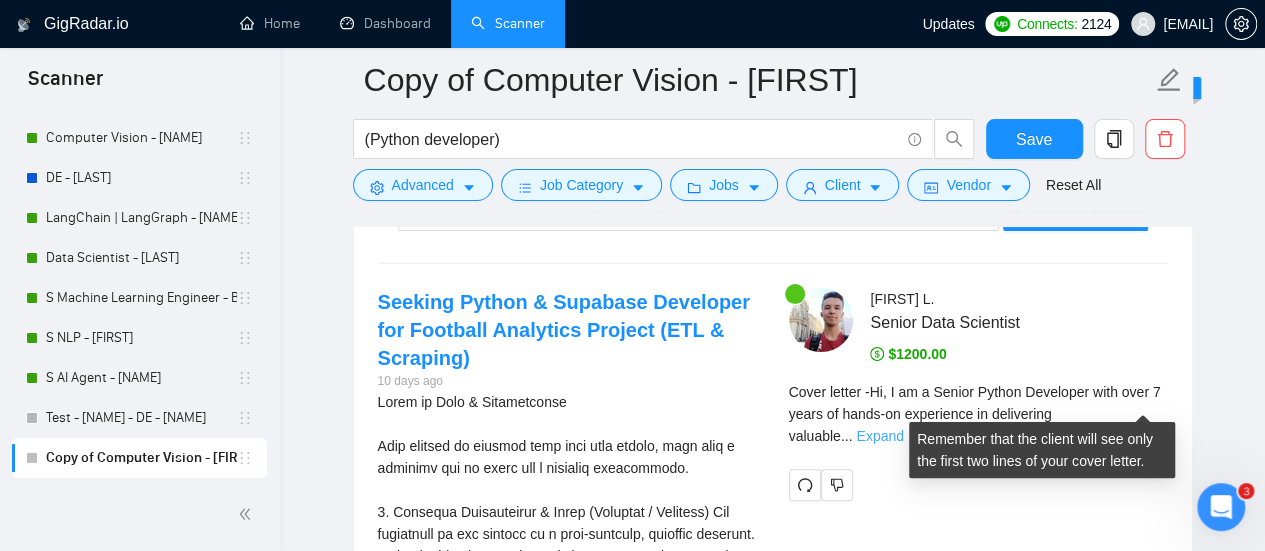 drag, startPoint x: 1114, startPoint y: 404, endPoint x: 1124, endPoint y: 399, distance: 11.18034 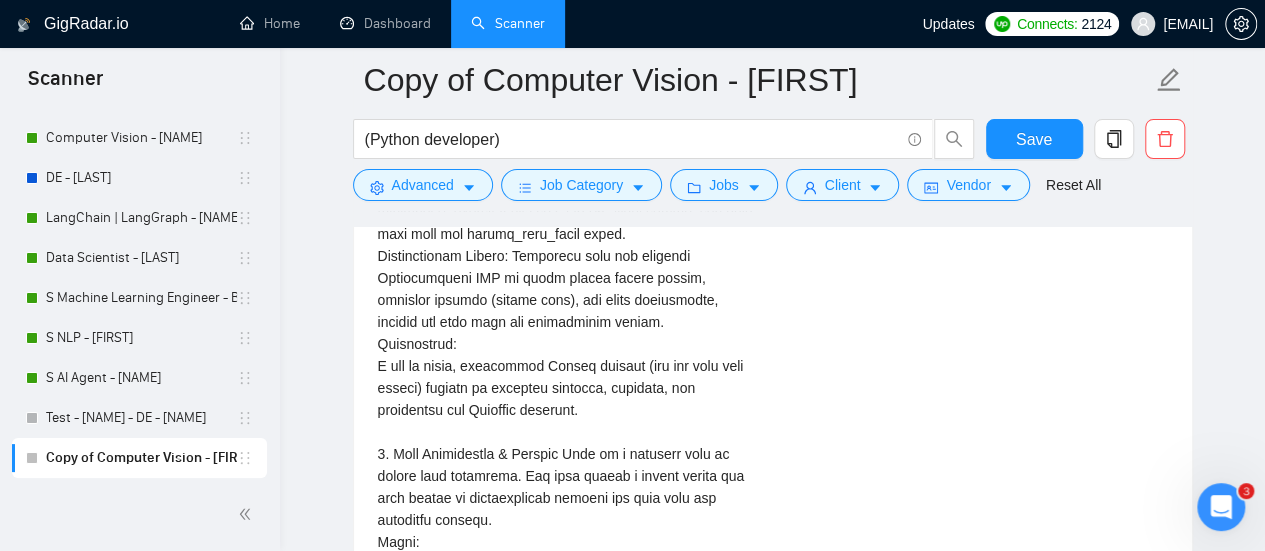 scroll, scrollTop: 4600, scrollLeft: 0, axis: vertical 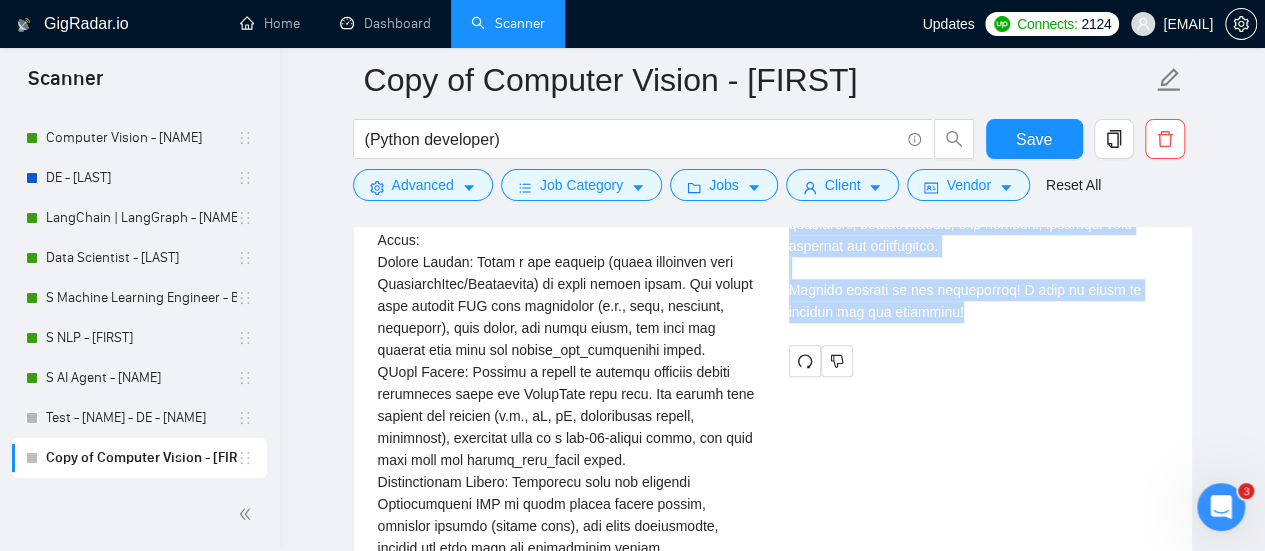 drag, startPoint x: 776, startPoint y: 317, endPoint x: 992, endPoint y: 299, distance: 216.7487 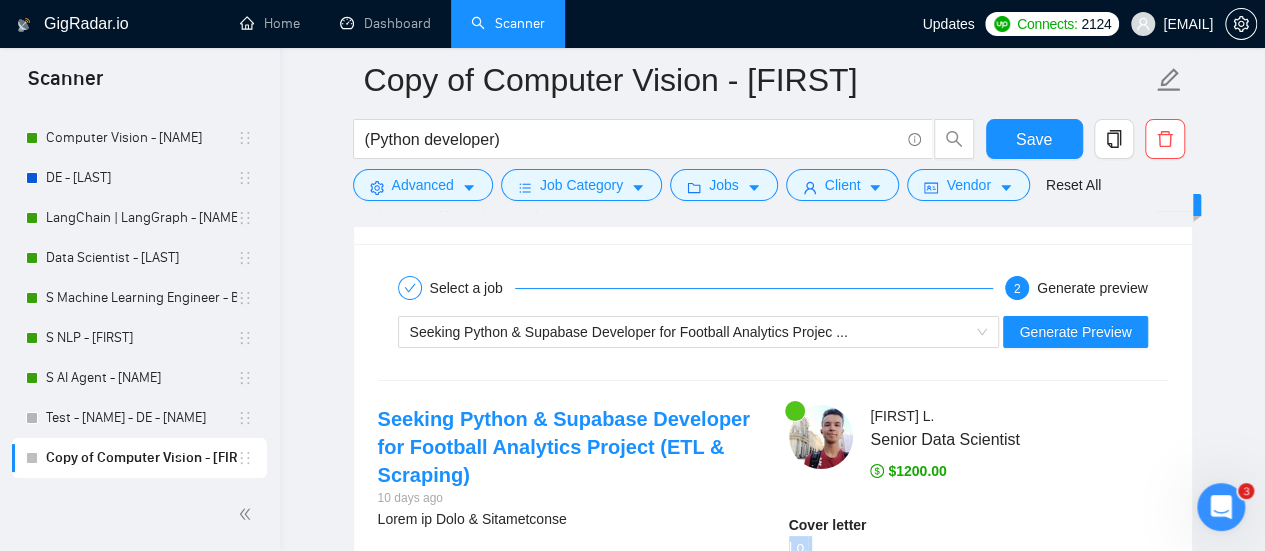 scroll, scrollTop: 3800, scrollLeft: 0, axis: vertical 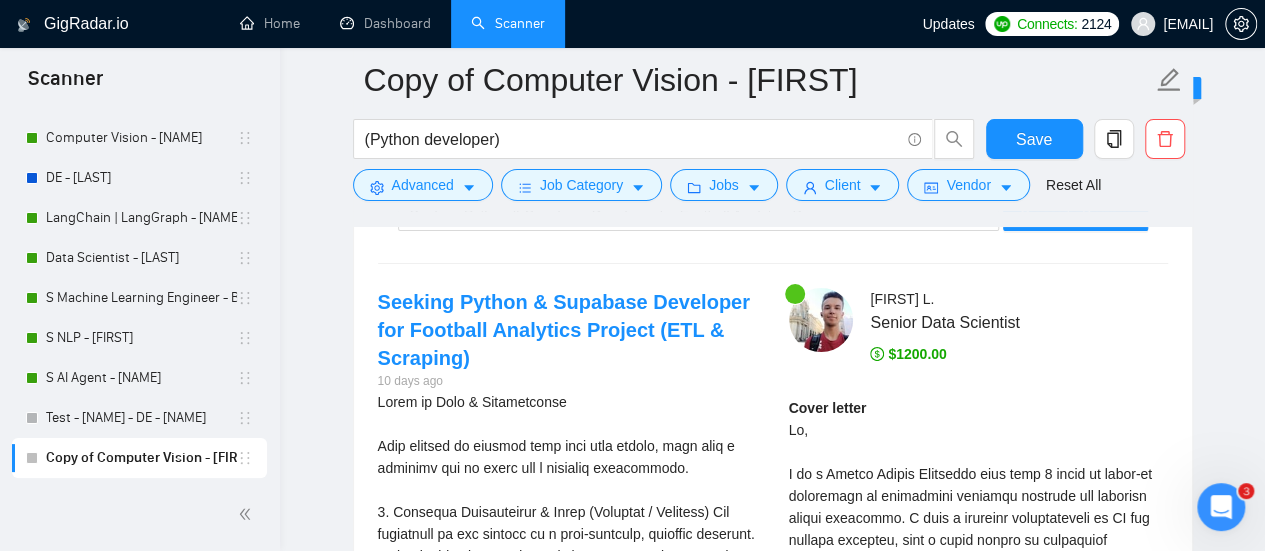click at bounding box center (567, 1458) 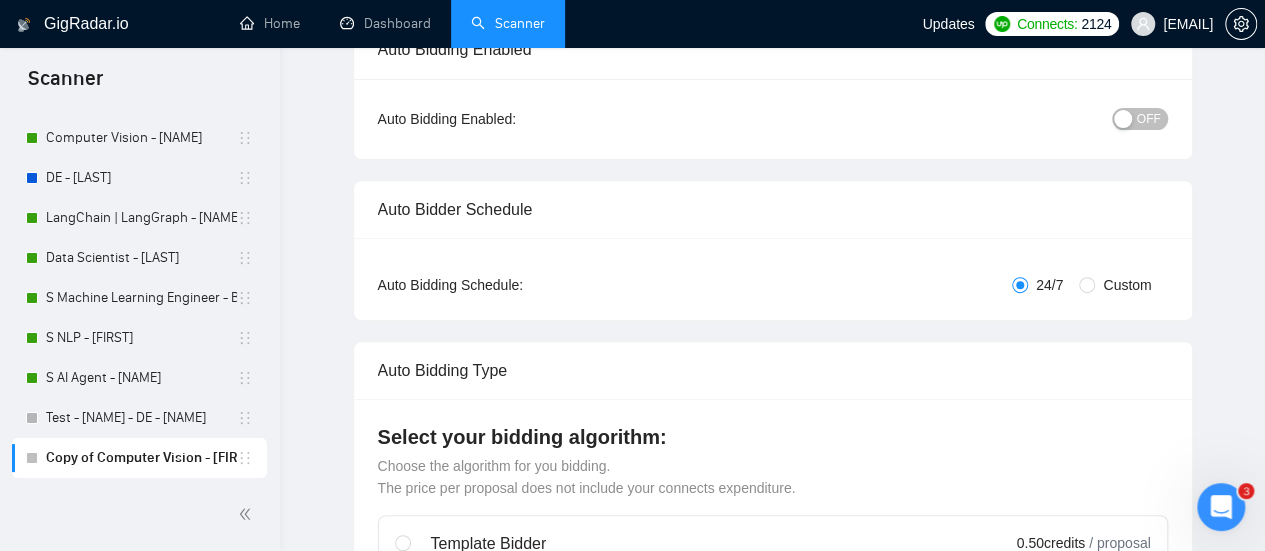 scroll, scrollTop: 0, scrollLeft: 0, axis: both 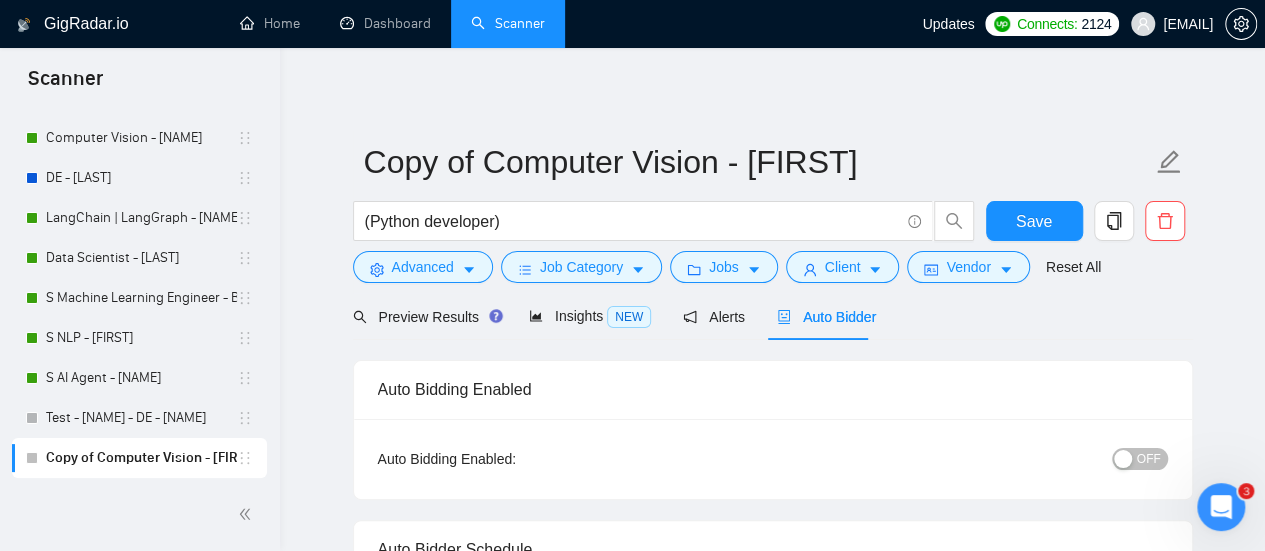 click at bounding box center [1123, 459] 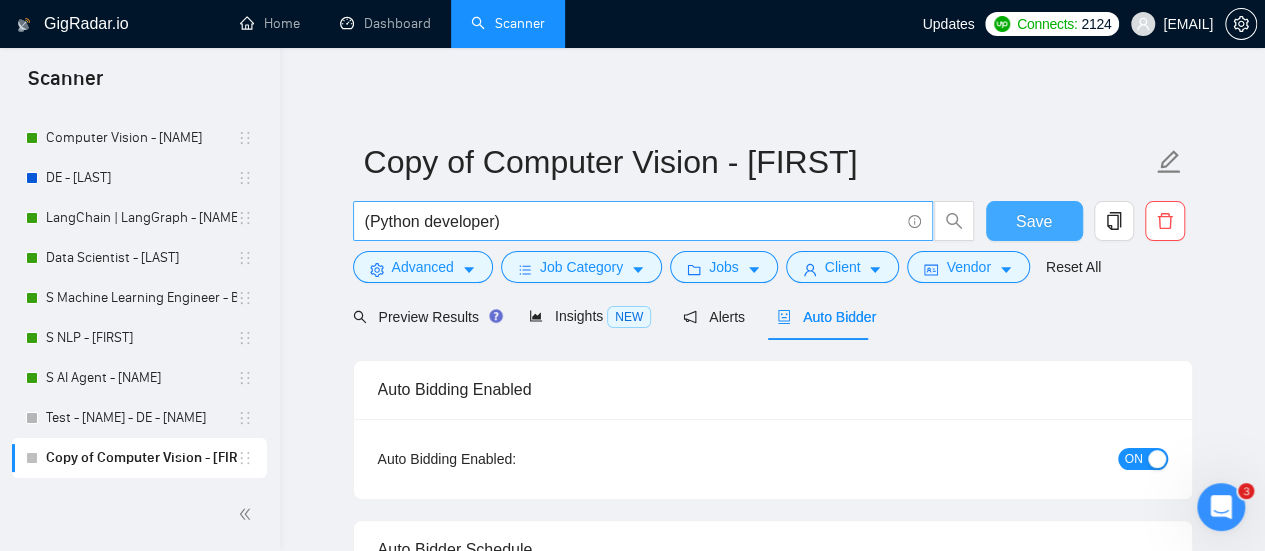 drag, startPoint x: 1047, startPoint y: 227, endPoint x: 380, endPoint y: 231, distance: 667.012 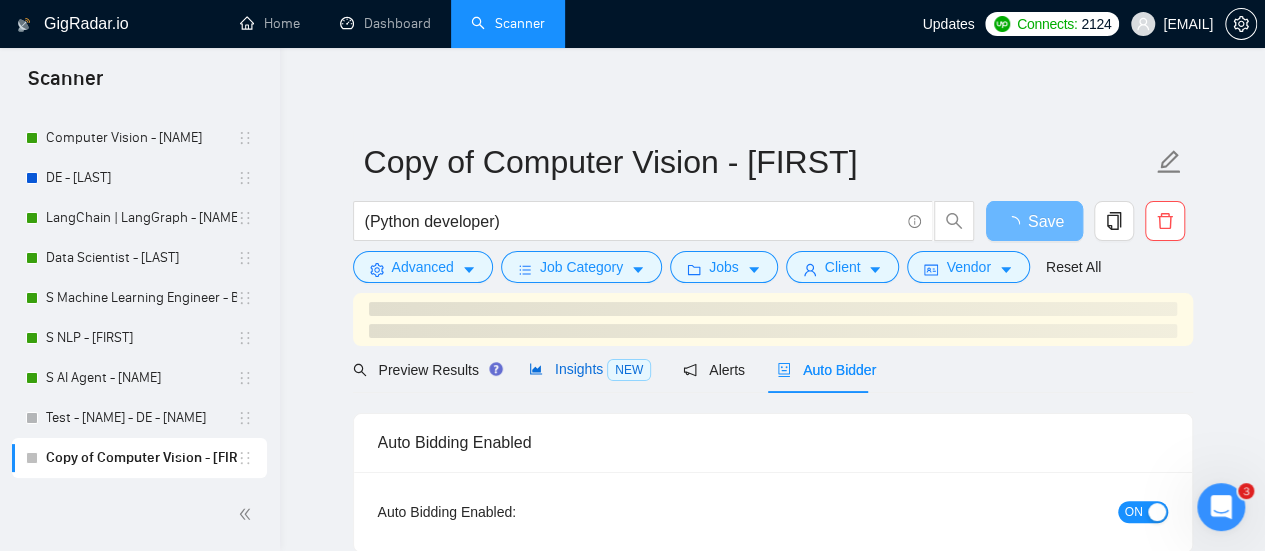click on "Insights NEW" at bounding box center (590, 369) 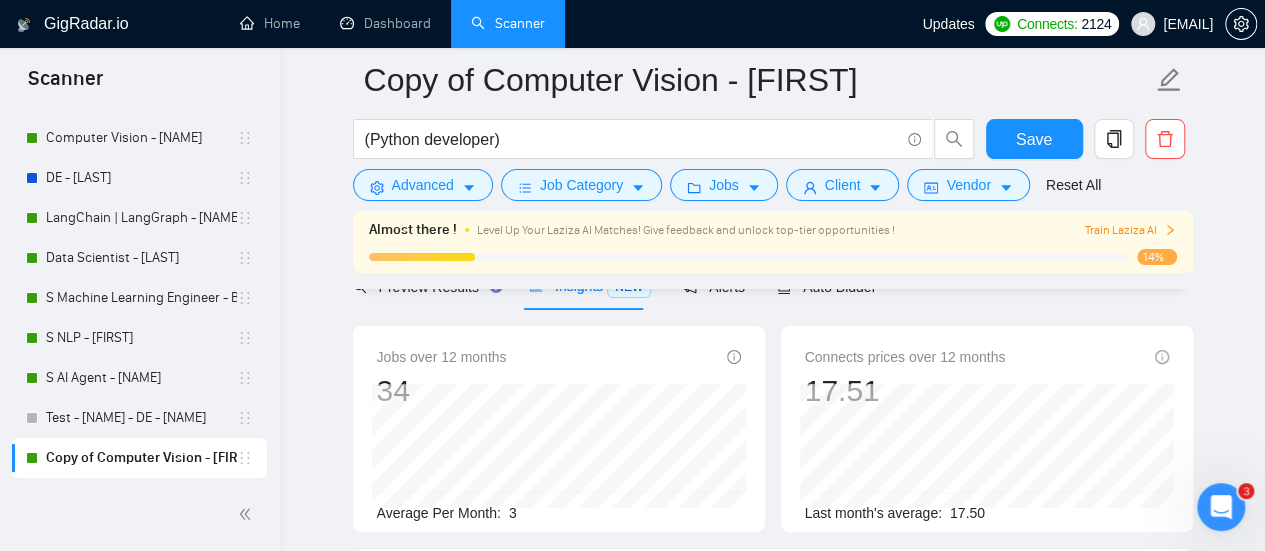 scroll, scrollTop: 100, scrollLeft: 0, axis: vertical 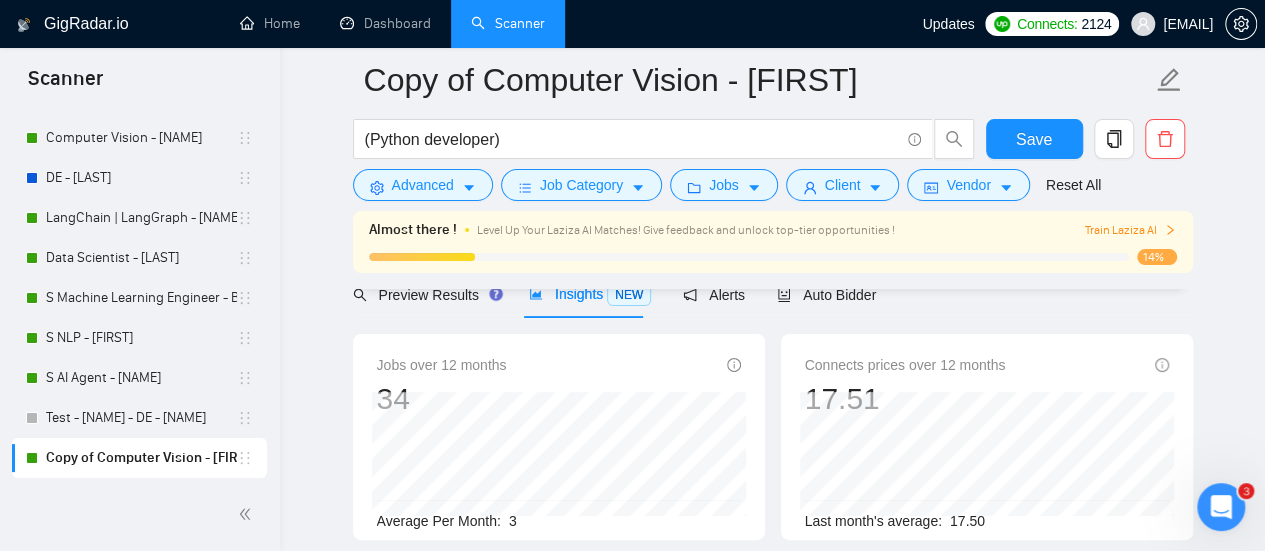click on "Copy of Computer Vision - Vlad (Python developer) Save Advanced   Job Category   Jobs   Client   Vendor   Reset All Almost there ! Level Up Your Laziza AI Matches! Give feedback and unlock top-tier opportunities ! Train Laziza AI 14% Preview Results Insights NEW Alerts Auto Bidder Jobs over 12 months 34   Average Per Month: 3 Connects prices over 12 months 17.51   Last month's average: 17.50 Top Keywords GigRadar analyses the keywords used in the jobs found by this scanner to help you understand what kind of keywords are most frequently used by clients. Understanding the keywords that are common among the target jobs can be influential in boosting your profile and increasing scanner performance. Top keywords Data Extraction   +100.00 % Data Scraping   +100.00 % Python   +100.00 % API Integration   +100.00 % Data Integration   +100.00 % Data Mining   +100.00 % Data Science   +100.00 % ETL   +100.00 % ETL Pipeline   +100.00 % Python Script   +100.00 % Screen Scraping   +100.00 % Web Crawling   +100.00 %   % 16" at bounding box center (772, 637) 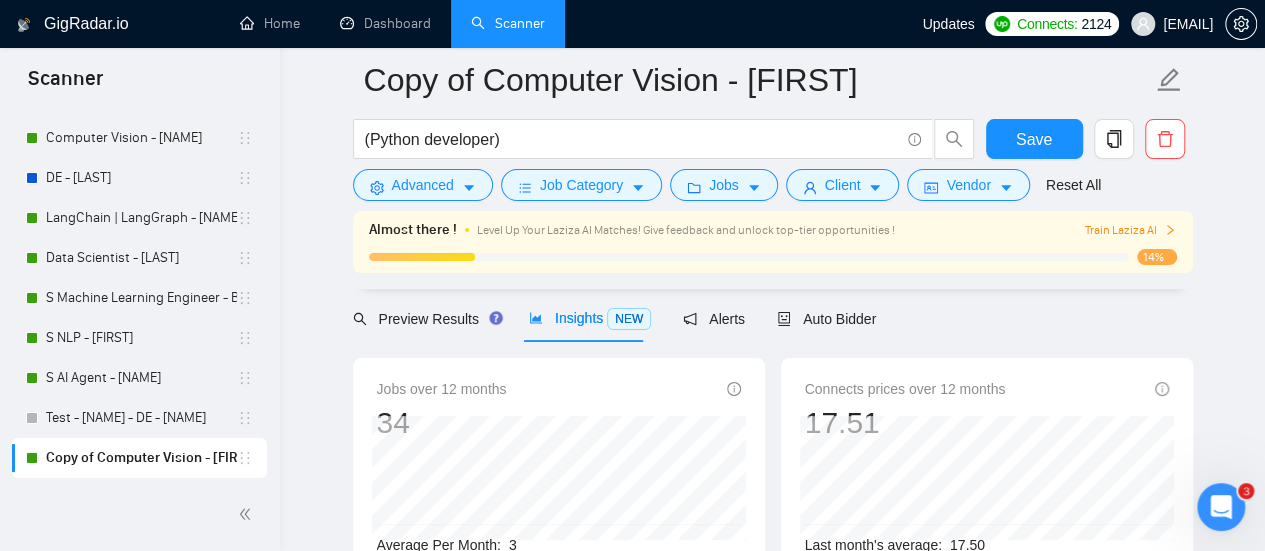 scroll, scrollTop: 0, scrollLeft: 0, axis: both 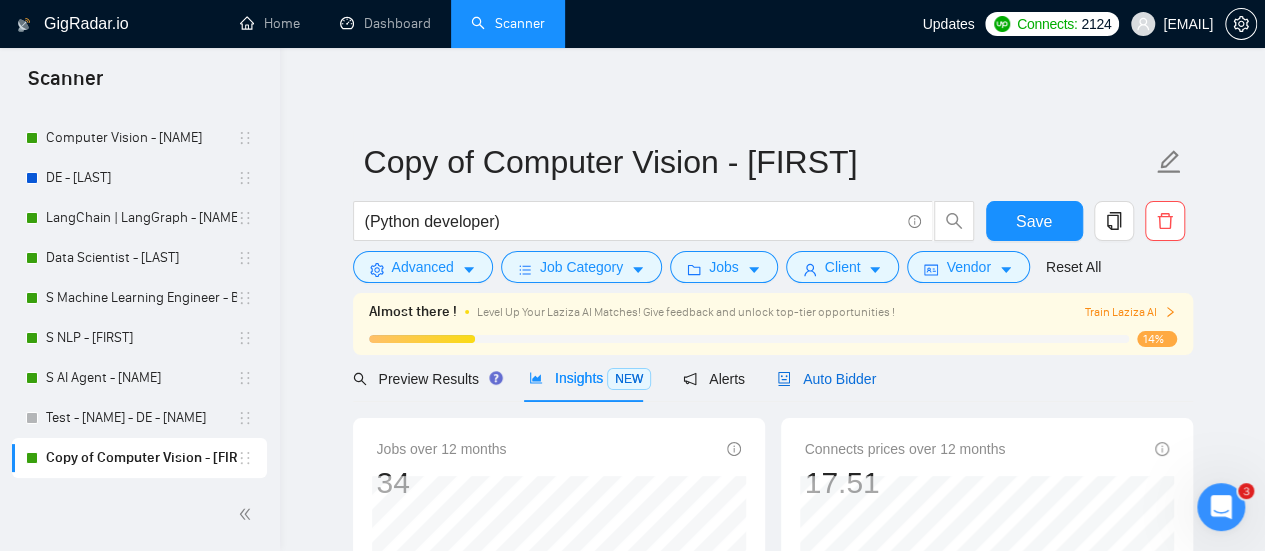 click on "Auto Bidder" at bounding box center (826, 379) 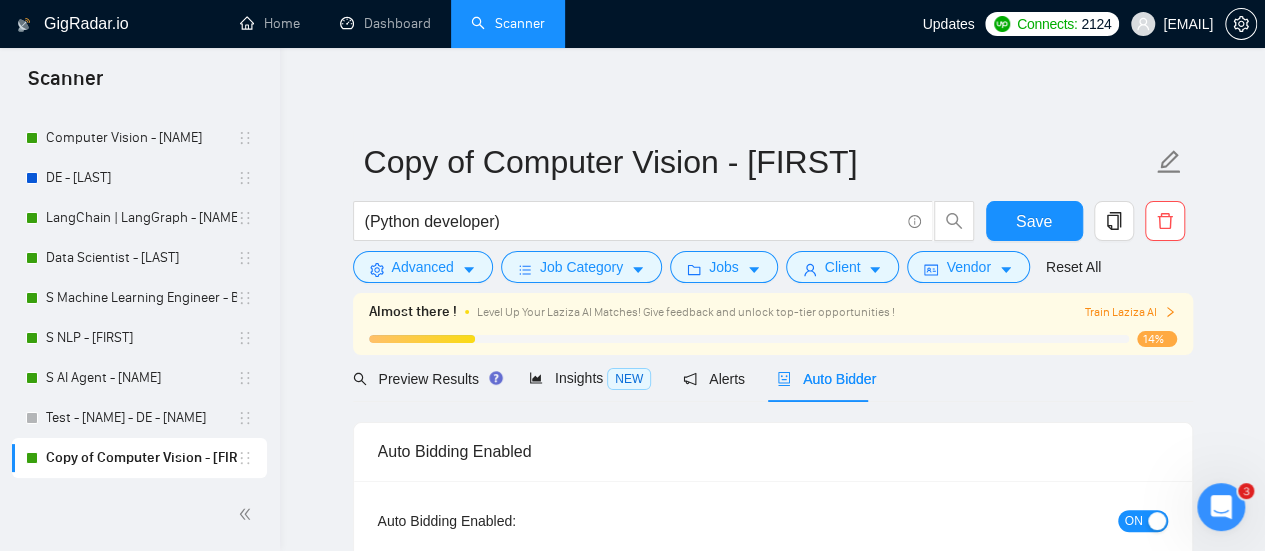 click on "ON" at bounding box center (1035, 521) 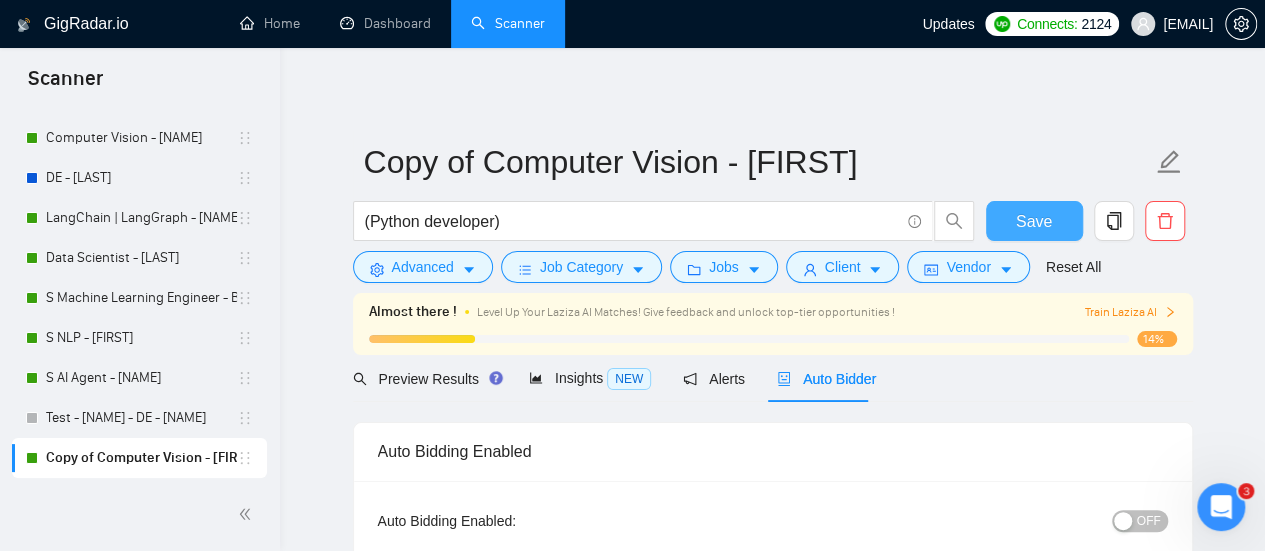 click on "Save" at bounding box center [1034, 221] 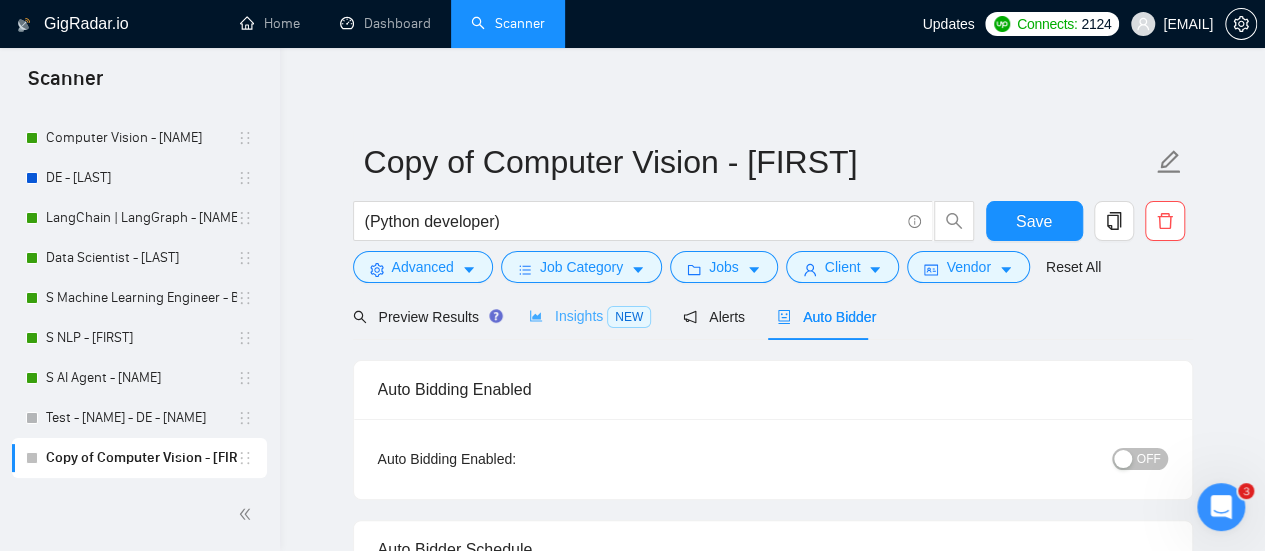 type 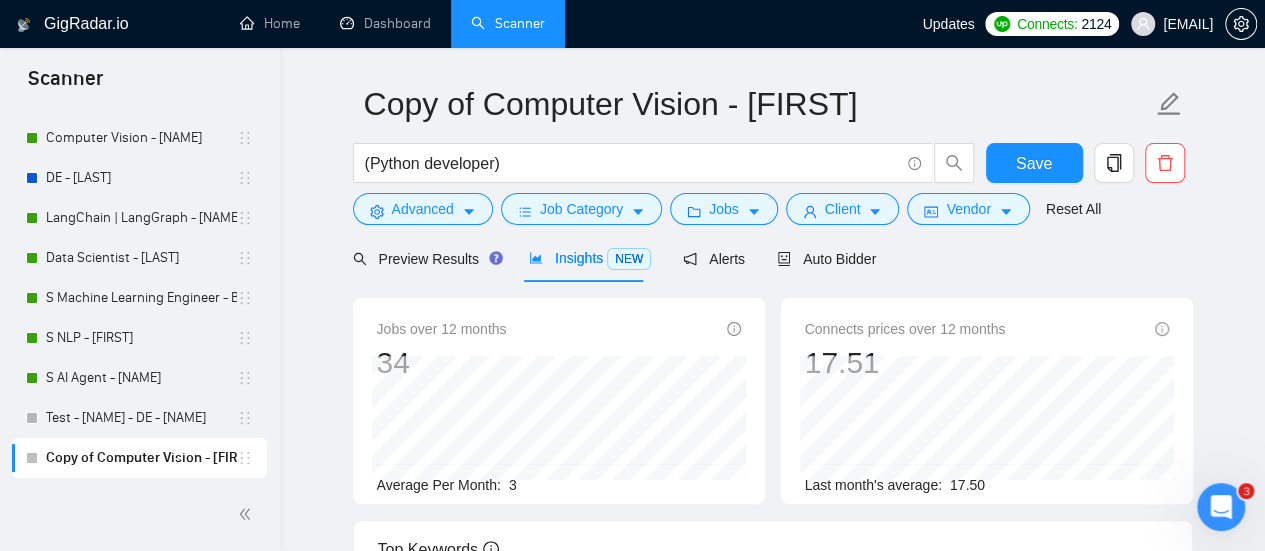 scroll, scrollTop: 0, scrollLeft: 0, axis: both 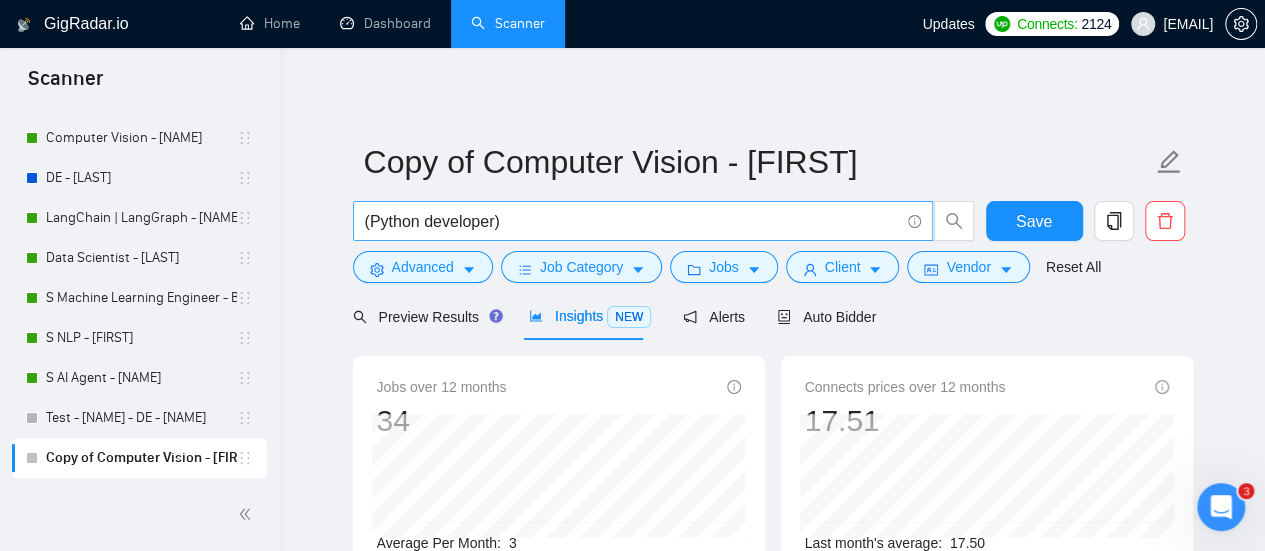 click on "(Python developer)" at bounding box center [632, 221] 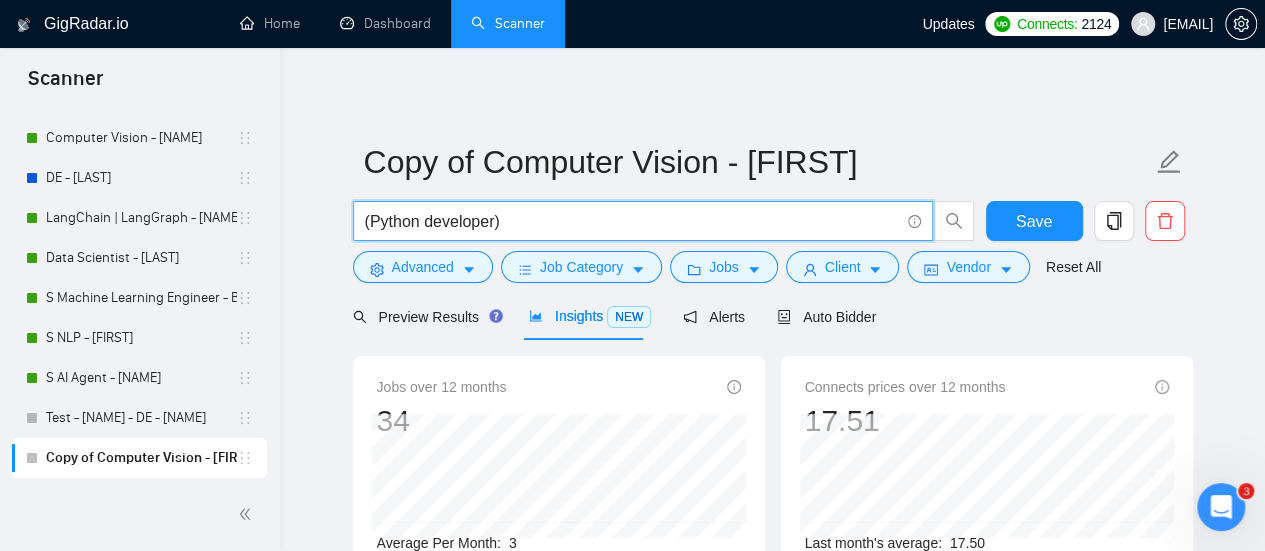 click on "(Python developer)" at bounding box center [632, 221] 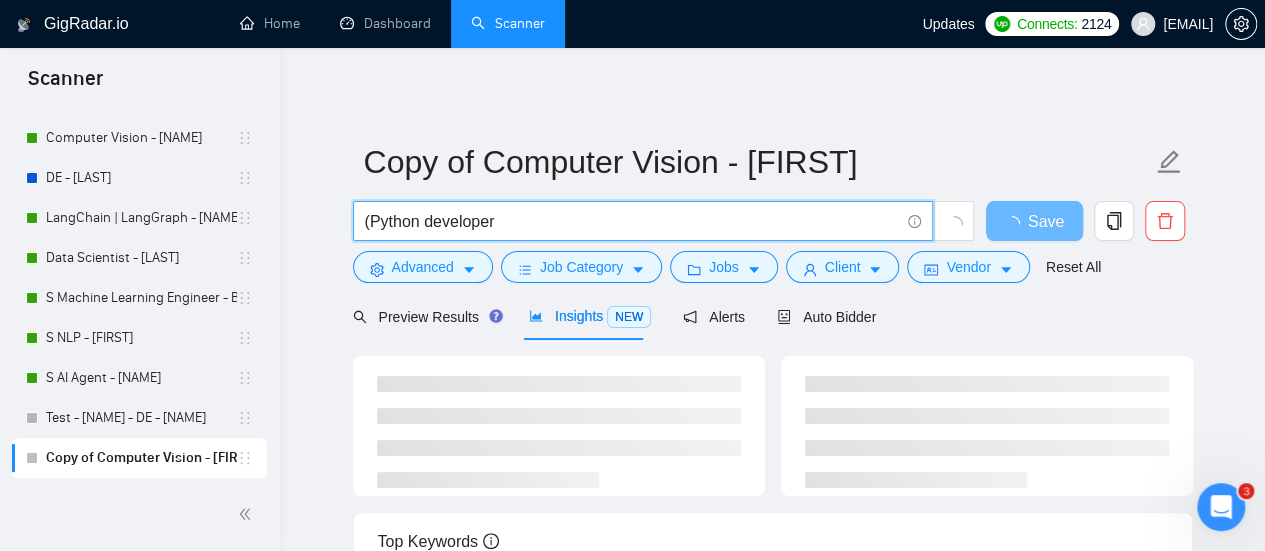 drag, startPoint x: 424, startPoint y: 227, endPoint x: 304, endPoint y: 207, distance: 121.65525 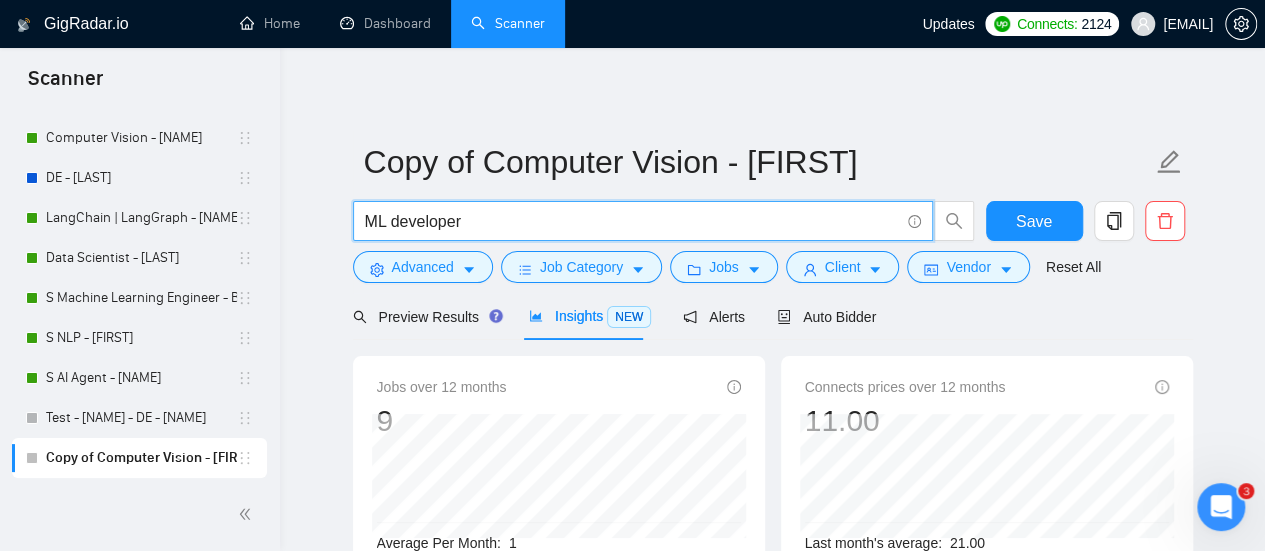 drag, startPoint x: 466, startPoint y: 221, endPoint x: 392, endPoint y: 218, distance: 74.06078 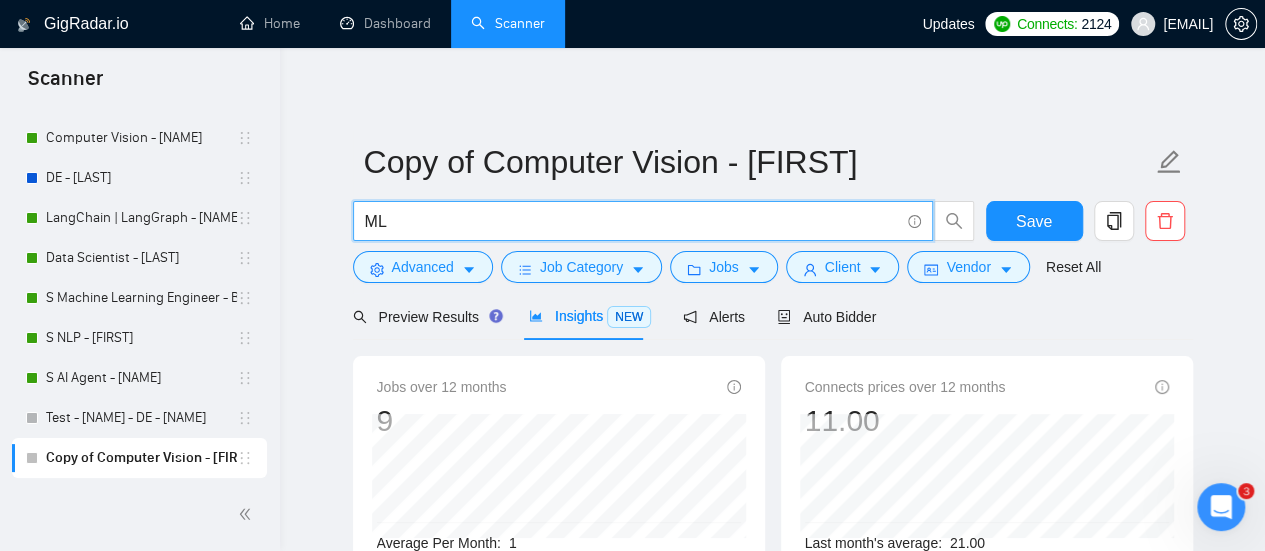 type on "ML" 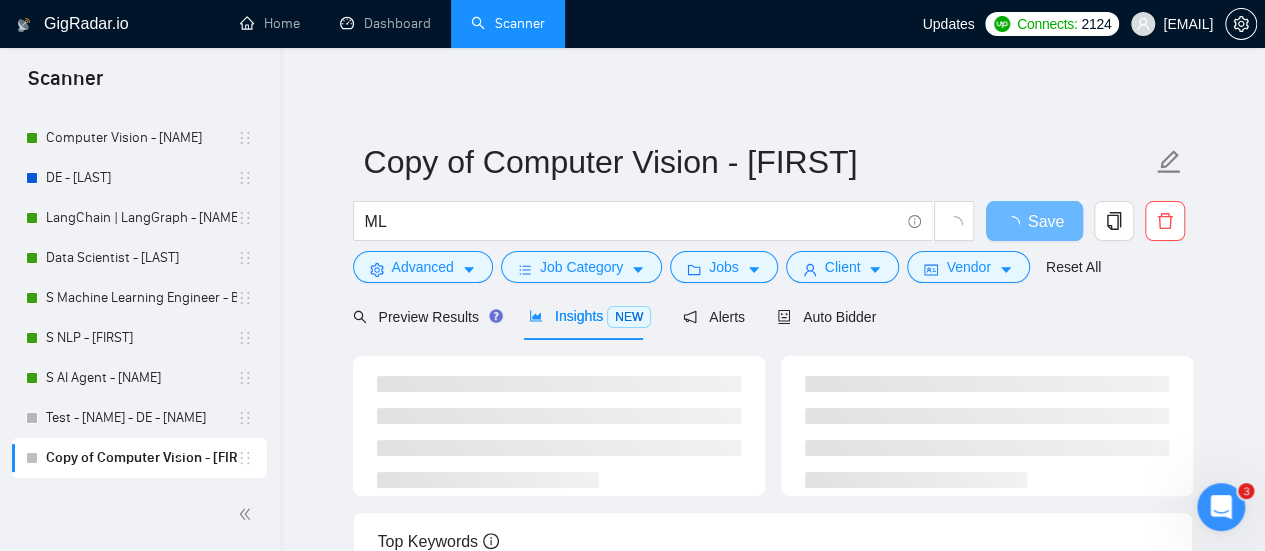 click on "GigRadar.io Home Dashboard Scanner Updates  Connects: 2124 otsebriy@amazinum.com Copy of Computer Vision - [NAME] ML Save Advanced   Job Category   Jobs   Client   Vendor   Reset All Preview Results Insights NEW Alerts Auto Bidder Top Keywords Average Auction Prices GigRadar.io 1.26.0 (dev) @vadymhimself   2025 GigRadar.io | All Rights Reserved." at bounding box center [772, 560] 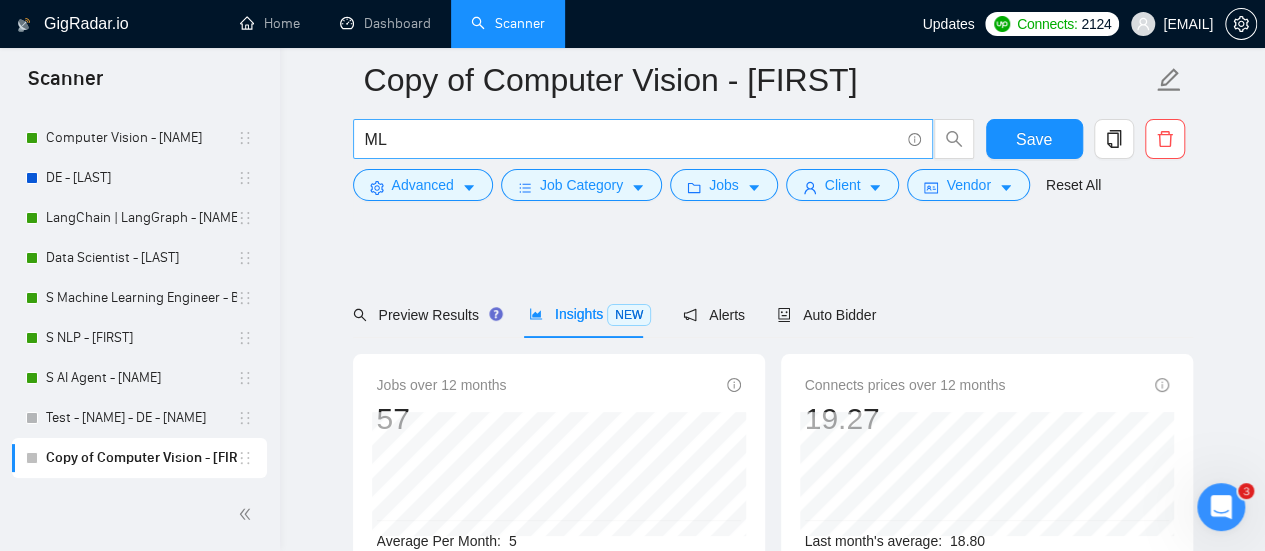 scroll, scrollTop: 0, scrollLeft: 0, axis: both 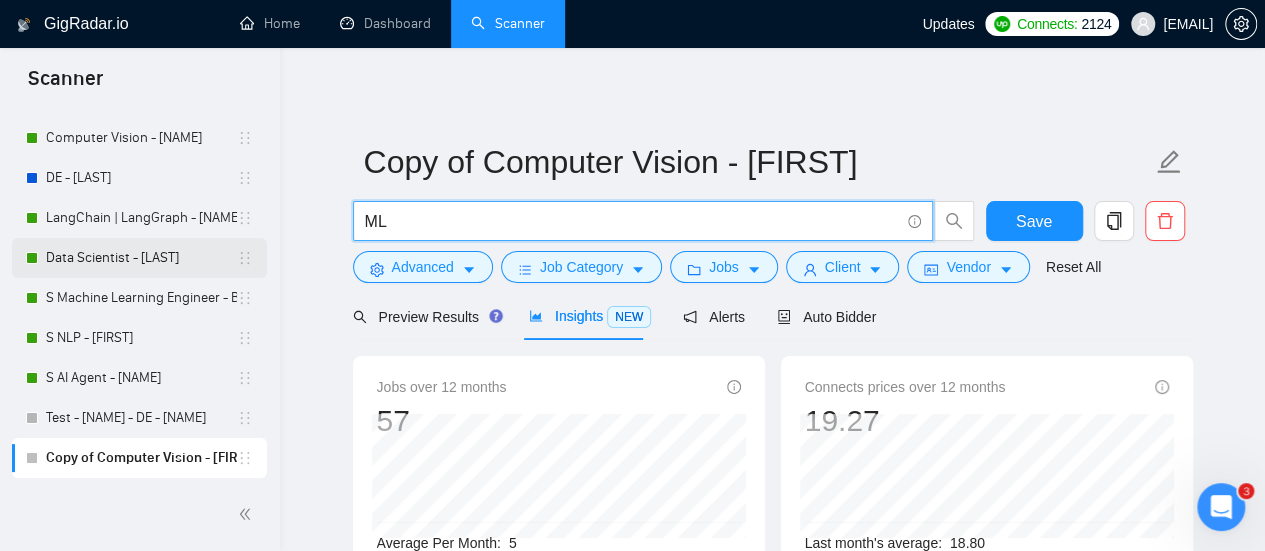 drag, startPoint x: 477, startPoint y: 216, endPoint x: 170, endPoint y: 260, distance: 310.13705 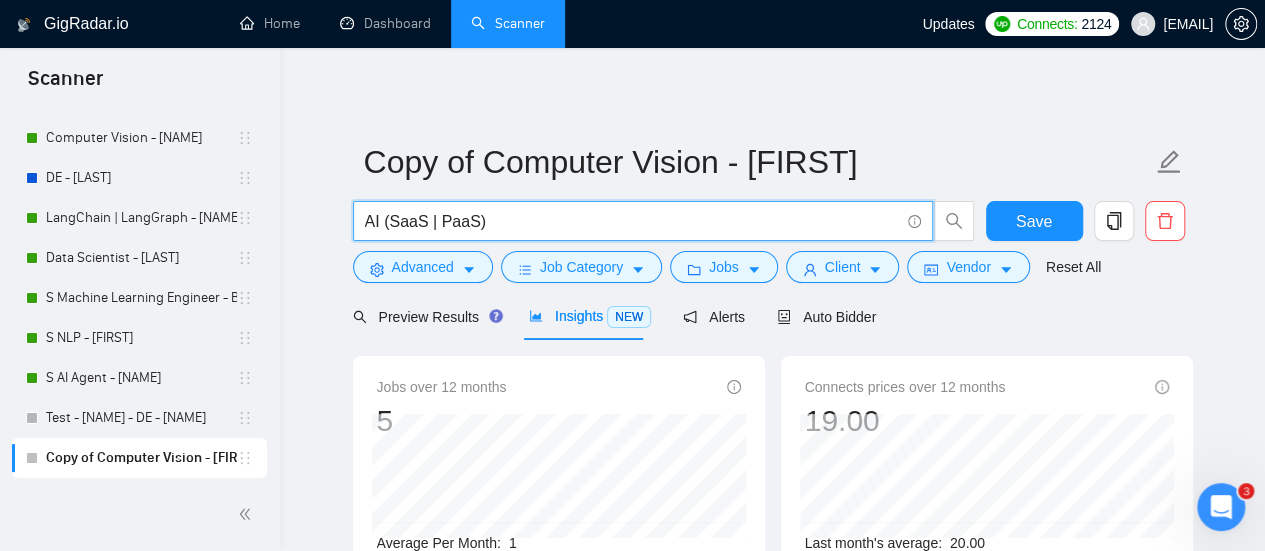 click on "AI (SaaS | PaaS)" at bounding box center [632, 221] 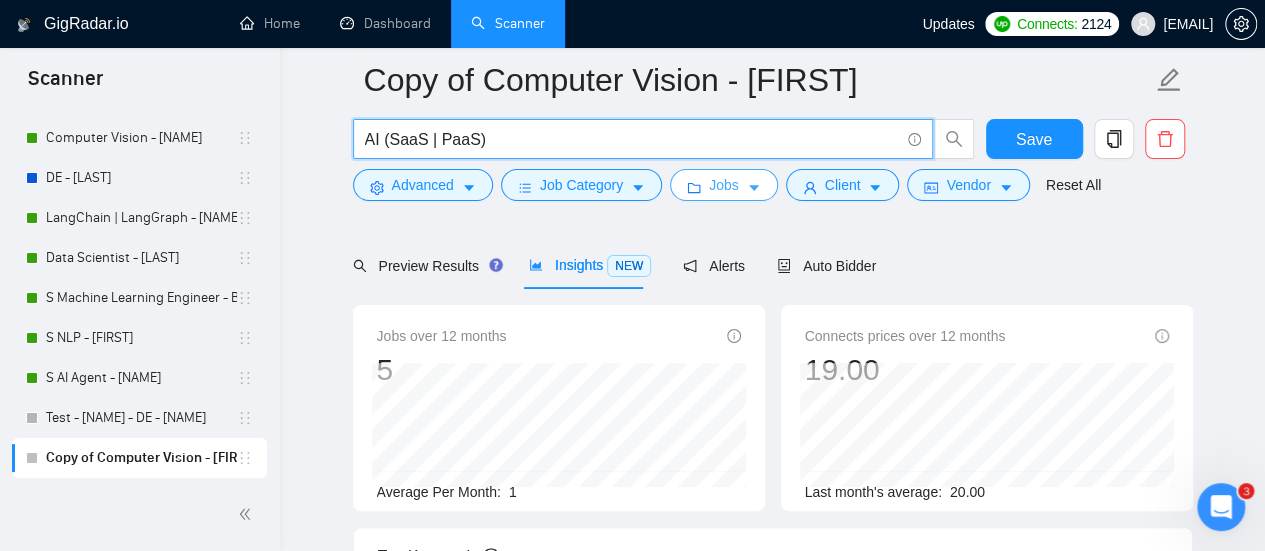 scroll, scrollTop: 0, scrollLeft: 0, axis: both 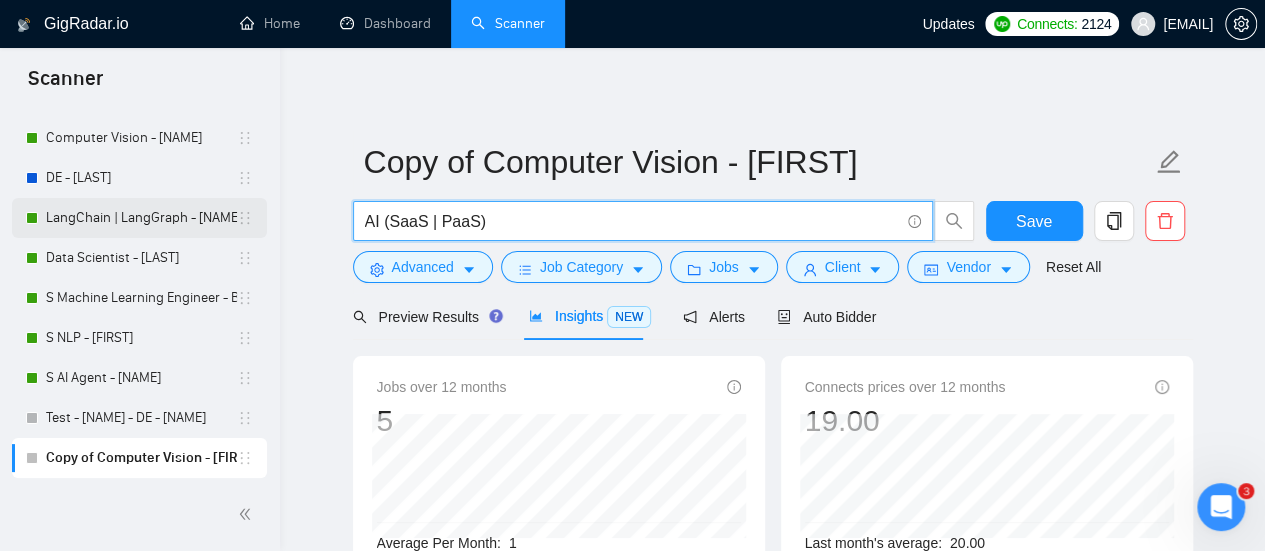 drag, startPoint x: 387, startPoint y: 219, endPoint x: 203, endPoint y: 219, distance: 184 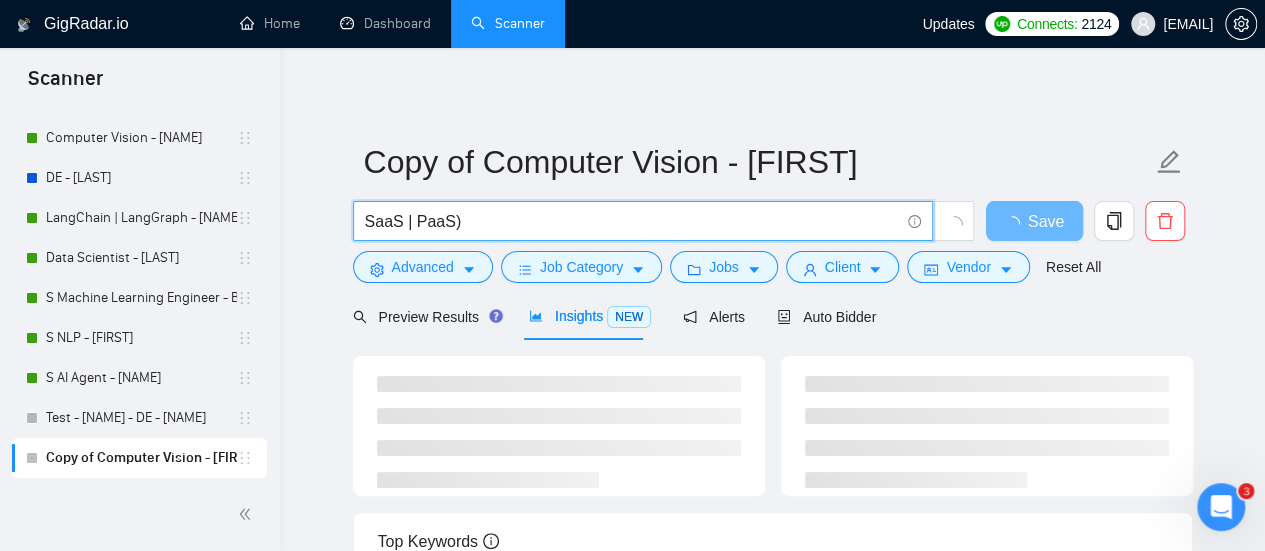 click on "Copy of Computer Vision - [FIRST] SaaS | PaaS) Save Advanced   Job Category   Jobs   Client   Vendor   Reset All" at bounding box center [773, 211] 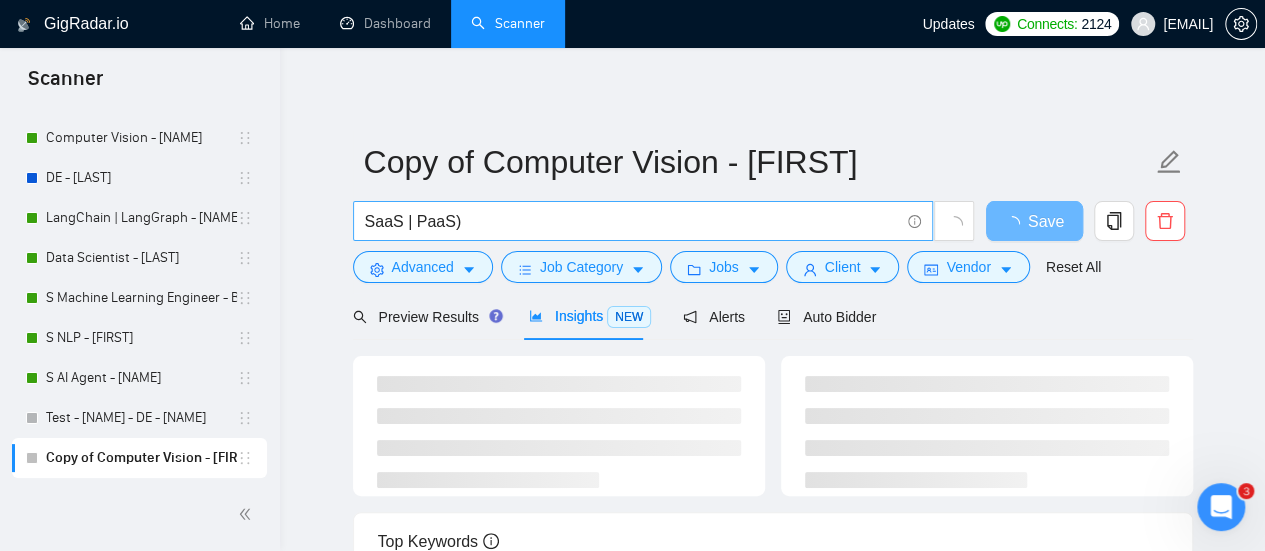 drag, startPoint x: 451, startPoint y: 238, endPoint x: 461, endPoint y: 221, distance: 19.723083 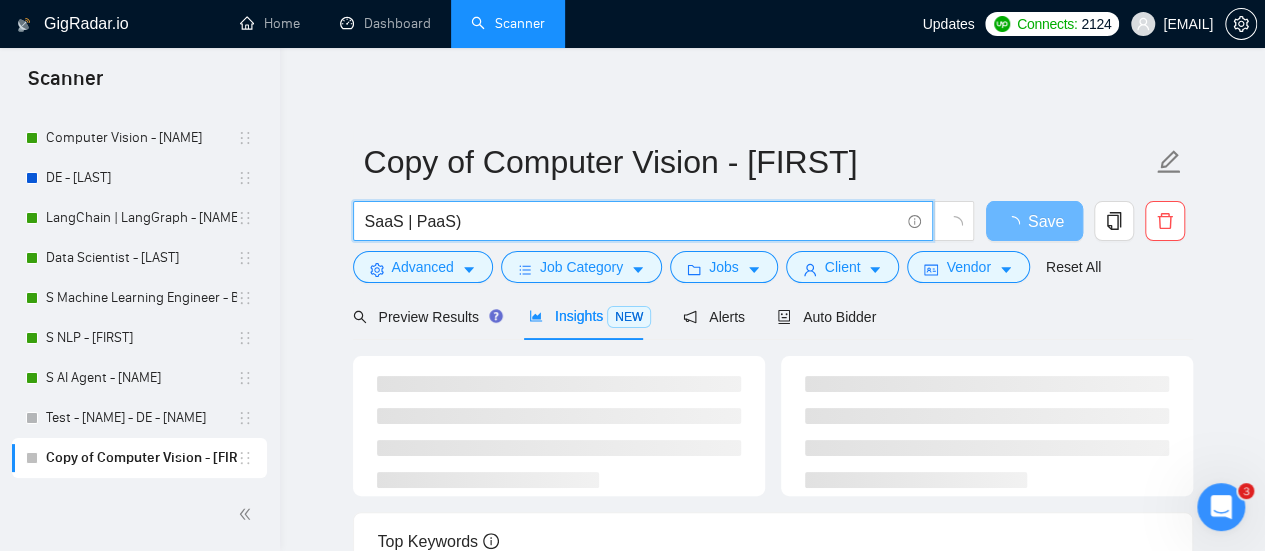 click on "SaaS | PaaS)" at bounding box center [632, 221] 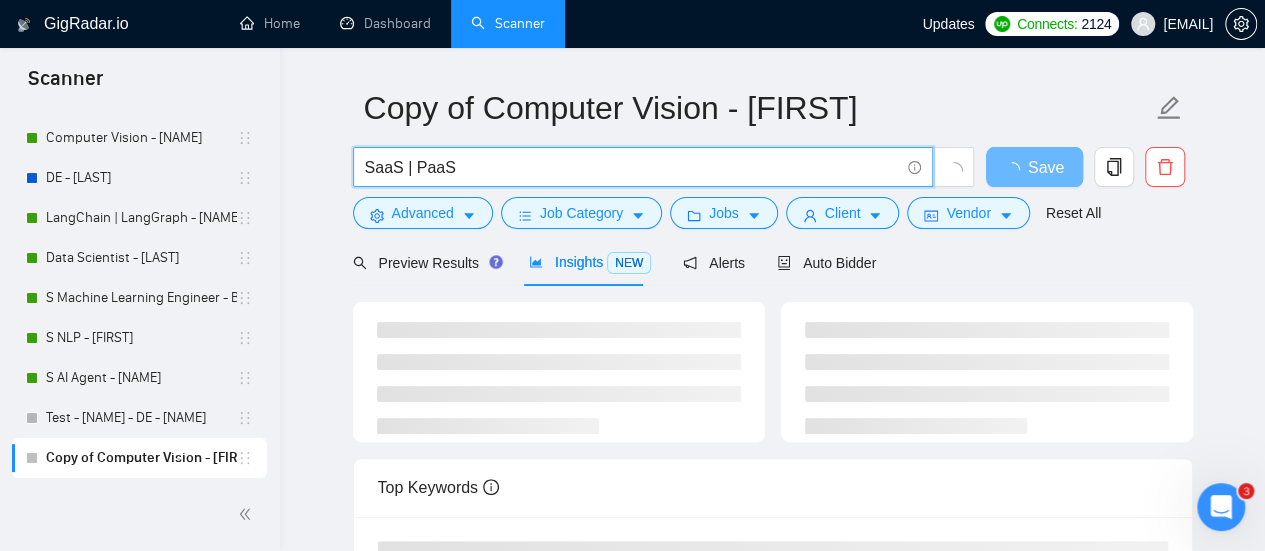 scroll, scrollTop: 100, scrollLeft: 0, axis: vertical 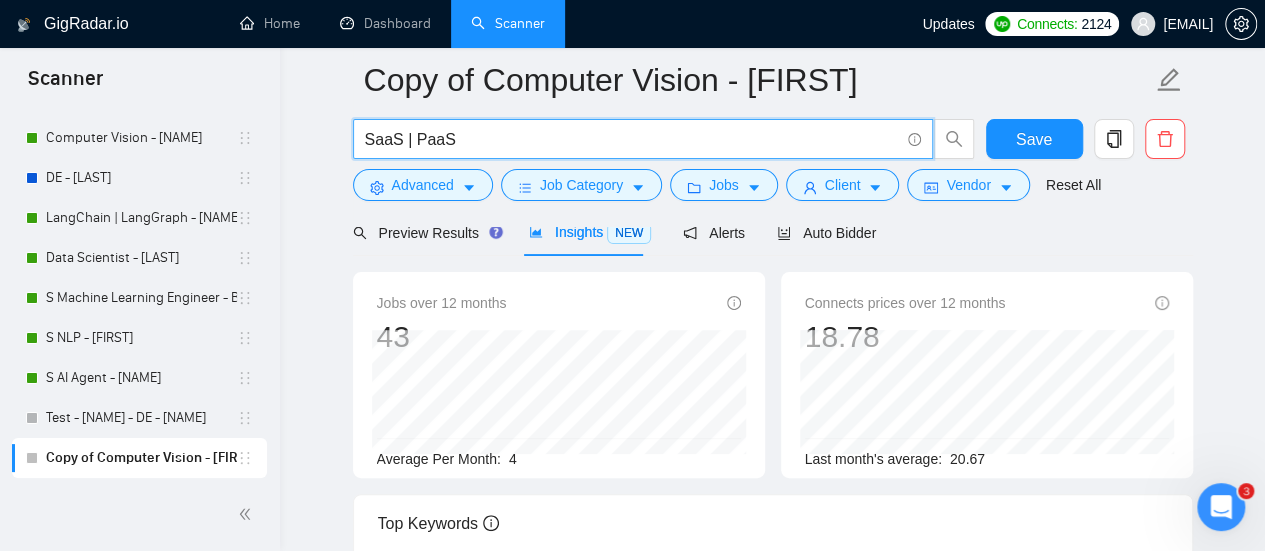 click at bounding box center (773, 219) 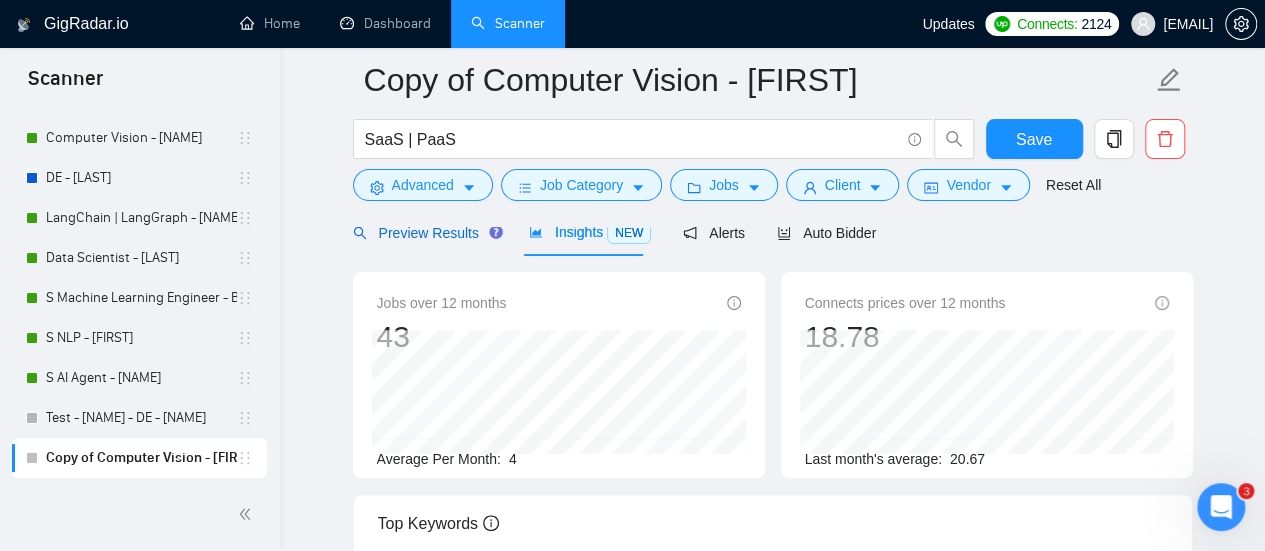 click on "Preview Results" at bounding box center (425, 233) 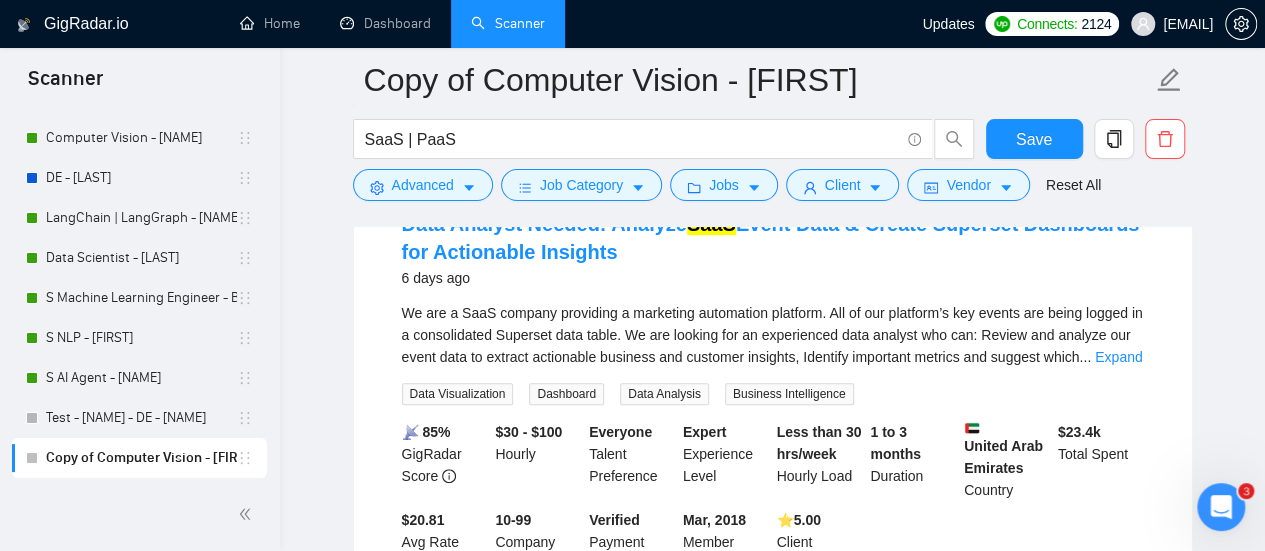 scroll, scrollTop: 0, scrollLeft: 0, axis: both 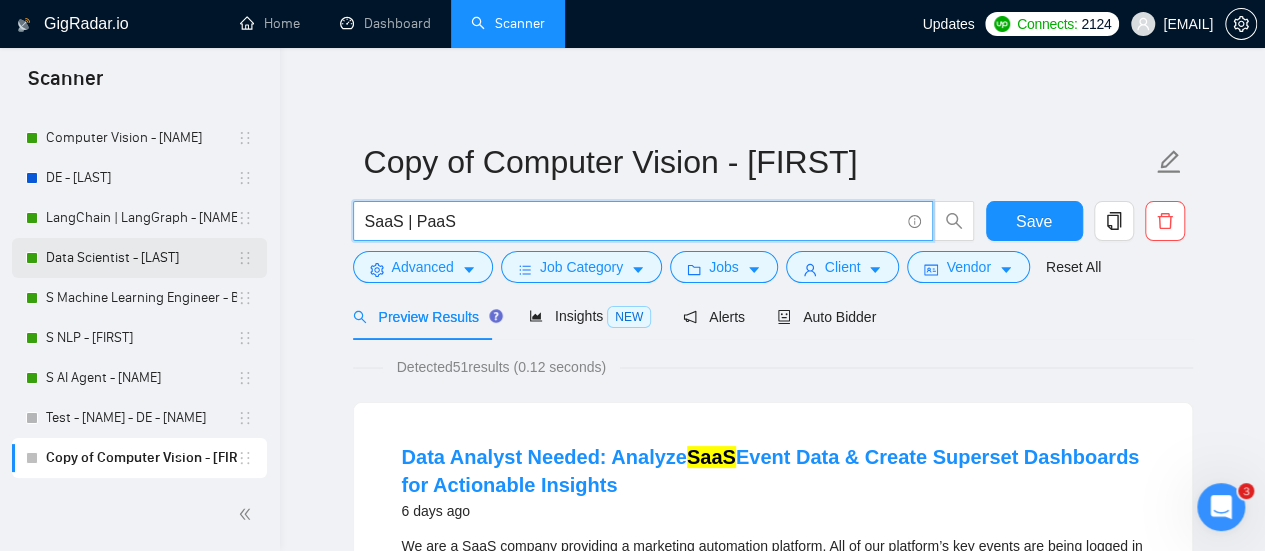 drag, startPoint x: 567, startPoint y: 226, endPoint x: 187, endPoint y: 269, distance: 382.42517 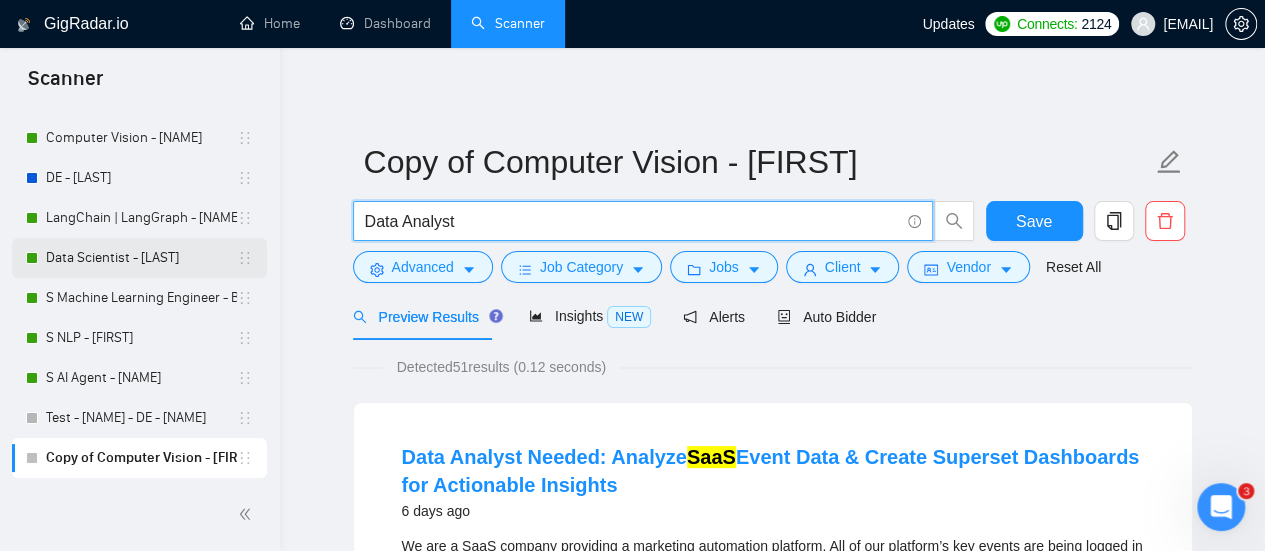 type on "Data Analyst" 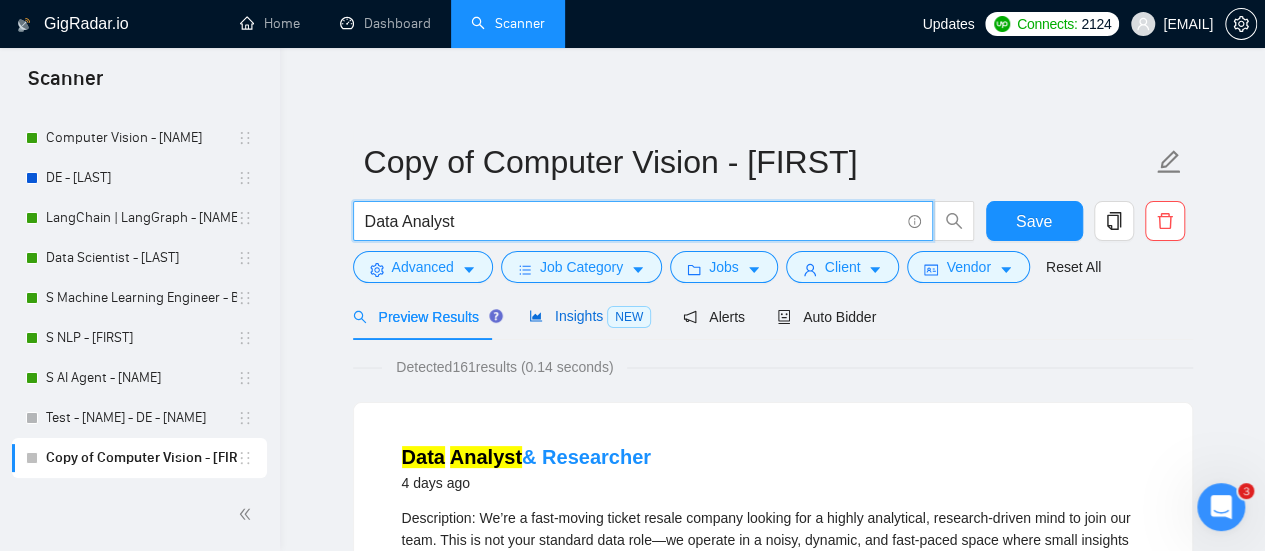 click on "NEW" at bounding box center (629, 317) 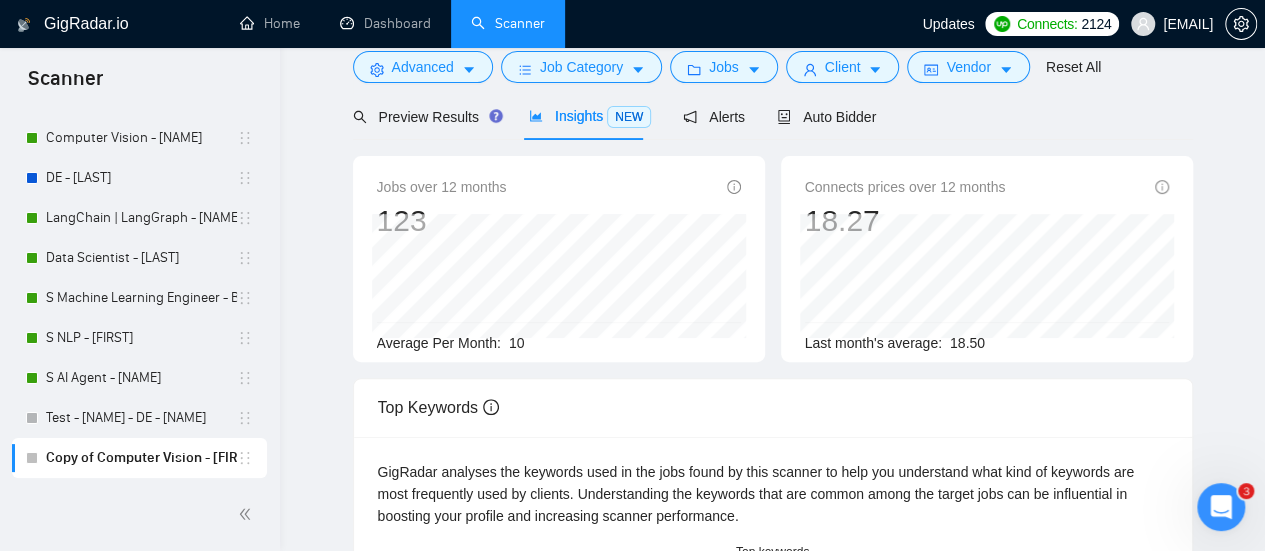 scroll, scrollTop: 0, scrollLeft: 0, axis: both 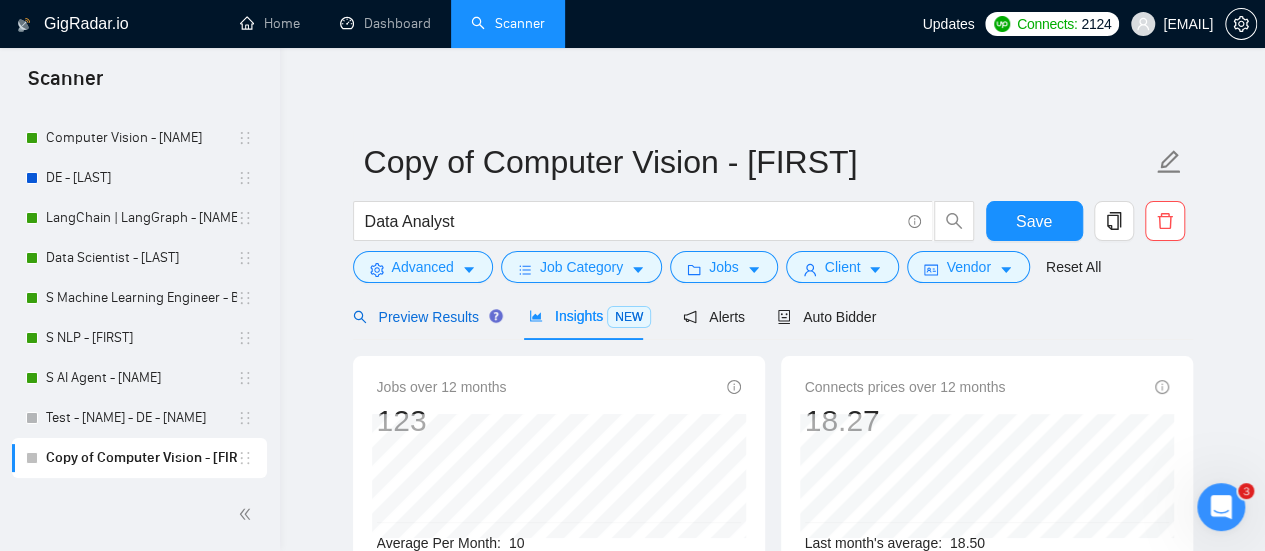 click on "Preview Results" at bounding box center (425, 317) 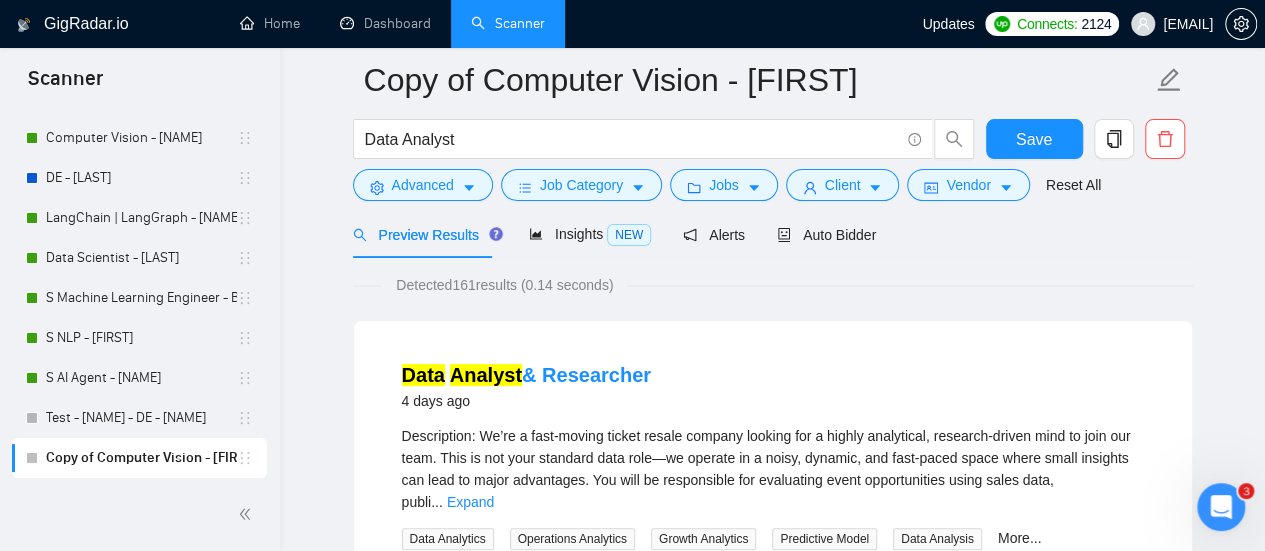 scroll, scrollTop: 0, scrollLeft: 0, axis: both 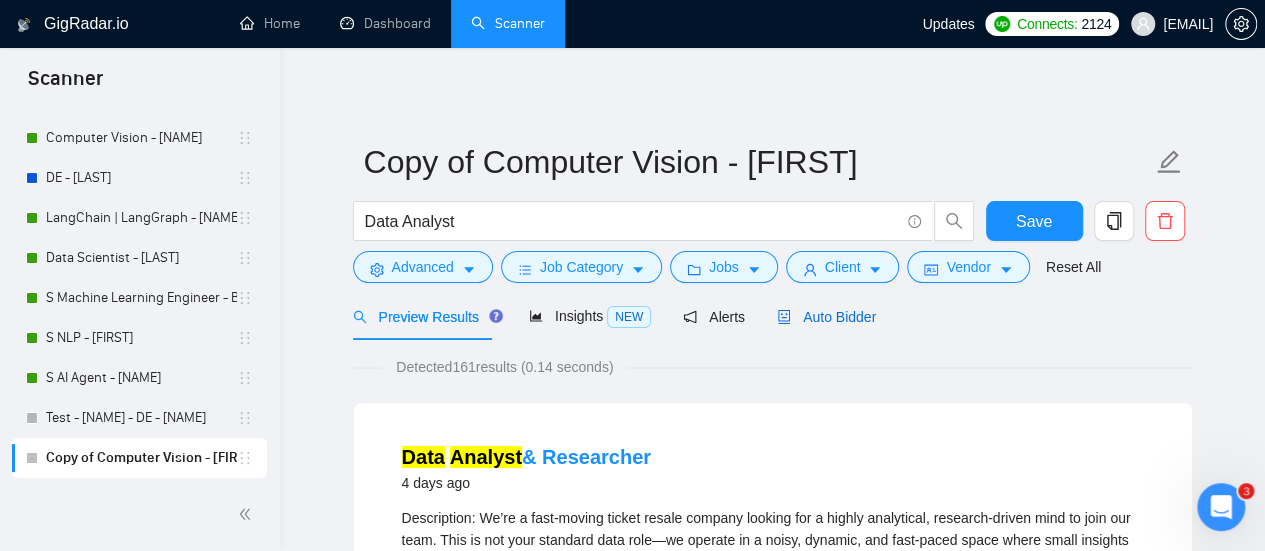 drag, startPoint x: 794, startPoint y: 313, endPoint x: 756, endPoint y: 289, distance: 44.94441 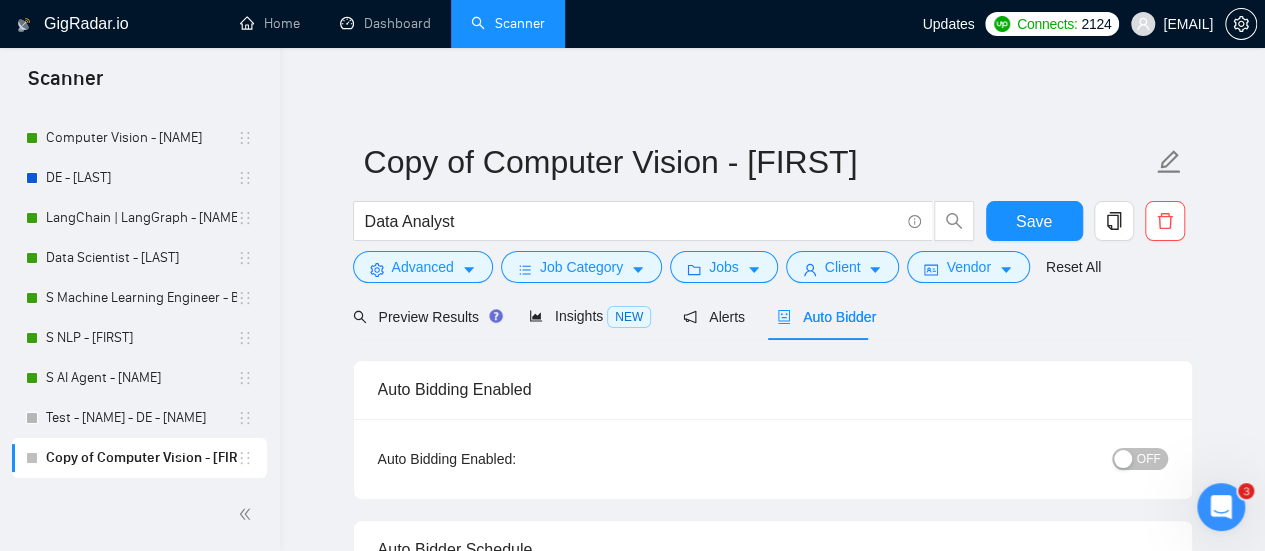 type 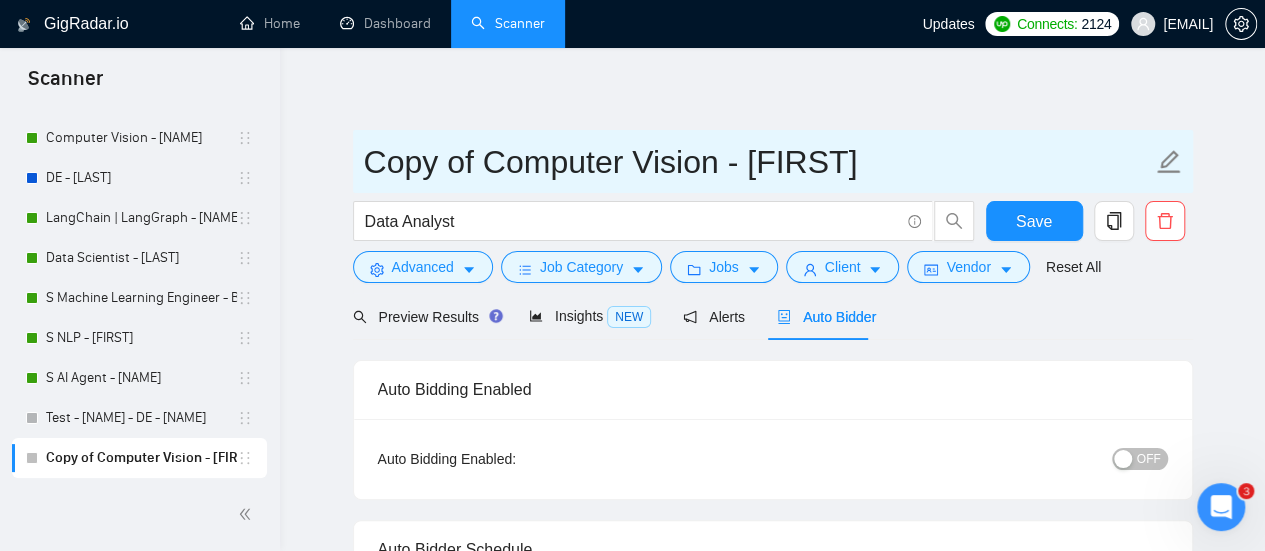 drag, startPoint x: 719, startPoint y: 164, endPoint x: 328, endPoint y: 169, distance: 391.03198 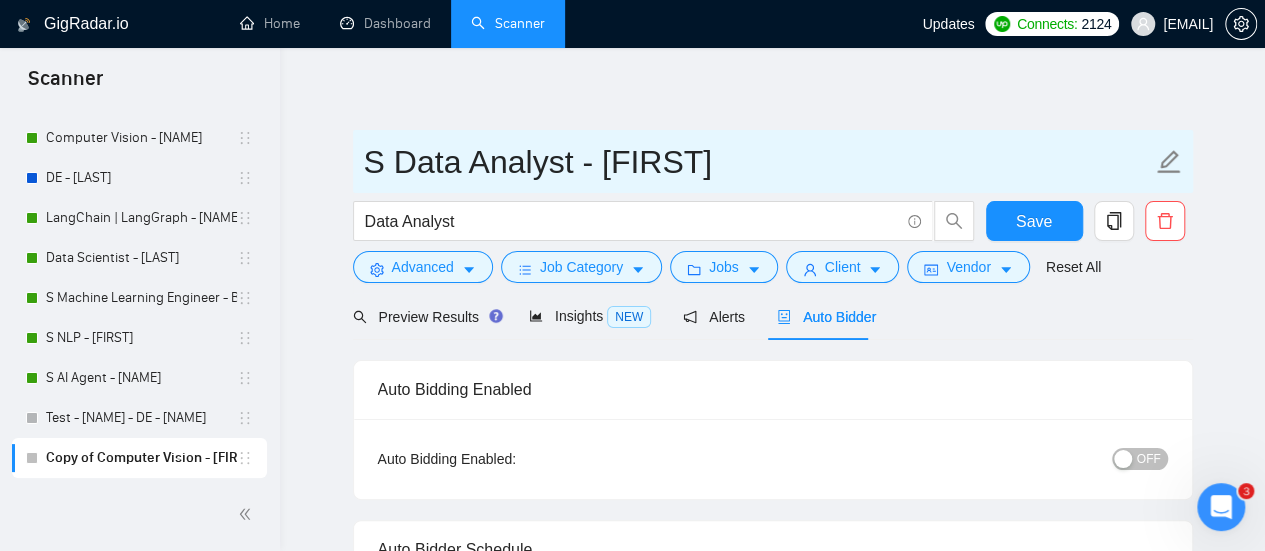 type on "S Data Analyst - [FIRST]" 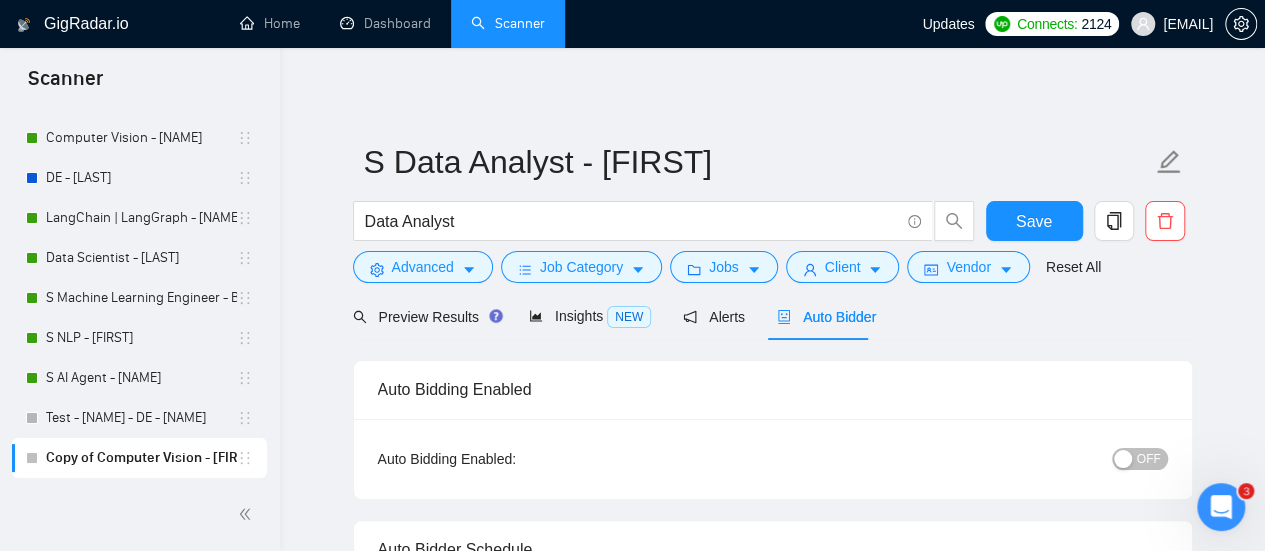 click on "Preview Results Insights NEW Alerts Auto Bidder Auto Bidding Enabled Auto Bidding Enabled: OFF Auto Bidder Schedule Auto Bidding Type: Automated (recommended) Semi-automated Auto Bidding Schedule: 24/7 Custom Custom Auto Bidder Schedule Repeat every week on Monday Tuesday Wednesday Thursday Friday Saturday Sunday Active Hours ( Europe/Kiev ): From: To: ( 24  hours) Europe/Kiev Auto Bidding Type Select your bidding algorithm: Choose the algorithm for you bidding. The price per proposal does not include your connects expenditure. Template Bidder Works great for narrow segments and short cover letters that don't change. 0.50  credits / proposal Sardor AI 🤖 Personalise your cover letter with ai [placeholders] 1.00  credits / proposal Experimental Laziza AI  👑   NEW Extends Sardor AI by learning from your feedback and automatically qualifying jobs. The expected savings are based on Laziza's ability to ignore jobs that don't seem to be a good fit for the selected profile.   Learn more 2.00  credits / proposal" at bounding box center [773, 2815] 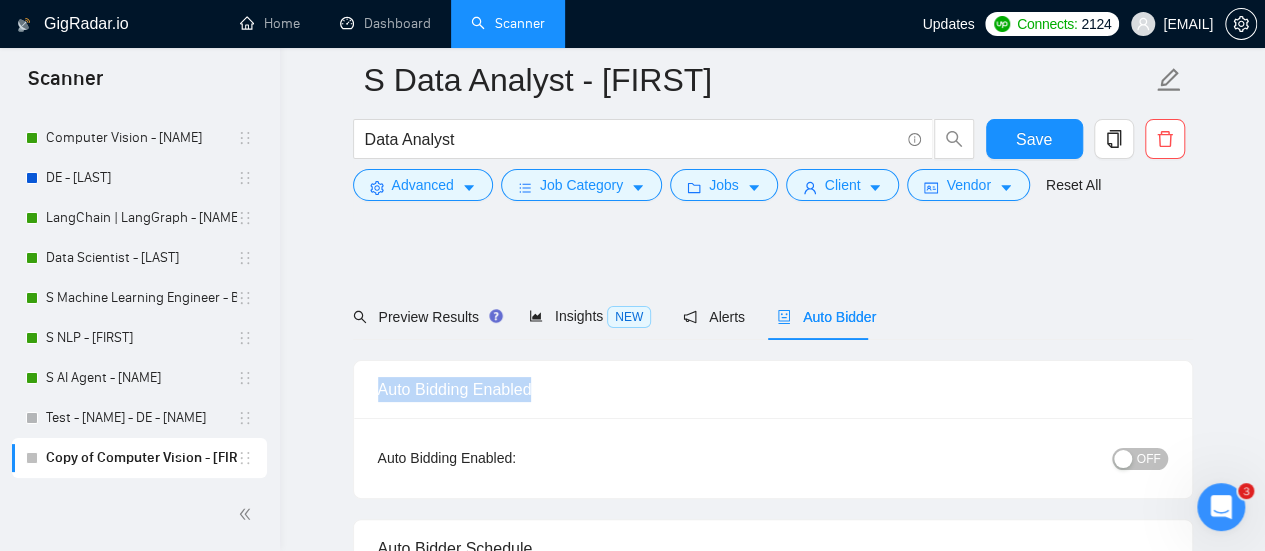 scroll, scrollTop: 200, scrollLeft: 0, axis: vertical 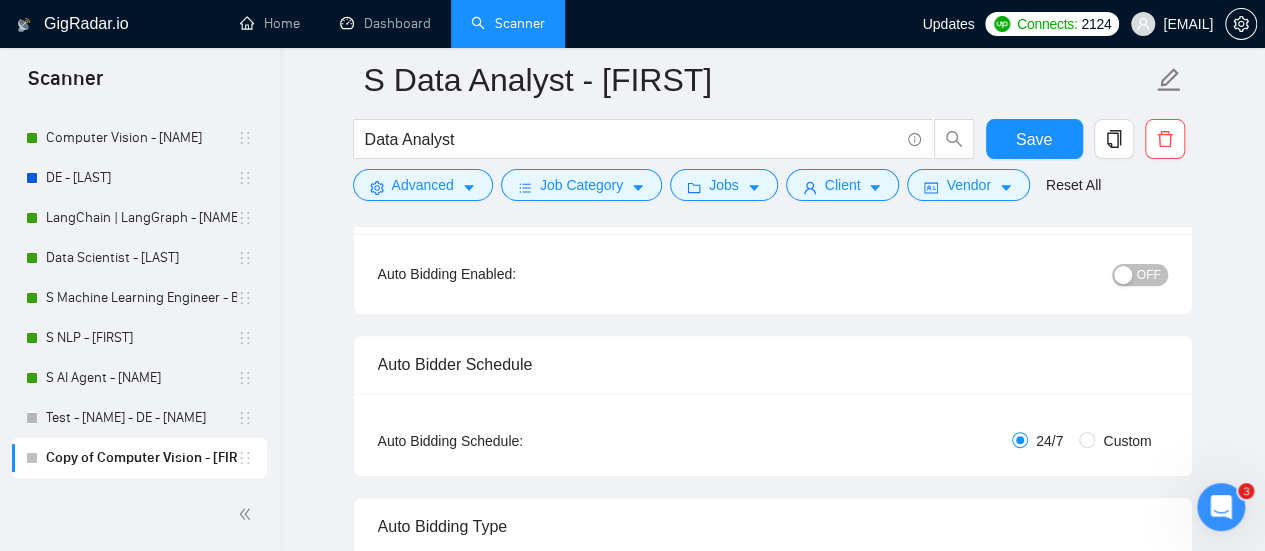 click on "Auto Bidder Schedule" at bounding box center [773, 365] 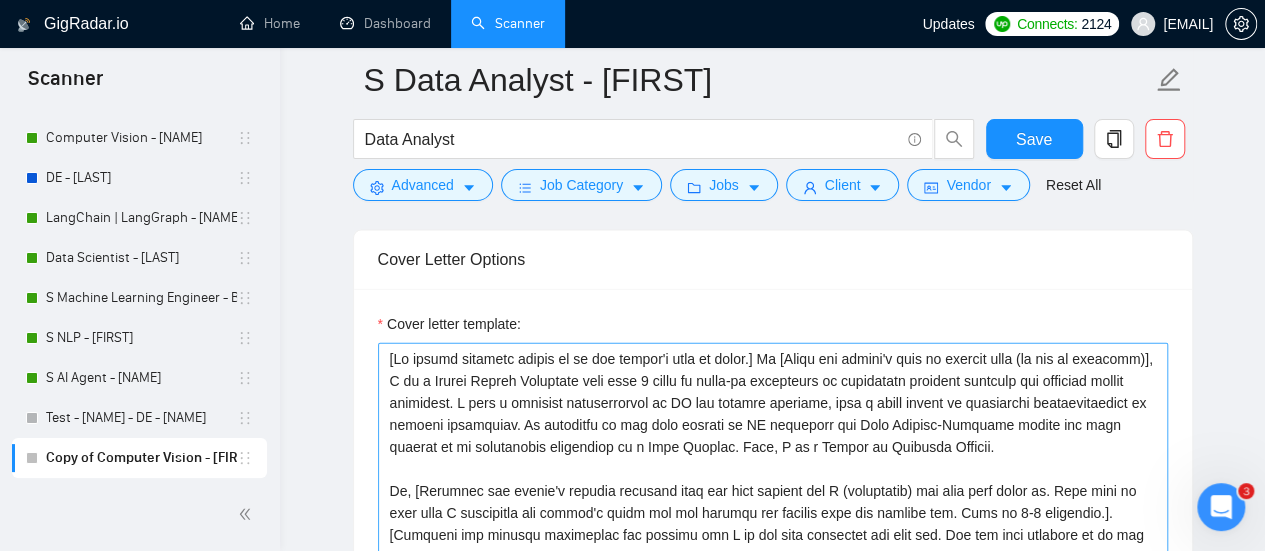 scroll, scrollTop: 2100, scrollLeft: 0, axis: vertical 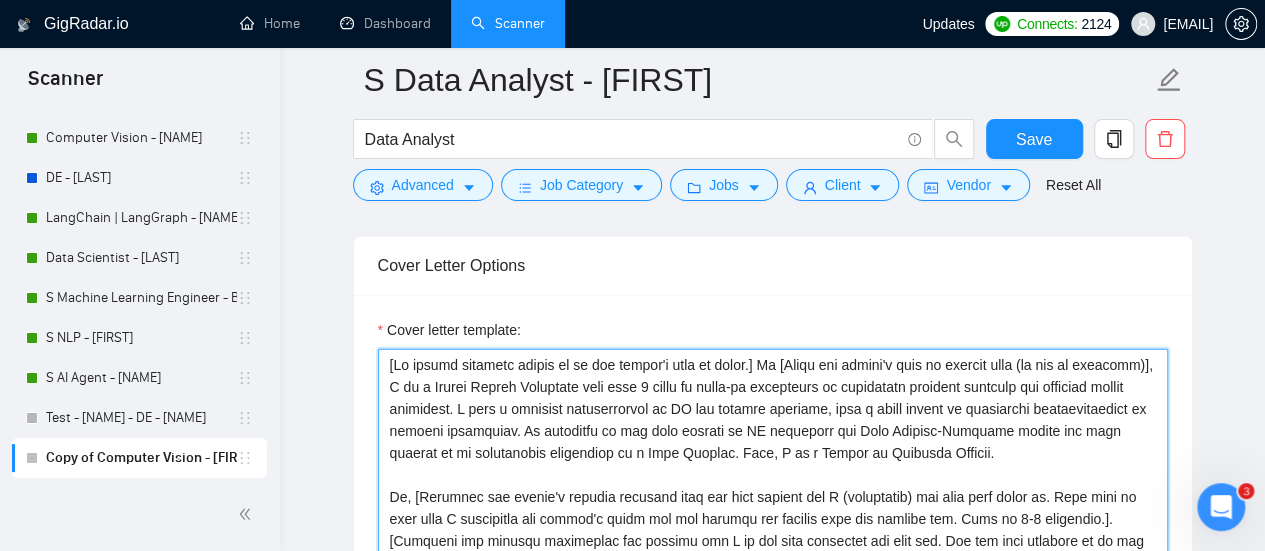 drag, startPoint x: 694, startPoint y: 405, endPoint x: 714, endPoint y: 390, distance: 25 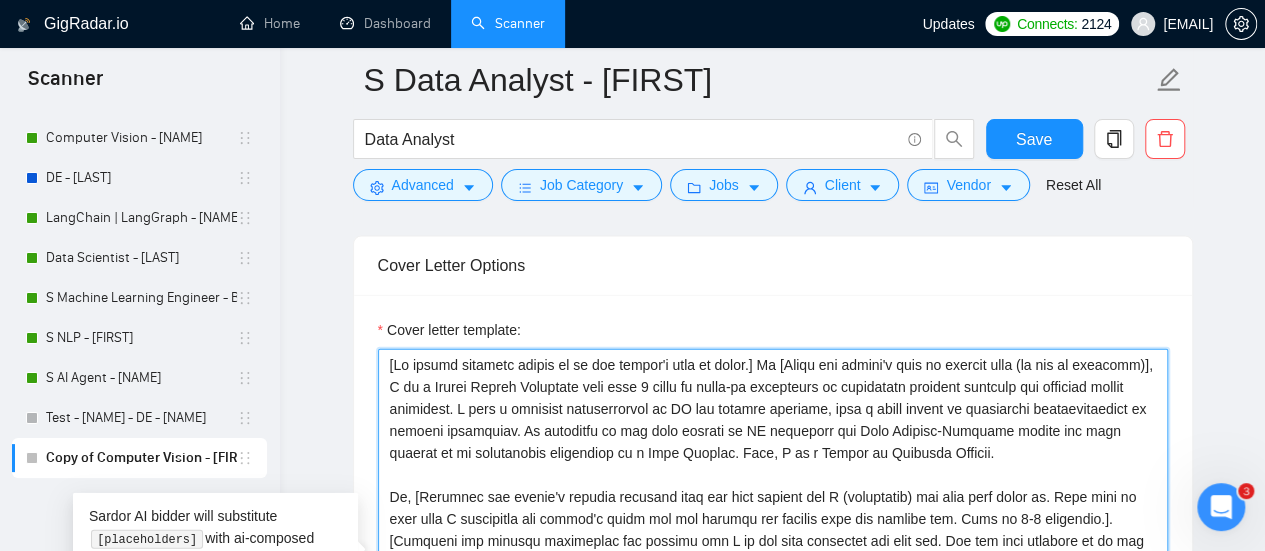 click on "Cover letter template:" at bounding box center [773, 574] 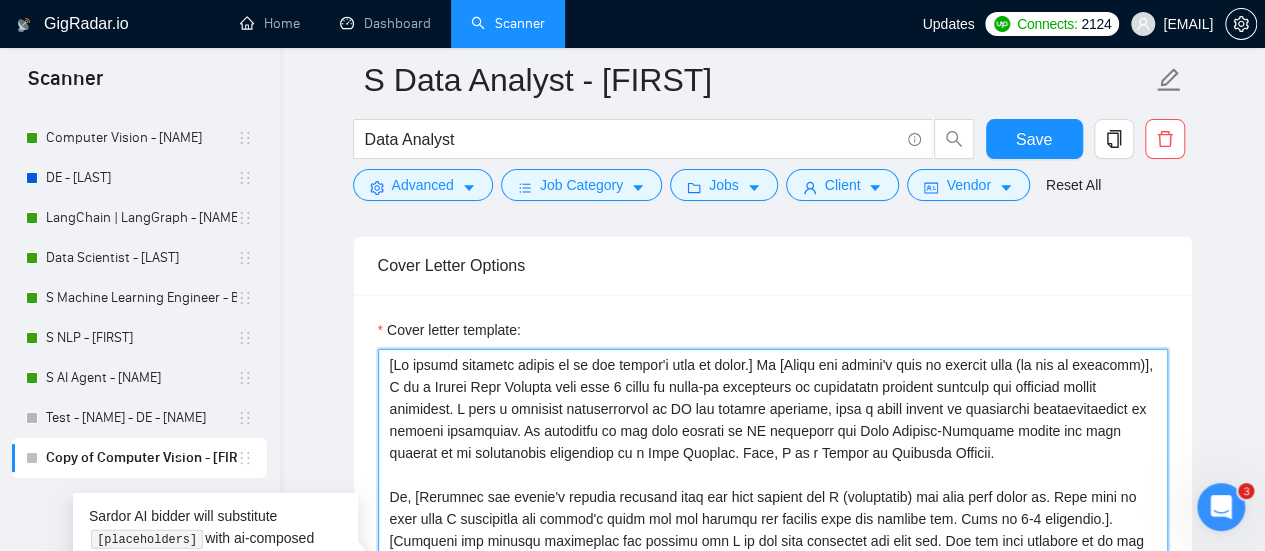 click on "Cover letter template:" at bounding box center (773, 574) 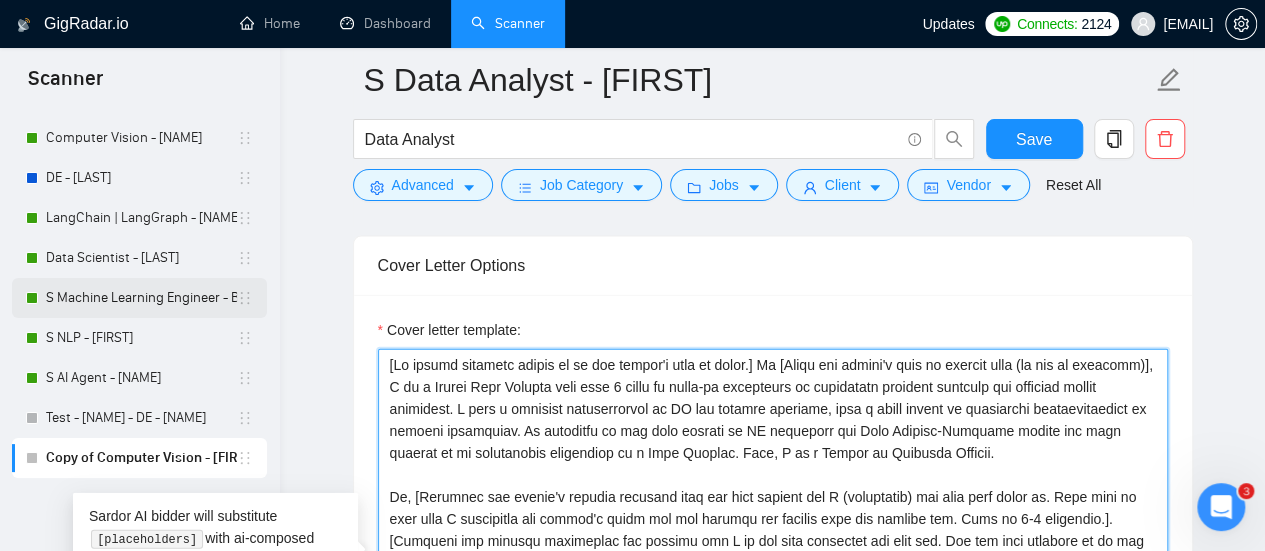 drag, startPoint x: 1044, startPoint y: 448, endPoint x: 168, endPoint y: 306, distance: 887.4345 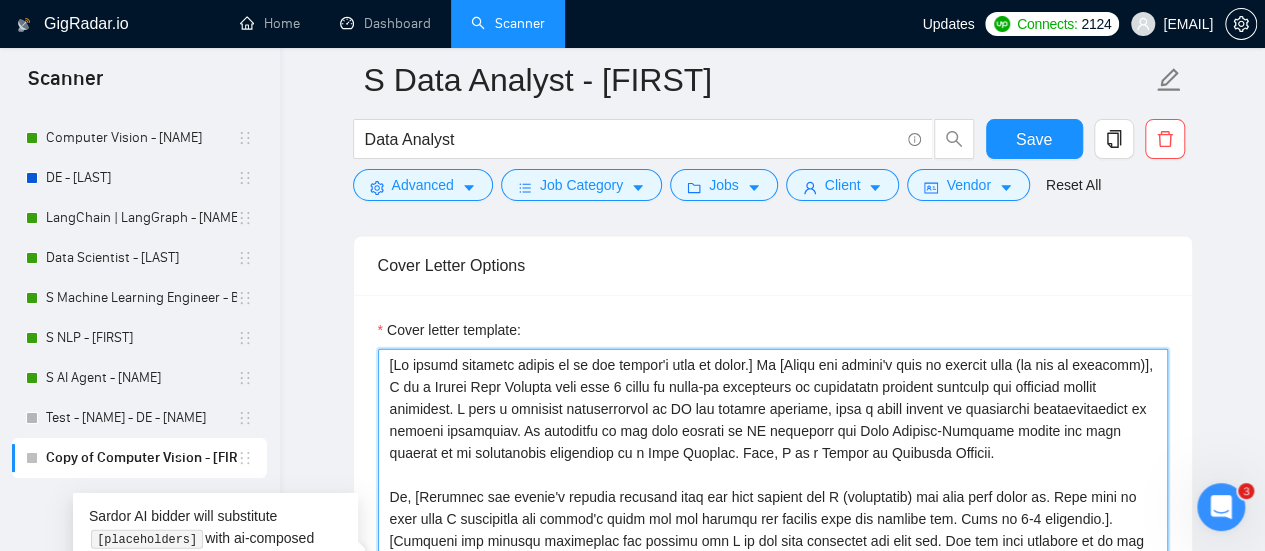click on "Cover letter template:" at bounding box center (773, 574) 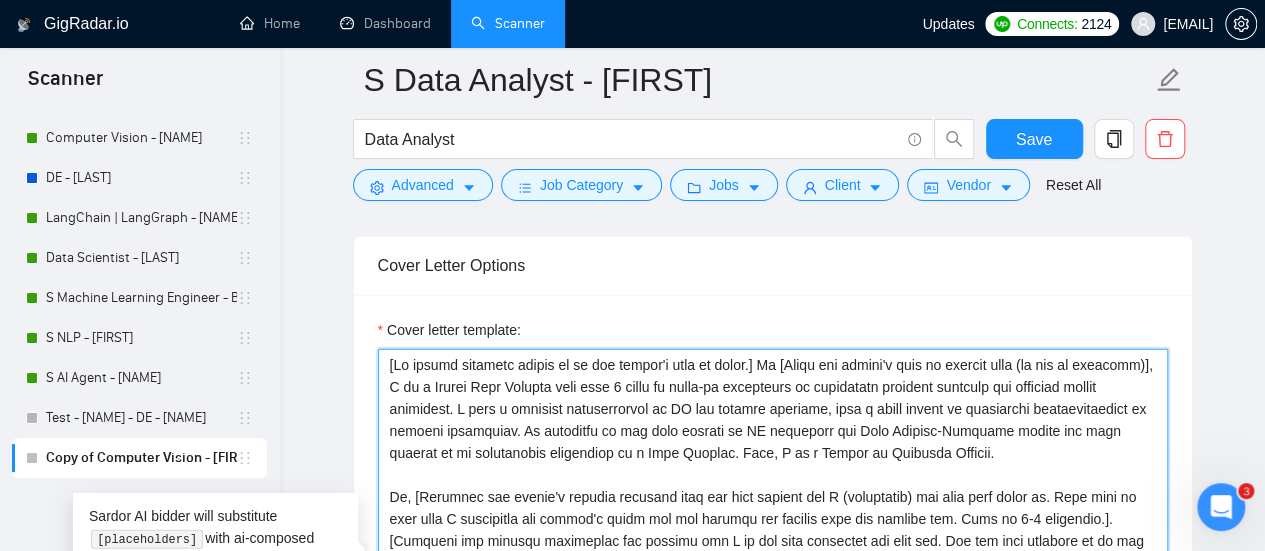 drag, startPoint x: 623, startPoint y: 423, endPoint x: 507, endPoint y: 406, distance: 117.239075 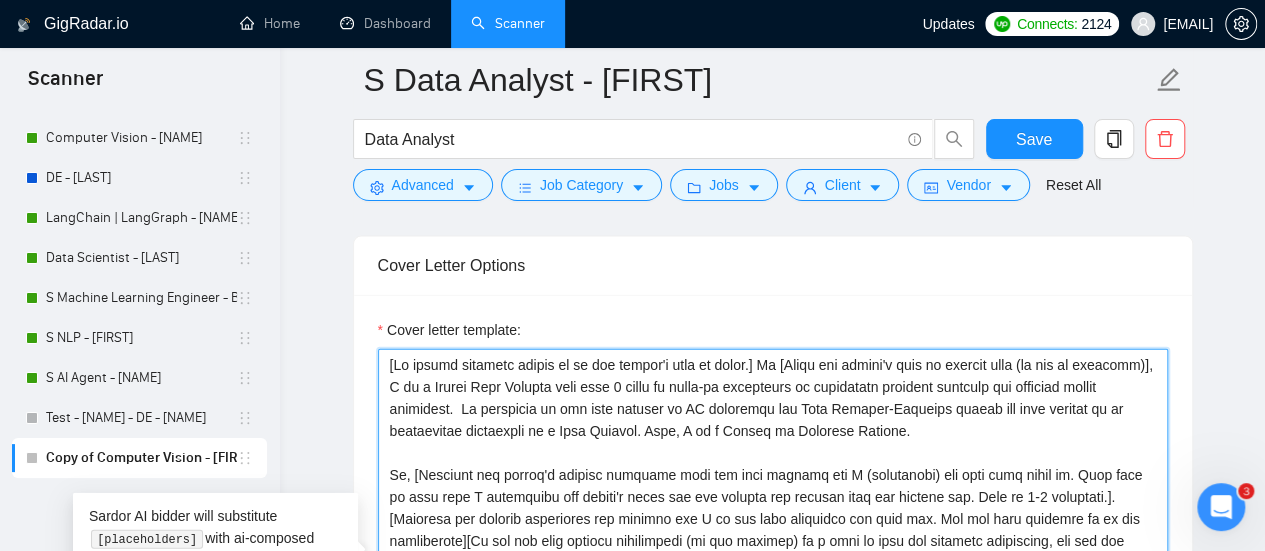 click on "Cover letter template:" at bounding box center (773, 574) 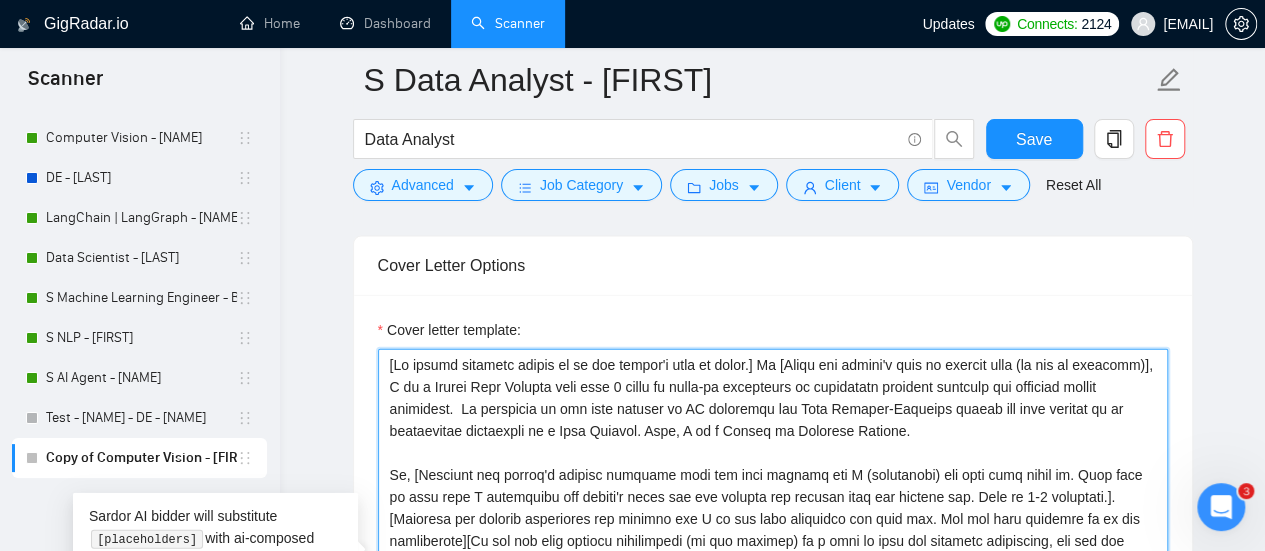 drag, startPoint x: 938, startPoint y: 440, endPoint x: 919, endPoint y: 431, distance: 21.023796 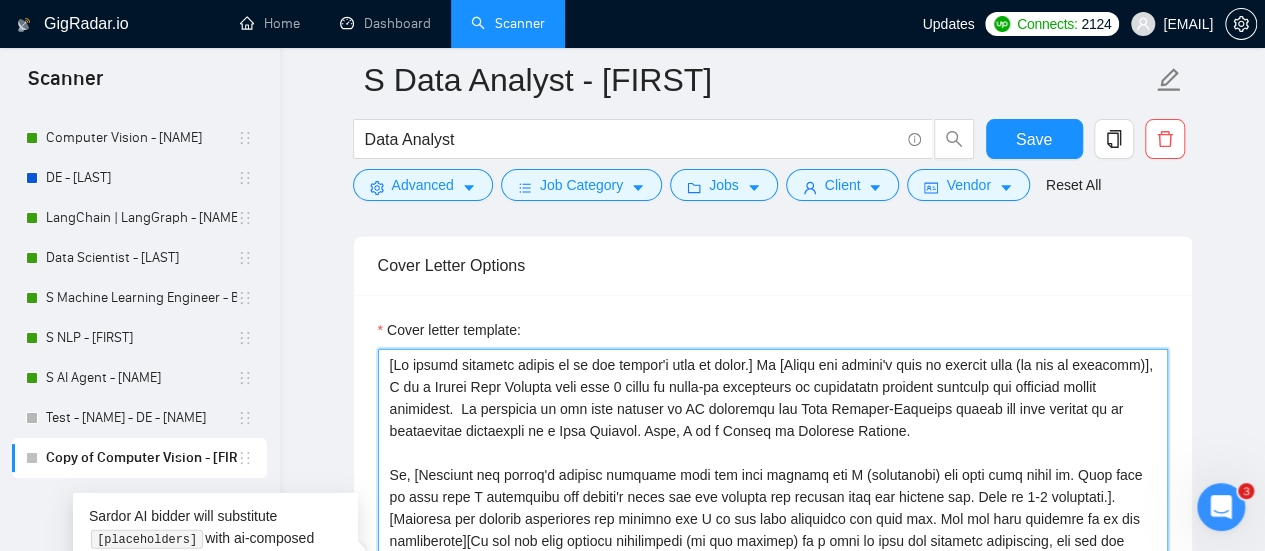 drag, startPoint x: 810, startPoint y: 405, endPoint x: 333, endPoint y: 289, distance: 490.90222 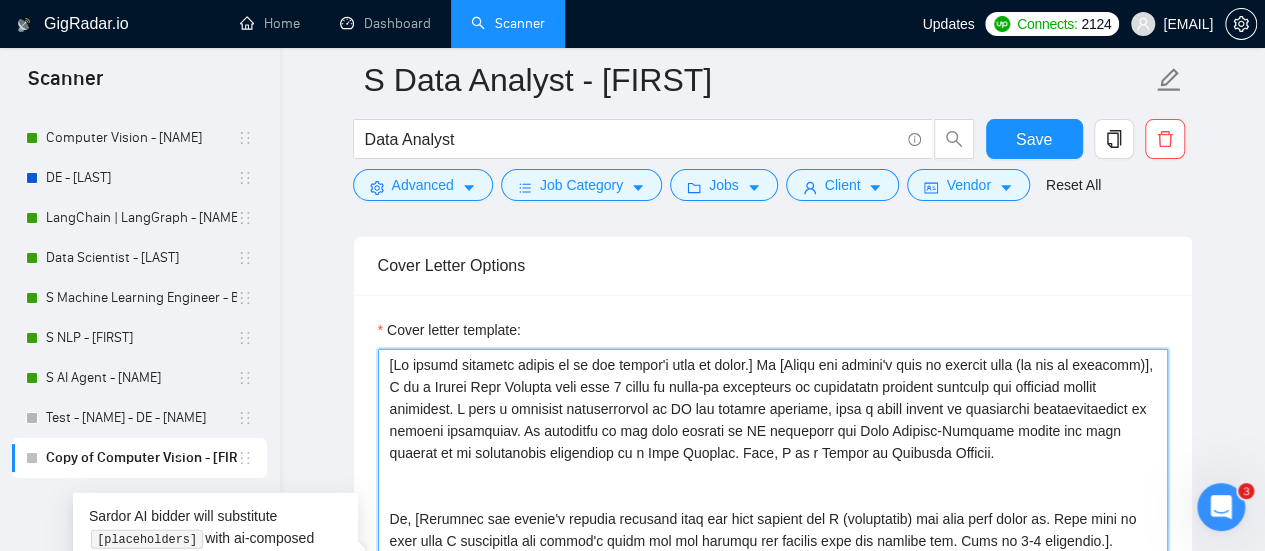 click on "Cover letter template:" at bounding box center (773, 574) 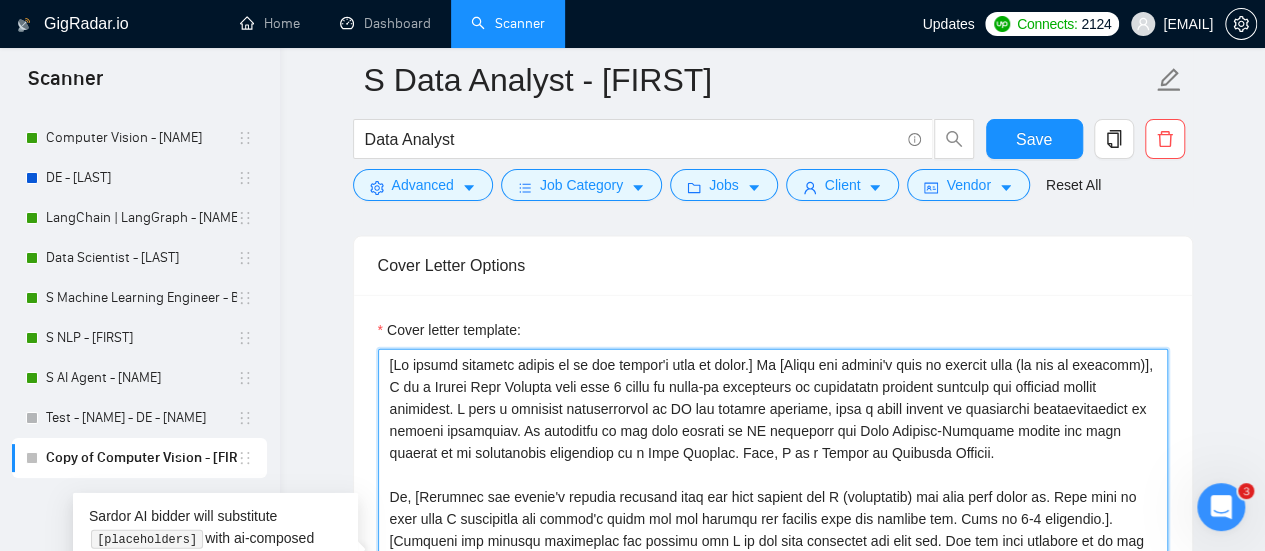 drag, startPoint x: 788, startPoint y: 443, endPoint x: 625, endPoint y: 424, distance: 164.10362 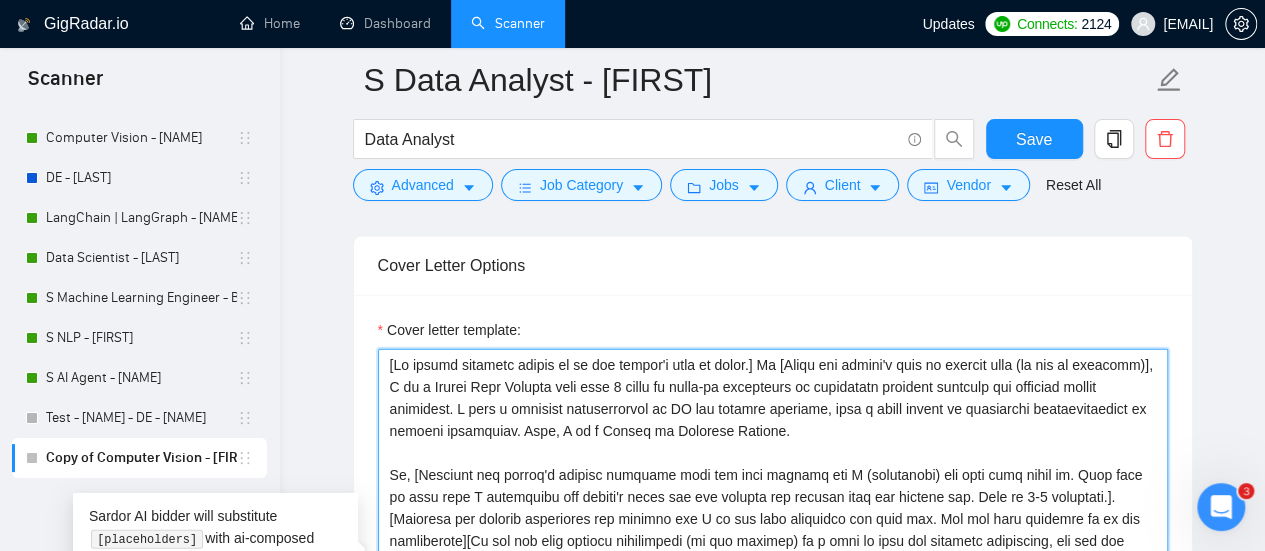 click on "Cover letter template:" at bounding box center [773, 574] 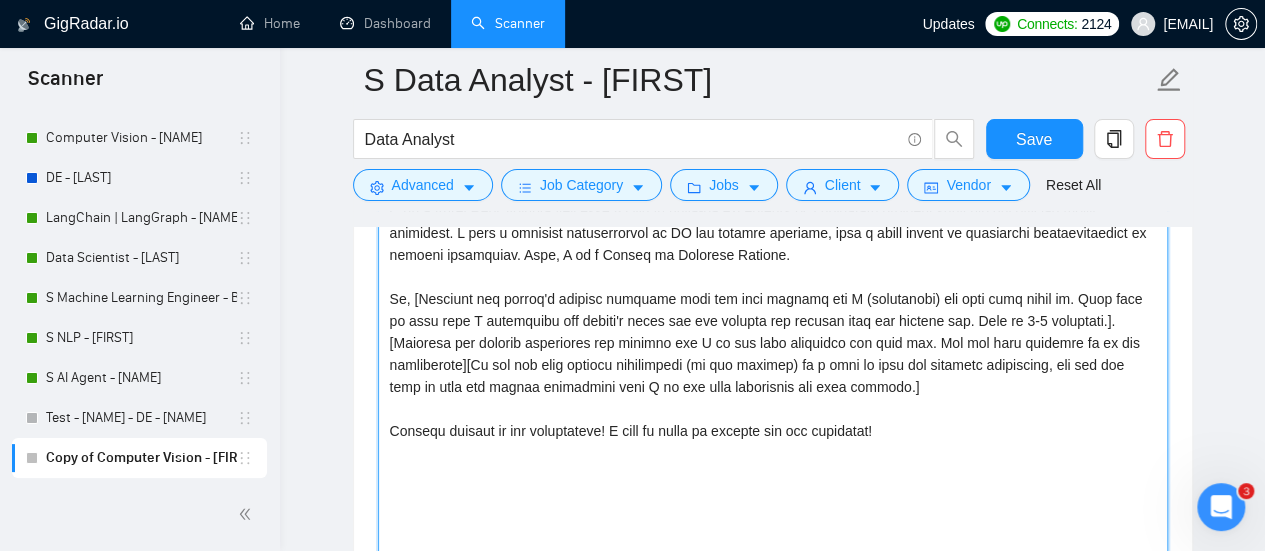 scroll, scrollTop: 2300, scrollLeft: 0, axis: vertical 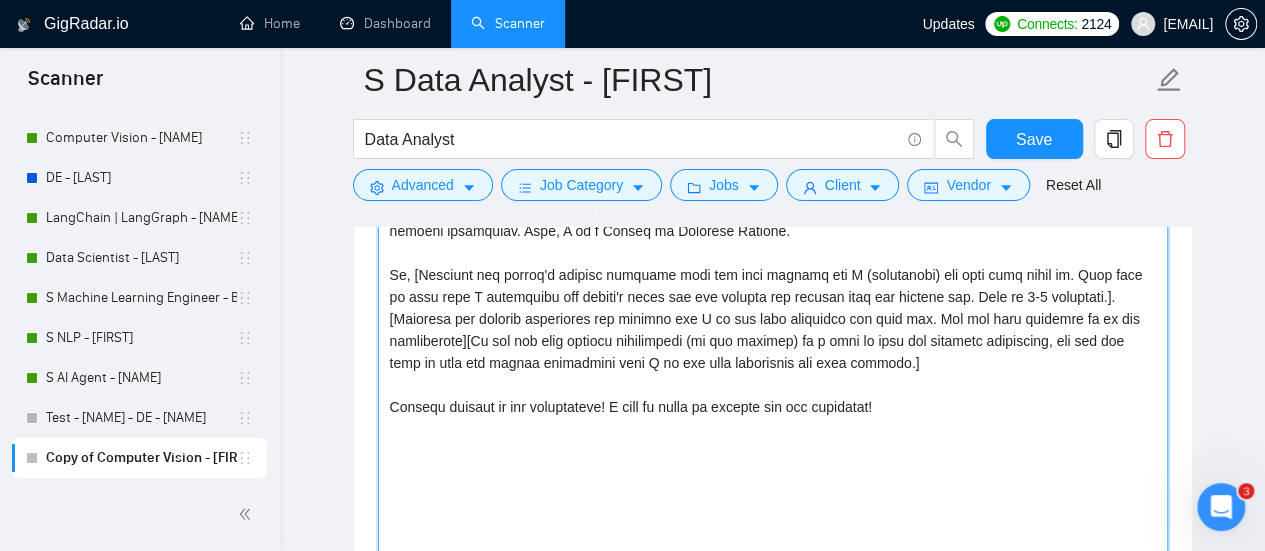 click on "Cover letter template:" at bounding box center [773, 374] 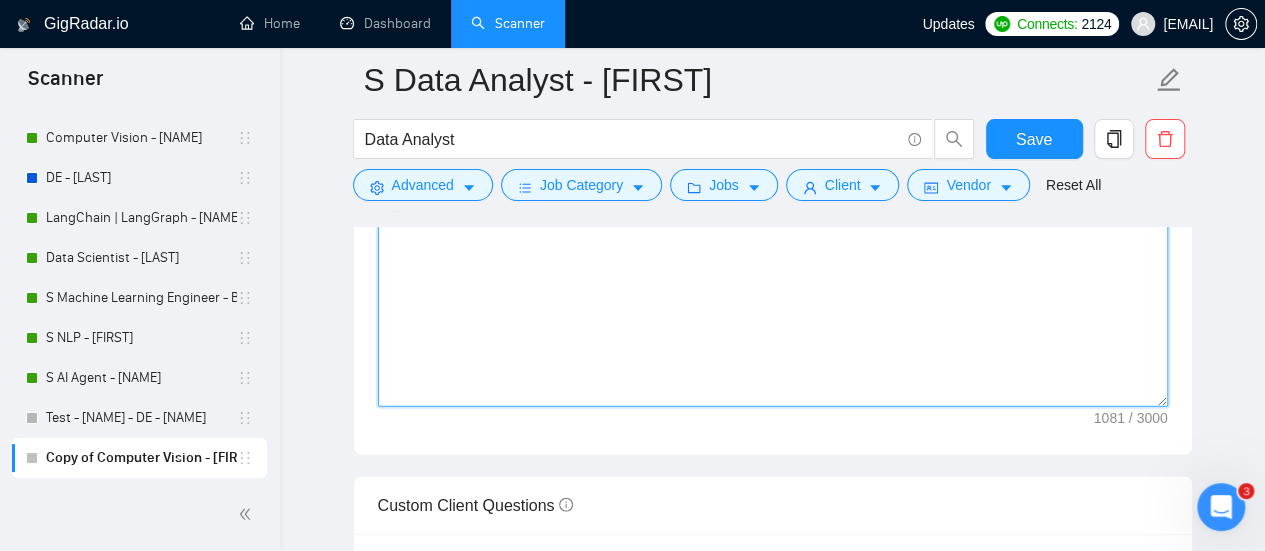 scroll, scrollTop: 2500, scrollLeft: 0, axis: vertical 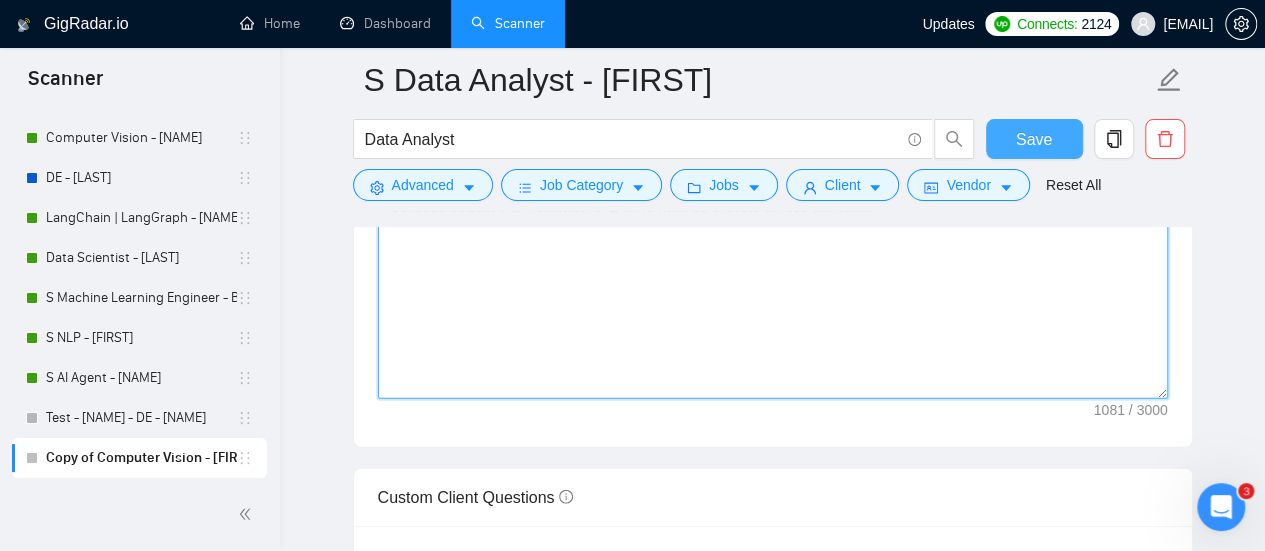 type on "[My entire response should be in the client's tone of voice.] Hi [Write the client's name or company name (if any is provided)], I am a Senior Data Analyst with over 7 years of hands-on experience in delivering valuable insights and creating custom solutions. I have a profound understanding of AI and machine learning, with a track record of successful implementations in diverse industries. Also, I am a Master of Computer Science.
So, [Identify the client's biggest business pain and then explain how I (freelancer) can help them solve it. Make sure to show that I understand the client's needs and can deliver the results they are looking for. Make it 3-4 sentences.].
[Identify key project objectives and explain why I am the best candidate for this job. Use the same keywords as in job description][If you can find related information (on the profile) as a case to show the relevant experience, use one the best to give the client confidence that I am the best freelancer for this project.]
Looking forward to th..." 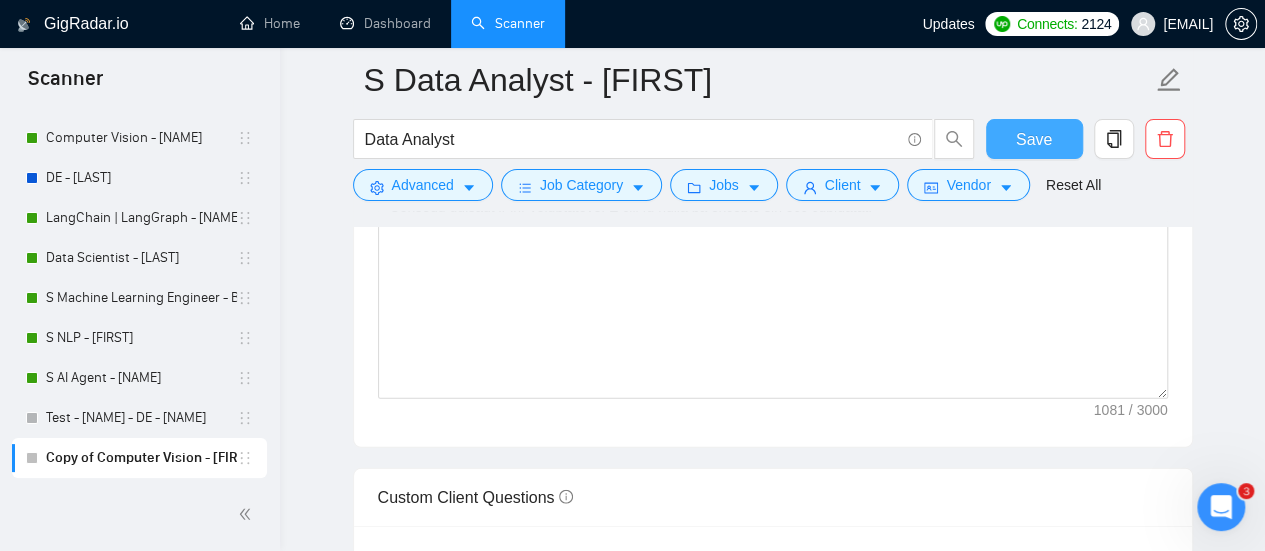 click on "Save" at bounding box center (1034, 139) 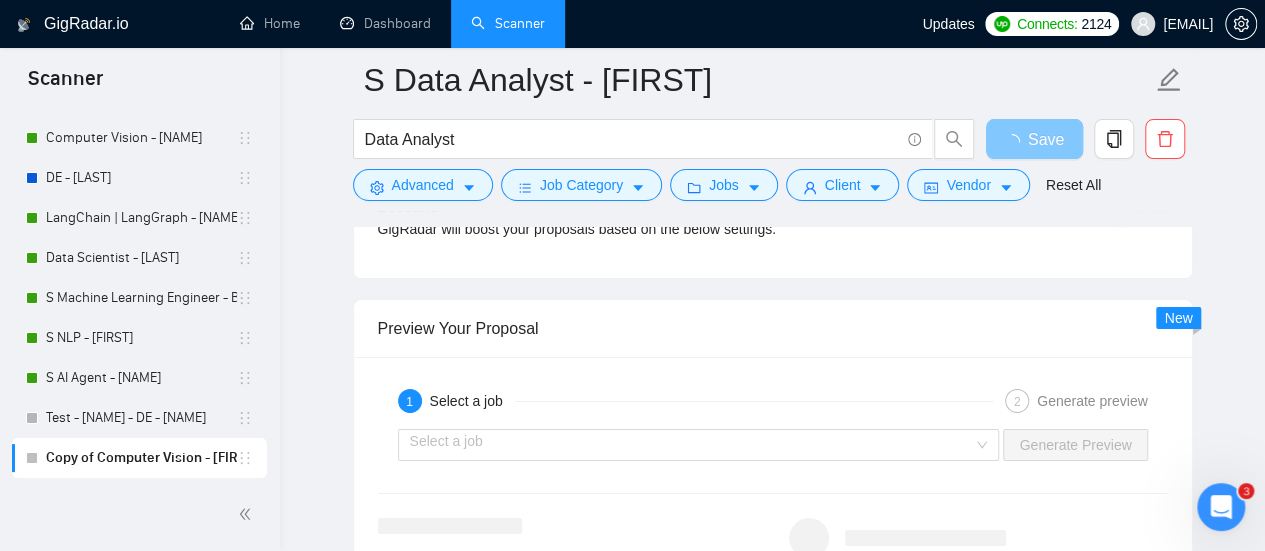 scroll, scrollTop: 3600, scrollLeft: 0, axis: vertical 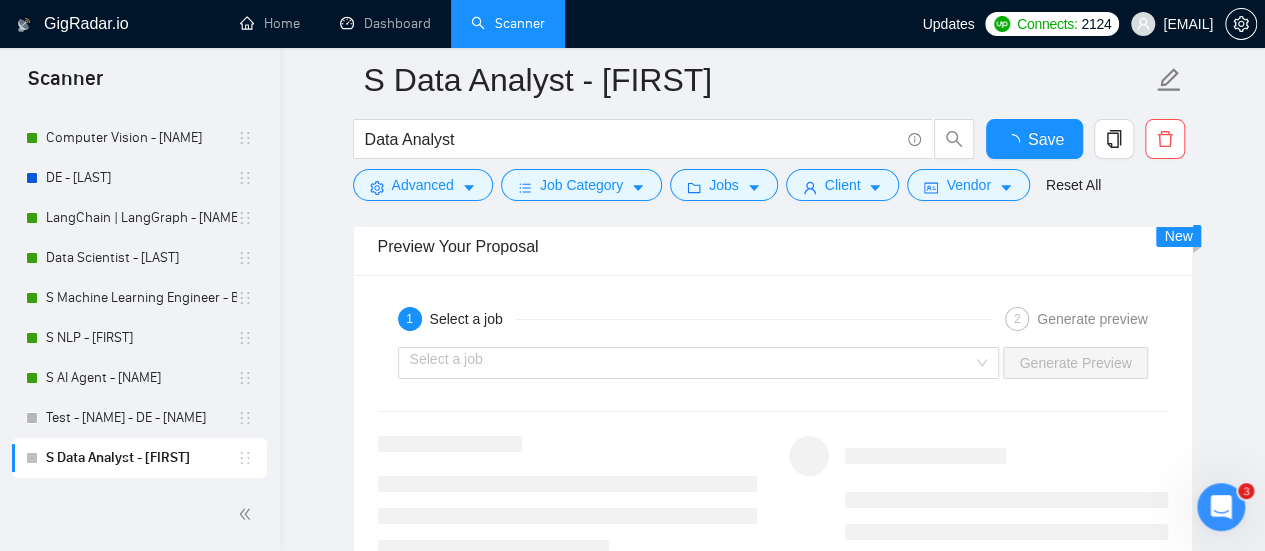 drag, startPoint x: 452, startPoint y: 423, endPoint x: 425, endPoint y: 450, distance: 38.183765 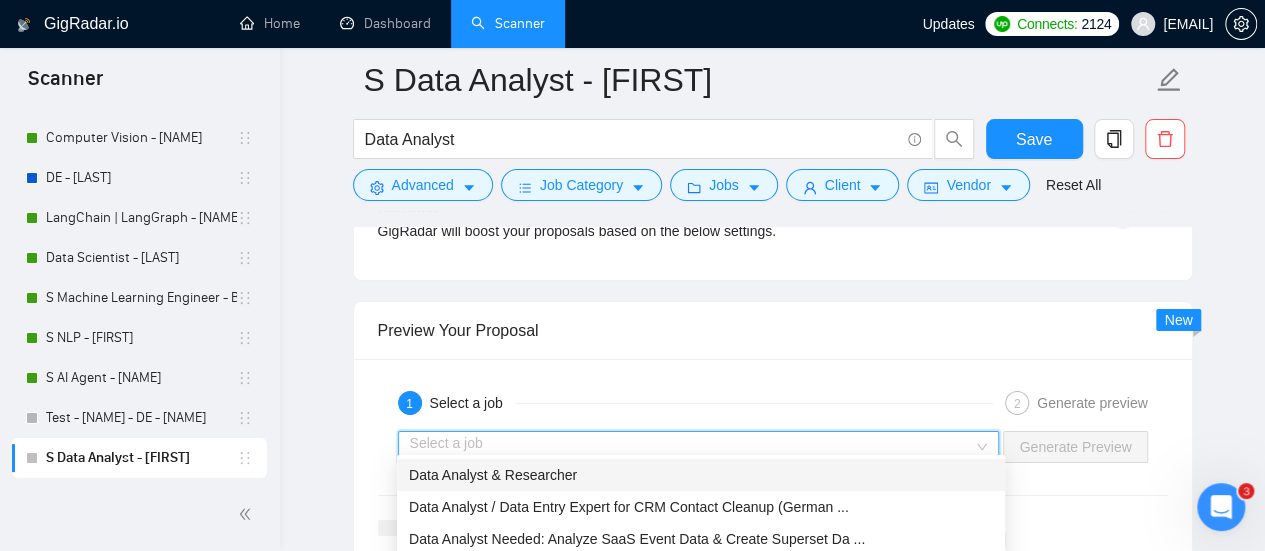 click at bounding box center (692, 447) 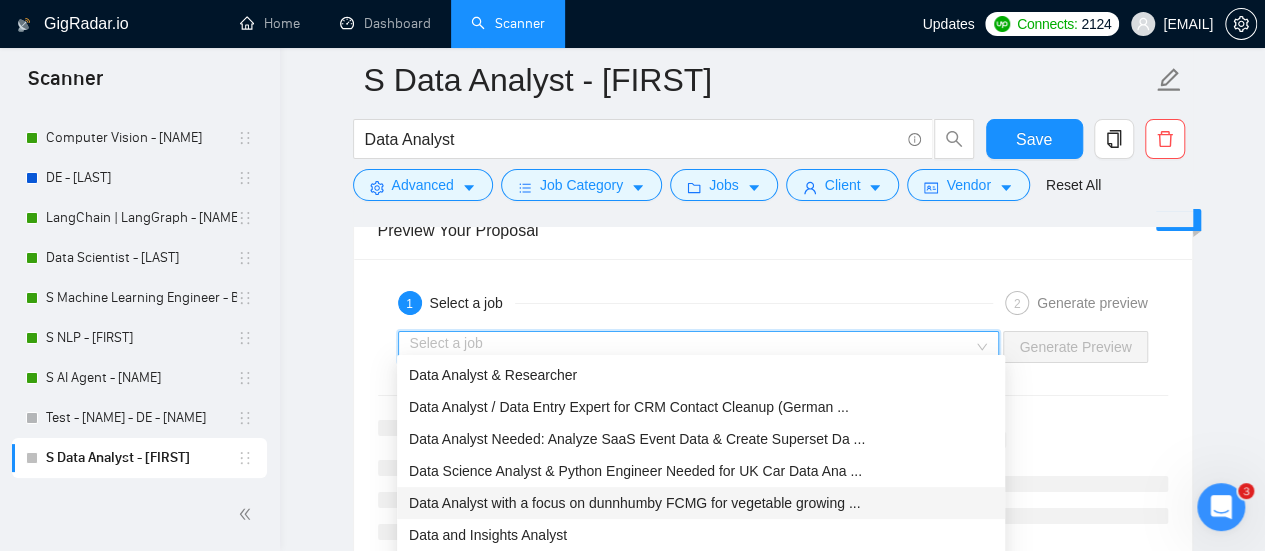 scroll, scrollTop: 3800, scrollLeft: 0, axis: vertical 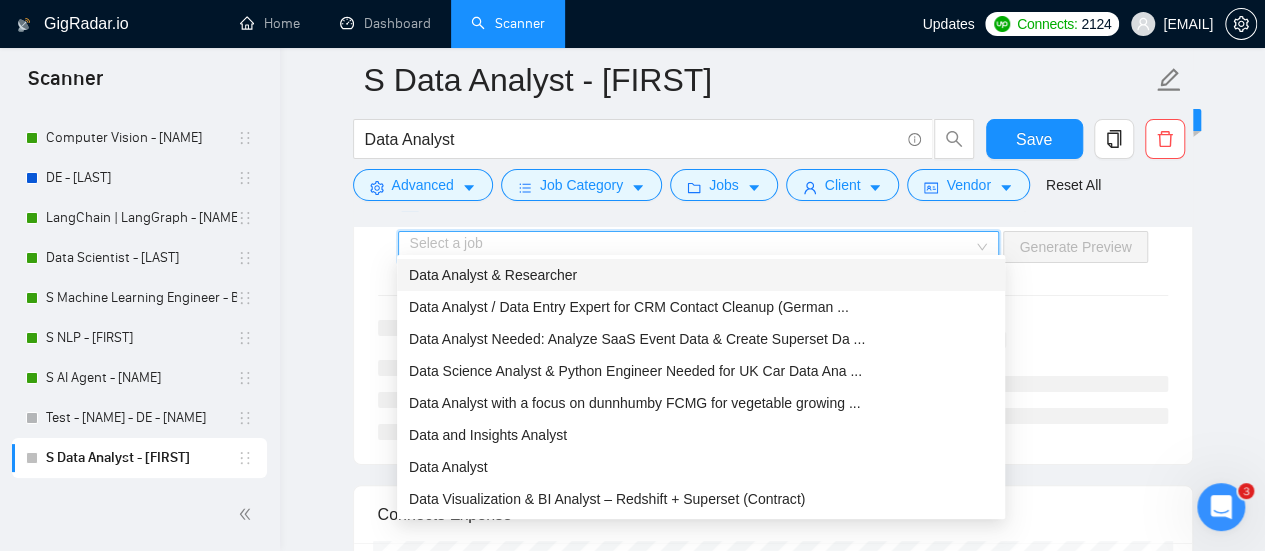 click on "Data Analyst & Researcher" at bounding box center [493, 275] 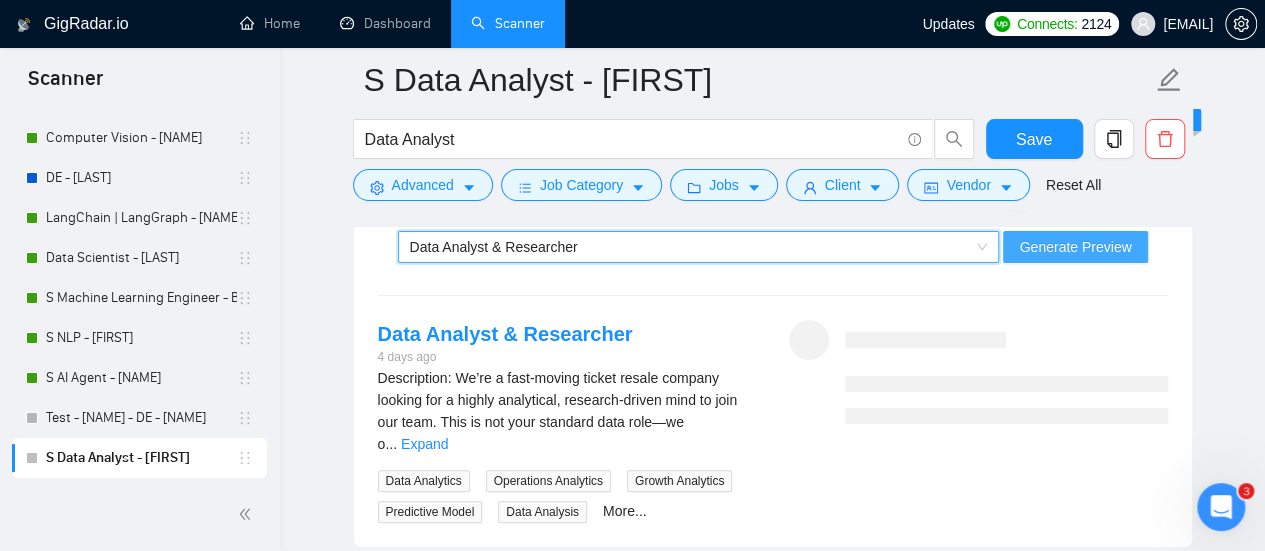 click on "Generate Preview" at bounding box center [1075, 247] 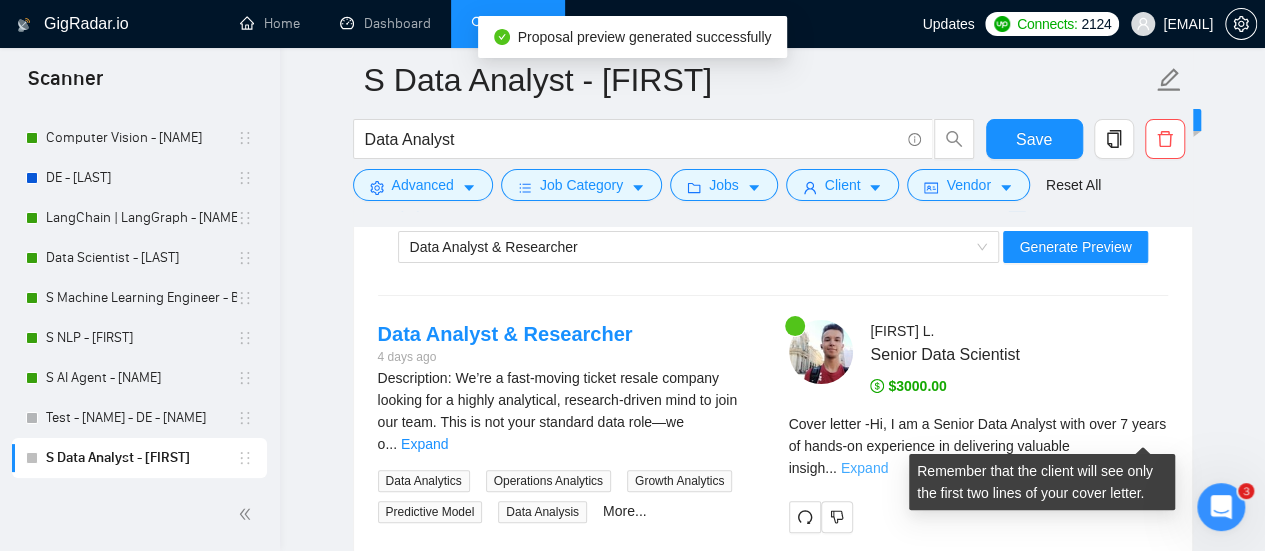 click on "Expand" at bounding box center (864, 468) 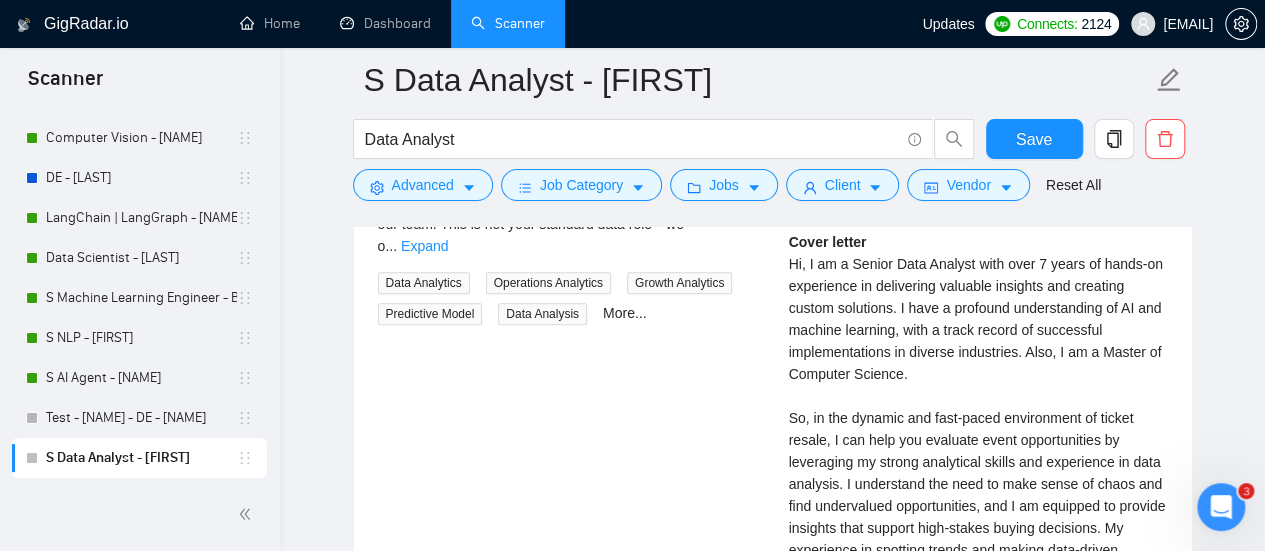 scroll, scrollTop: 4000, scrollLeft: 0, axis: vertical 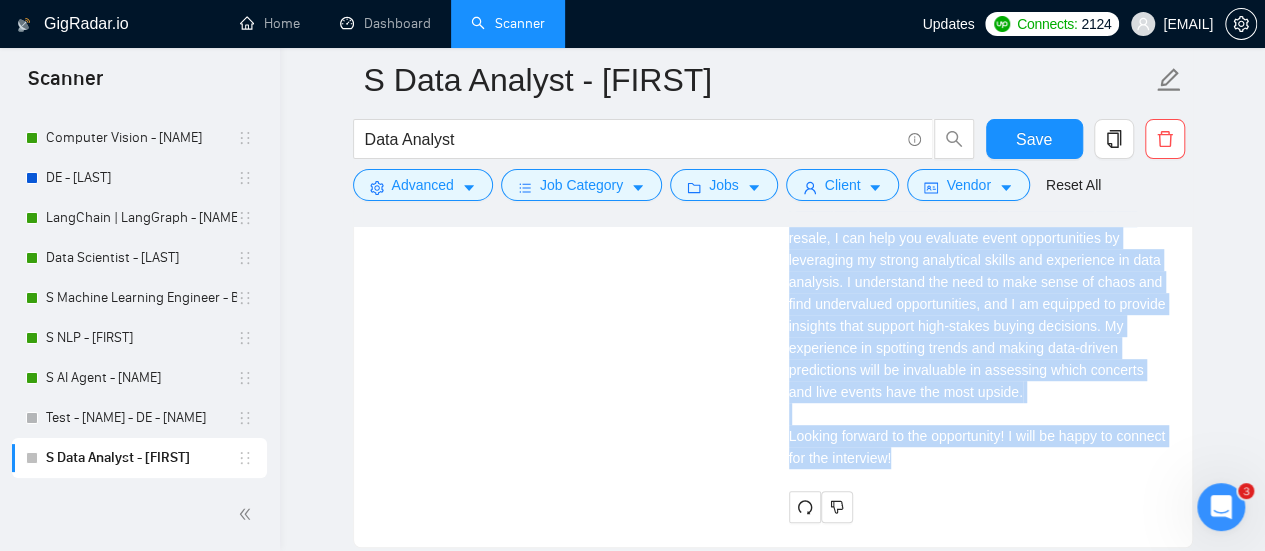 drag, startPoint x: 778, startPoint y: 250, endPoint x: 934, endPoint y: 325, distance: 173.09247 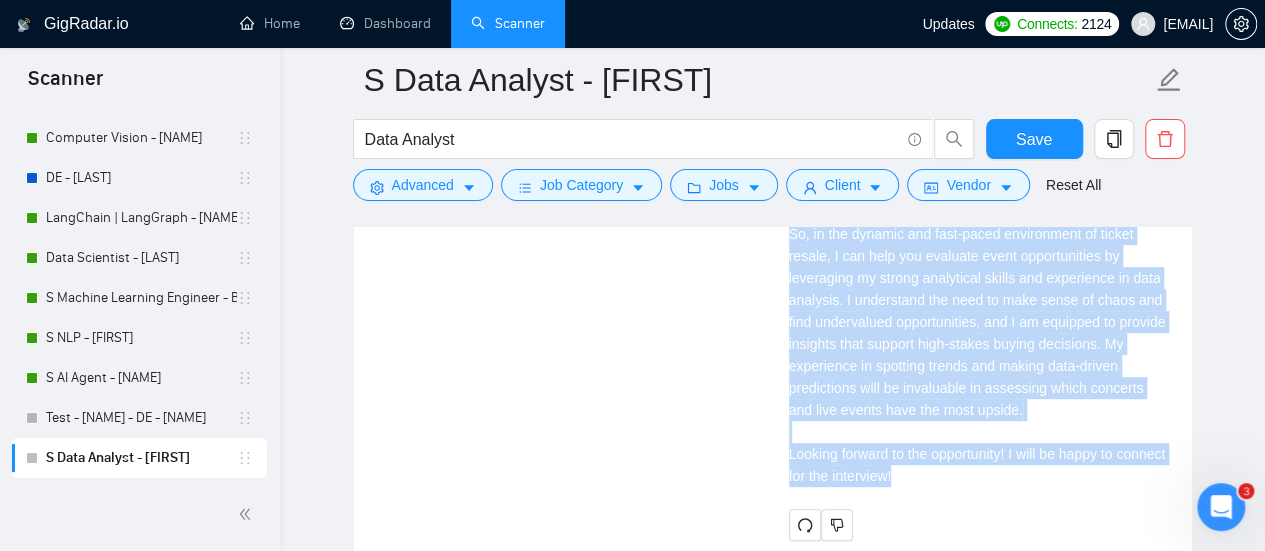 scroll, scrollTop: 3800, scrollLeft: 0, axis: vertical 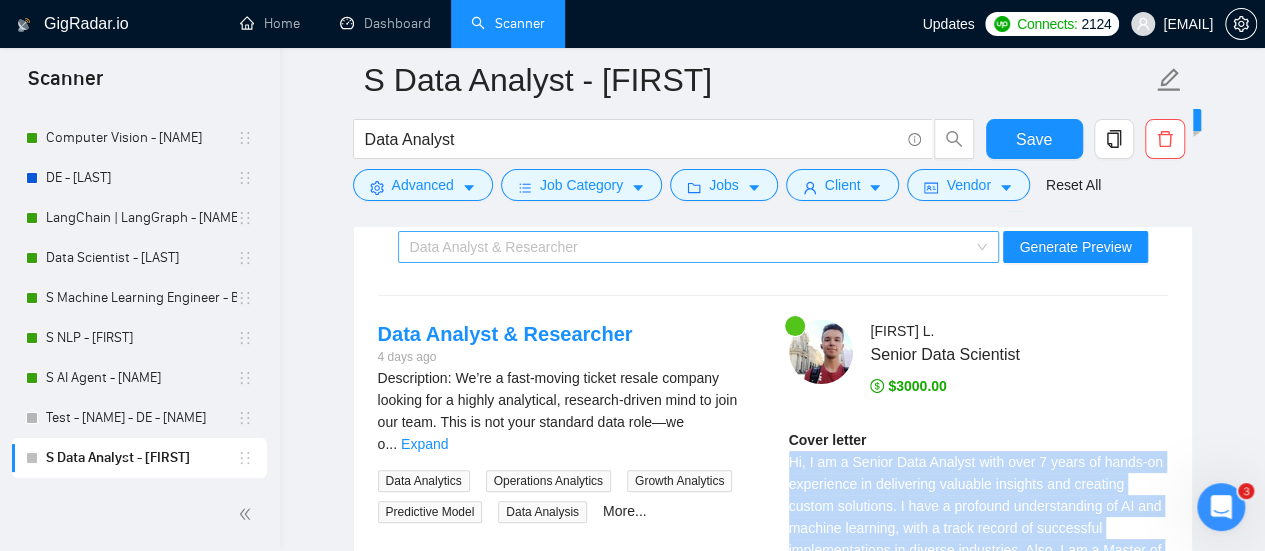 click on "Data Analyst & Researcher" at bounding box center (494, 247) 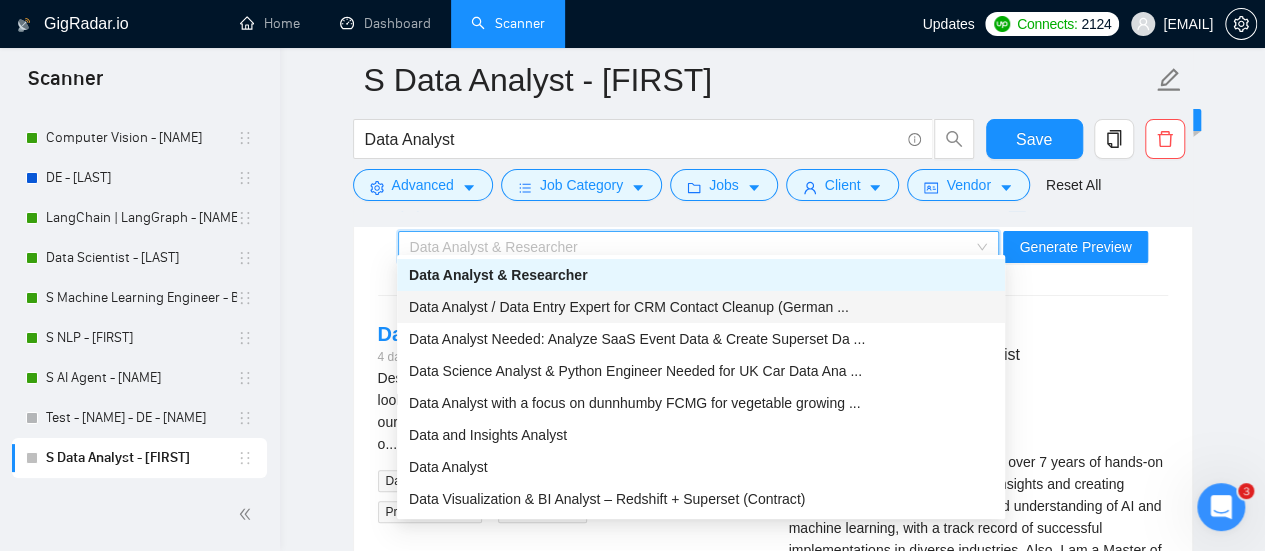 click on "Data Analyst / Data Entry Expert for CRM Contact Cleanup (German  ..." at bounding box center [629, 307] 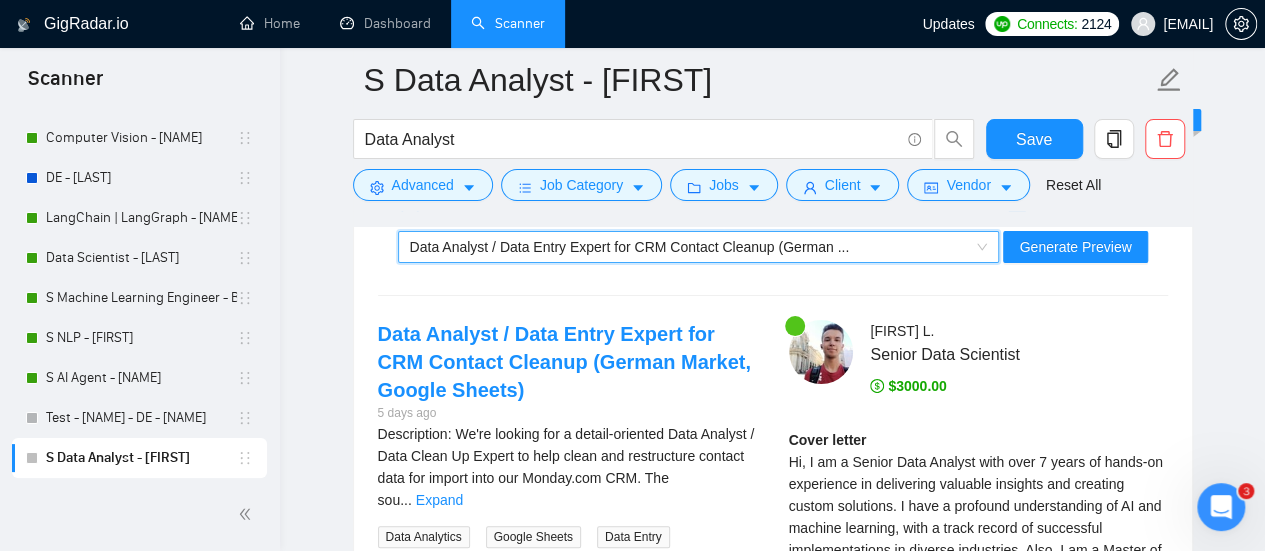 click on "[PHONE] Data Analyst / Data Entry Expert for CRM Contact Cleanup (German  ... Generate Preview" at bounding box center (773, 247) 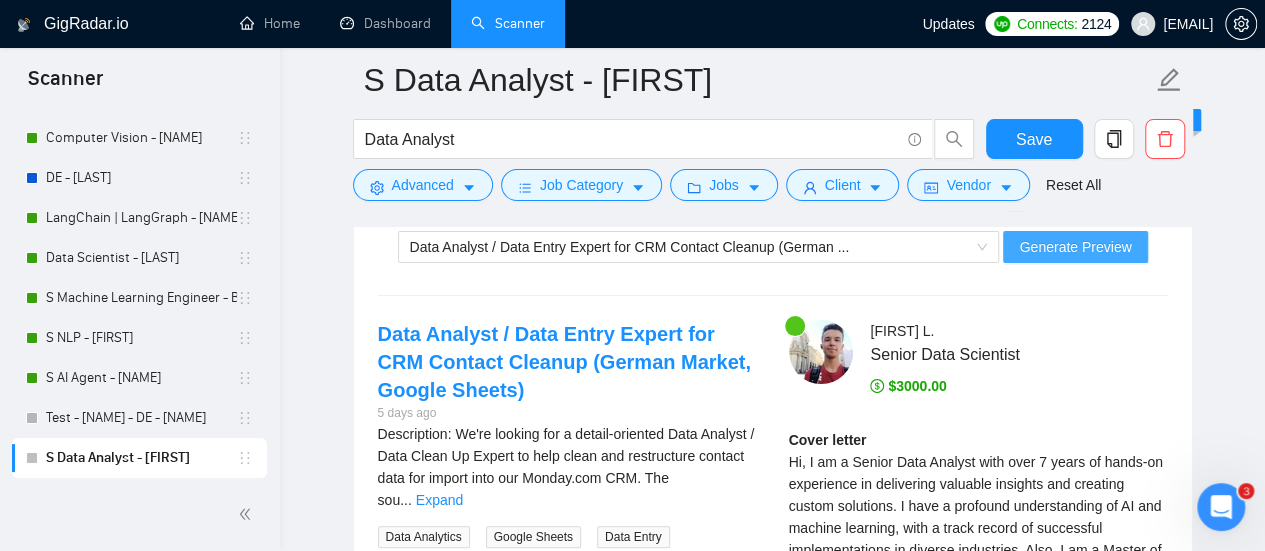 click on "Generate Preview" at bounding box center (1075, 247) 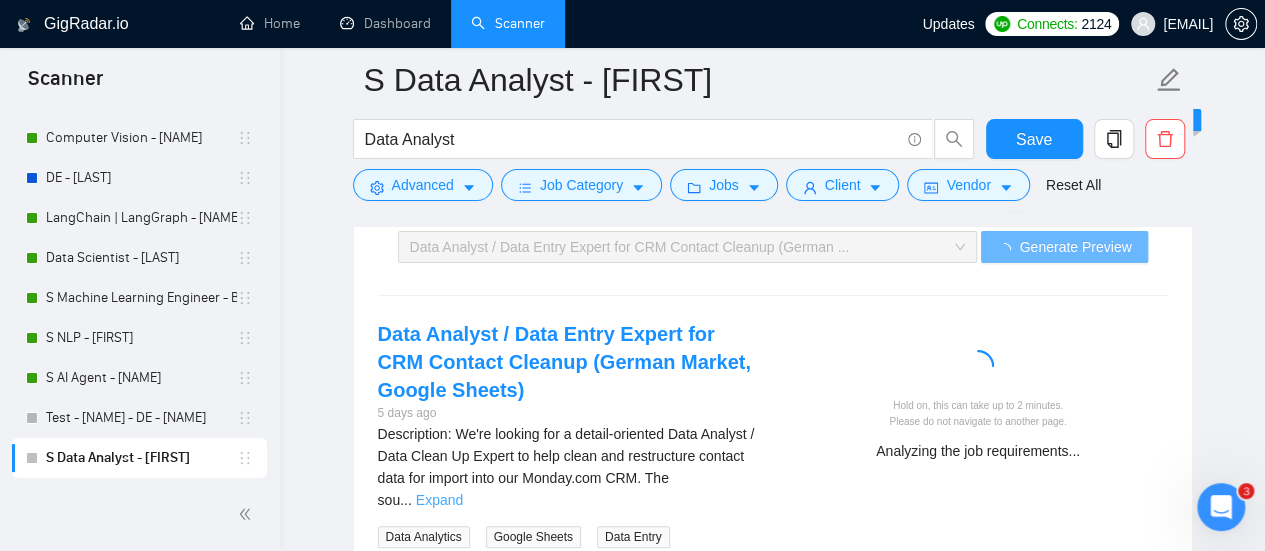 click on "Expand" at bounding box center [439, 500] 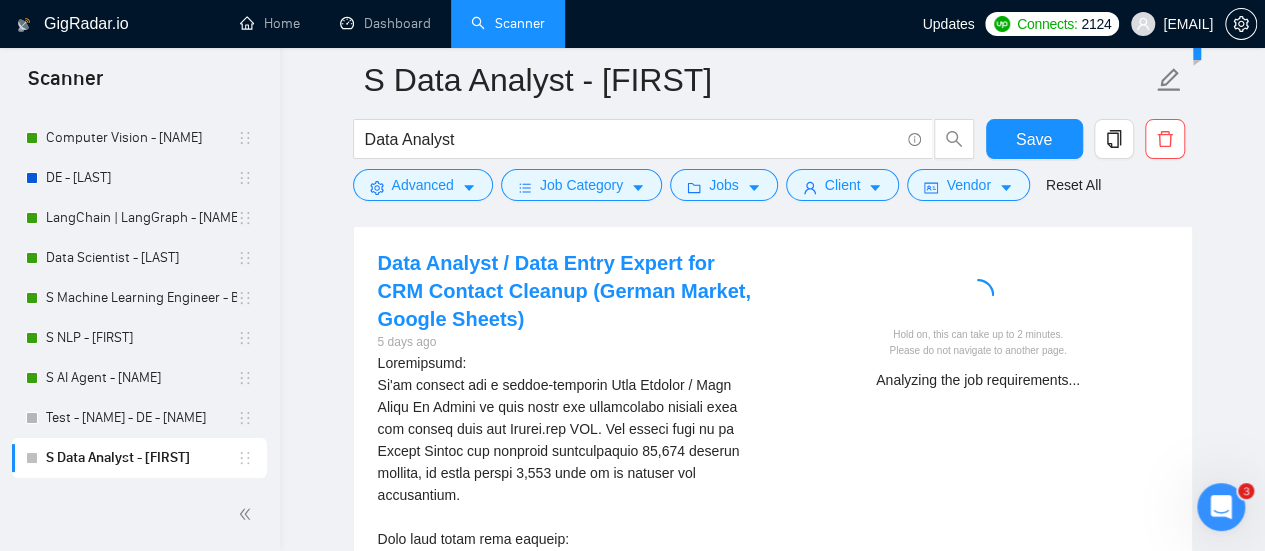 scroll, scrollTop: 4000, scrollLeft: 0, axis: vertical 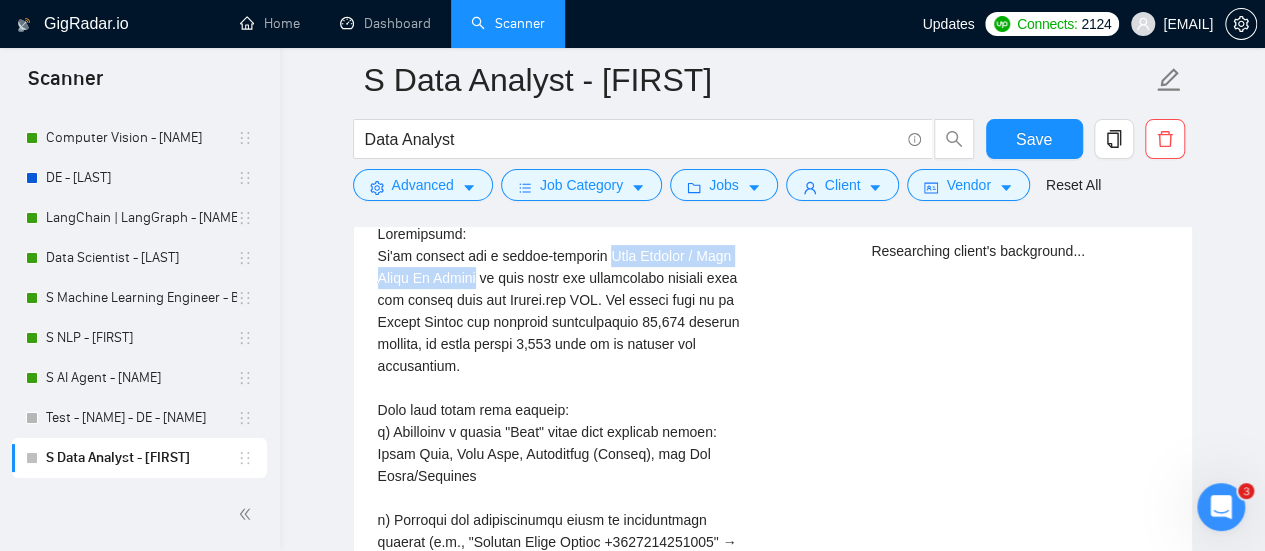 drag, startPoint x: 433, startPoint y: 257, endPoint x: 599, endPoint y: 241, distance: 166.7693 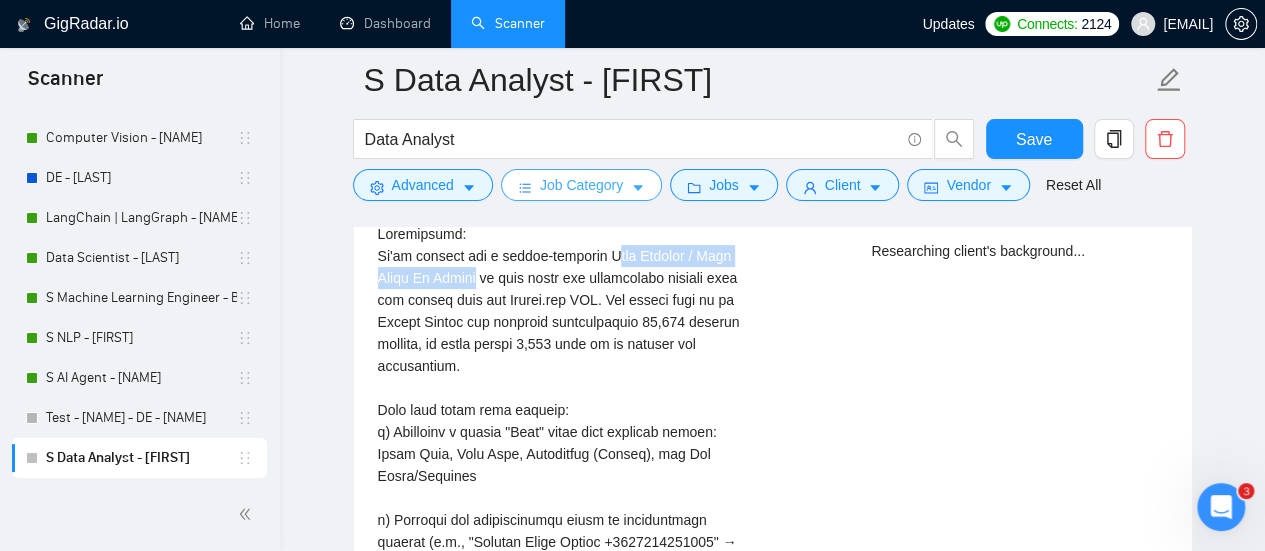 copy on "ata Analyst / Data Clean Up Expert" 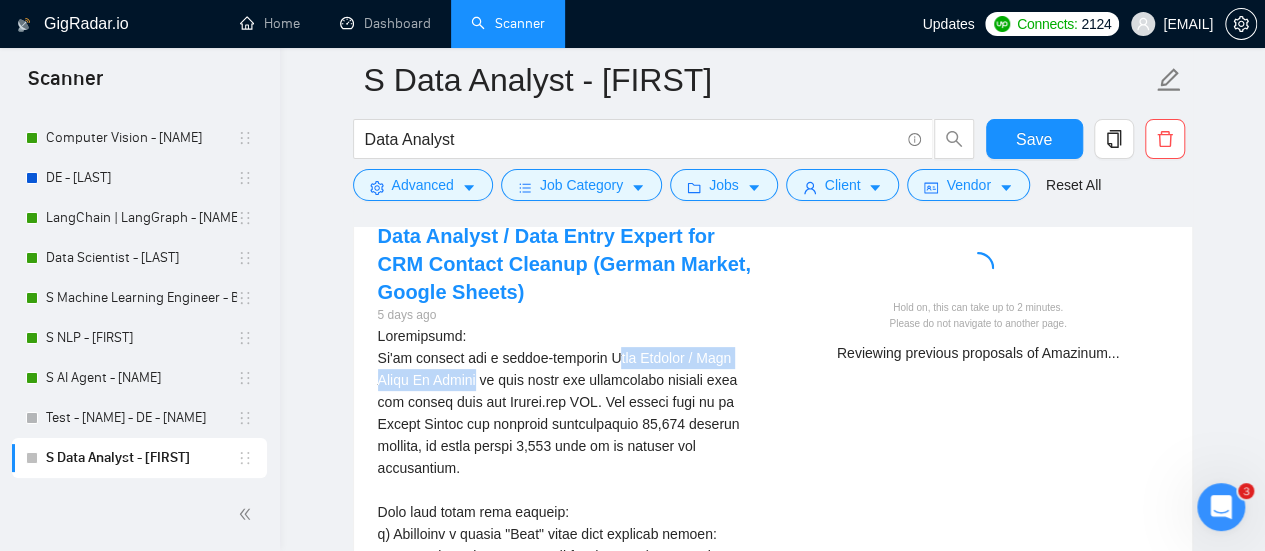 scroll, scrollTop: 3800, scrollLeft: 0, axis: vertical 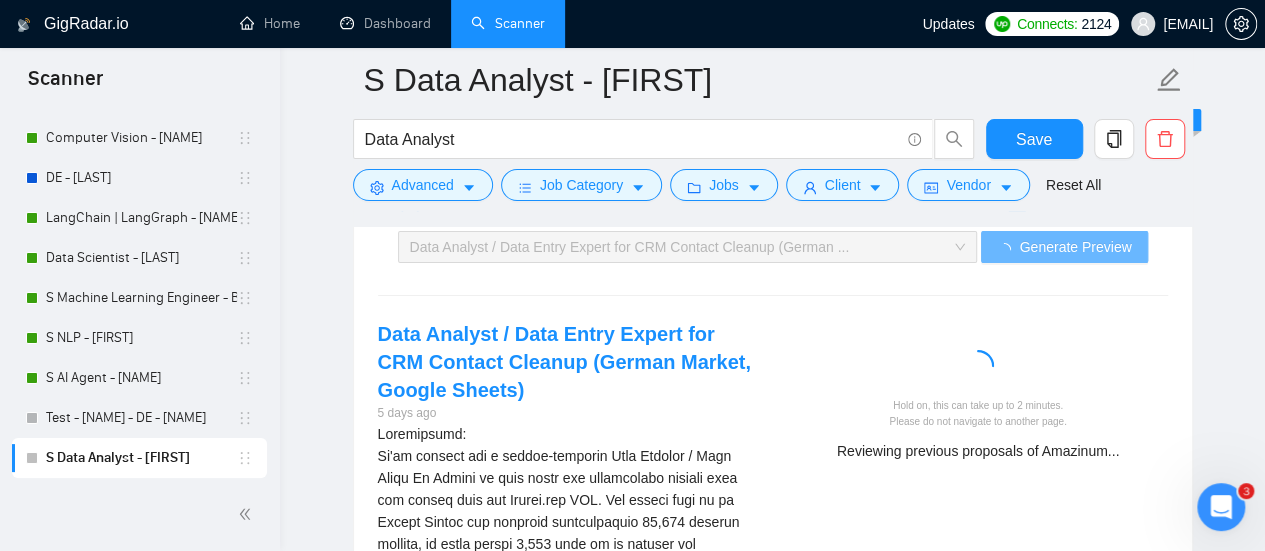click on "S Data Analyst - [NAME] Data Analyst Save Advanced   Job Category   Jobs   Client   Vendor   Reset All Preview Results Insights NEW Alerts Auto Bidder Auto Bidding Enabled Auto Bidding Enabled: OFF Auto Bidder Schedule Auto Bidding Type: Automated (recommended) Semi-automated Auto Bidding Schedule: 24/7 Custom Custom Auto Bidder Schedule Repeat every week on Monday Tuesday Wednesday Thursday Friday Saturday Sunday Active Hours ( Europe/Kiev ): From: To: ( 24  hours) Europe/Kiev Auto Bidding Type Select your bidding algorithm: Choose the algorithm for you bidding. The price per proposal does not include your connects expenditure. Template Bidder Works great for narrow segments and short cover letters that don't change. 0.50  credits / proposal Sardor AI 🤖 Personalise your cover letter with ai [placeholders] 1.00  credits / proposal Experimental Laziza AI  👑   NEW   Learn more 2.00  credits / proposal $5.69 savings Team & Freelancer Select team: Amazinum Select freelancer: [NAME] Profile Match" at bounding box center [772, -603] 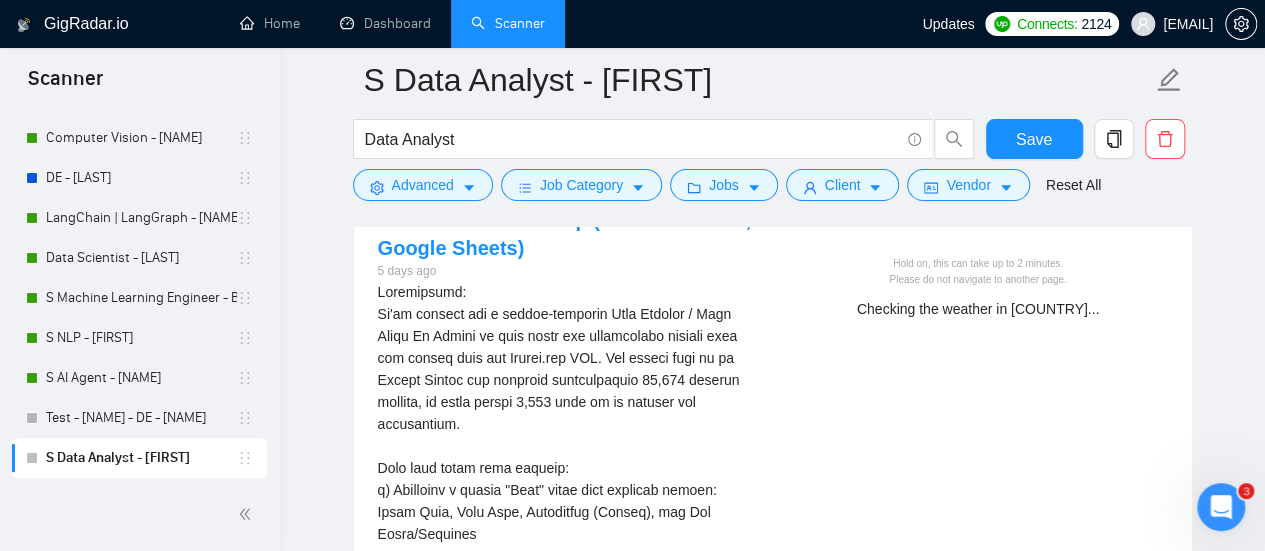 scroll, scrollTop: 3900, scrollLeft: 0, axis: vertical 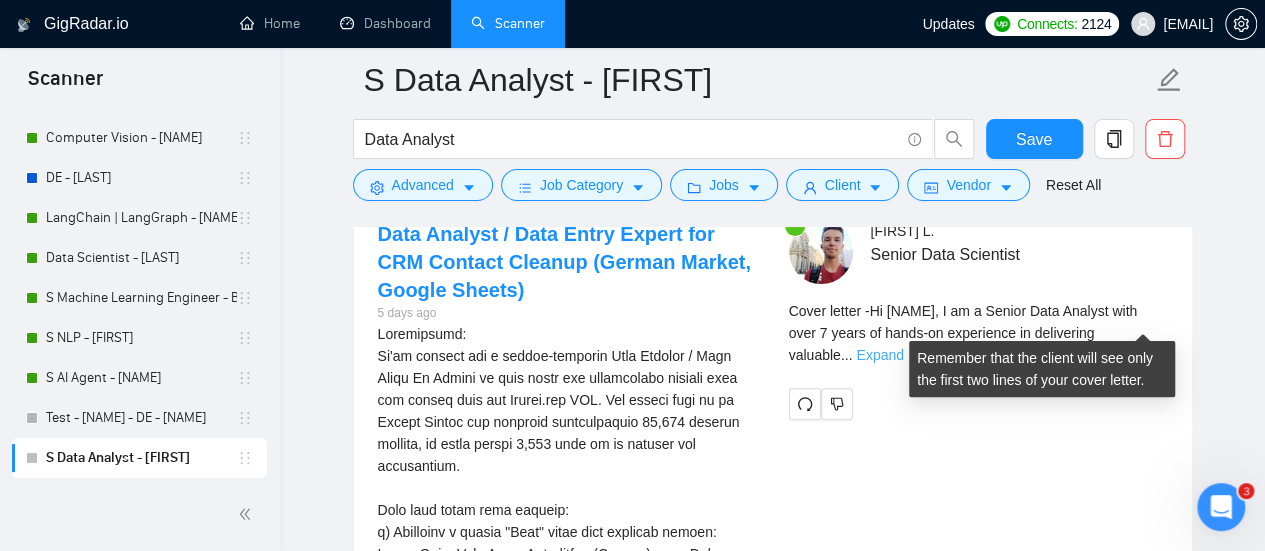 click on "Expand" at bounding box center (879, 355) 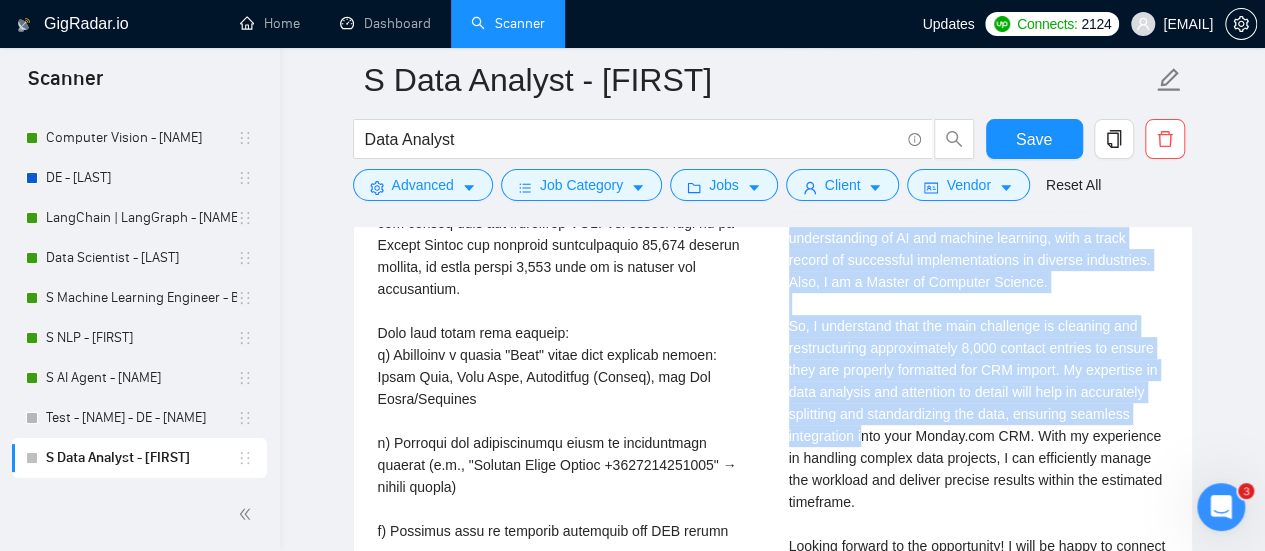 scroll, scrollTop: 4200, scrollLeft: 0, axis: vertical 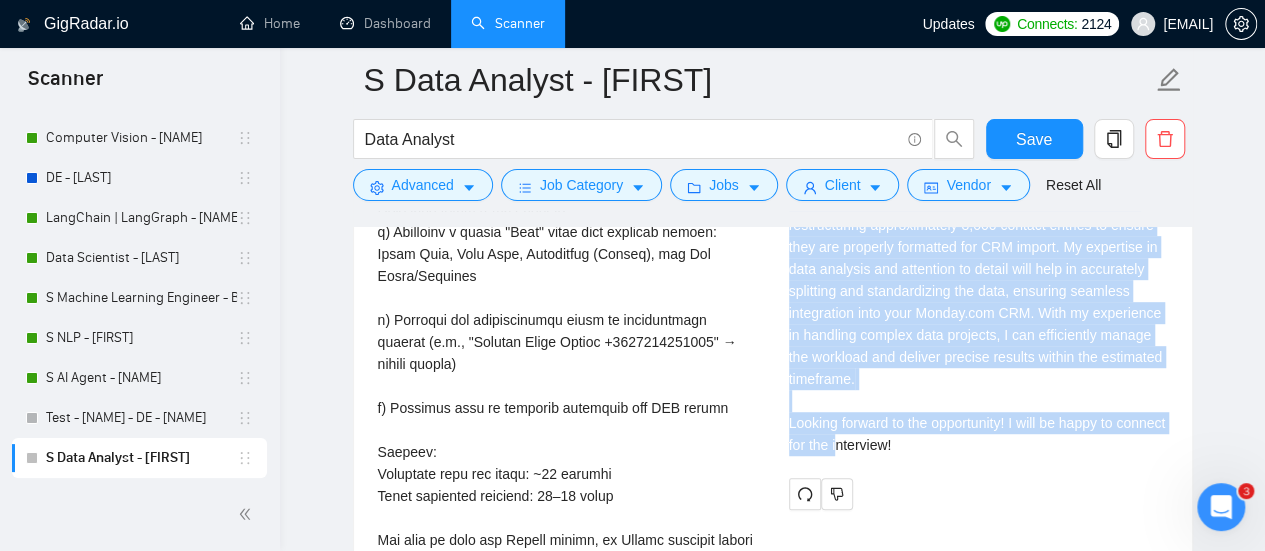 drag, startPoint x: 785, startPoint y: 345, endPoint x: 988, endPoint y: 419, distance: 216.06712 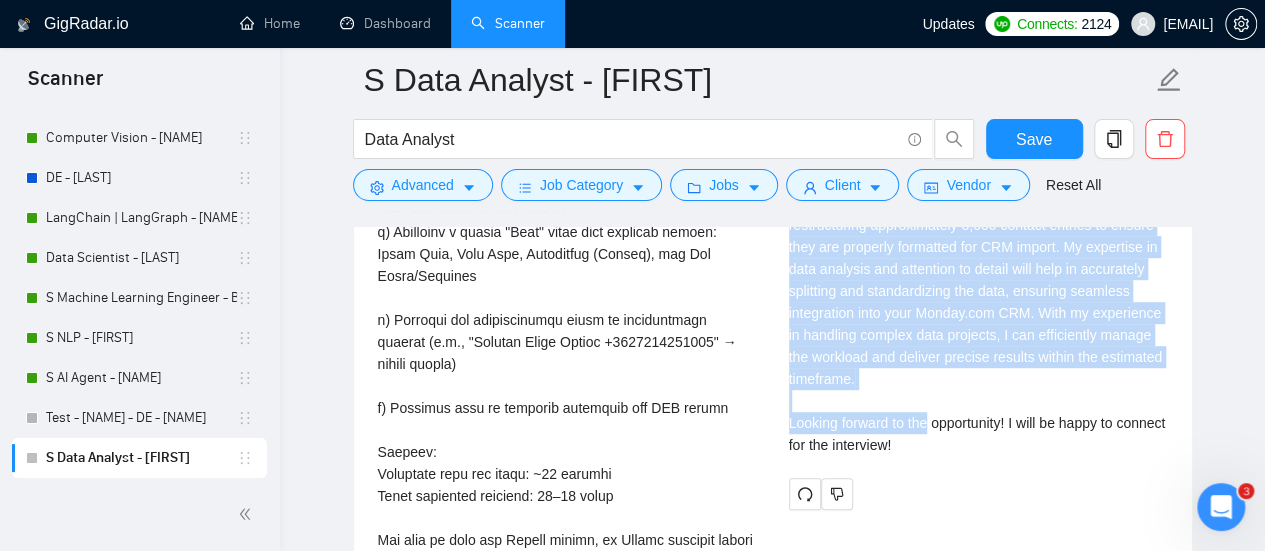copy on "Hi [FIRST], I am a Senior Data Analyst with over 7 years of hands-on experience in delivering valuable insights and creating custom solutions. I have a profound understanding of AI and machine learning, with a track record of successful implementations in diverse industries. Also, I am a Master of Computer Science.
So, I understand that the main challenge is cleaning and restructuring approximately 8,000 contact entries to ensure they are properly formatted for CRM import. My expertise in data analysis and attention to detail will help in accurately splitting and standardizing the data, ensuring seamless integration into your Monday.com CRM. With my experience in handling complex data projects, I can efficiently manage the workload and deliver precise results within the estimated timeframe.
Looking forward to the opportun" 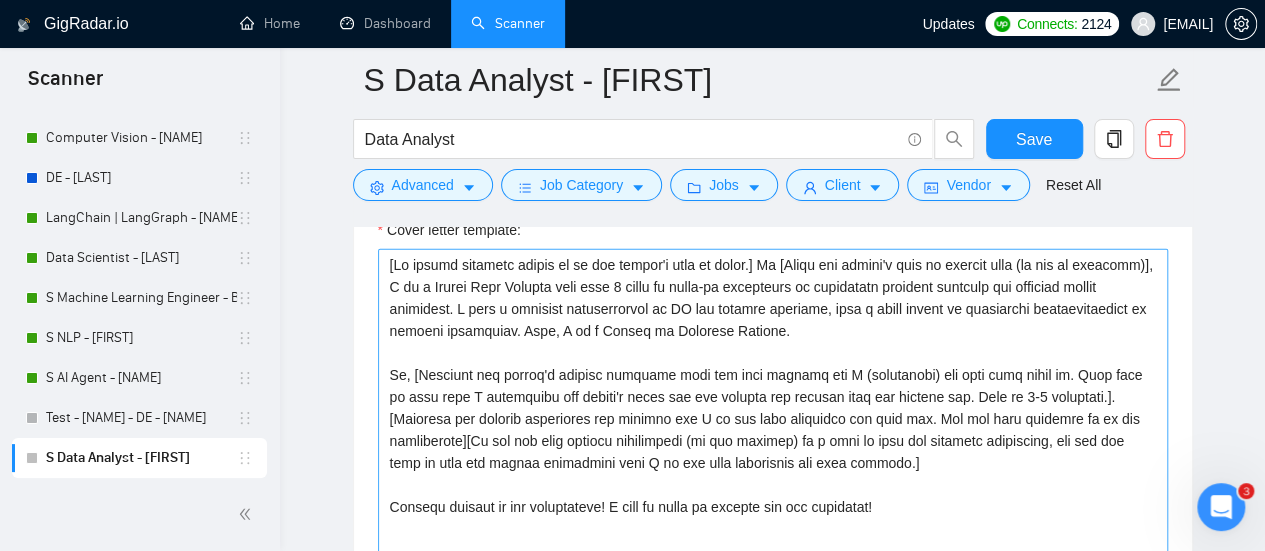 scroll, scrollTop: 2100, scrollLeft: 0, axis: vertical 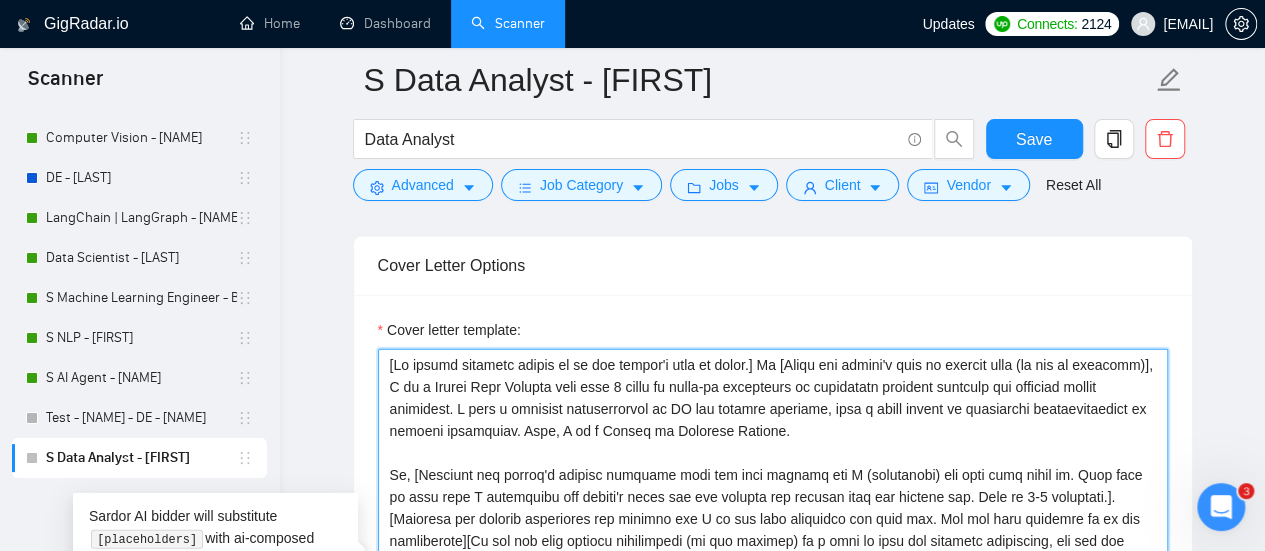 click on "Cover letter template:" at bounding box center [773, 574] 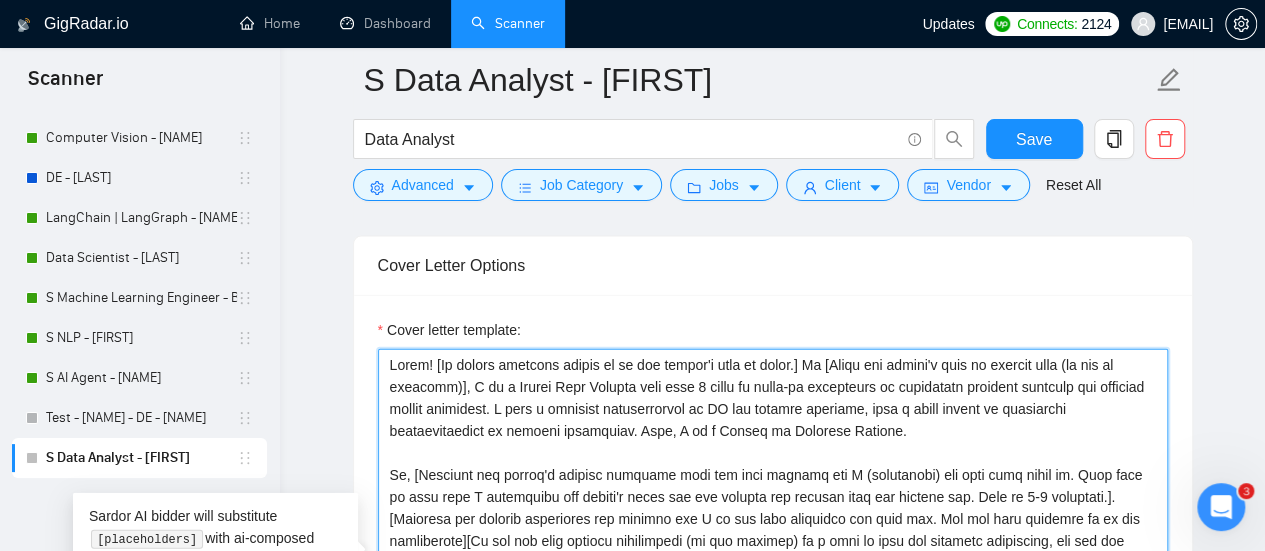 click on "Cover letter template:" at bounding box center [773, 574] 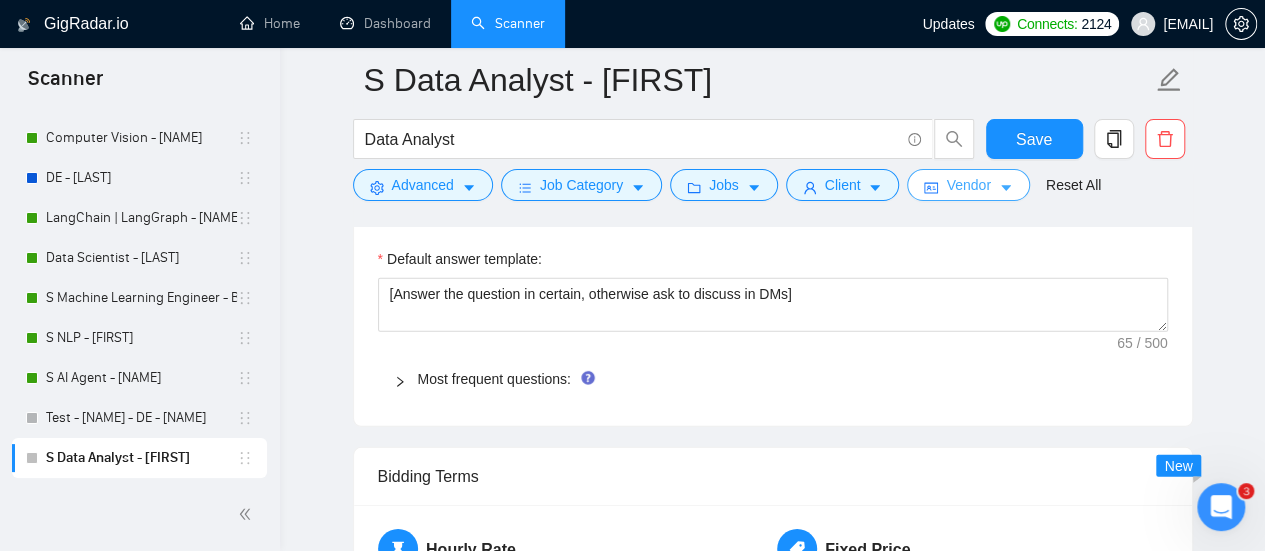 scroll, scrollTop: 2900, scrollLeft: 0, axis: vertical 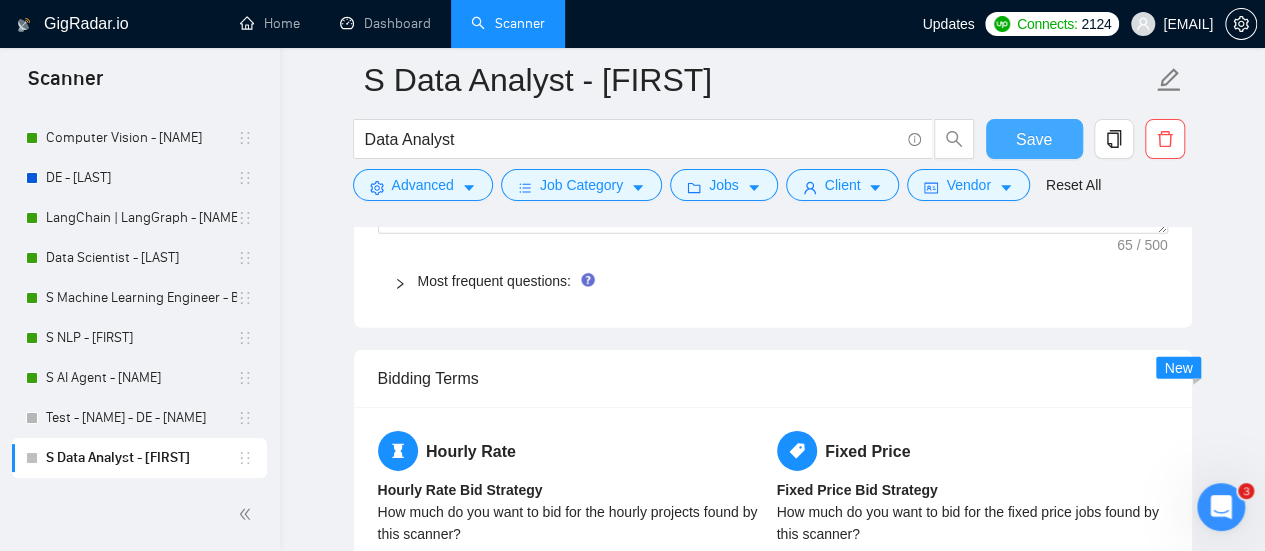 type on "Match! Hi [Write the client's name or company name (if any is provided)], I am a Senior Data Analyst with over 7 years of hands-on experience in delivering valuable insights and creating custom solutions. I have a profound understanding of AI and machine learning, with a track record of successful implementations in diverse industries. Also, I am a Master of Computer Science.
So, [Identify the client's biggest business pain and then explain how I (freelancer) can help them solve it. Make sure to show that I understand the client's needs and can deliver the results they are looking for. Make it 3-4 sentences.].
[Identify key project objectives and explain why I am the best candidate for this job. Use the same keywords as in job description][If you can find related information (on the profile) as a case to show the relevant experience, use one the best to give the client confidence that I am the best freelancer for this project.]
Looking forwar..." 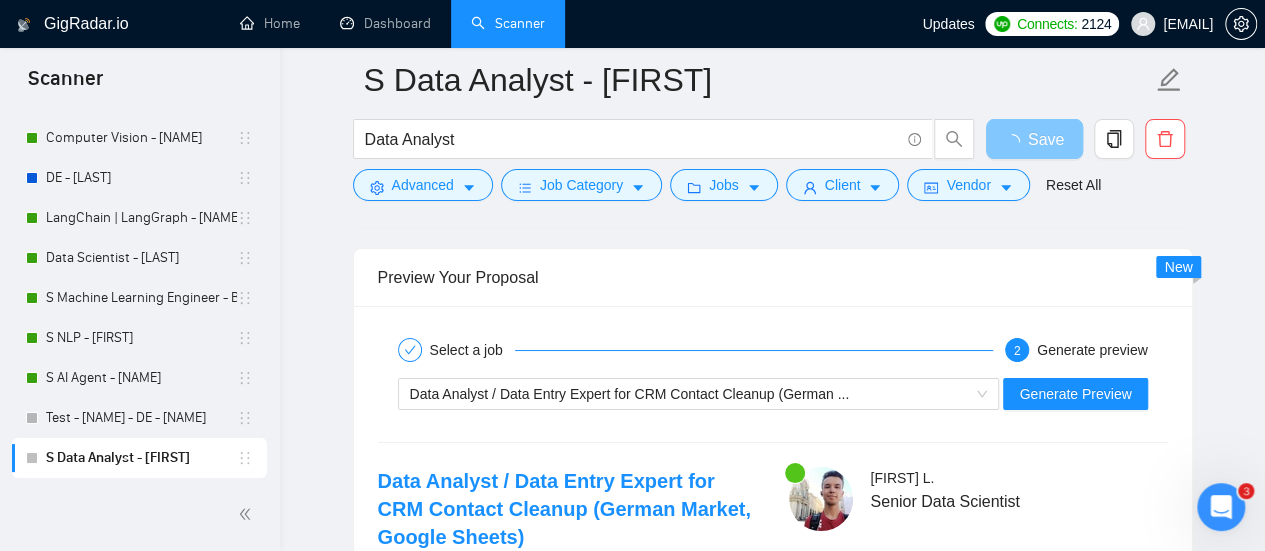 scroll, scrollTop: 3800, scrollLeft: 0, axis: vertical 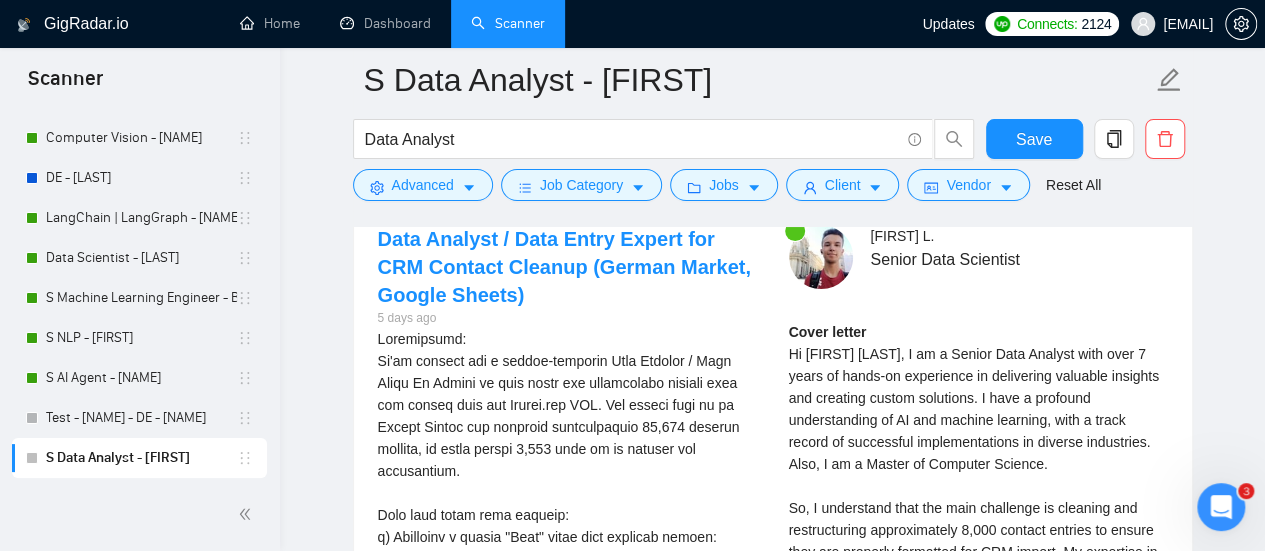click on "Preview Your Proposal" at bounding box center (773, 35) 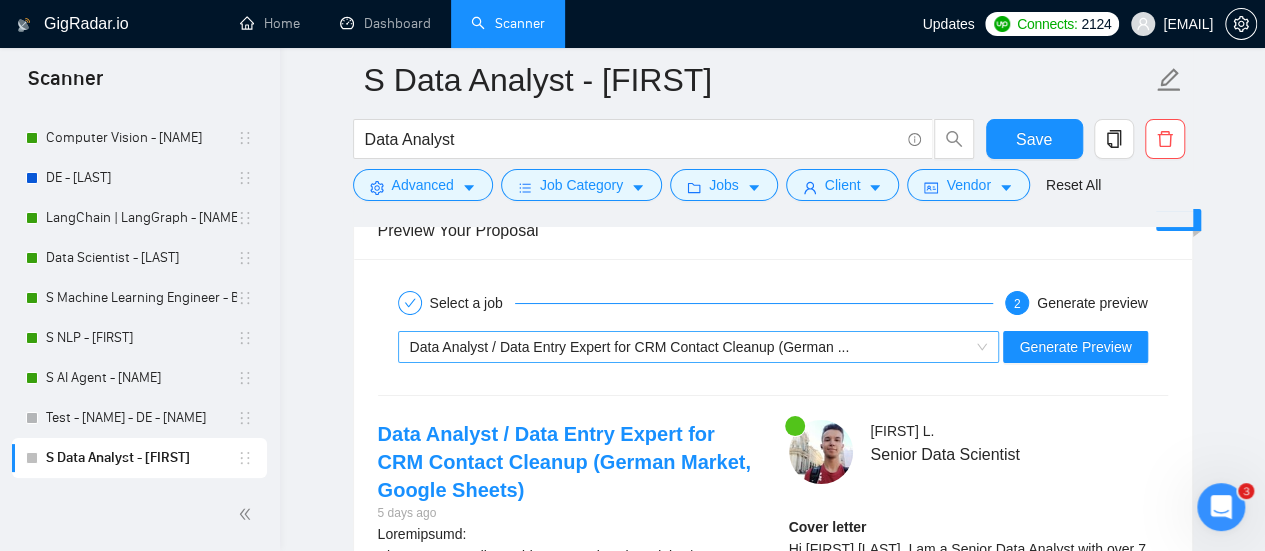 click on "Data Analyst / Data Entry Expert for CRM Contact Cleanup (German  ..." at bounding box center (630, 347) 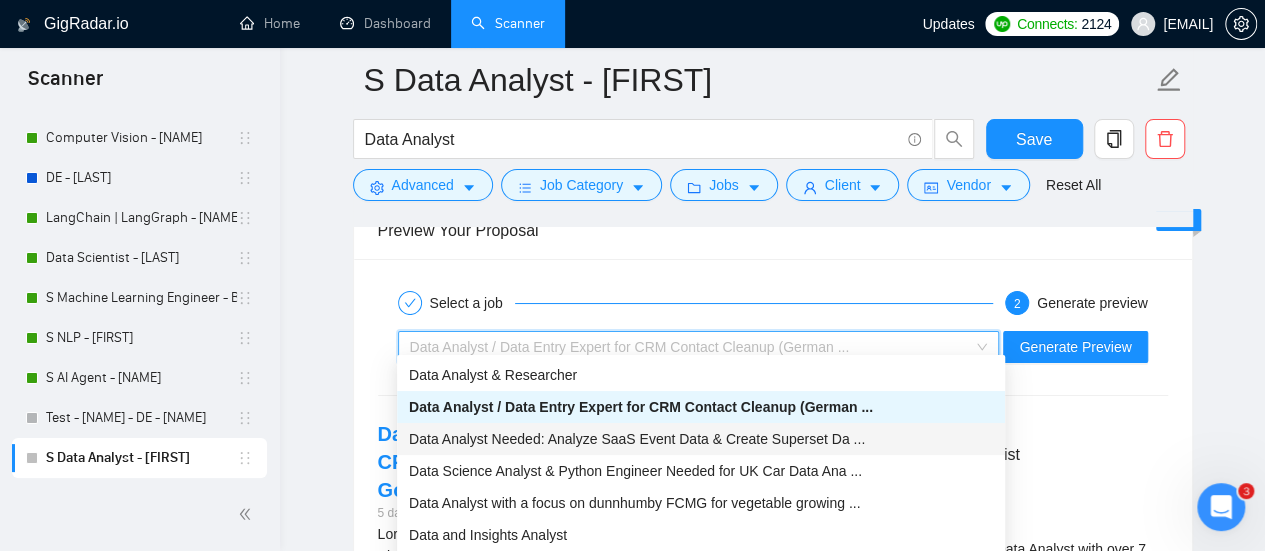 click on "Data Analyst / Data Entry Expert for CRM Contact Cleanup (German  ..." at bounding box center [641, 407] 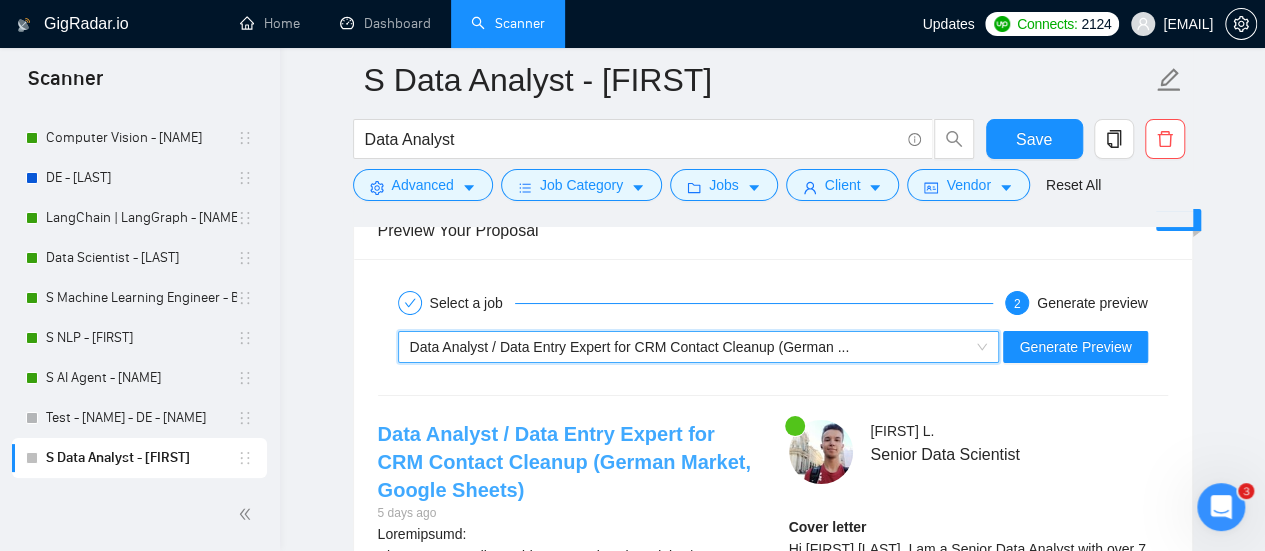 click on "Data Analyst / Data Entry Expert for CRM Contact Cleanup (German Market, Google Sheets)" at bounding box center [564, 462] 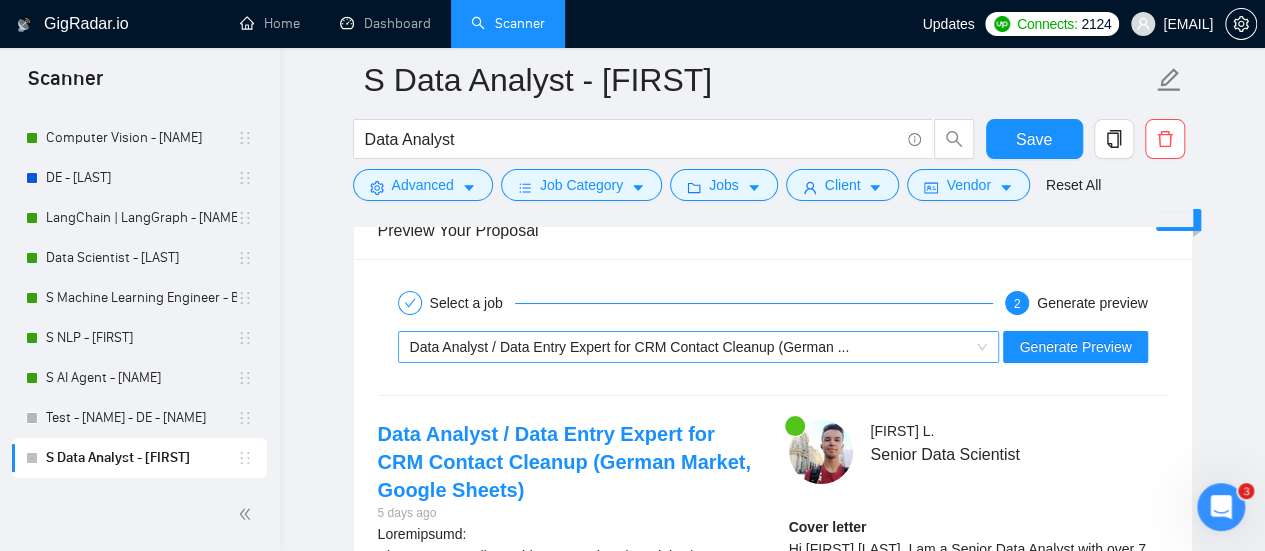 click on "Data Analyst / Data Entry Expert for CRM Contact Cleanup (German  ... Generate Preview" at bounding box center [773, 347] 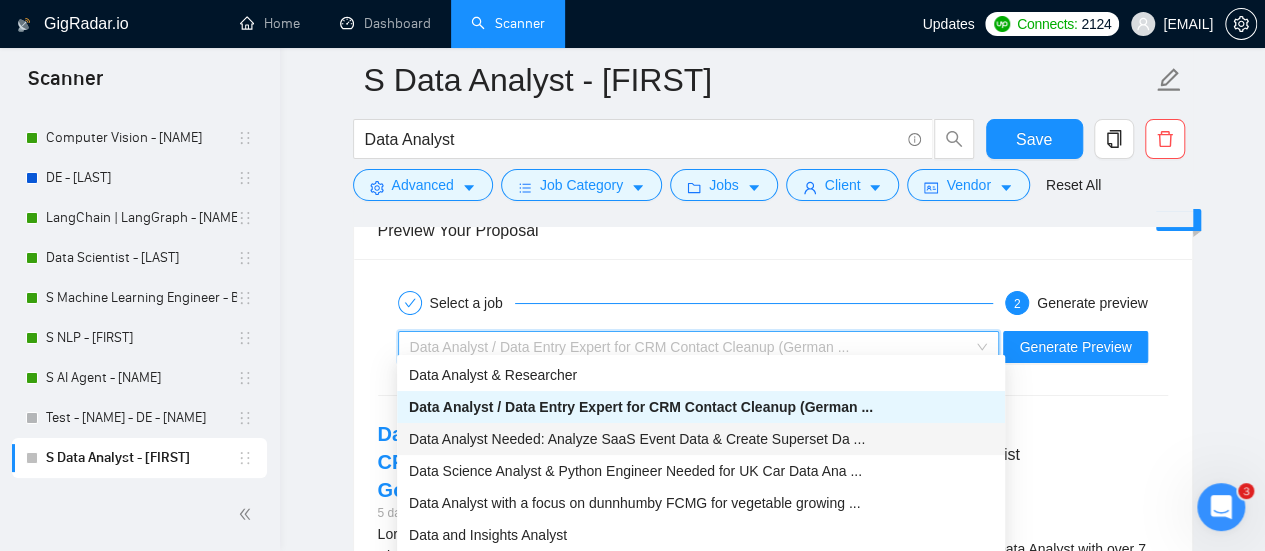 click on "Data Analyst Needed: Analyze SaaS Event Data & Create Superset Da ..." at bounding box center (637, 439) 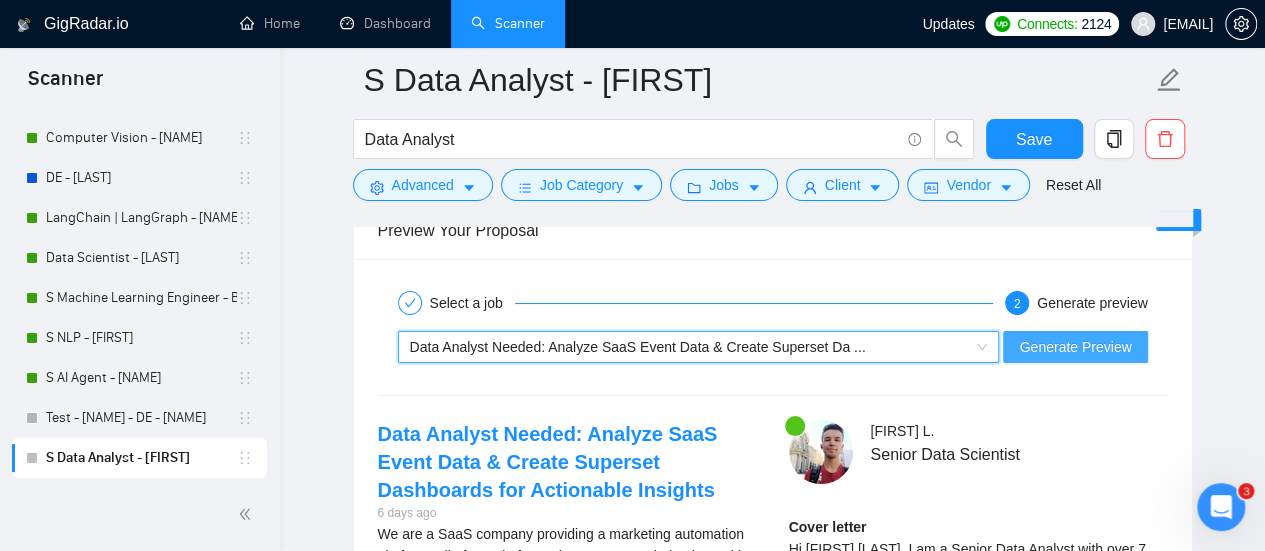 drag, startPoint x: 1108, startPoint y: 340, endPoint x: 0, endPoint y: 348, distance: 1108.0289 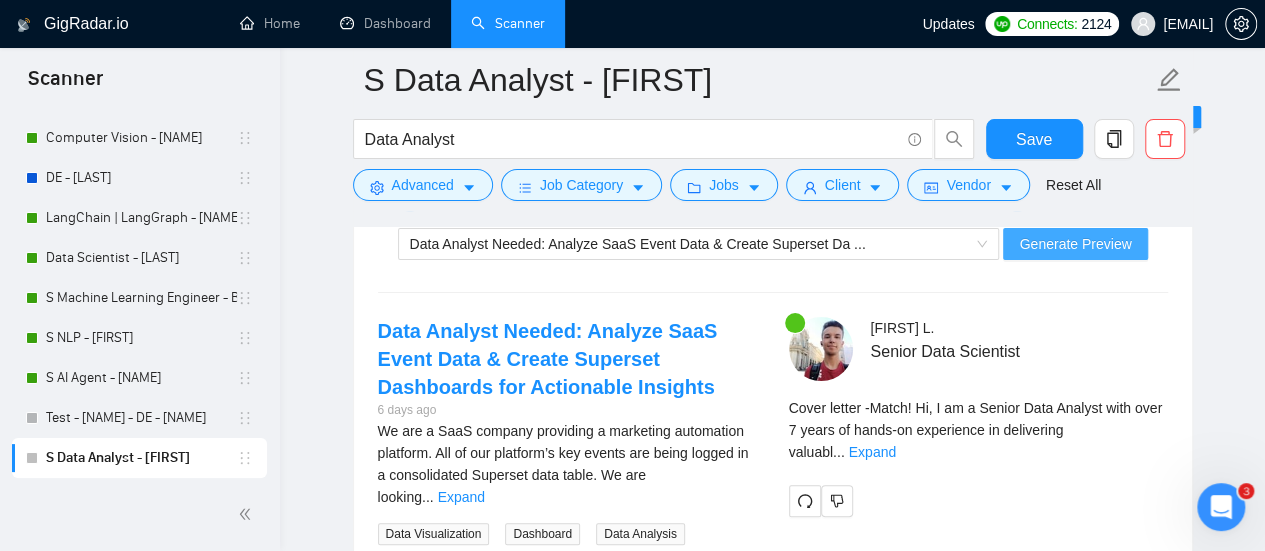 scroll, scrollTop: 3900, scrollLeft: 0, axis: vertical 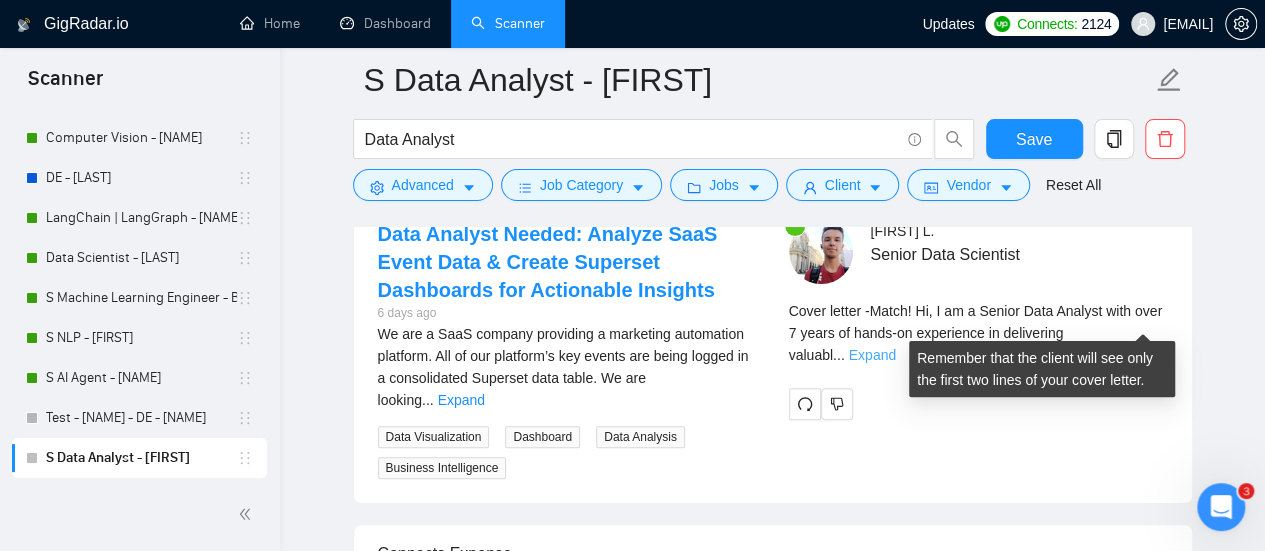 click on "Expand" at bounding box center [872, 355] 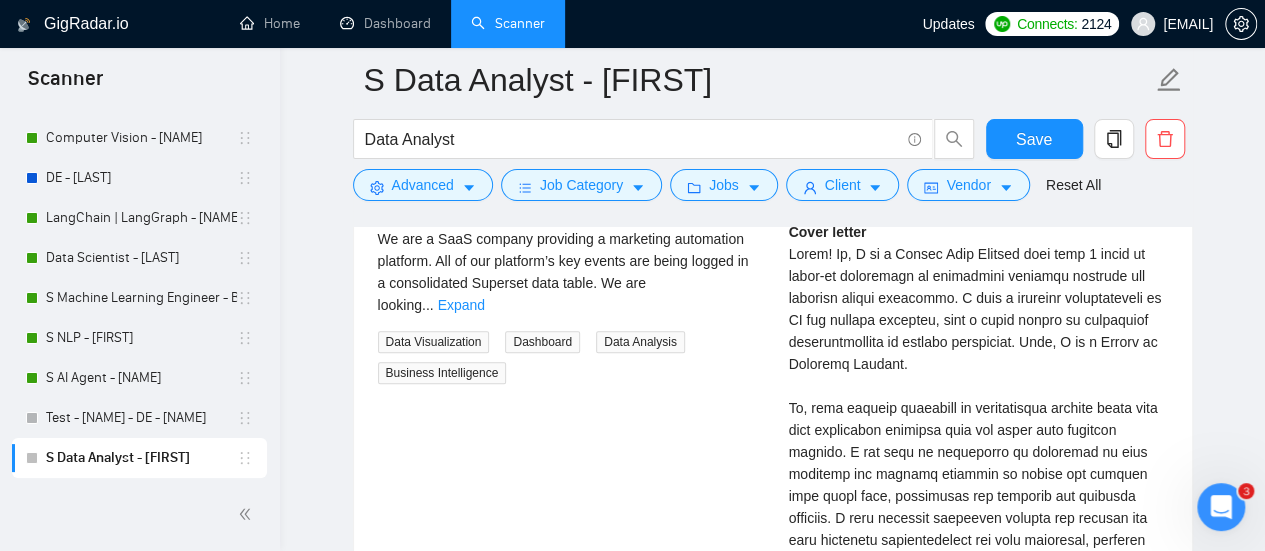 scroll, scrollTop: 4200, scrollLeft: 0, axis: vertical 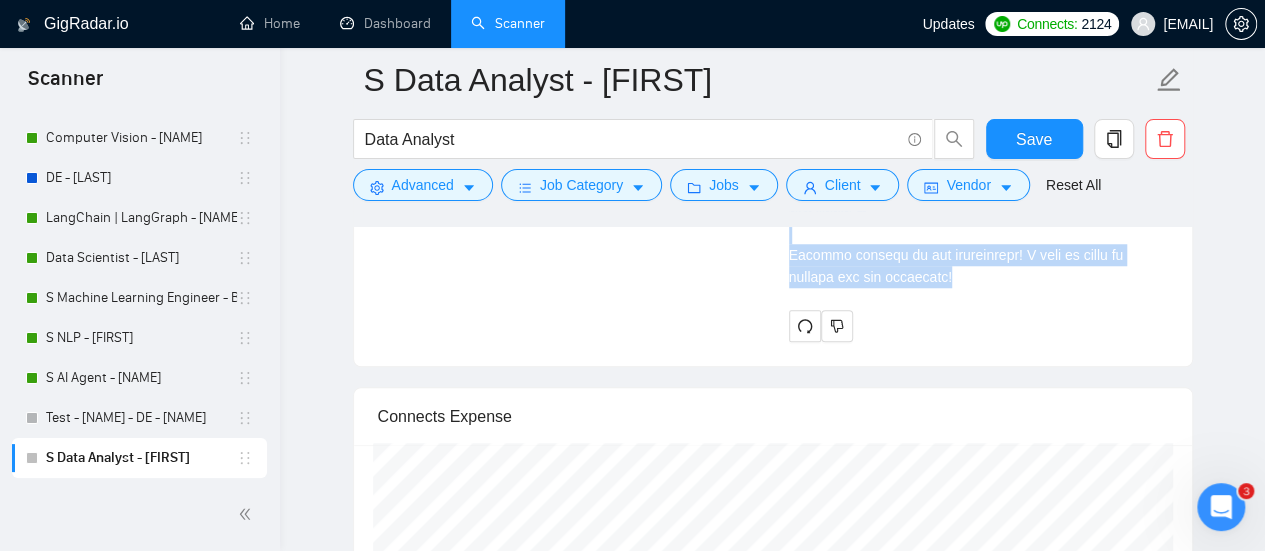 drag, startPoint x: 780, startPoint y: 336, endPoint x: 1033, endPoint y: 267, distance: 262.24036 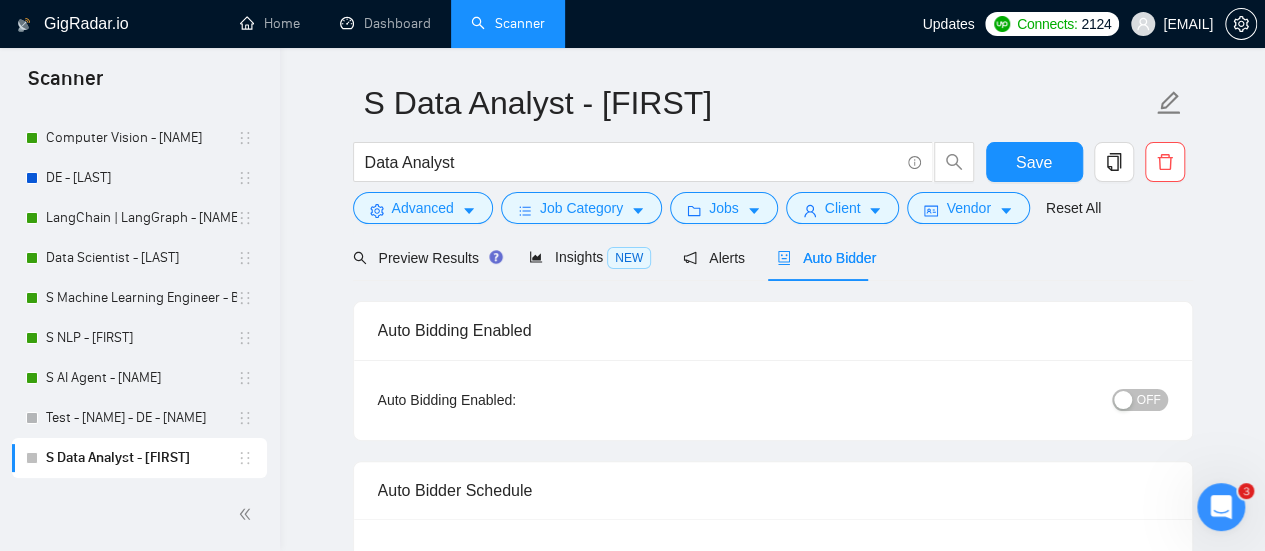 scroll, scrollTop: 0, scrollLeft: 0, axis: both 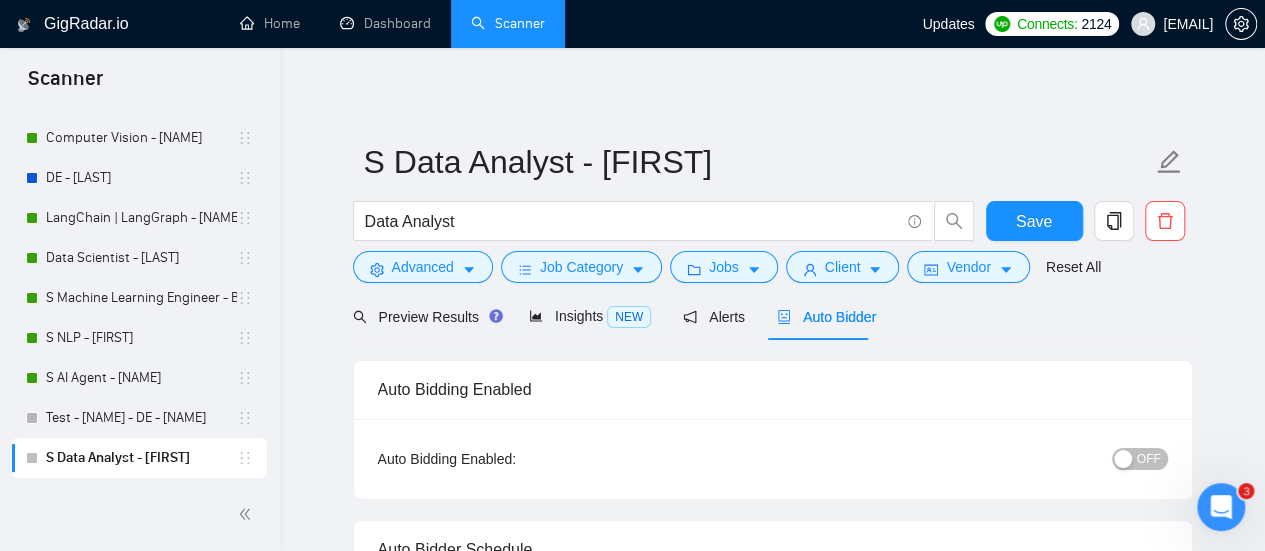 click on "OFF" at bounding box center [1140, 459] 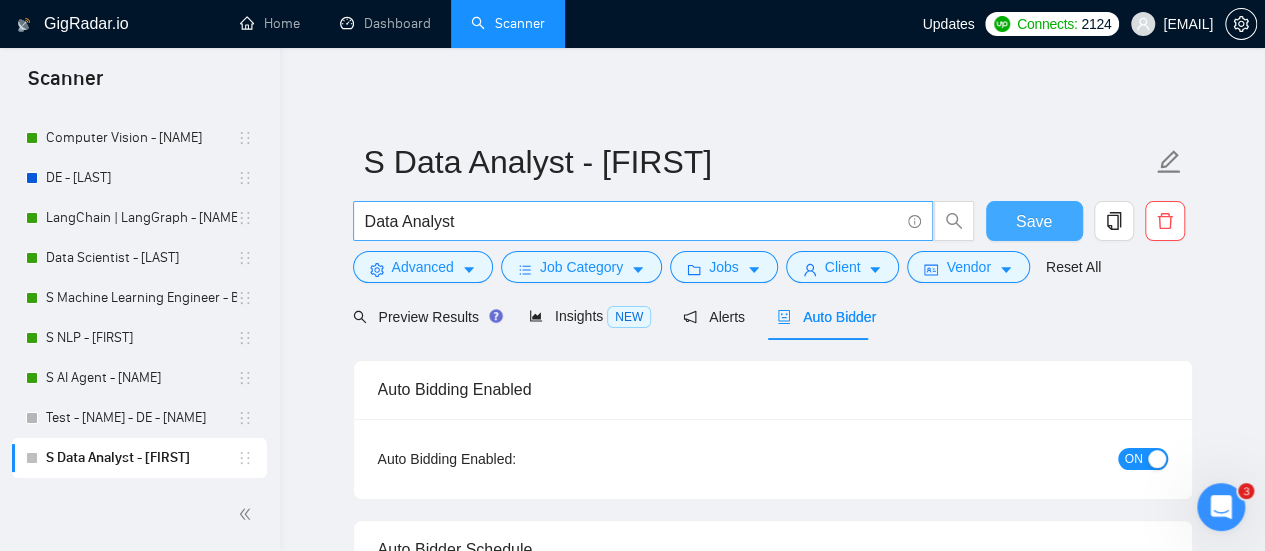 drag, startPoint x: 1036, startPoint y: 237, endPoint x: 798, endPoint y: 206, distance: 240.01042 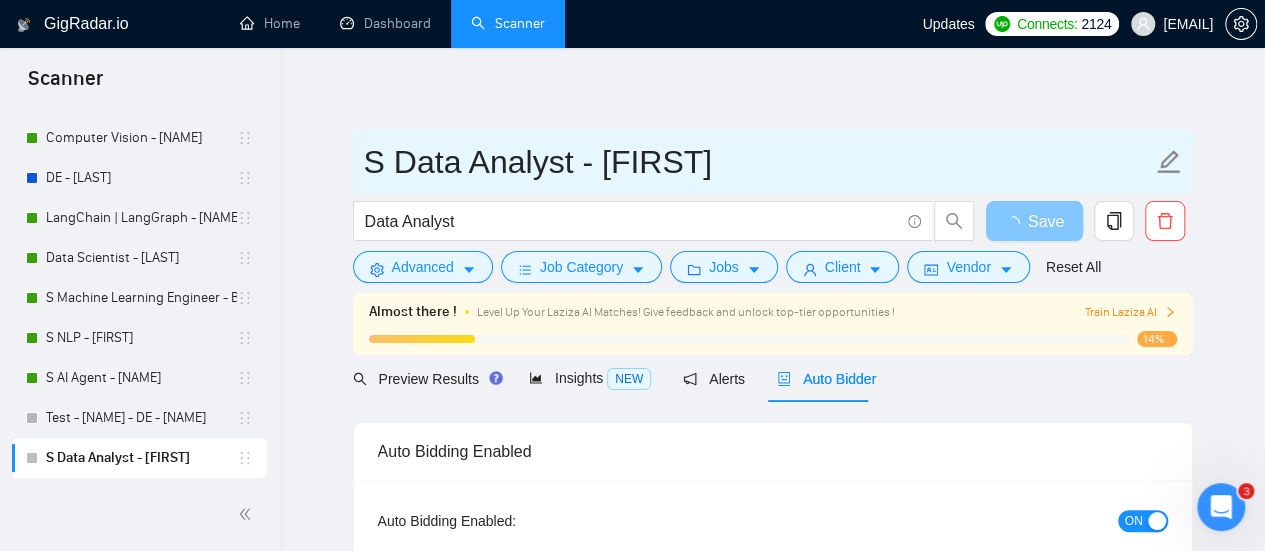type 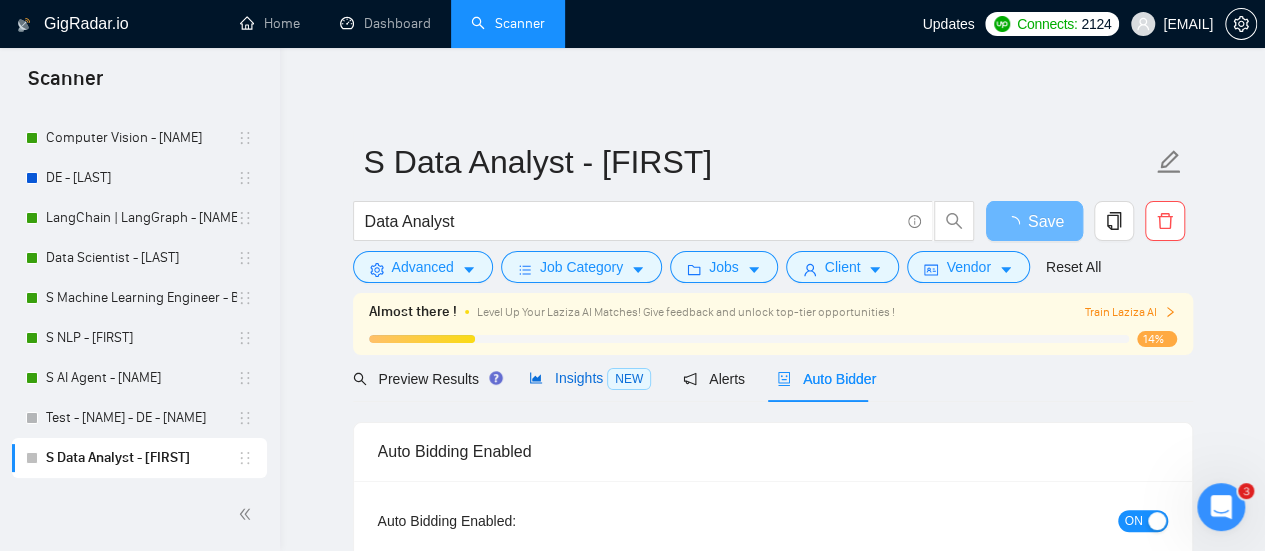 click on "Insights NEW" at bounding box center [590, 378] 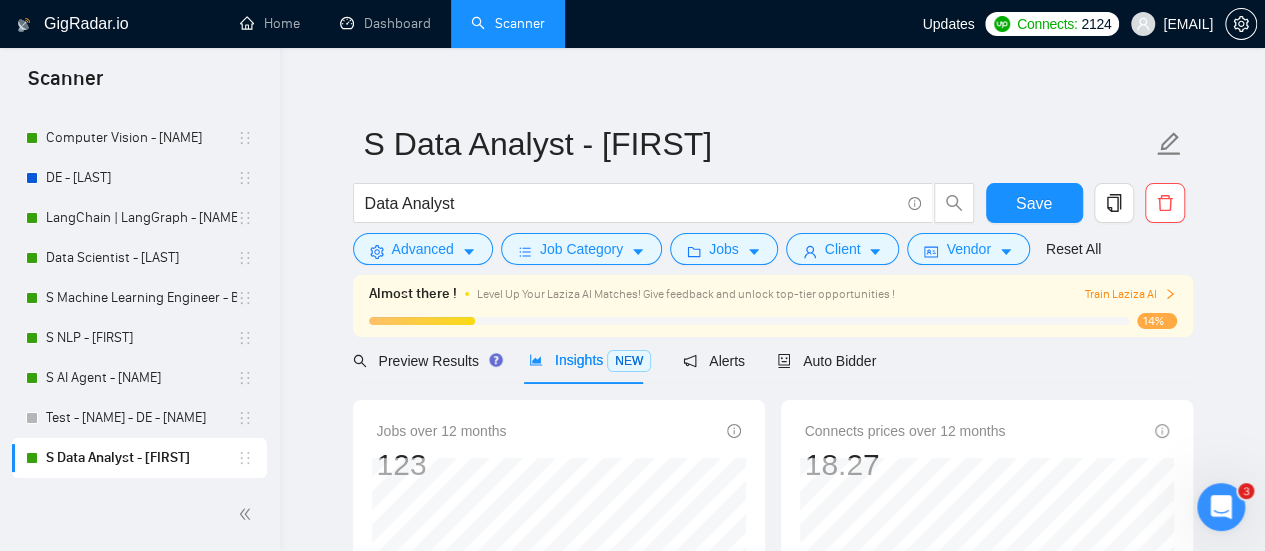 scroll, scrollTop: 0, scrollLeft: 0, axis: both 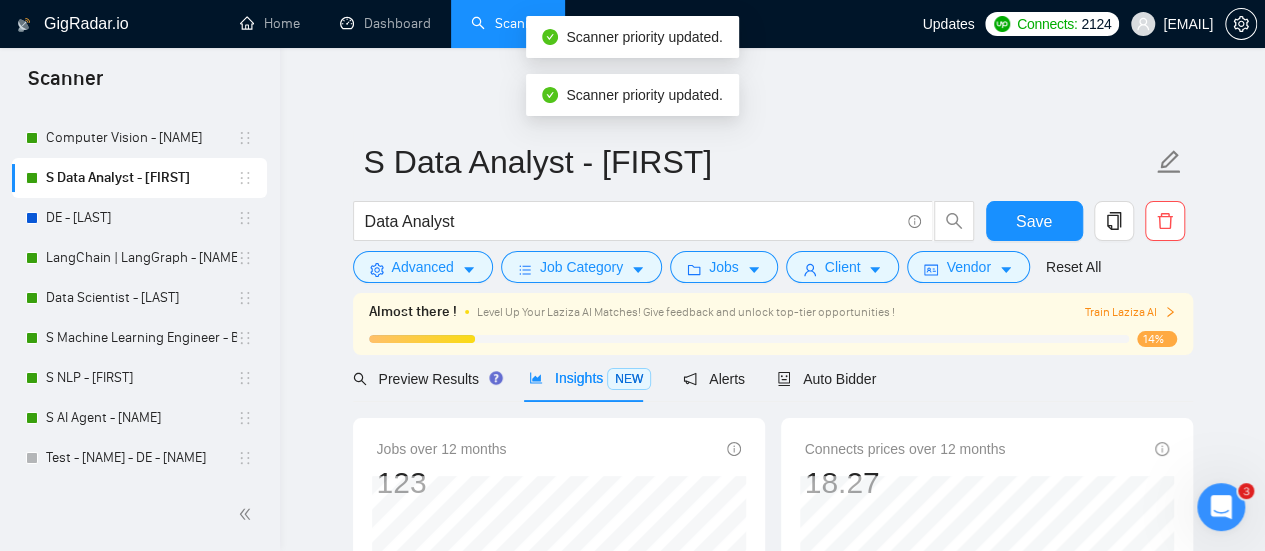 click on "S Data Analyst - Vlad Data Analyst Save Advanced   Job Category   Jobs   Client   Vendor   Reset All Almost there ! Level Up Your Laziza AI Matches! Give feedback and unlock top-tier opportunities ! Train Laziza AI 14% Preview Results Insights NEW Alerts Auto Bidder Jobs over 12 months 123   Average Per Month: 10 Connects prices over 12 months 18.27   Last month's average: 18.50 Top Keywords GigRadar analyses the keywords used in the jobs found by this scanner to help you understand what kind of keywords are most frequently used by clients. Understanding the keywords that are common among the target jobs can be influential in boosting your profile and increasing scanner performance. Top keywords Data Analysis   +25.00 % Data Analytics   -37.50 % Data Visualization   0.00 % Statistics   +100.00 % Microsoft Excel   +100.00 % Python   -33.33 % Amazon Redshift   +100.00 % Apache Superset   +100.00 % Business Intelligence   +100.00 % Dashboard   +100.00 % Data Mining   0.00 % Data Science   +100.00 %   0.00 % R" at bounding box center (773, 729) 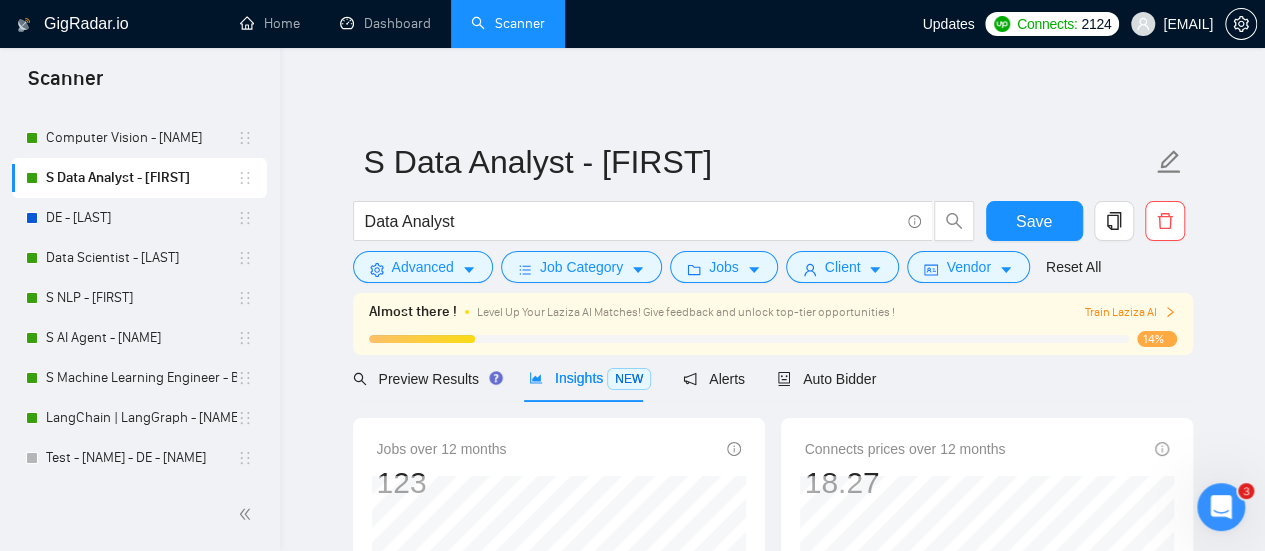 click on "S Data Analyst - Vlad Data Analyst Save Advanced   Job Category   Jobs   Client   Vendor   Reset All Almost there ! Level Up Your Laziza AI Matches! Give feedback and unlock top-tier opportunities ! Train Laziza AI 14% Preview Results Insights NEW Alerts Auto Bidder Jobs over 12 months 123   Average Per Month: 10 Connects prices over 12 months 18.27   Last month's average: 18.50 Top Keywords GigRadar analyses the keywords used in the jobs found by this scanner to help you understand what kind of keywords are most frequently used by clients. Understanding the keywords that are common among the target jobs can be influential in boosting your profile and increasing scanner performance. Top keywords Data Analysis   +25.00 % Data Analytics   -37.50 % Data Visualization   0.00 % Statistics   +100.00 % Microsoft Excel   +100.00 % Python   -33.33 % Amazon Redshift   +100.00 % Apache Superset   +100.00 % Business Intelligence   +100.00 % Dashboard   +100.00 % Data Mining   0.00 % Data Science   +100.00 %   0.00 % R" at bounding box center [772, 729] 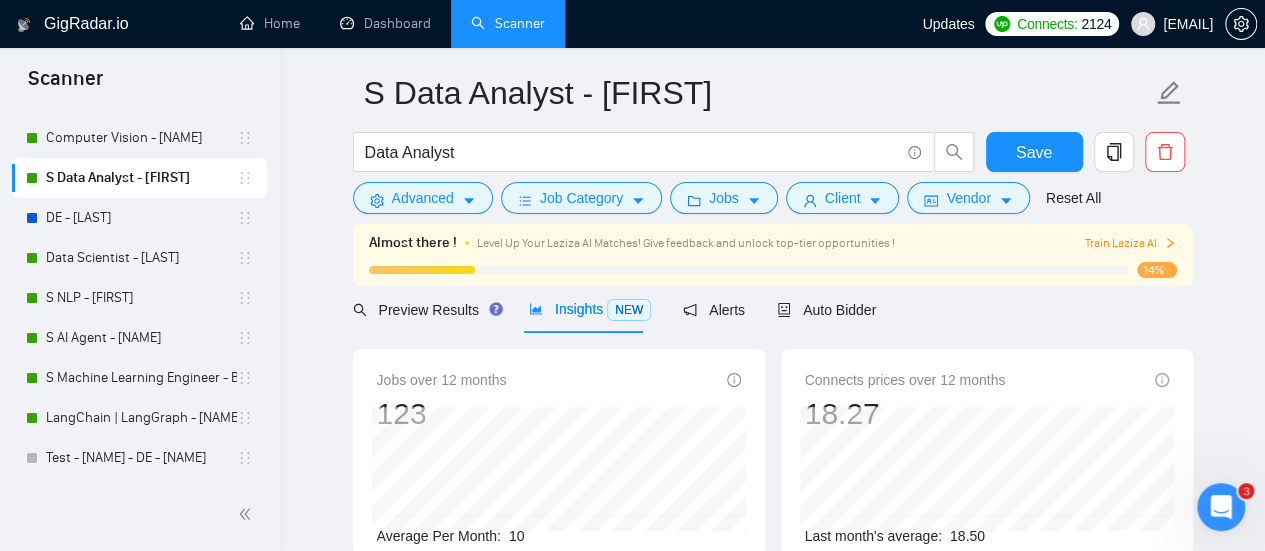 scroll, scrollTop: 0, scrollLeft: 0, axis: both 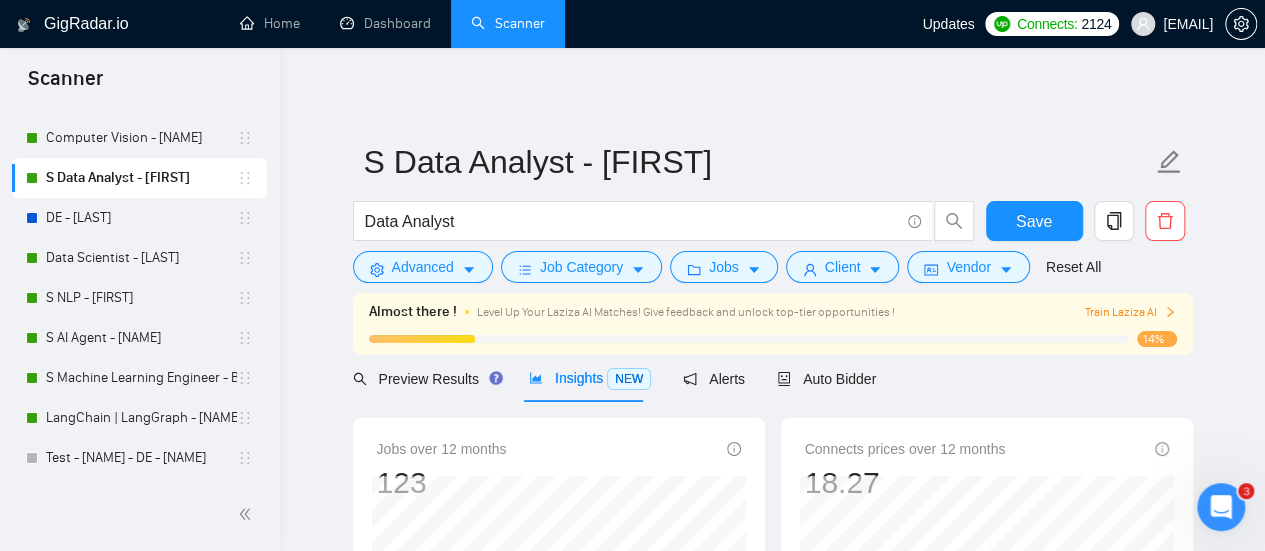 click on "S Data Analyst - Vlad Data Analyst Save Advanced   Job Category   Jobs   Client   Vendor   Reset All Almost there ! Level Up Your Laziza AI Matches! Give feedback and unlock top-tier opportunities ! Train Laziza AI 14% Preview Results Insights NEW Alerts Auto Bidder Jobs over 12 months 123   Average Per Month: 10 Connects prices over 12 months 18.27   Last month's average: 18.50 Top Keywords GigRadar analyses the keywords used in the jobs found by this scanner to help you understand what kind of keywords are most frequently used by clients. Understanding the keywords that are common among the target jobs can be influential in boosting your profile and increasing scanner performance. Top keywords Data Analysis   +25.00 % Data Analytics   -37.50 % Data Visualization   0.00 % Statistics   +100.00 % Microsoft Excel   +100.00 % Python   -33.33 % Amazon Redshift   +100.00 % Apache Superset   +100.00 % Business Intelligence   +100.00 % Dashboard   +100.00 % Data Mining   0.00 % Data Science   +100.00 %   0.00 % R" at bounding box center [772, 729] 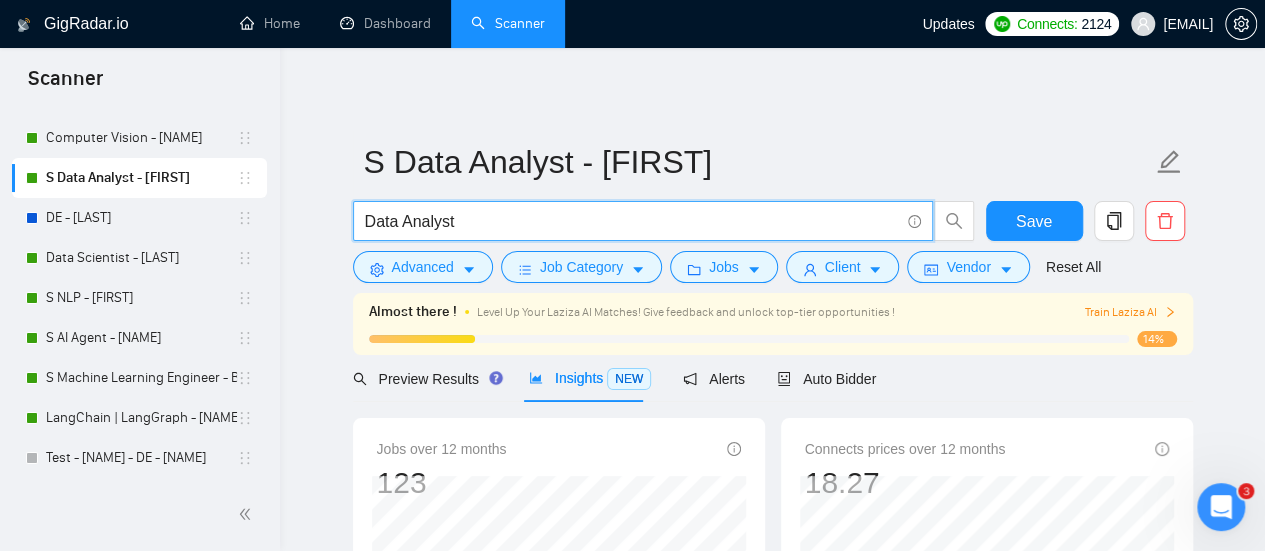 click on "Data Analyst" at bounding box center [632, 221] 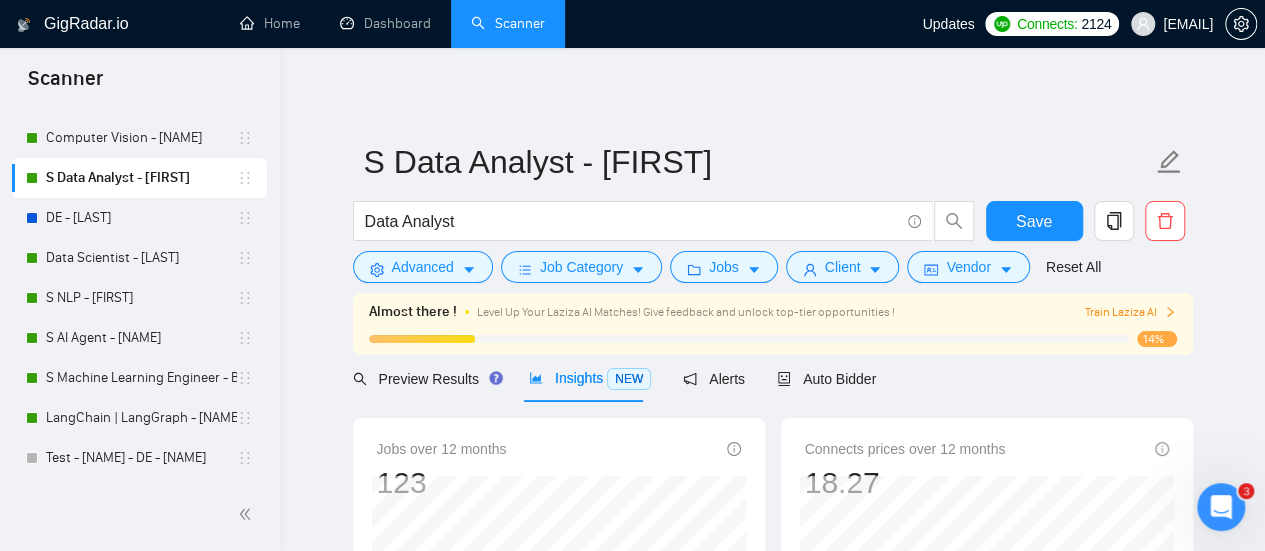 click on "S Data Analyst - [FIRST]" at bounding box center (139, 178) 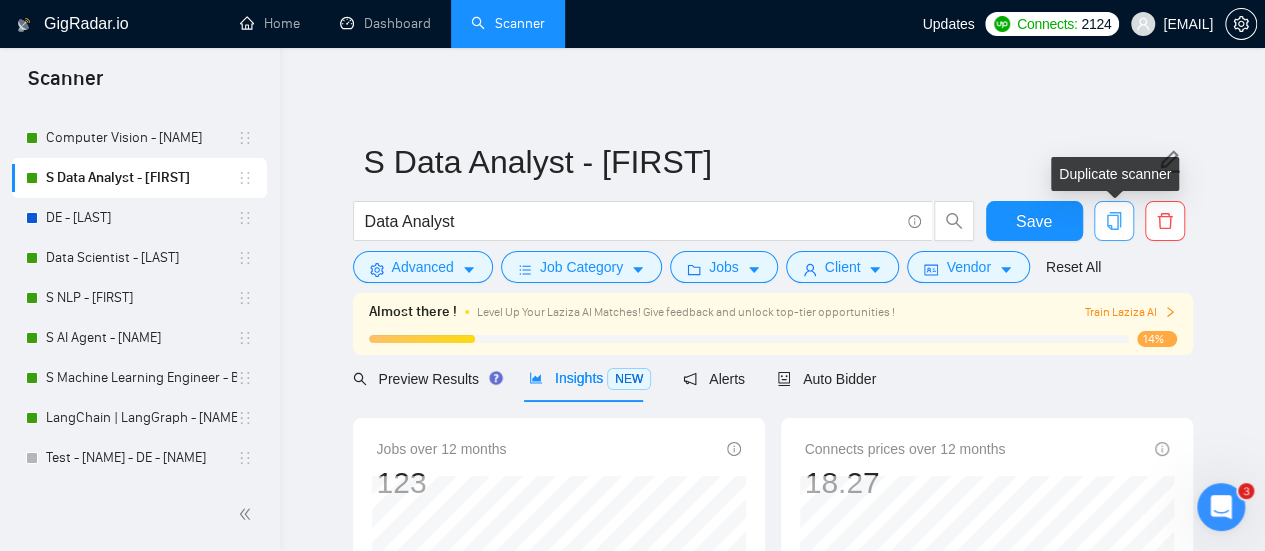 click at bounding box center [1114, 221] 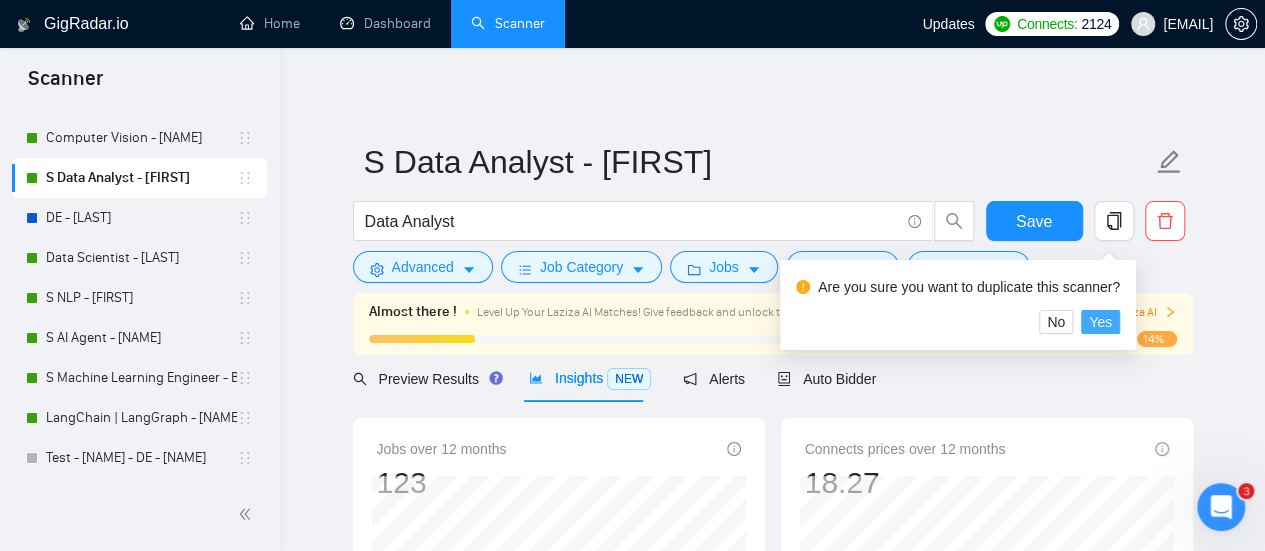 click on "Yes" at bounding box center [1100, 322] 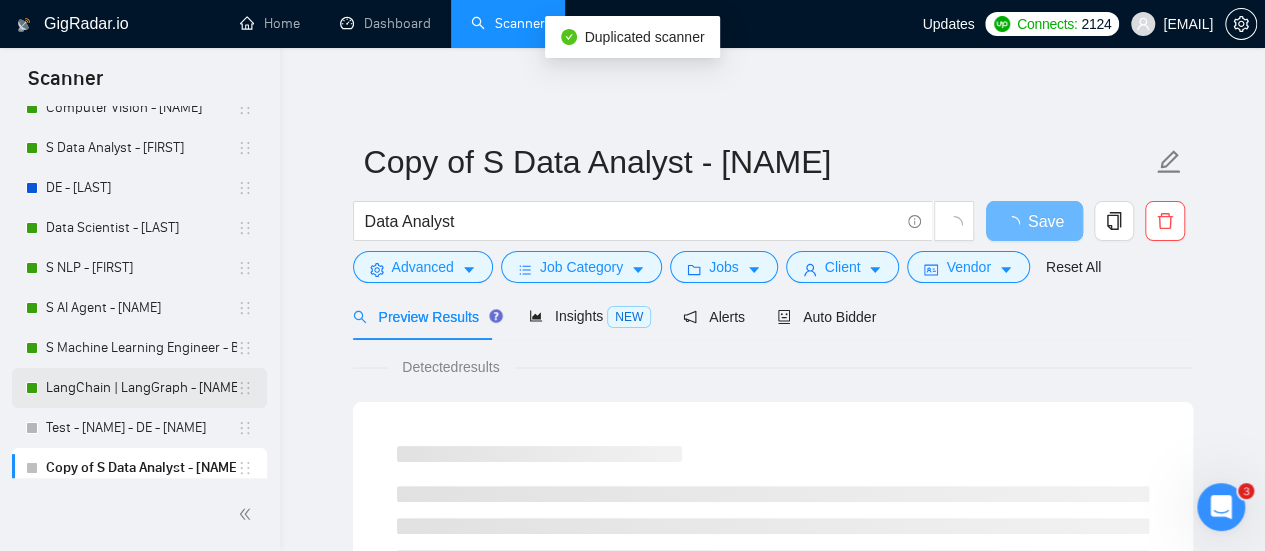 scroll, scrollTop: 164, scrollLeft: 0, axis: vertical 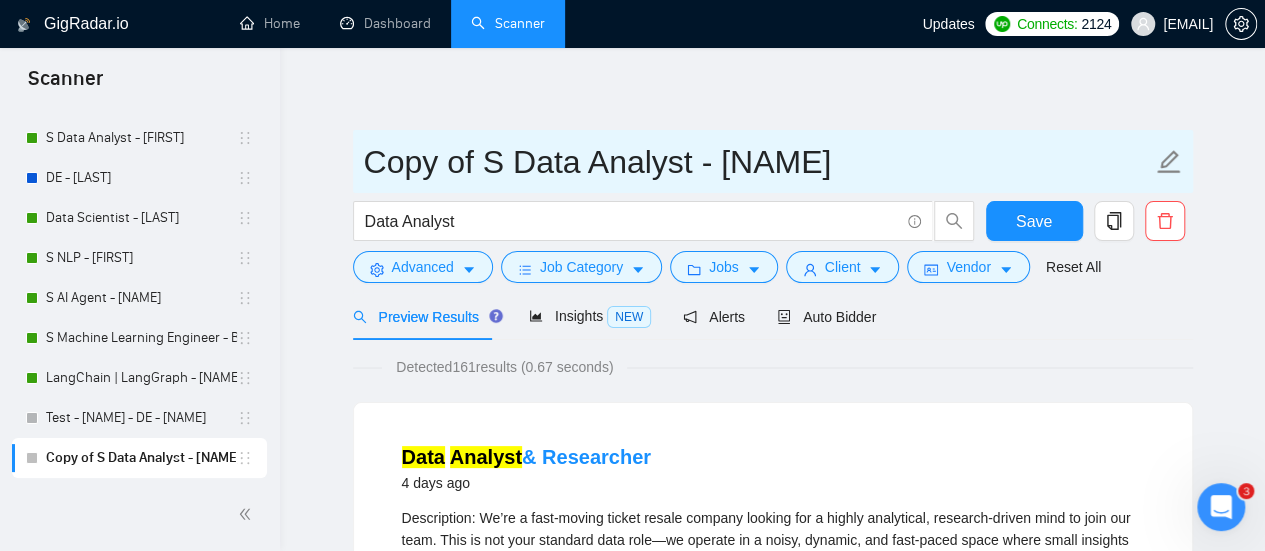 drag, startPoint x: 694, startPoint y: 165, endPoint x: 2, endPoint y: 168, distance: 692.00653 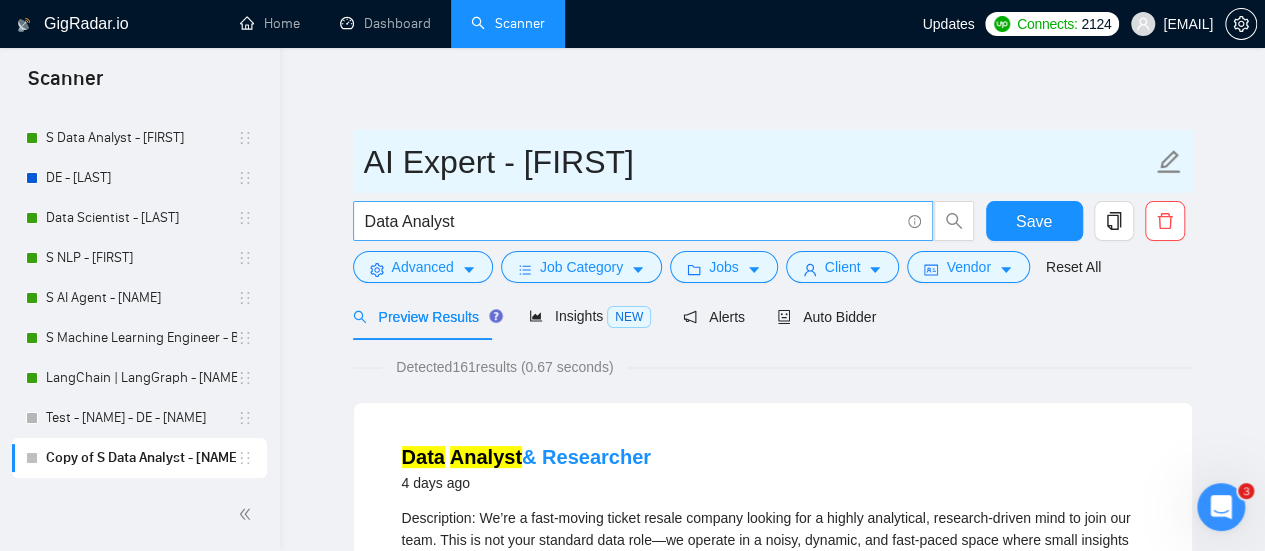 type on "AI Expert - [FIRST]" 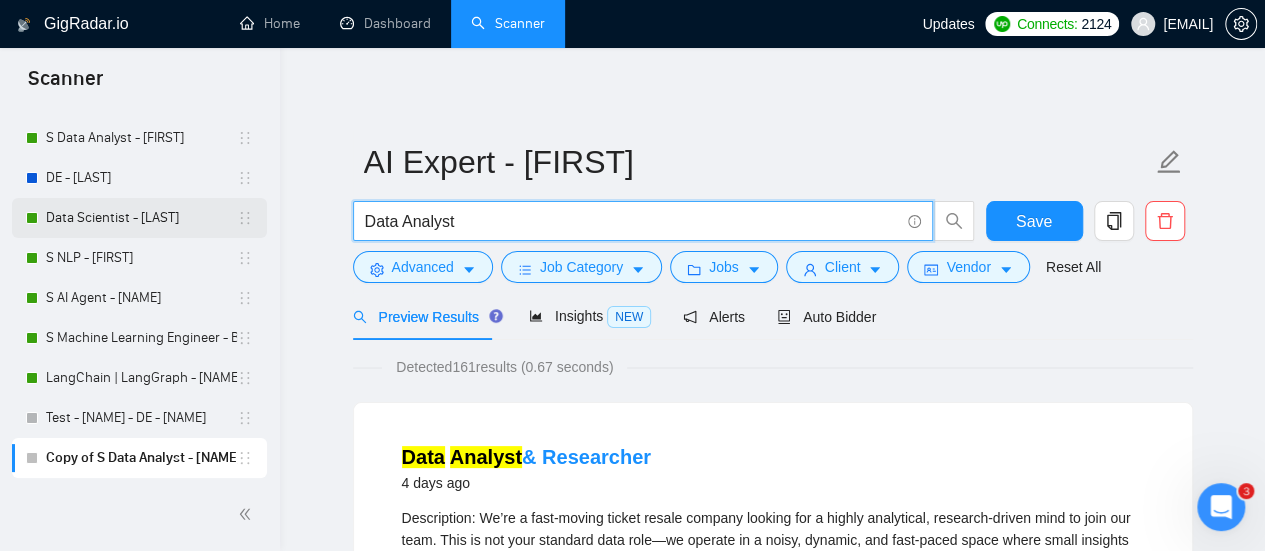 drag, startPoint x: 470, startPoint y: 219, endPoint x: 178, endPoint y: 229, distance: 292.17117 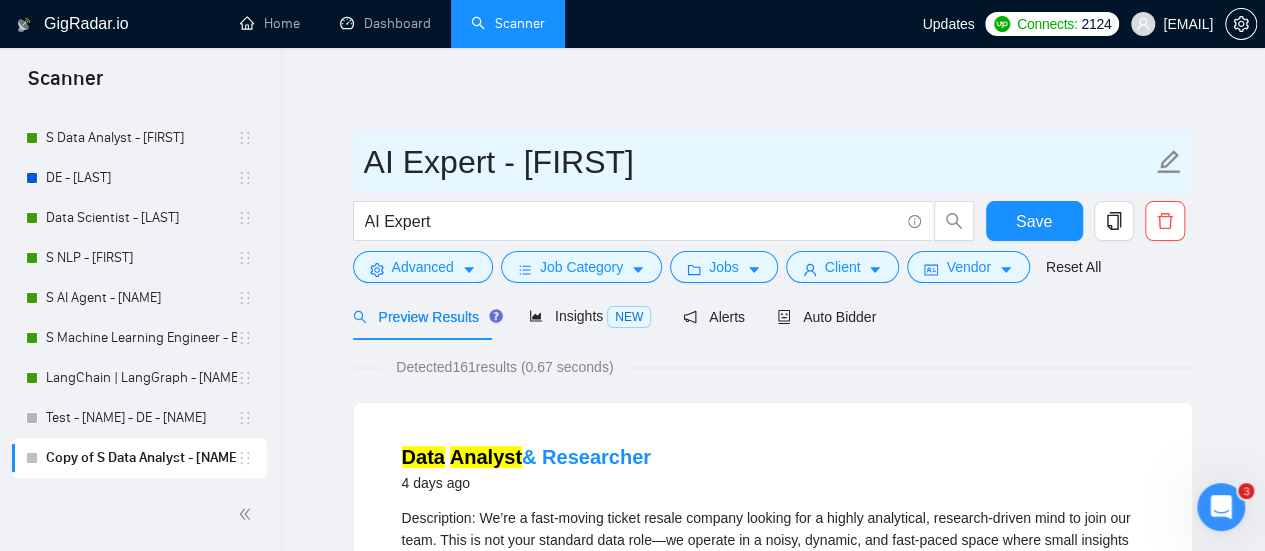 click on "AI Expert - [FIRST]" at bounding box center (758, 162) 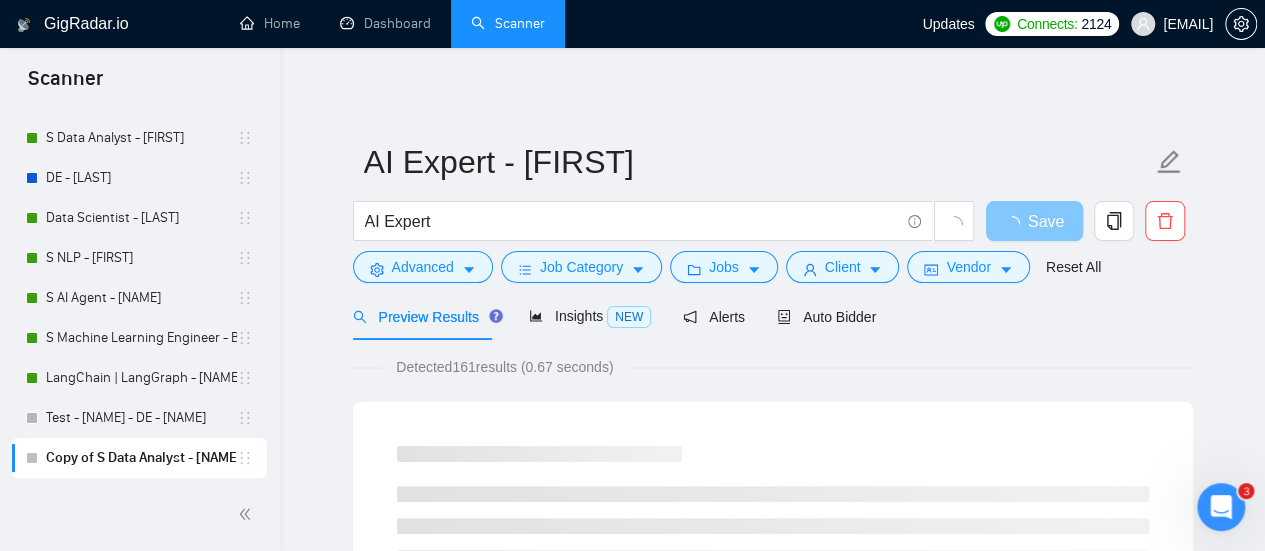 click on "Save" at bounding box center [1046, 221] 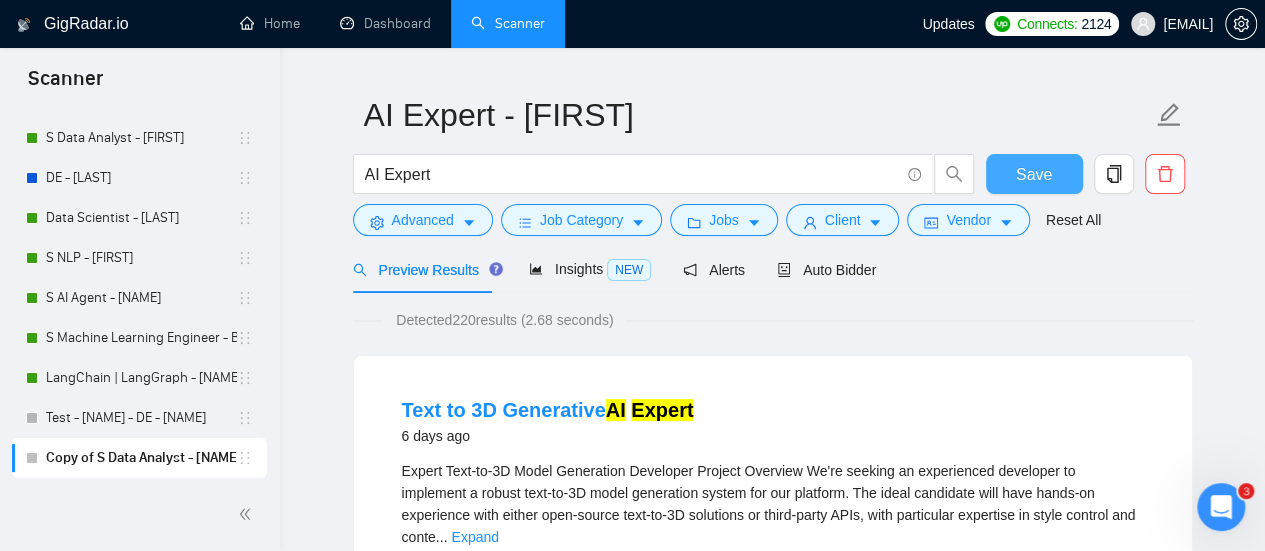 scroll, scrollTop: 0, scrollLeft: 0, axis: both 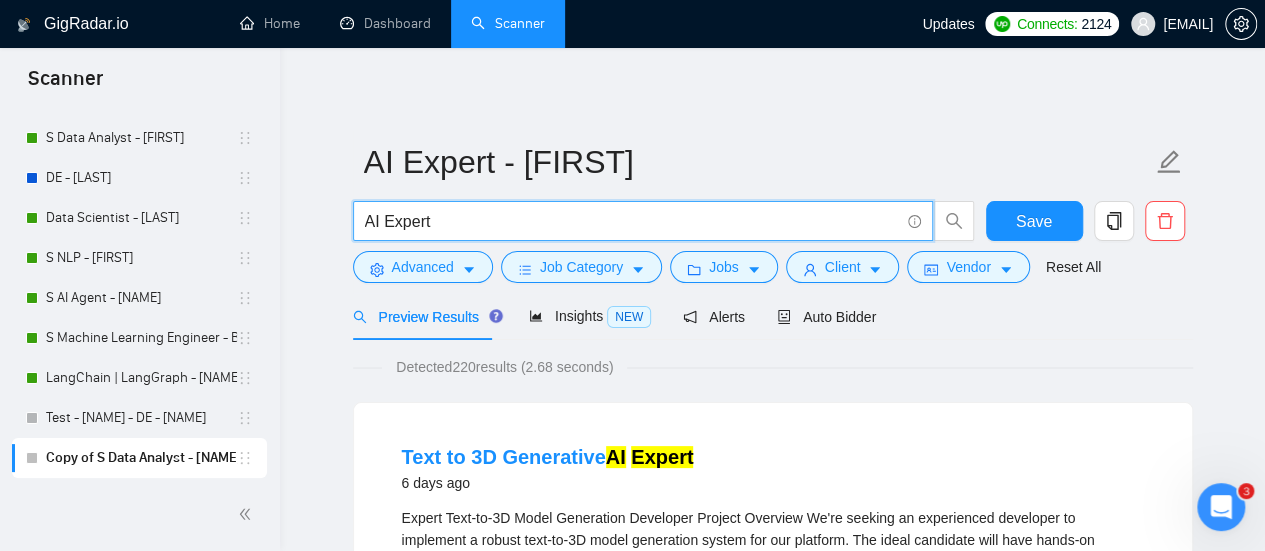 drag, startPoint x: 432, startPoint y: 223, endPoint x: 374, endPoint y: 227, distance: 58.137768 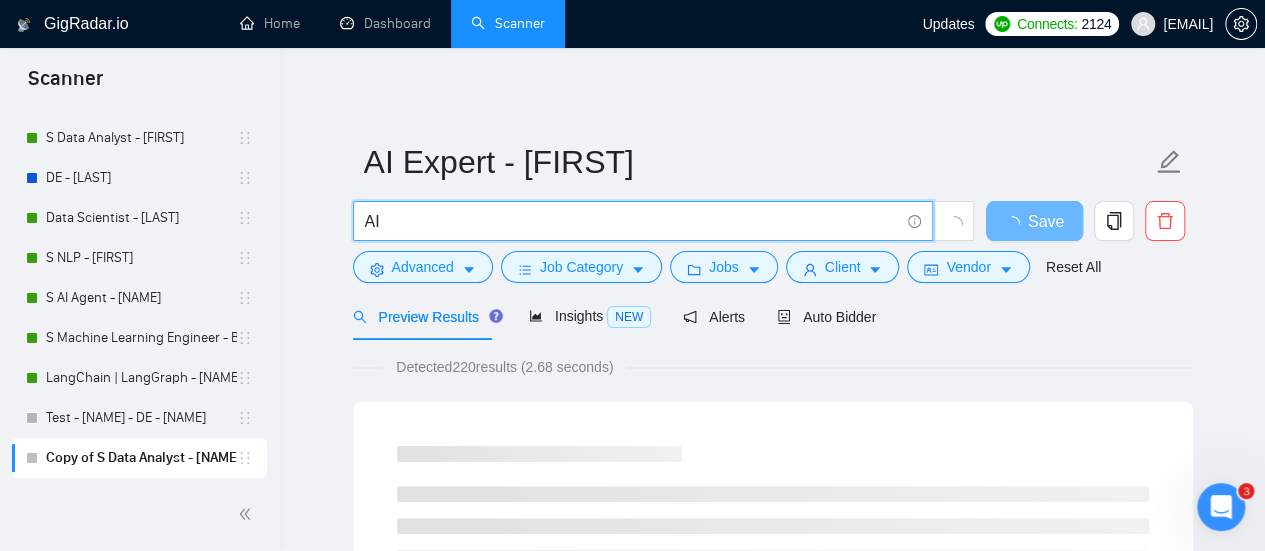 click on "GigRadar.io Home Dashboard Scanner Updates  Connects: 2124 [EMAIL] AI Expert - [NAME] AI Save Advanced   Job Category   Jobs   Client   Vendor   Reset All Preview Results Insights NEW Alerts Auto Bidder Detected   220  results   (2.68 seconds) Loading... GigRadar.io 1.26.0 (dev) @vadymhimself   2025 GigRadar.io | All Rights Reserved." at bounding box center (772, 1660) 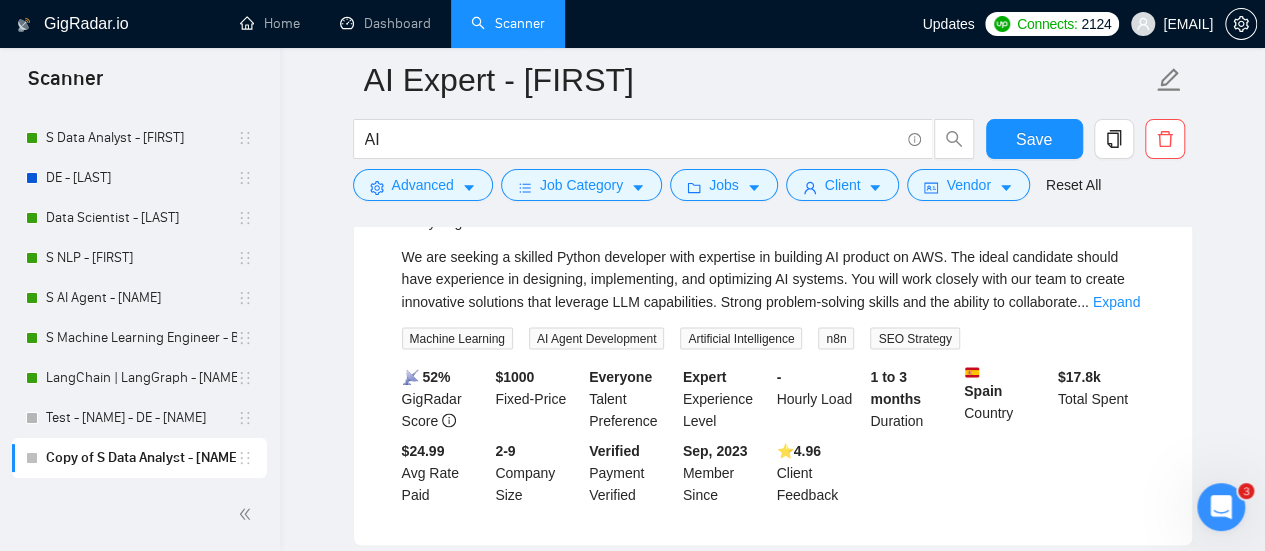scroll, scrollTop: 1900, scrollLeft: 0, axis: vertical 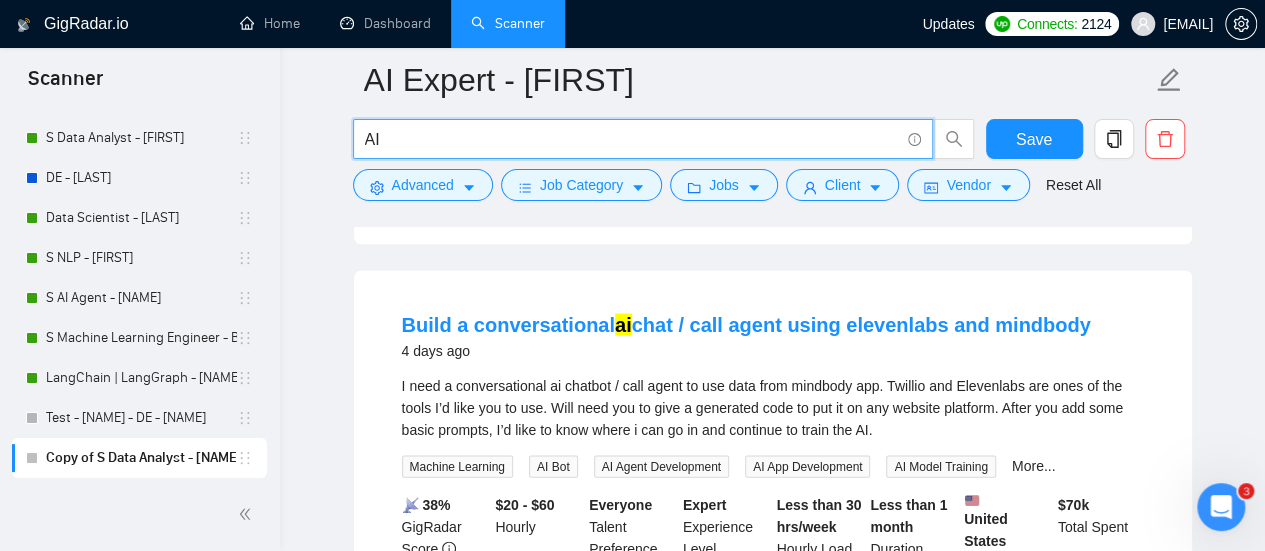 click on "AI" at bounding box center (632, 139) 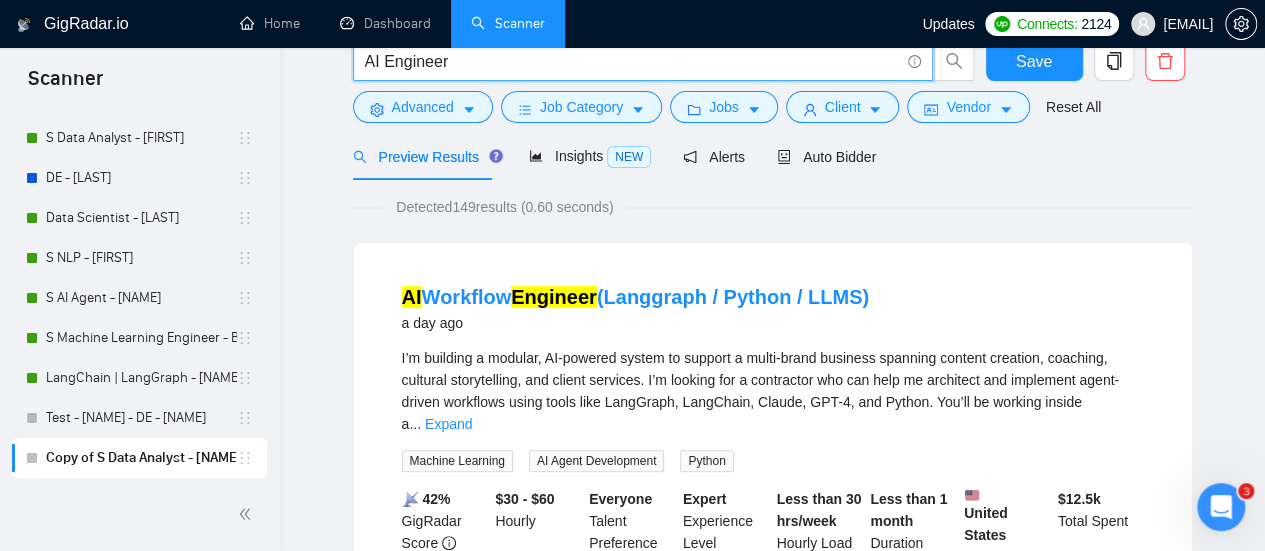 scroll, scrollTop: 0, scrollLeft: 0, axis: both 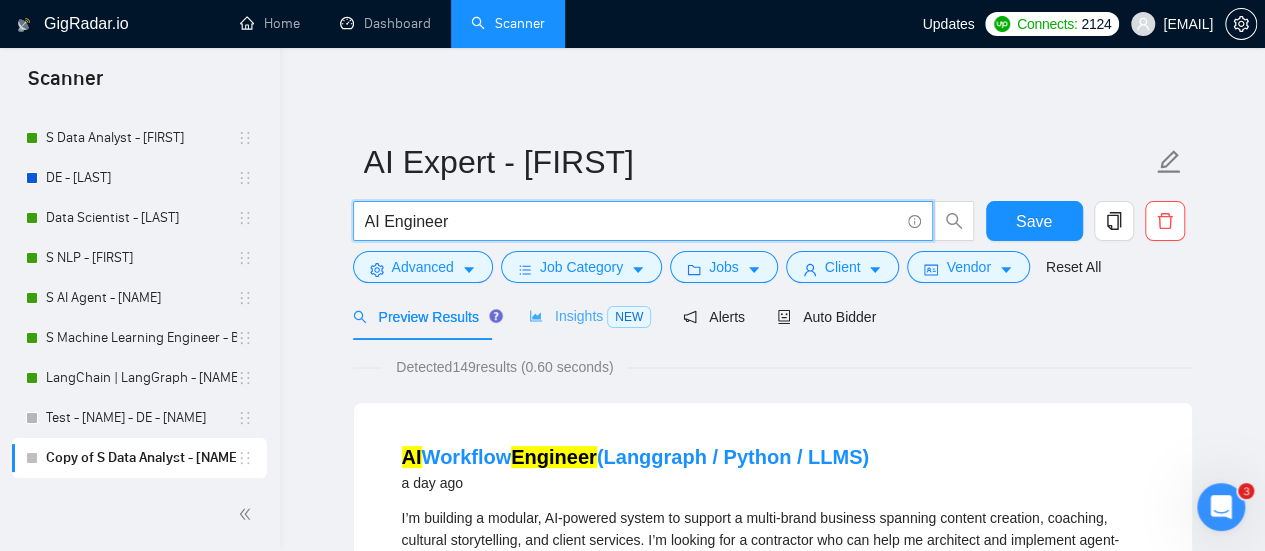 type on "AI Engineer" 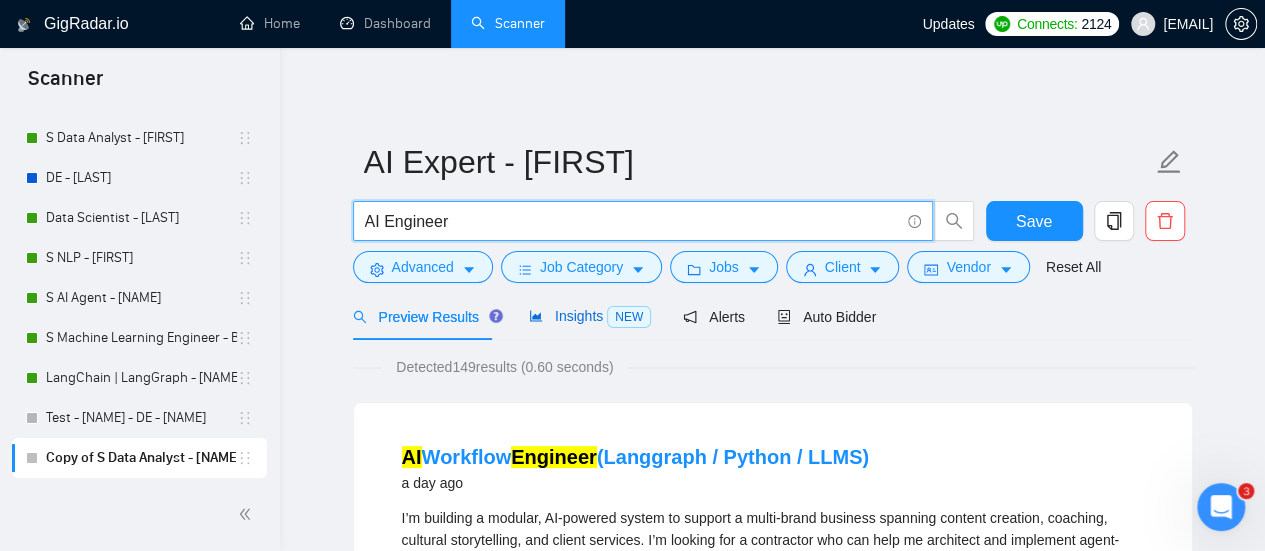 click 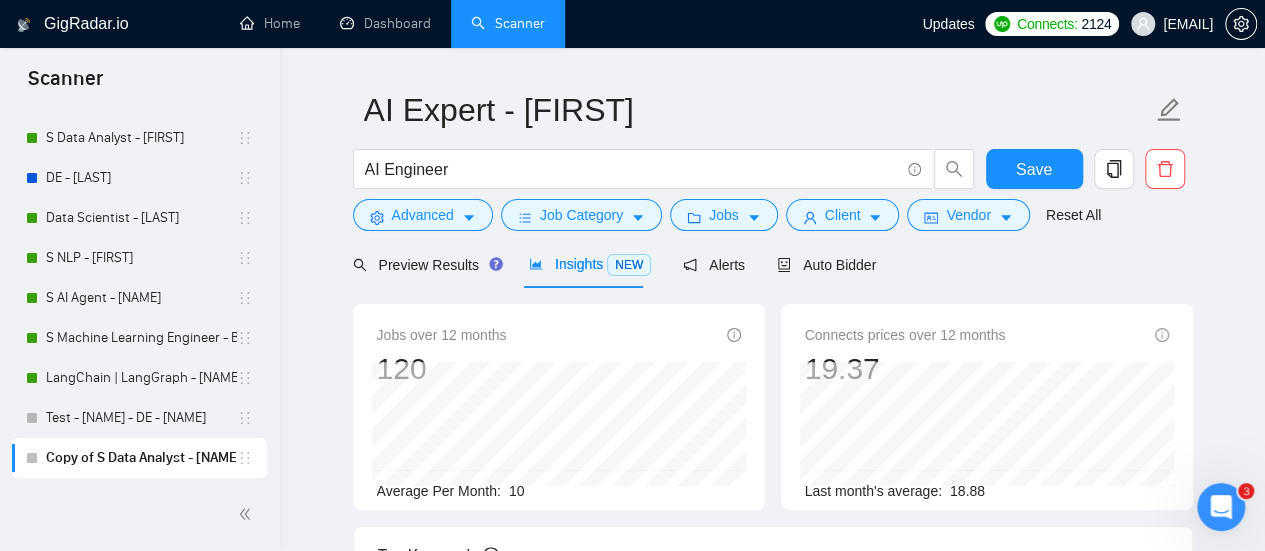 scroll, scrollTop: 0, scrollLeft: 0, axis: both 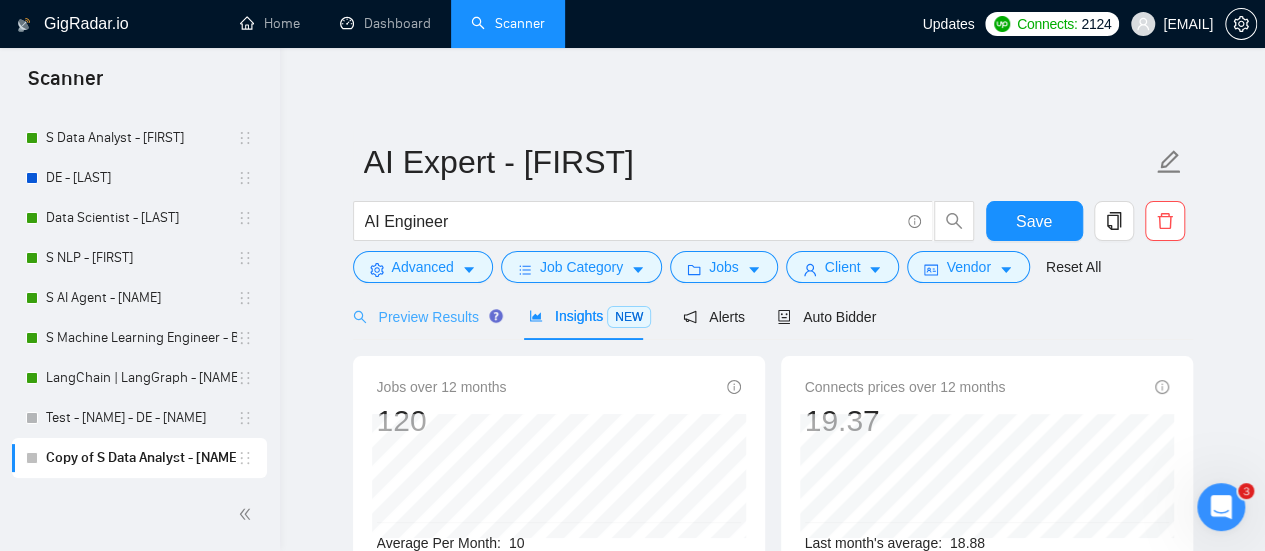 click on "Preview Results" at bounding box center [425, 316] 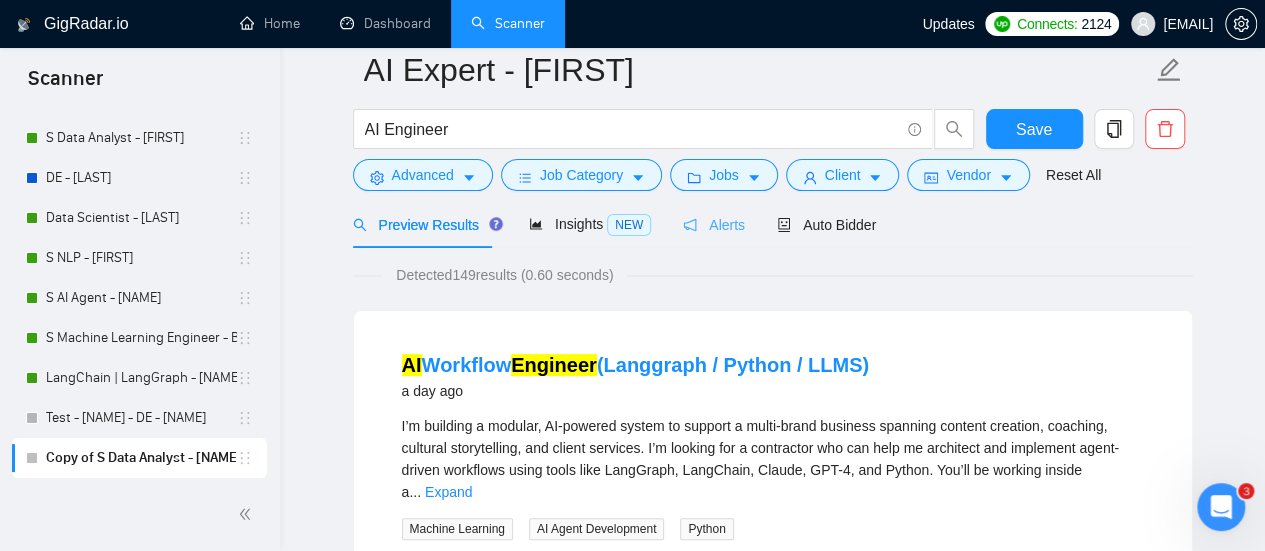 scroll, scrollTop: 0, scrollLeft: 0, axis: both 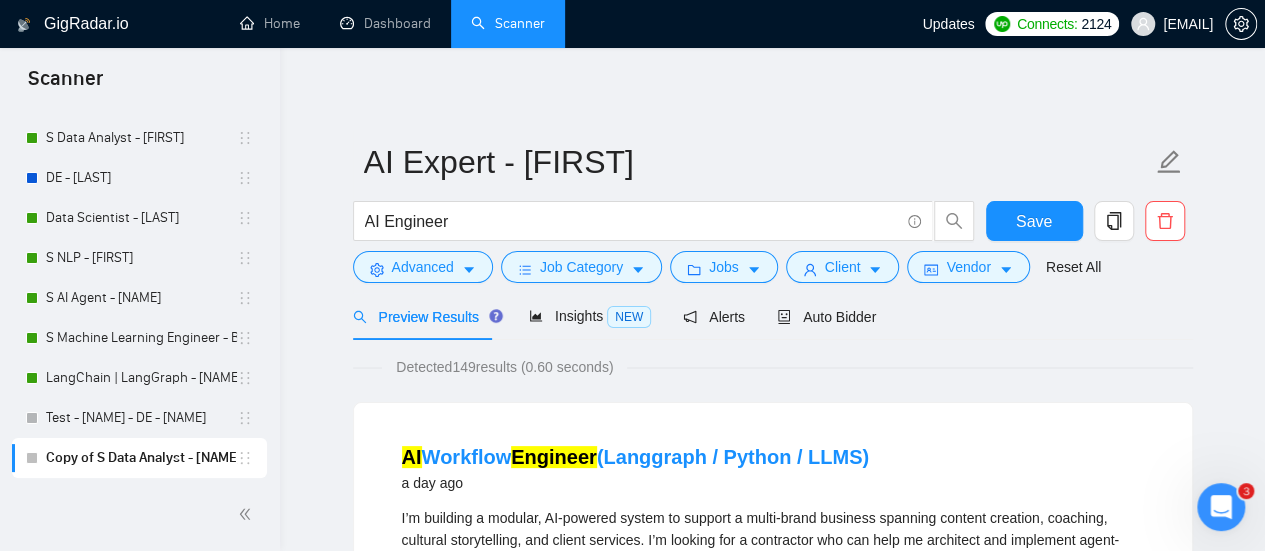 click on "Preview Results Insights NEW Alerts Auto Bidder" at bounding box center [773, 316] 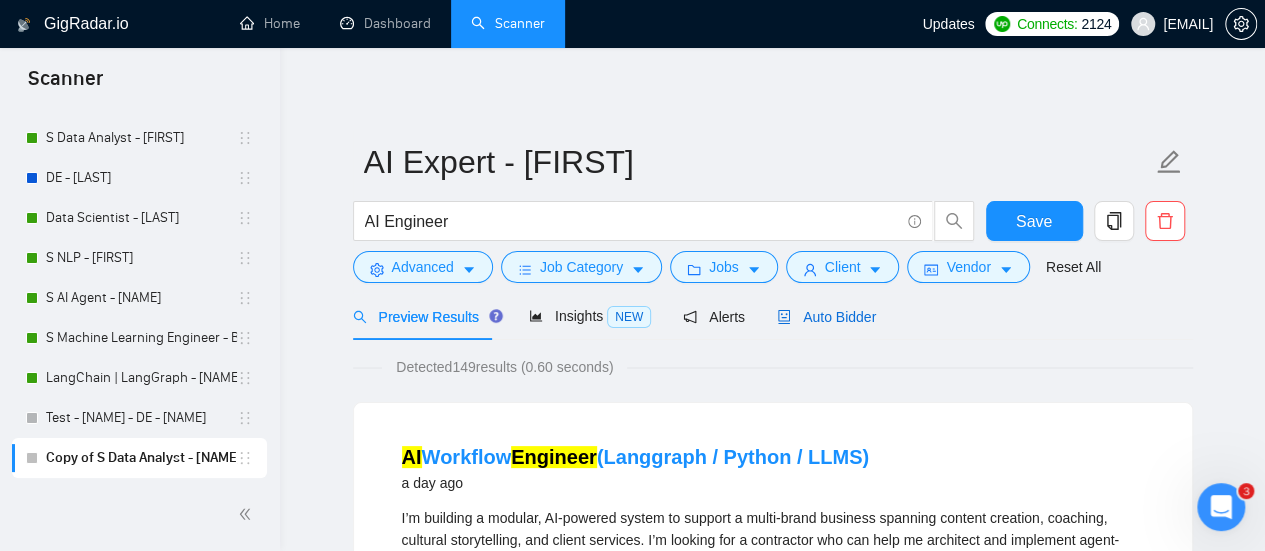 click 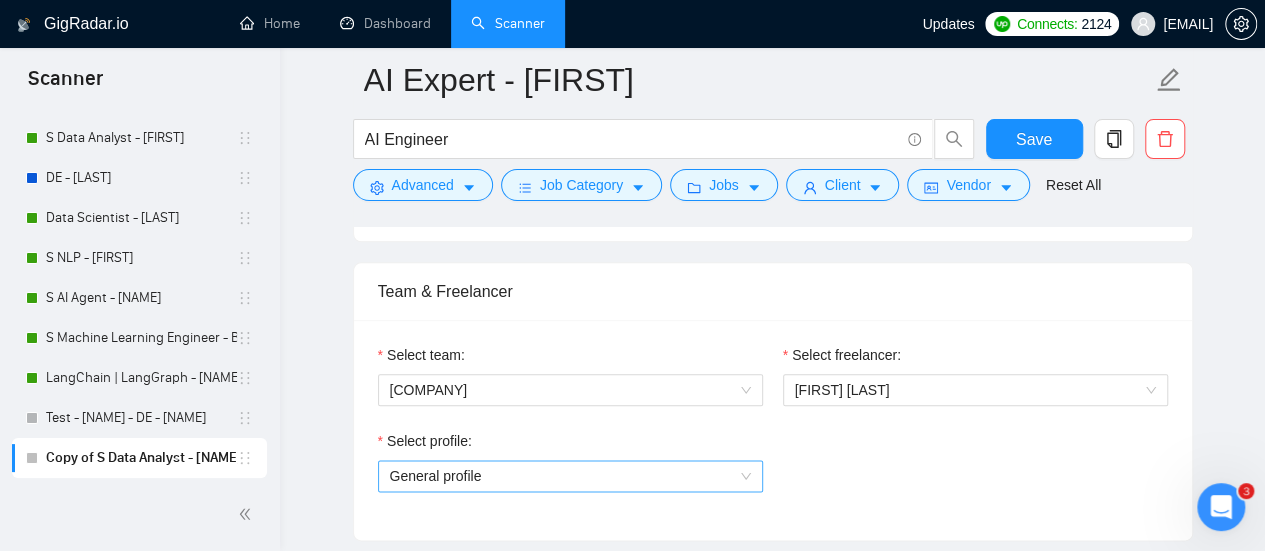 scroll, scrollTop: 1000, scrollLeft: 0, axis: vertical 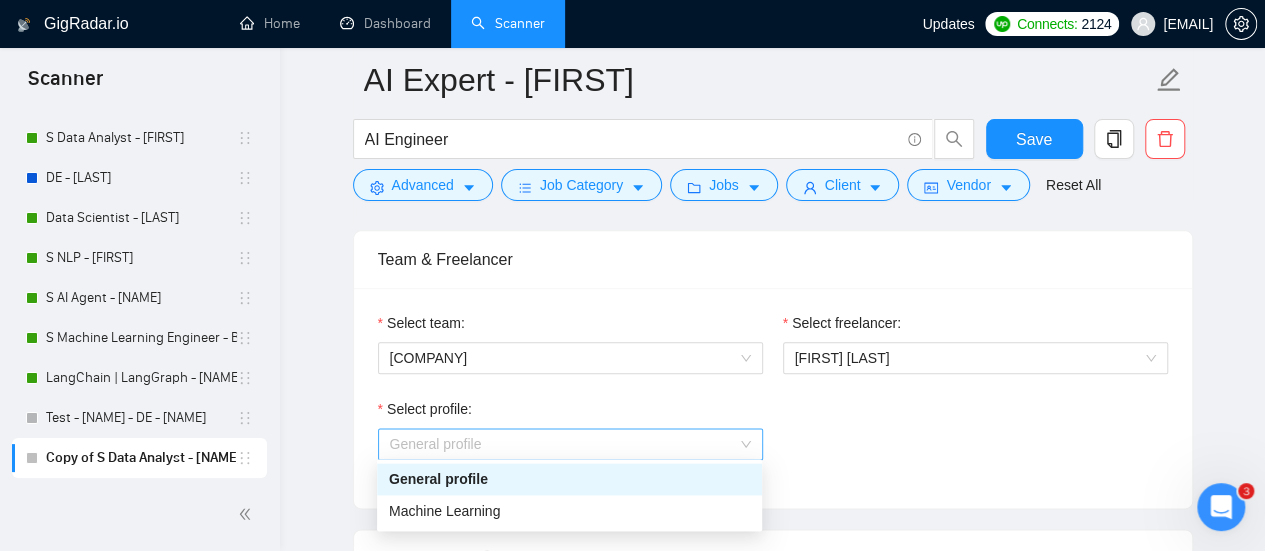 click on "General profile" at bounding box center (570, 444) 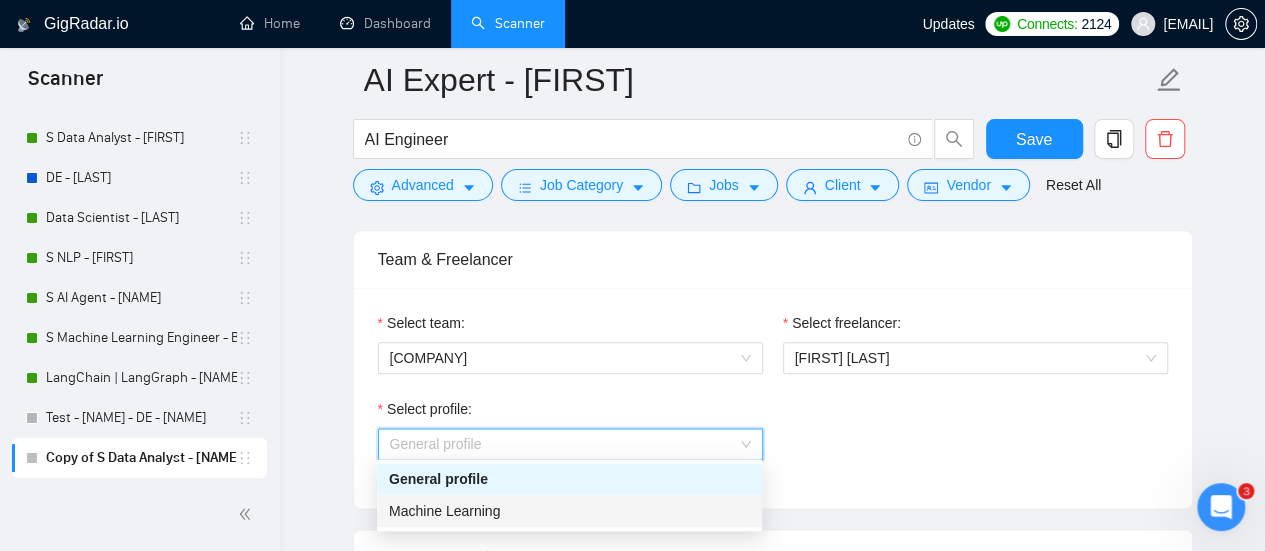click on "Machine Learning" at bounding box center (444, 511) 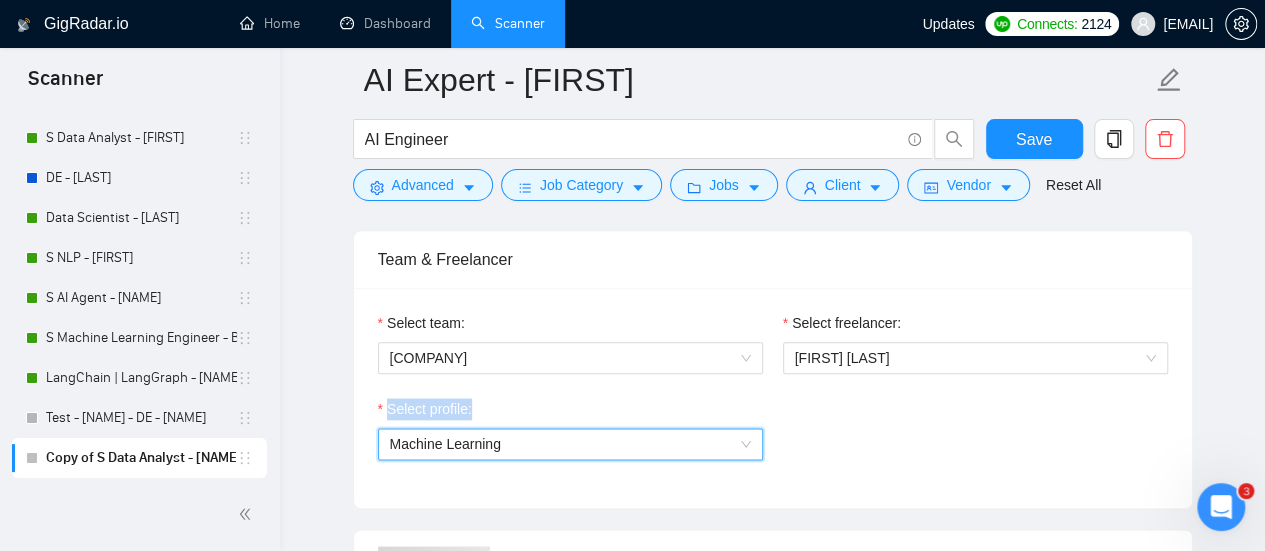 click on "Select team: Amazinum Select freelancer: [NAME] Select profile: 1110580759050571776 Machine Learning" at bounding box center (773, 398) 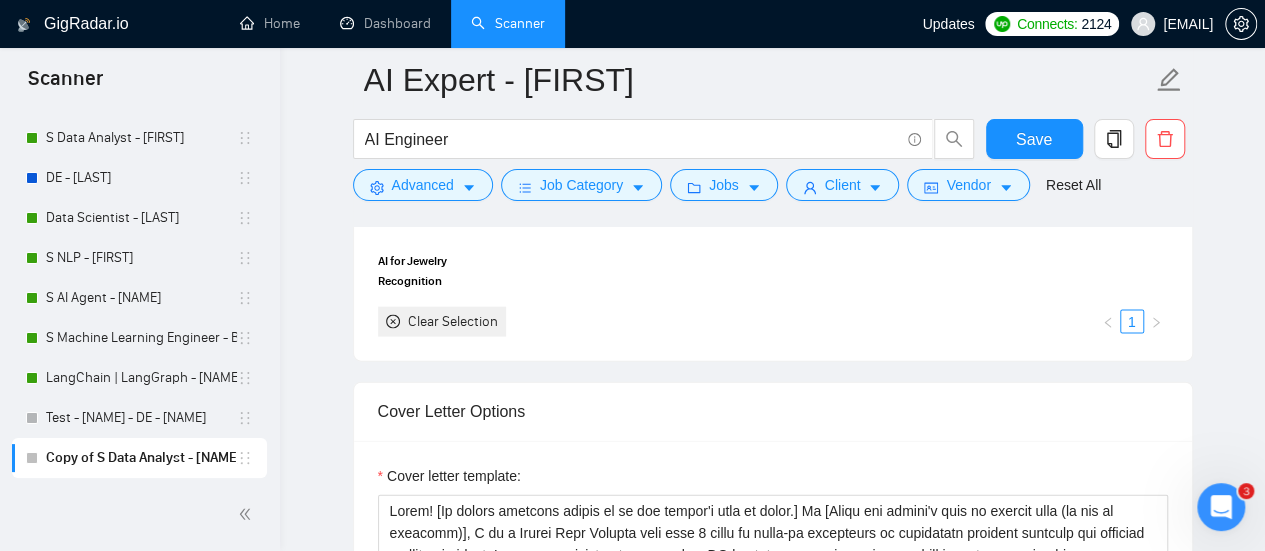 scroll, scrollTop: 2100, scrollLeft: 0, axis: vertical 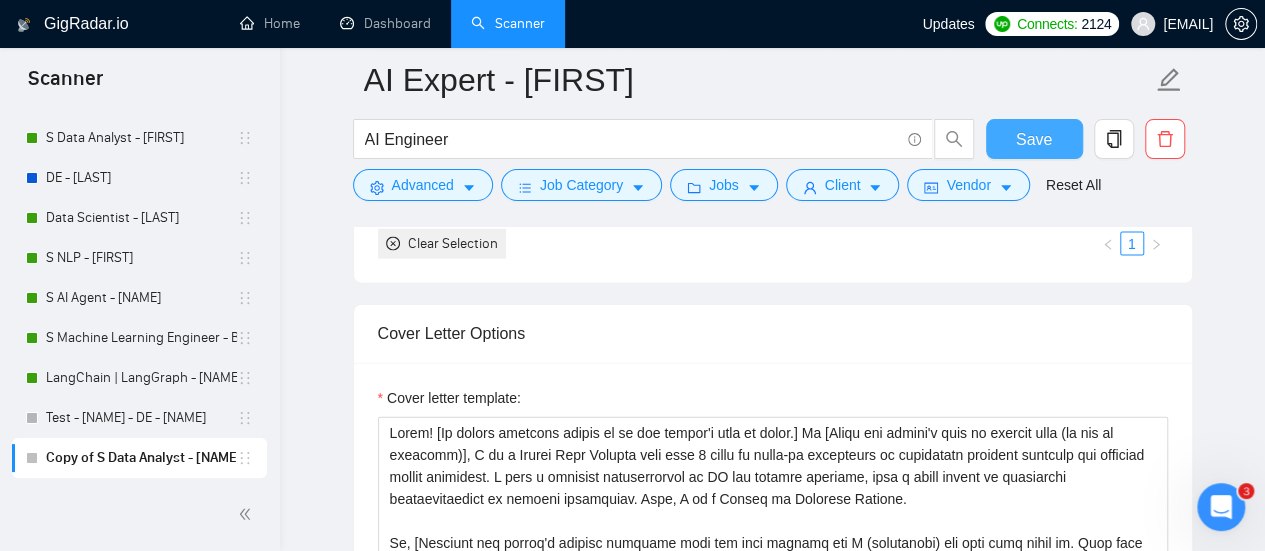 click on "Save" at bounding box center (1034, 139) 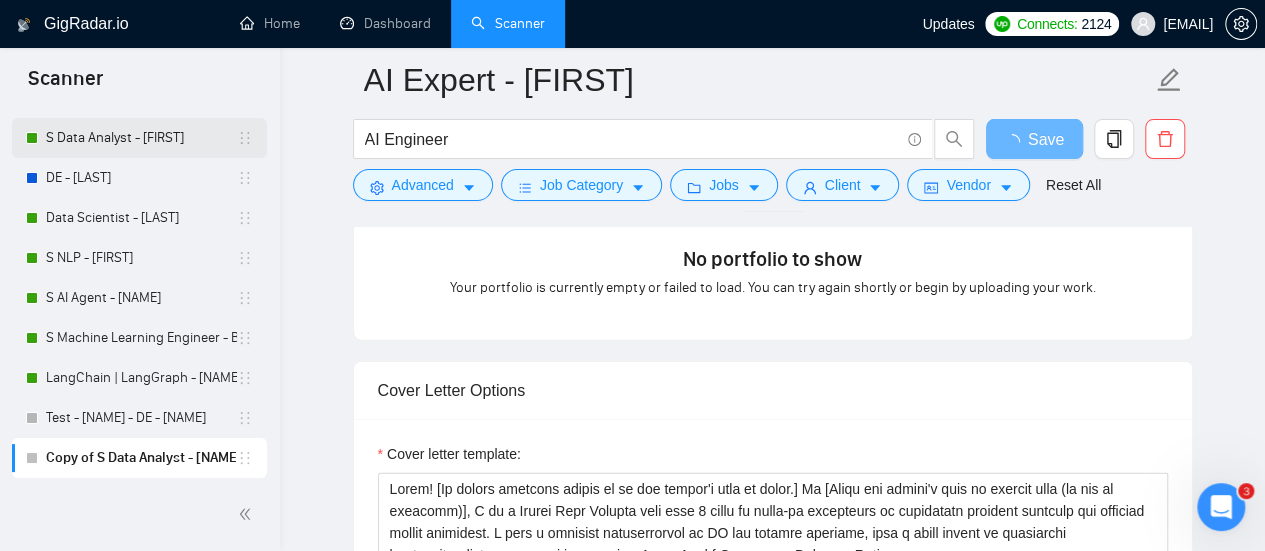 click on "S Data Analyst - [FIRST]" at bounding box center (141, 138) 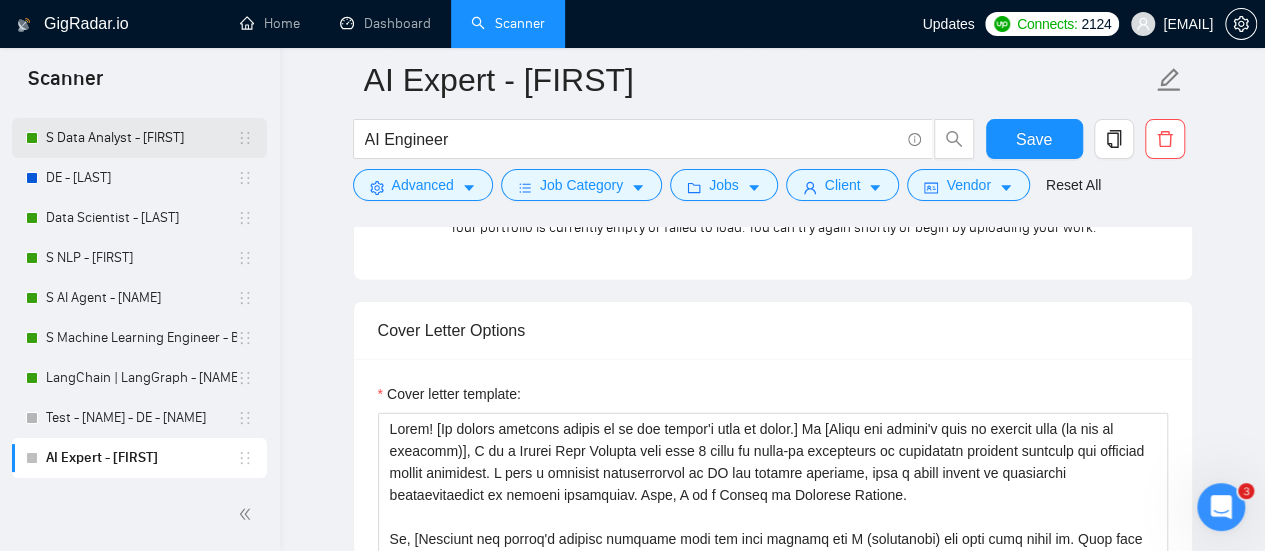 click on "S Data Analyst - [FIRST]" at bounding box center [141, 138] 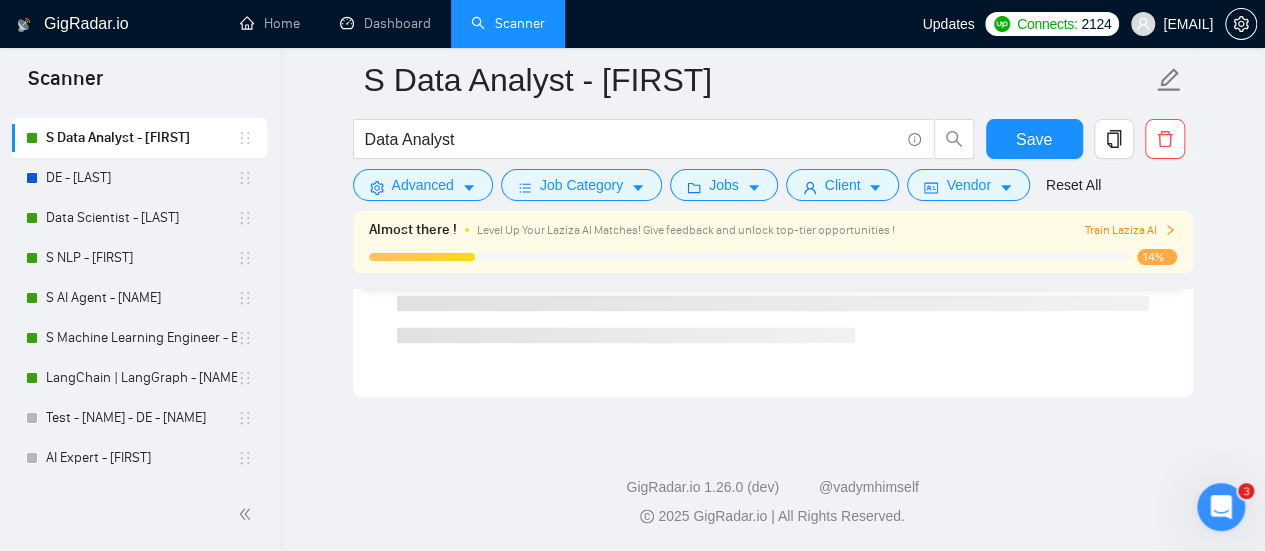 scroll, scrollTop: 1366, scrollLeft: 0, axis: vertical 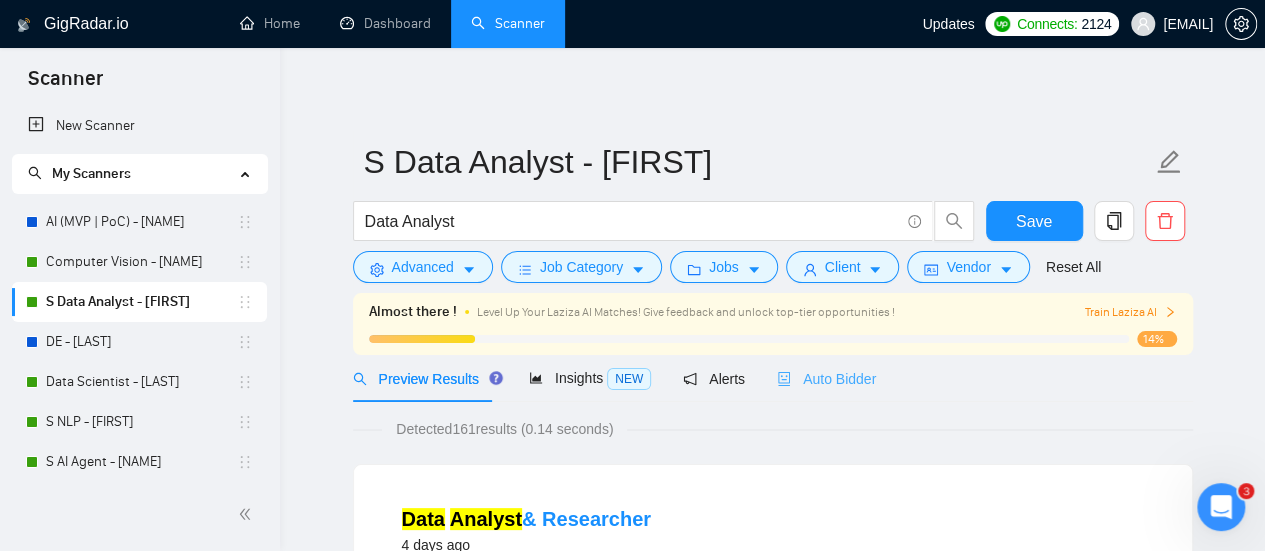 click on "Auto Bidder" at bounding box center [826, 378] 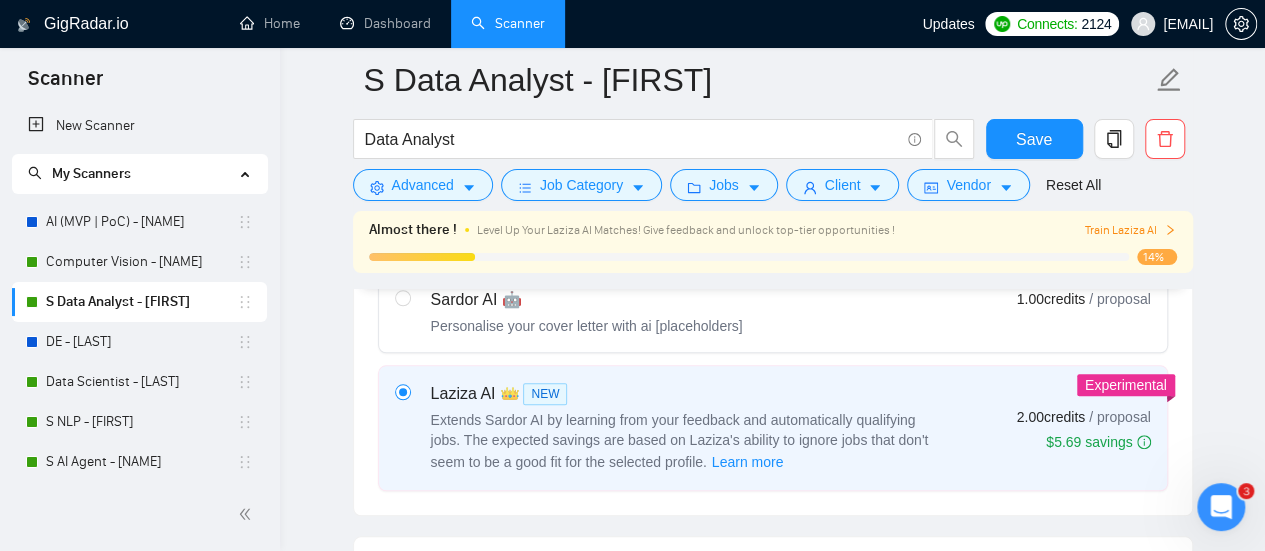 scroll, scrollTop: 1000, scrollLeft: 0, axis: vertical 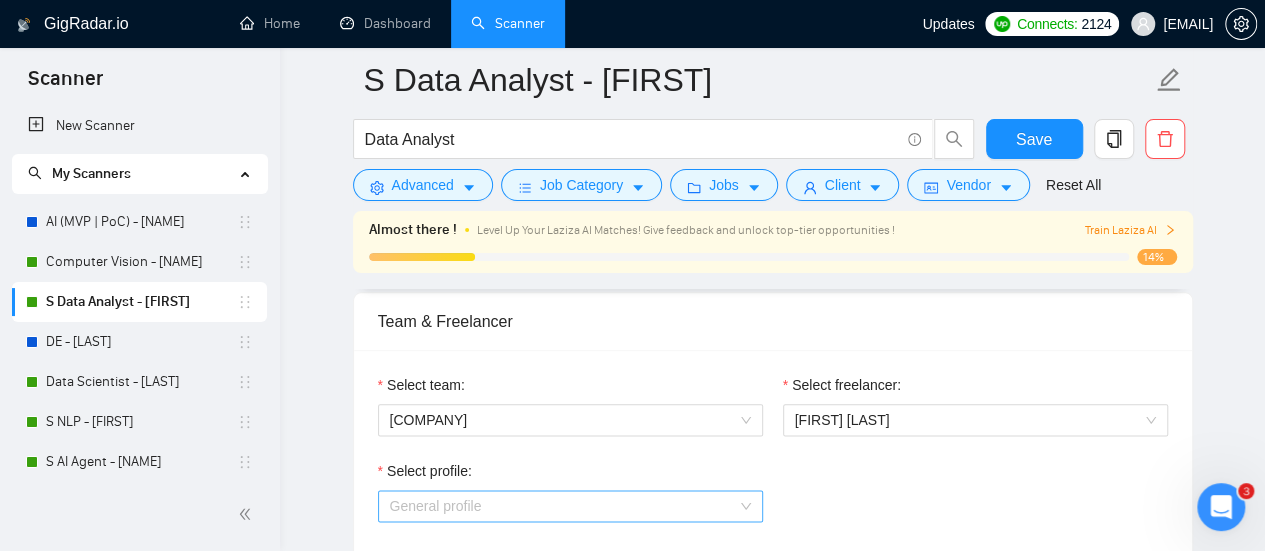 click on "General profile" at bounding box center [570, 506] 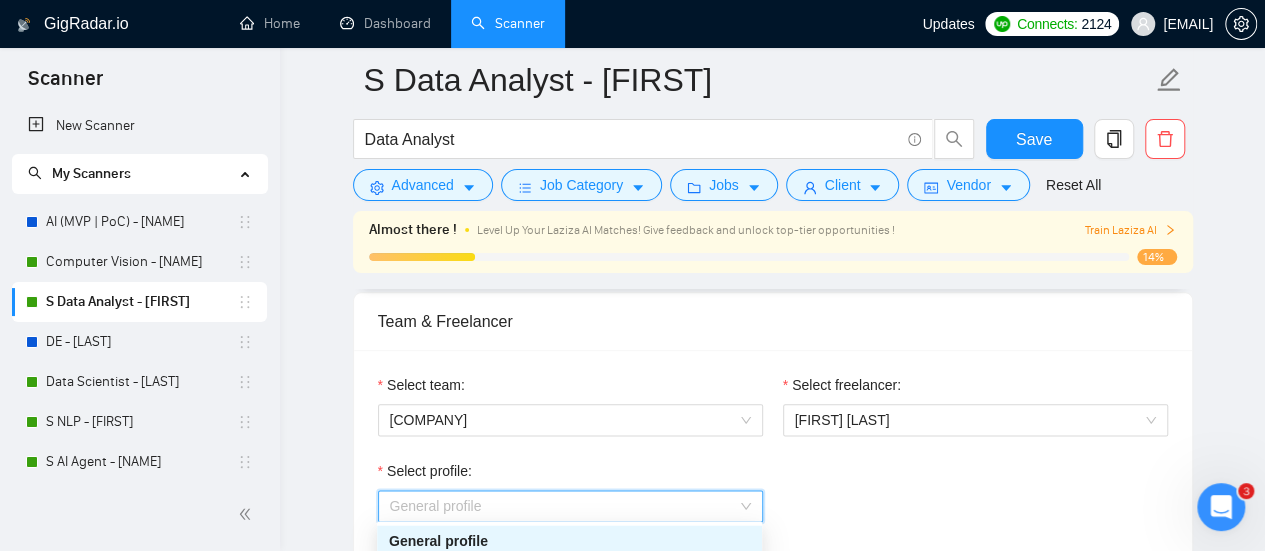 click on "Team & Freelancer" at bounding box center (773, 321) 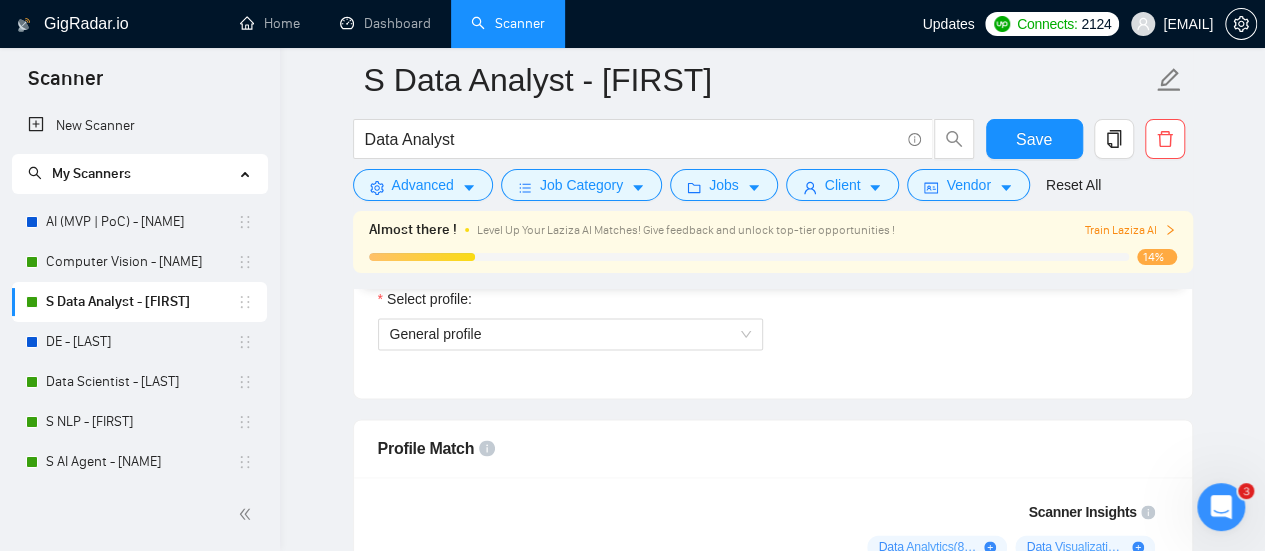 scroll, scrollTop: 1100, scrollLeft: 0, axis: vertical 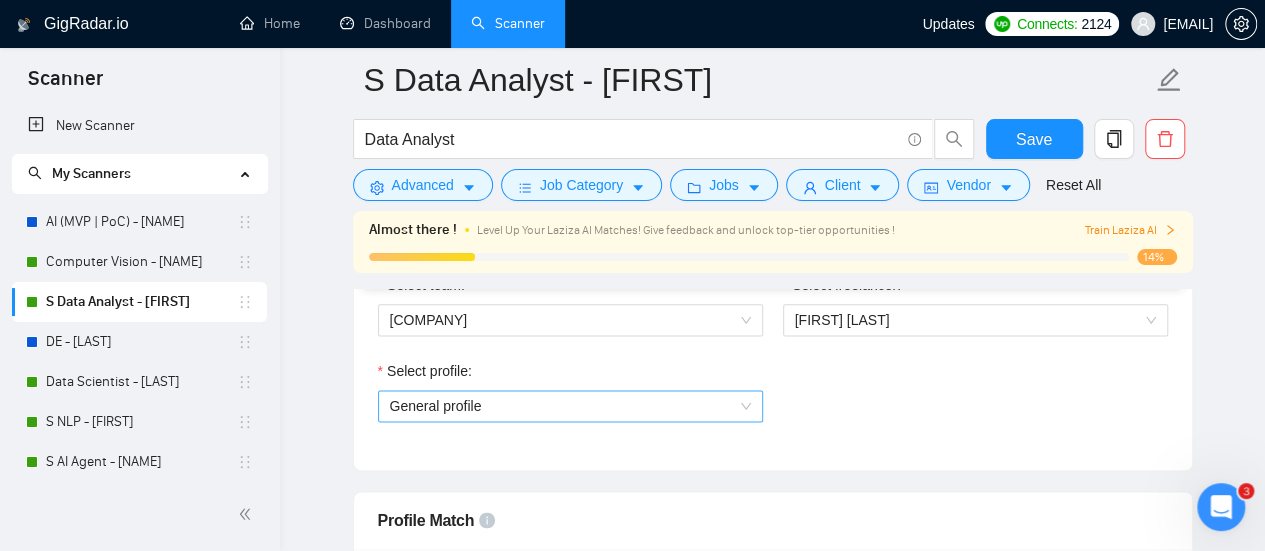 click on "General profile" at bounding box center (570, 406) 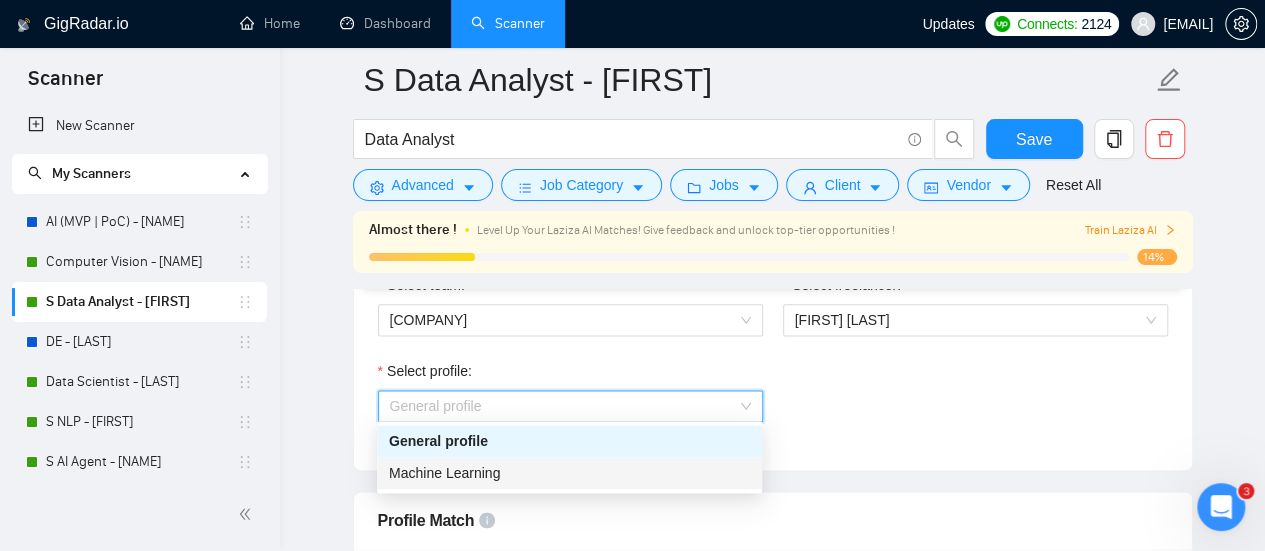 click on "Machine Learning" at bounding box center [569, 473] 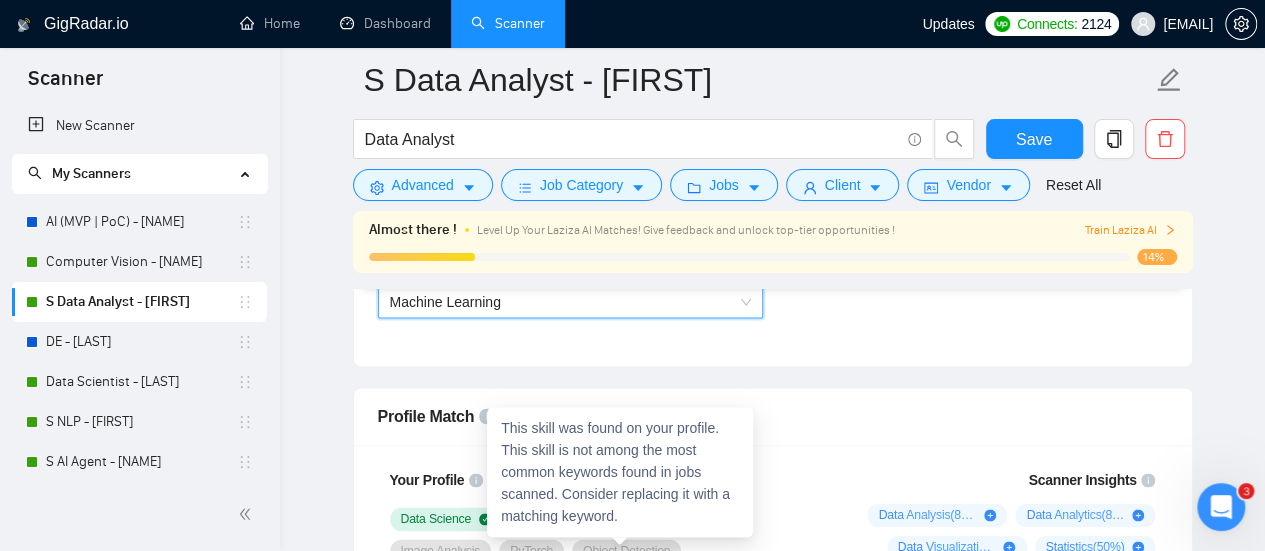 scroll, scrollTop: 1200, scrollLeft: 0, axis: vertical 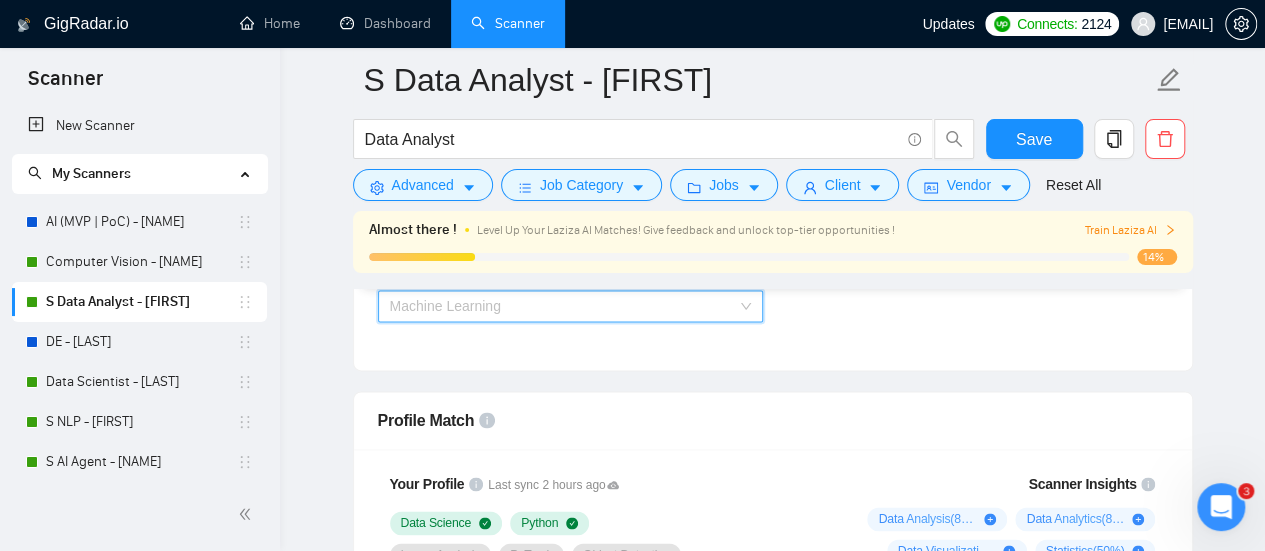 click on "Machine Learning" at bounding box center (445, 306) 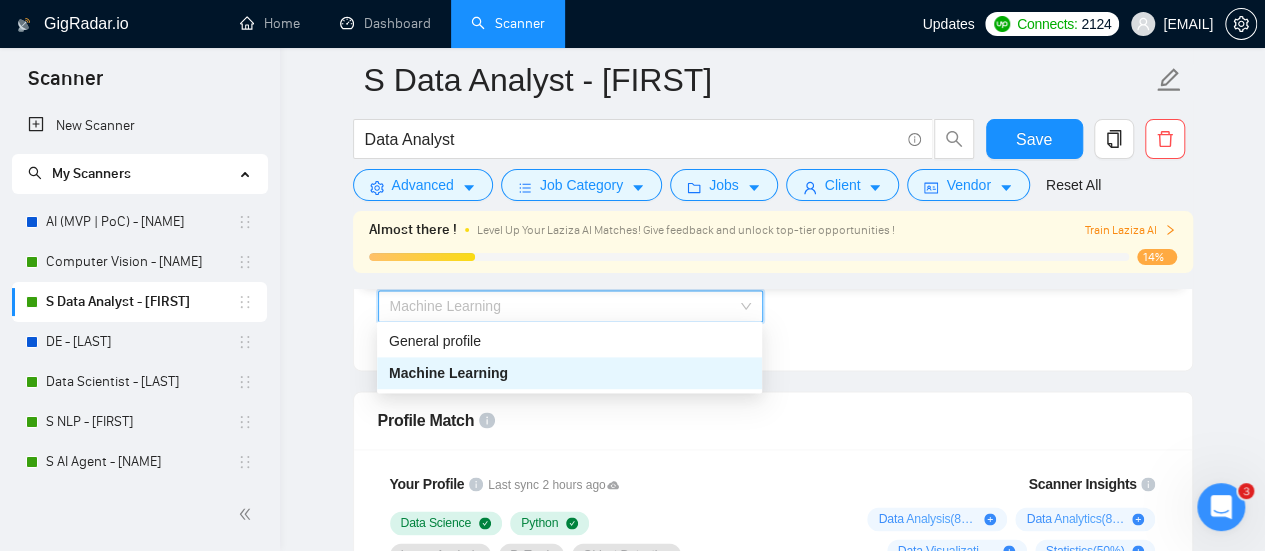 click on "Machine Learning" at bounding box center (569, 373) 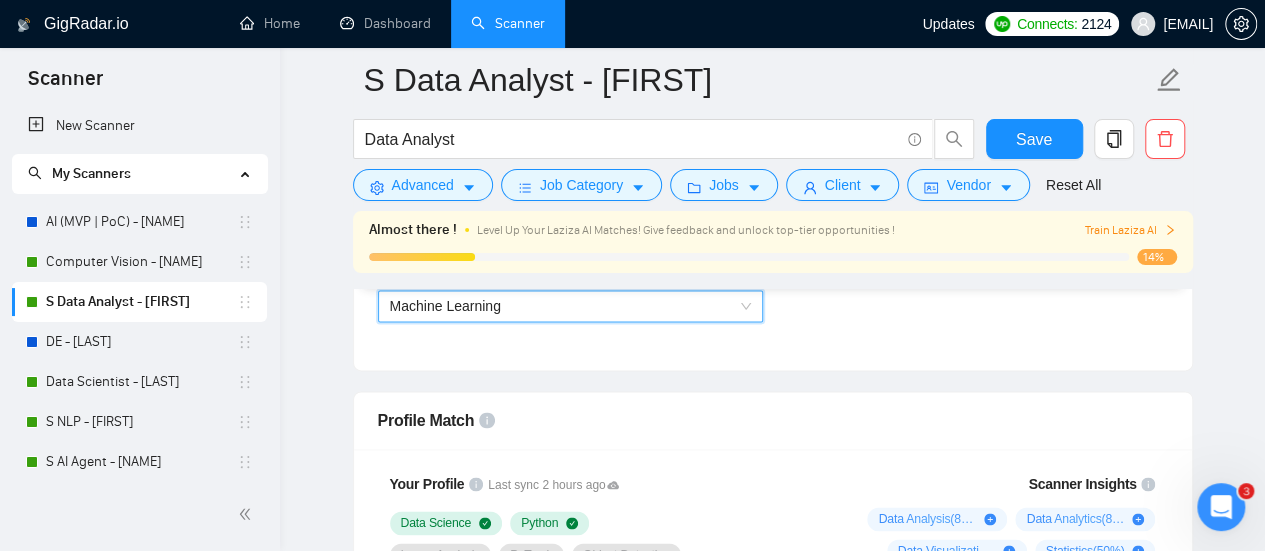 click on "Select team: Amazinum Select freelancer: [NAME] Select profile: 1110580759050571776 Machine Learning" at bounding box center (773, 260) 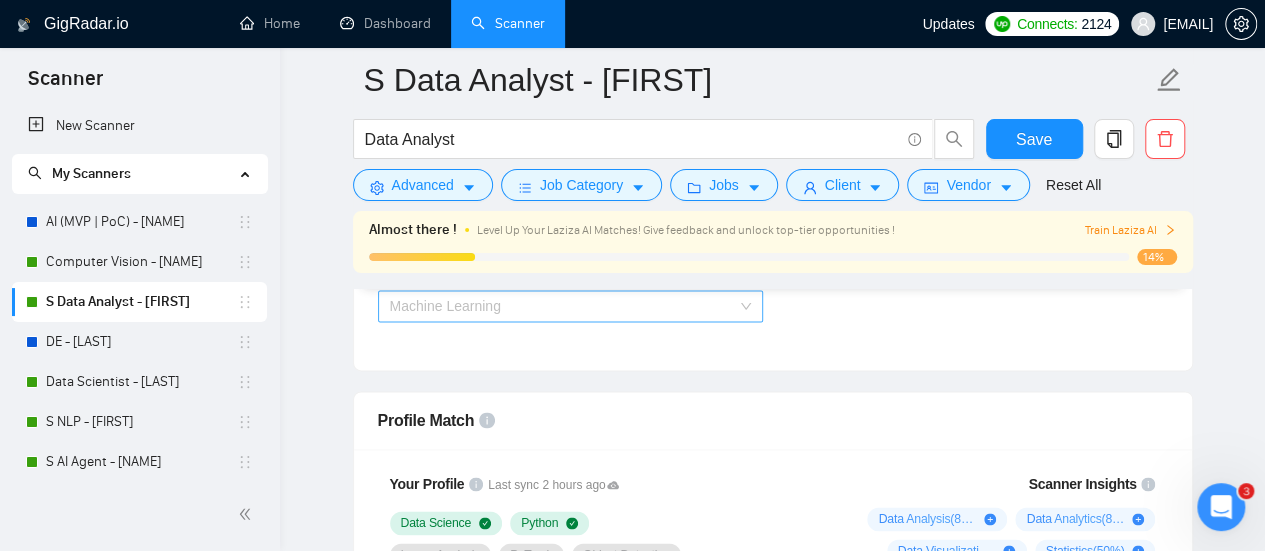 click on "Machine Learning" at bounding box center (445, 306) 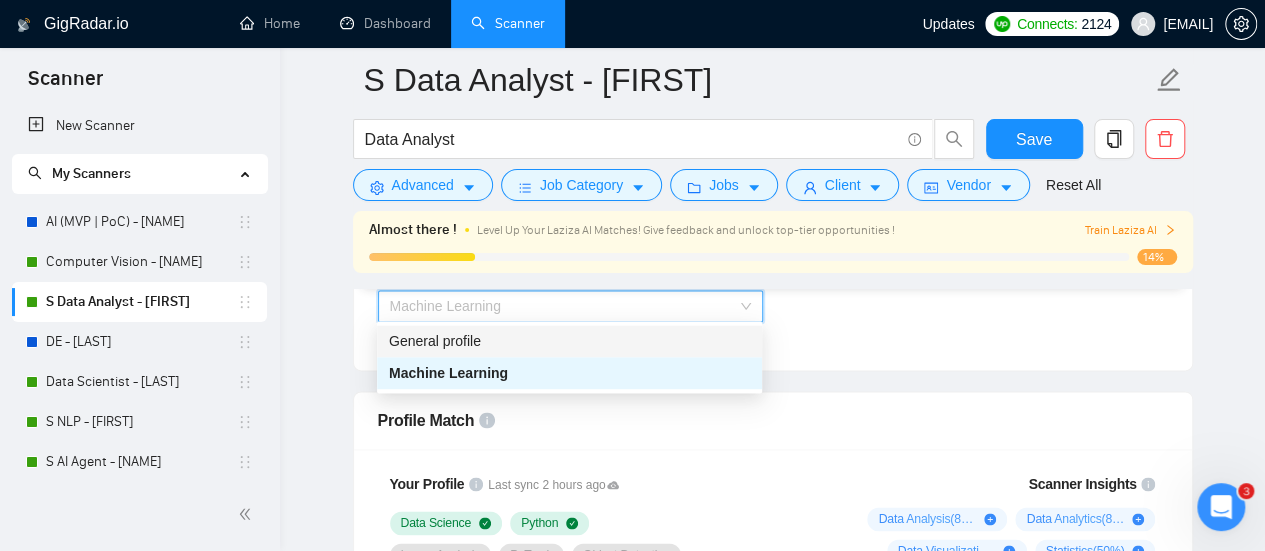 click on "General profile" at bounding box center [569, 341] 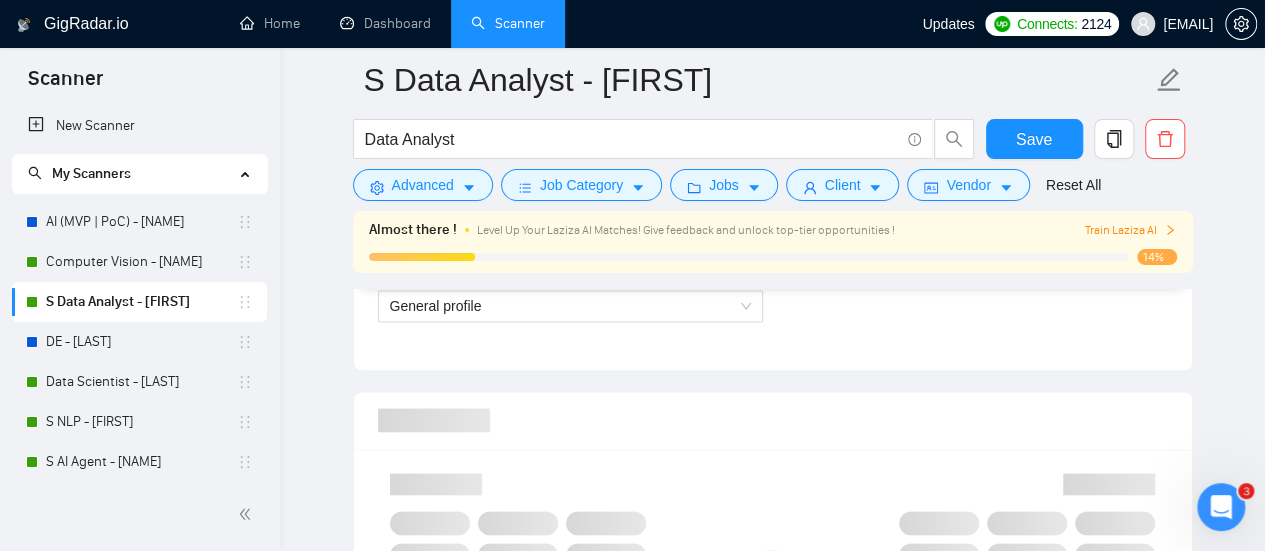 click at bounding box center [773, 420] 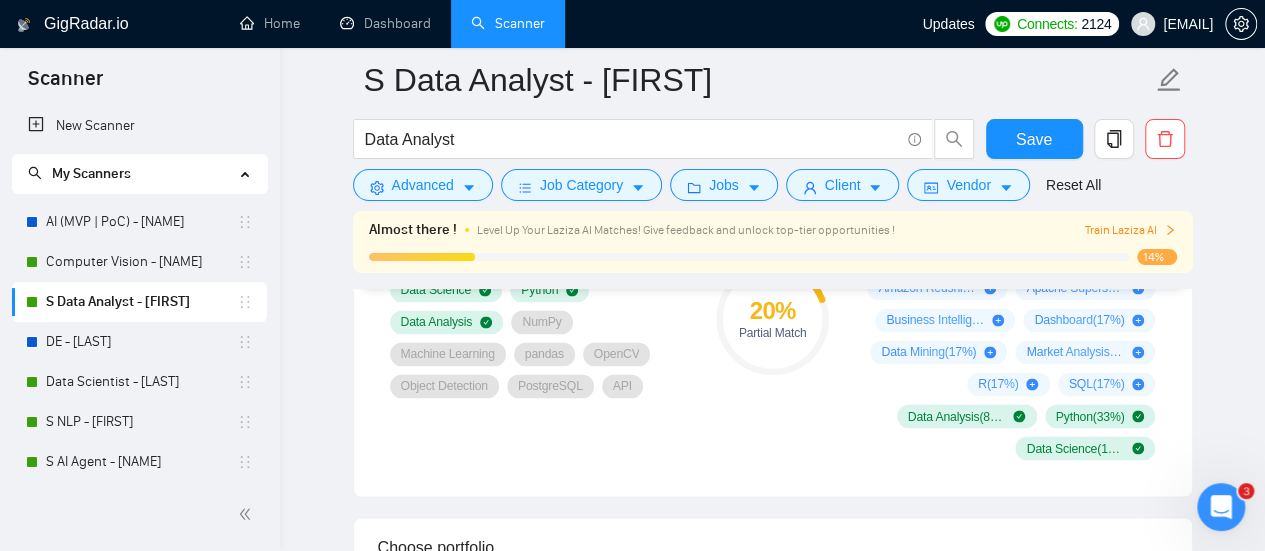 scroll, scrollTop: 1700, scrollLeft: 0, axis: vertical 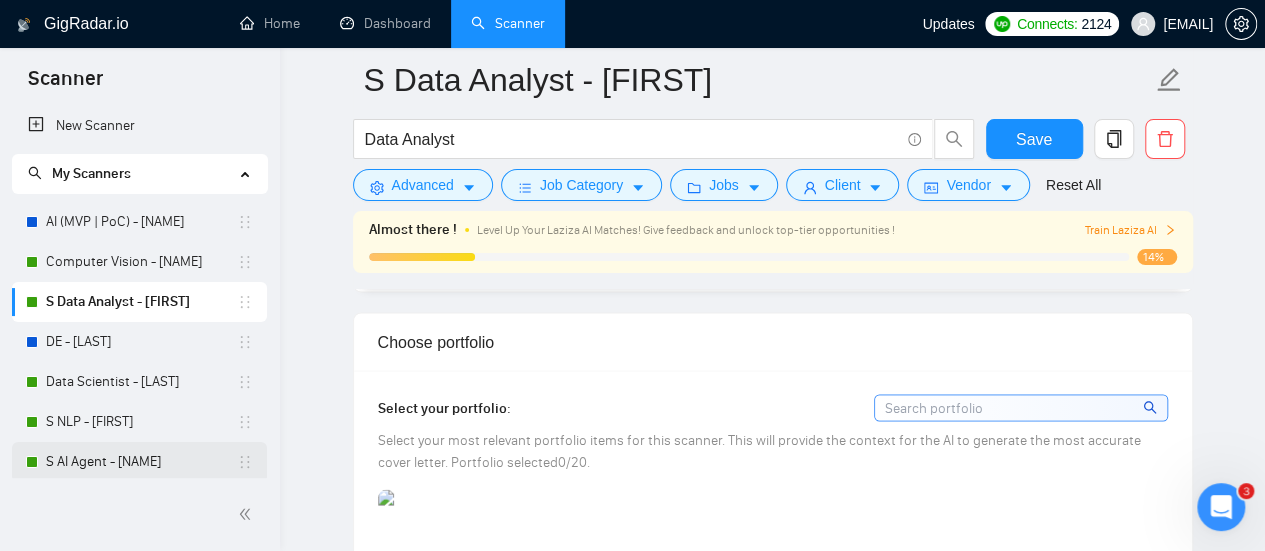 click on "S AI Agent - [NAME]" at bounding box center [141, 462] 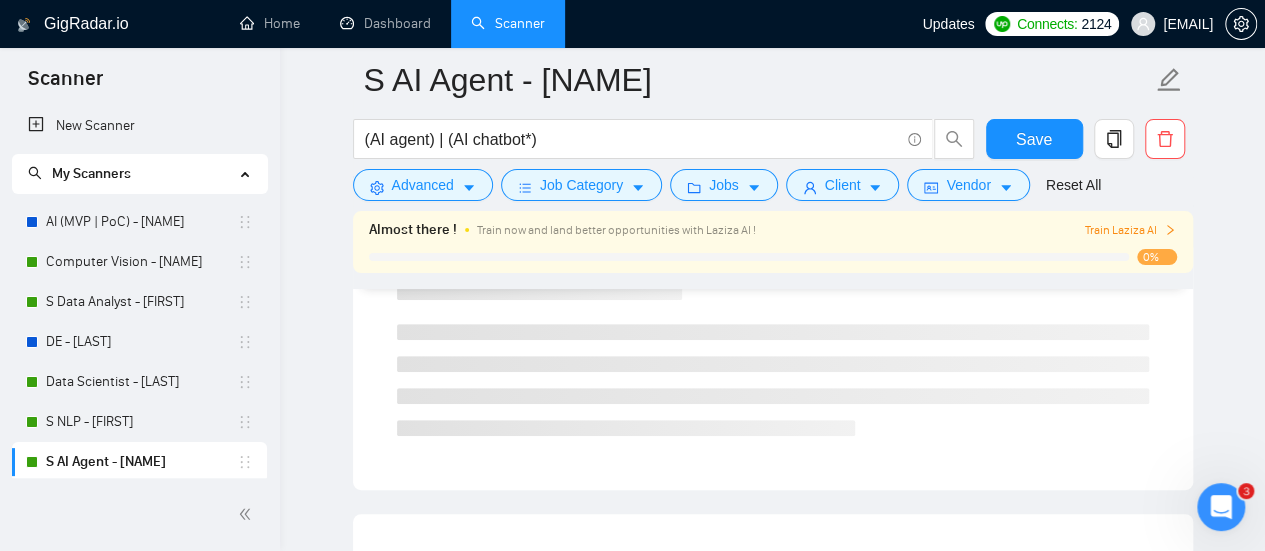 scroll, scrollTop: 1428, scrollLeft: 0, axis: vertical 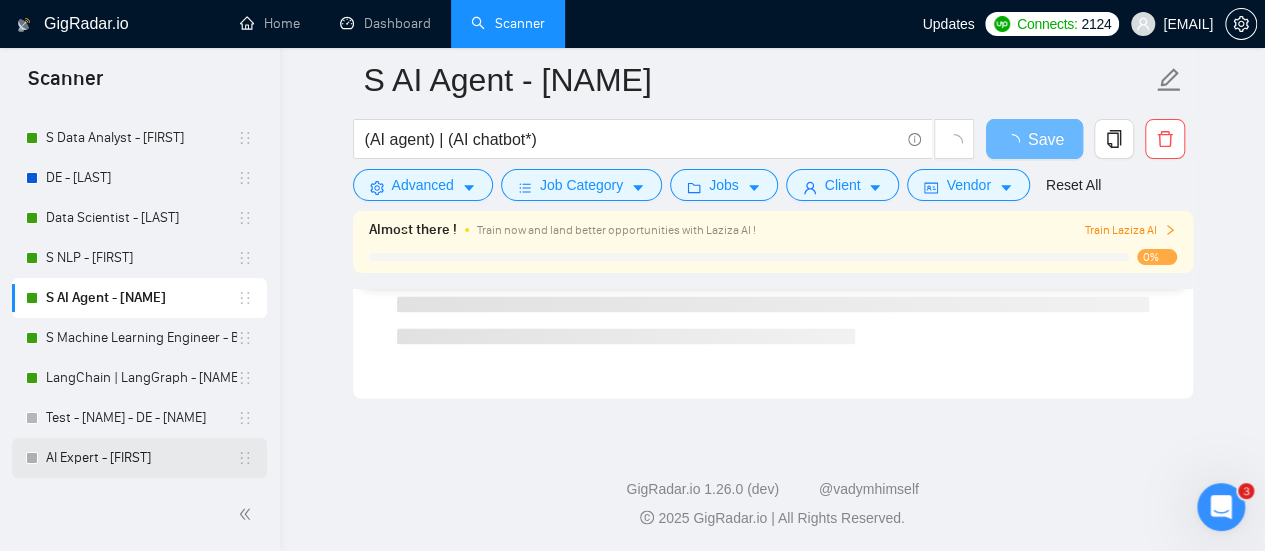 drag, startPoint x: 106, startPoint y: 449, endPoint x: 95, endPoint y: 453, distance: 11.7046995 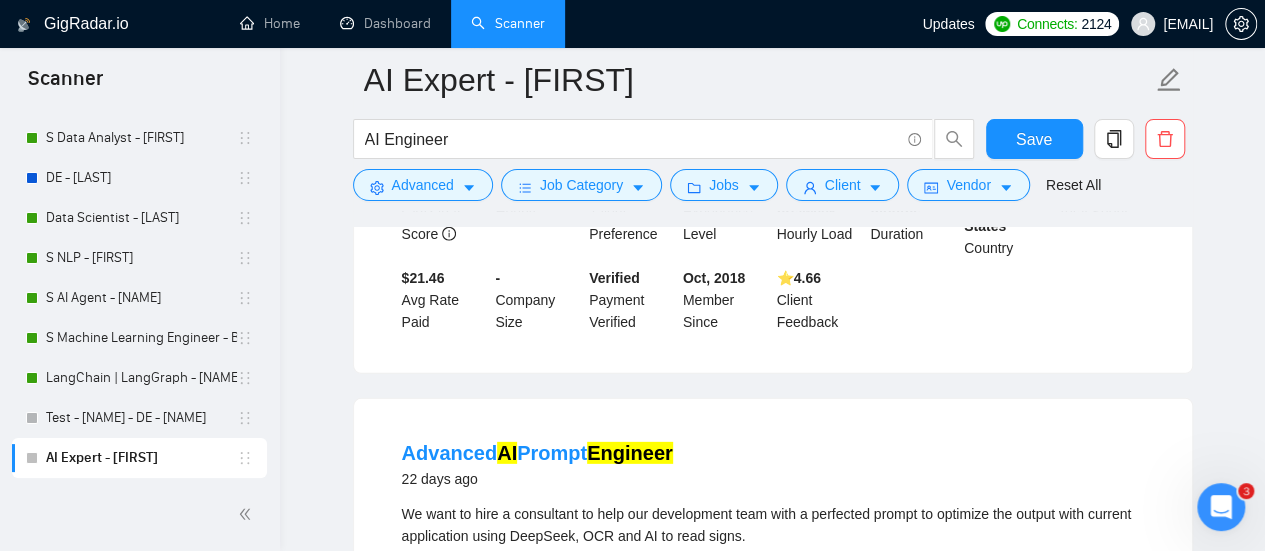 scroll, scrollTop: 2866, scrollLeft: 0, axis: vertical 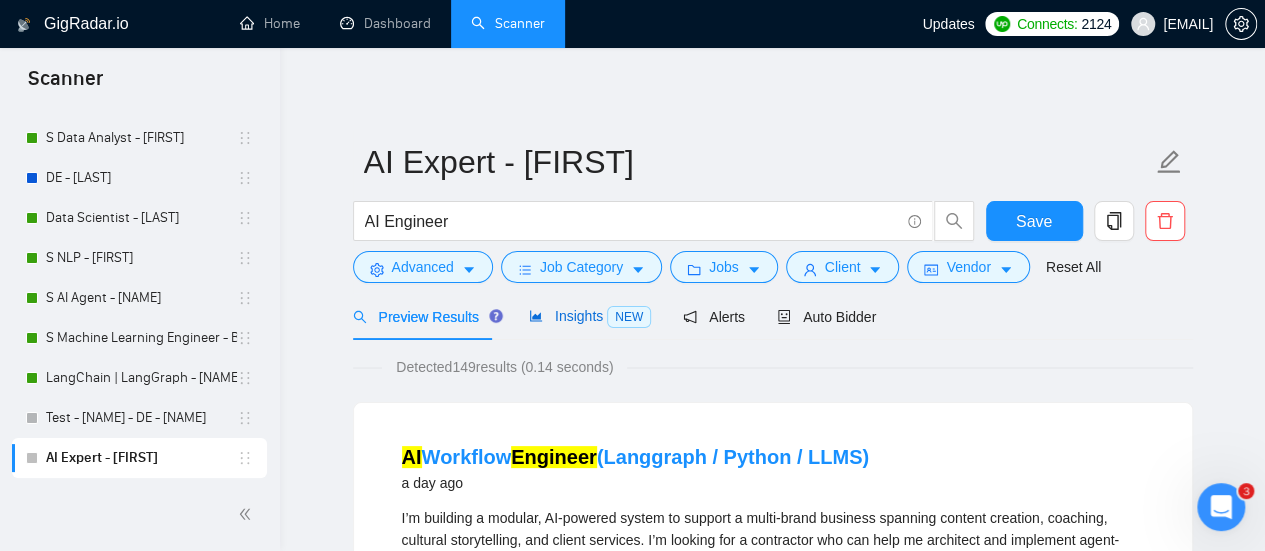 click 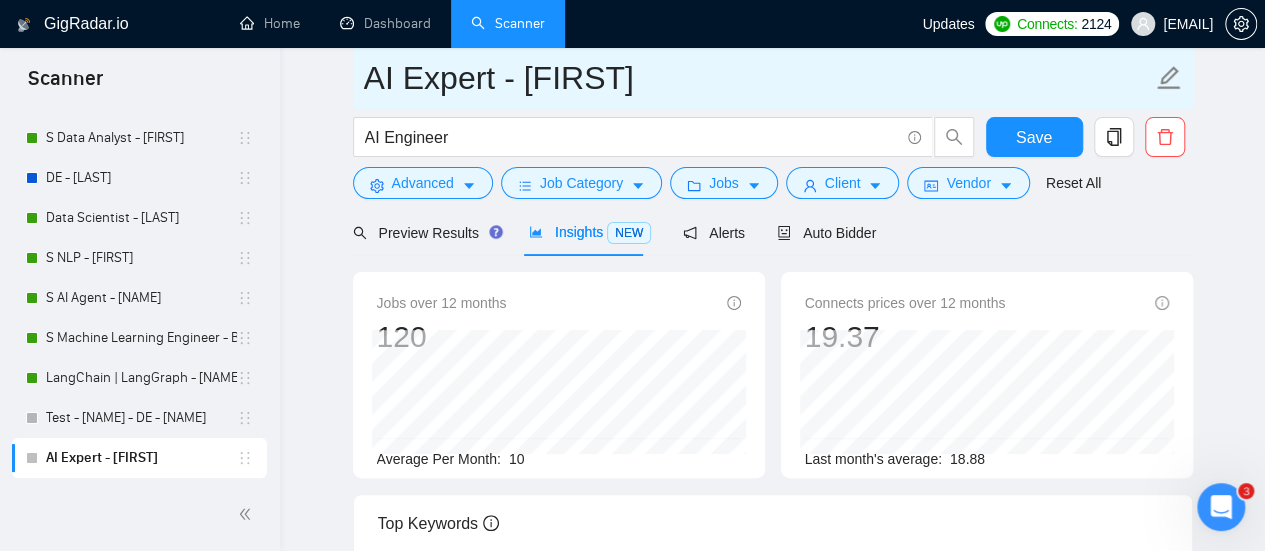 scroll, scrollTop: 0, scrollLeft: 0, axis: both 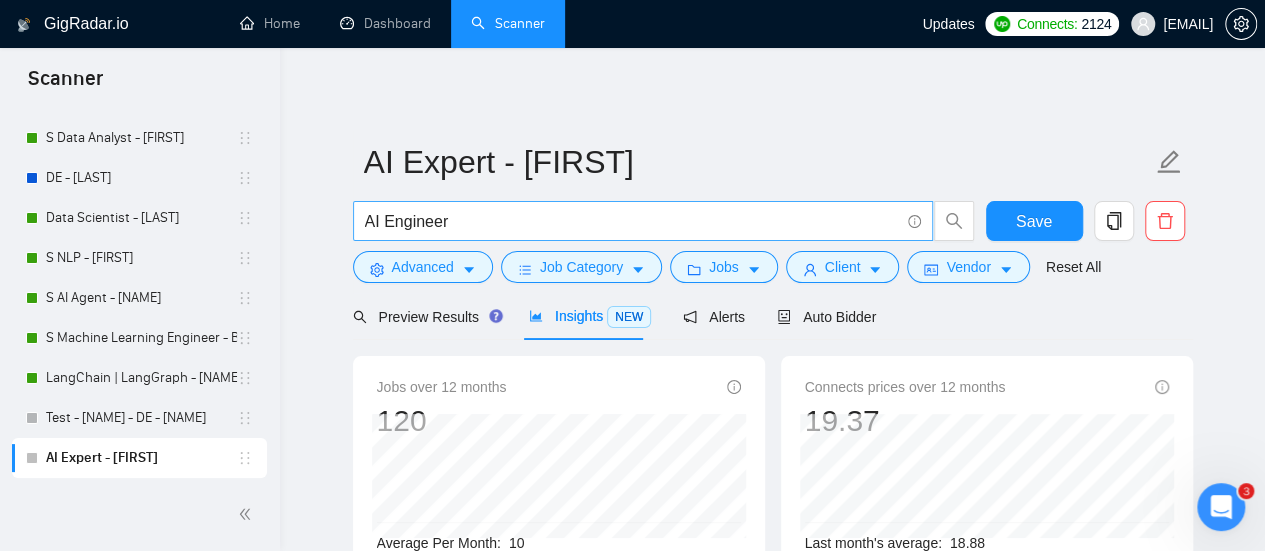 click on "AI Engineer" at bounding box center (632, 221) 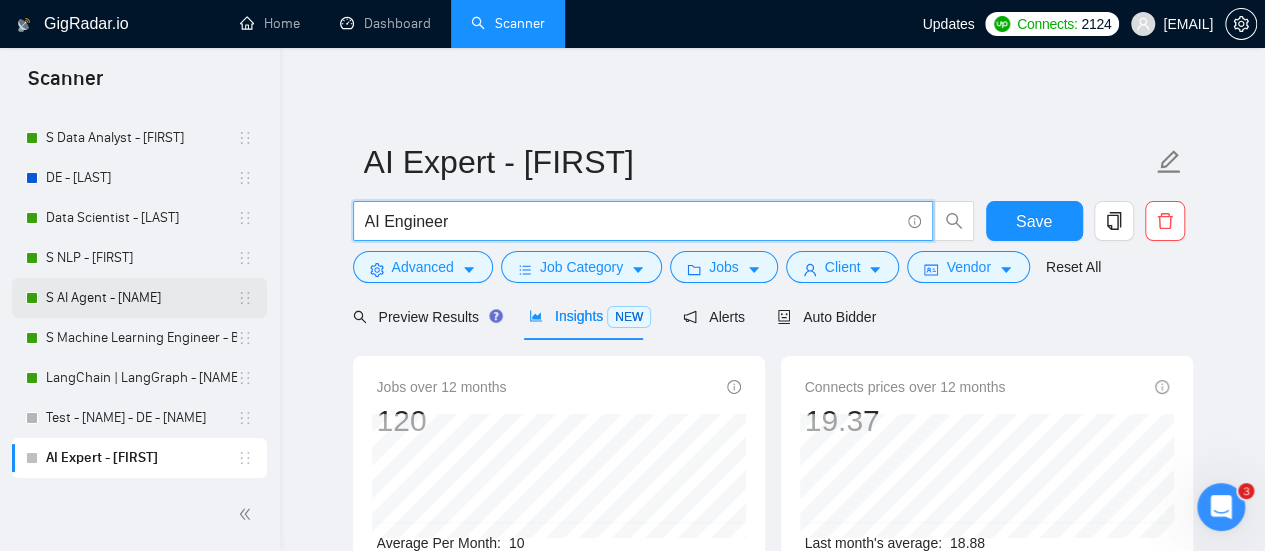 drag, startPoint x: 471, startPoint y: 221, endPoint x: 199, endPoint y: 297, distance: 282.41812 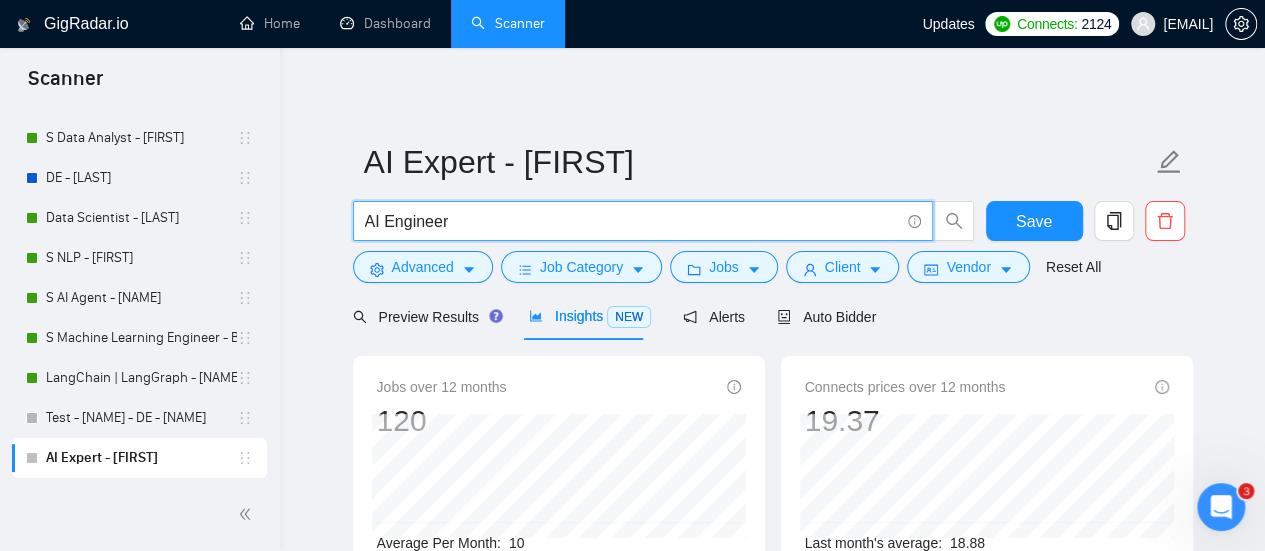click on "AI Expert - [NAME] AI Engineer Save Advanced   Job Category   Jobs   Client   Vendor   Reset All Preview Results Insights NEW Alerts Auto Bidder Jobs over 12 months 120   Average Per Month: 10 Connects prices over 12 months 19.37   Last month's average: 18.88 Top Keywords GigRadar analyses the keywords used in the jobs found by this scanner to help you understand what kind of keywords are most frequently used by clients. Understanding the keywords that are common among the target jobs can be influential in boosting your profile and increasing scanner performance. Top keywords Machine Learning   -46.15 % Artificial Intelligence   -54.55 % Deep Learning   +50.00 % Python   -70.00 % LLM Prompt Engineering   +100.00 % Prompt Engineering   +100.00 % TensorFlow   0.00 % AI Development   -66.67 % AI Model Training   -50.00 % AI Model Training Prompt   +100.00 % Amazon Web Services   0.00 % Artificial Neural Network   +100.00 % Computer Vision   0.00 % Core ML   +100.00 % Data Science   -75.00 % Other keywords Git   %" at bounding box center [773, 750] 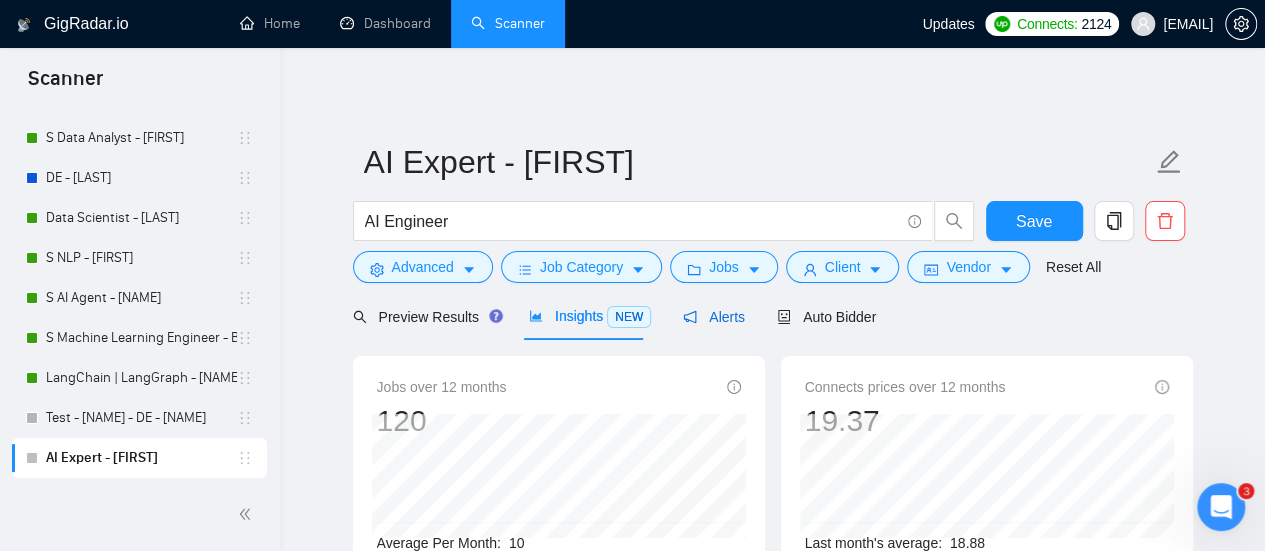 click on "Alerts" at bounding box center [714, 317] 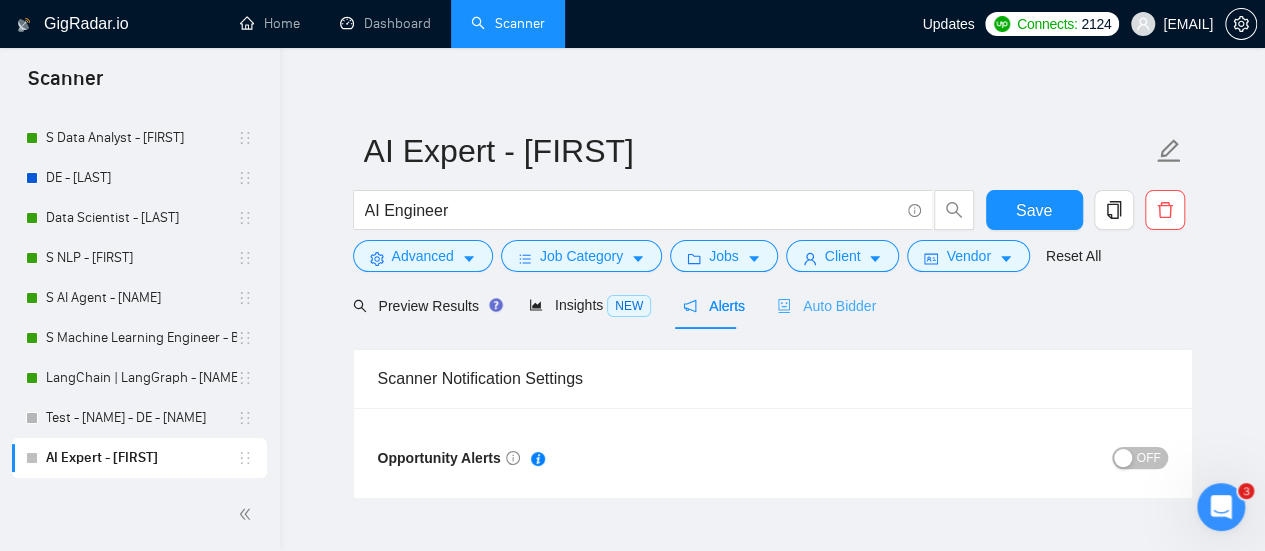 scroll, scrollTop: 0, scrollLeft: 0, axis: both 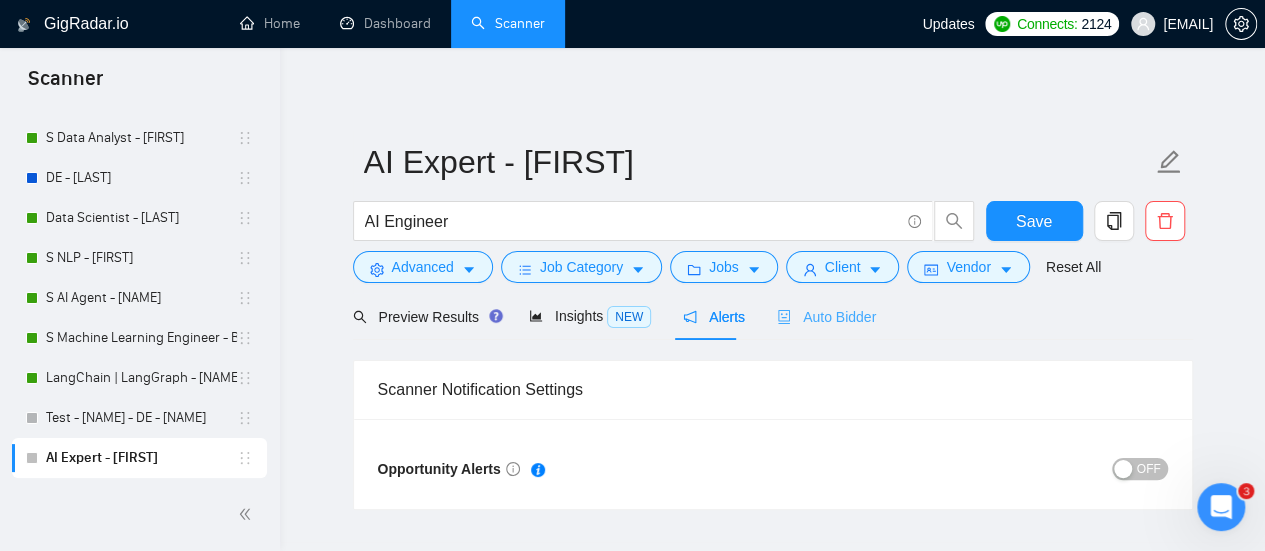 click on "Auto Bidder" at bounding box center [826, 316] 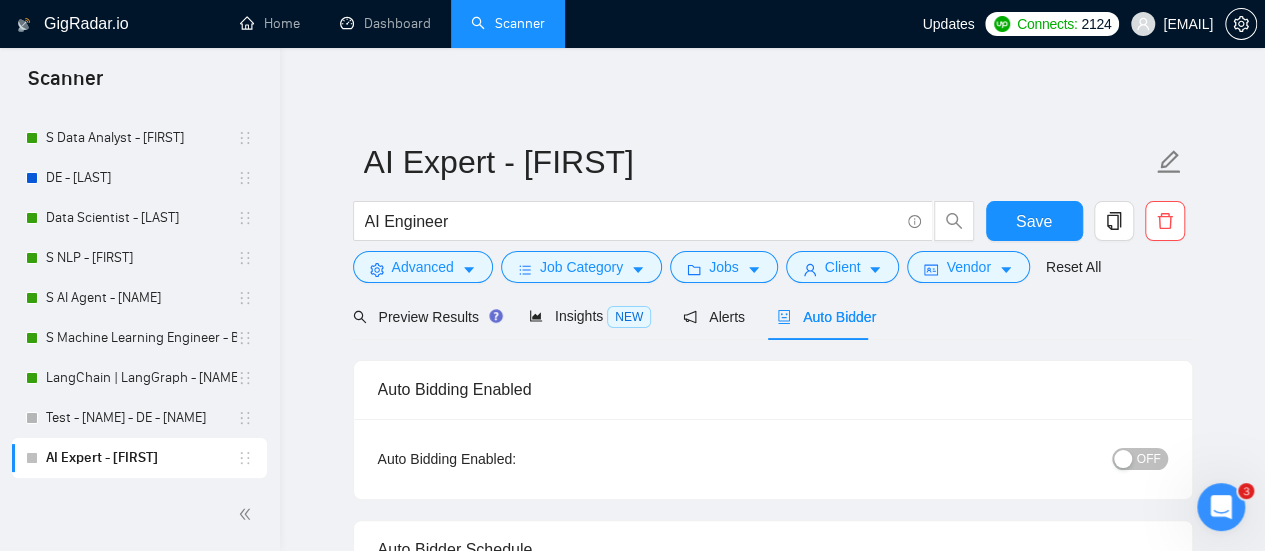 type 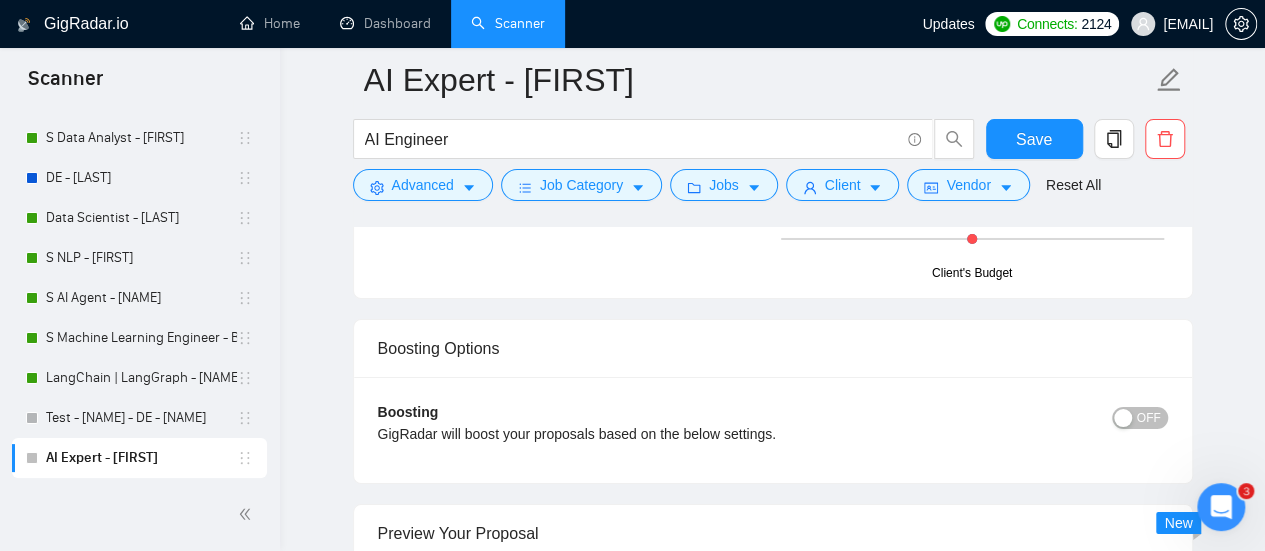 scroll, scrollTop: 3600, scrollLeft: 0, axis: vertical 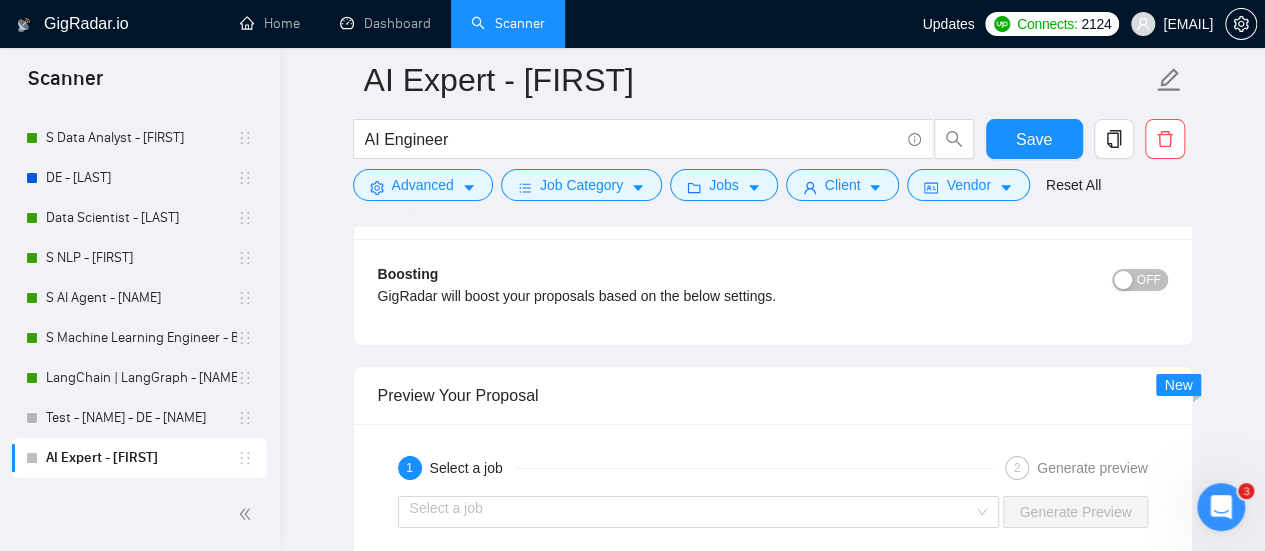 click on "Select a job Generate Preview" at bounding box center (773, 512) 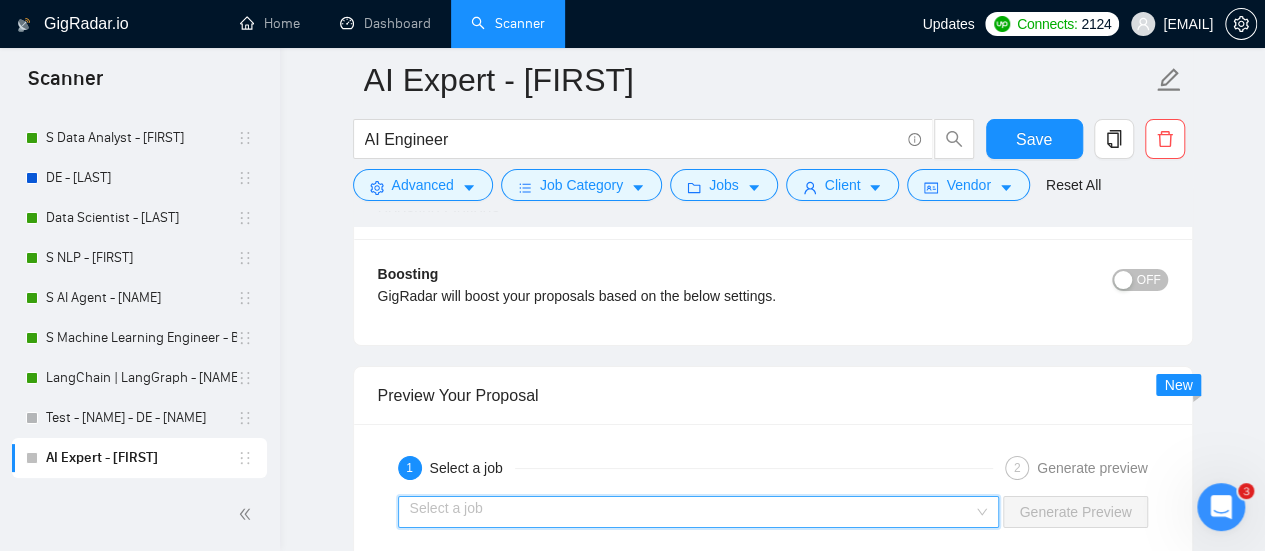click at bounding box center [692, 512] 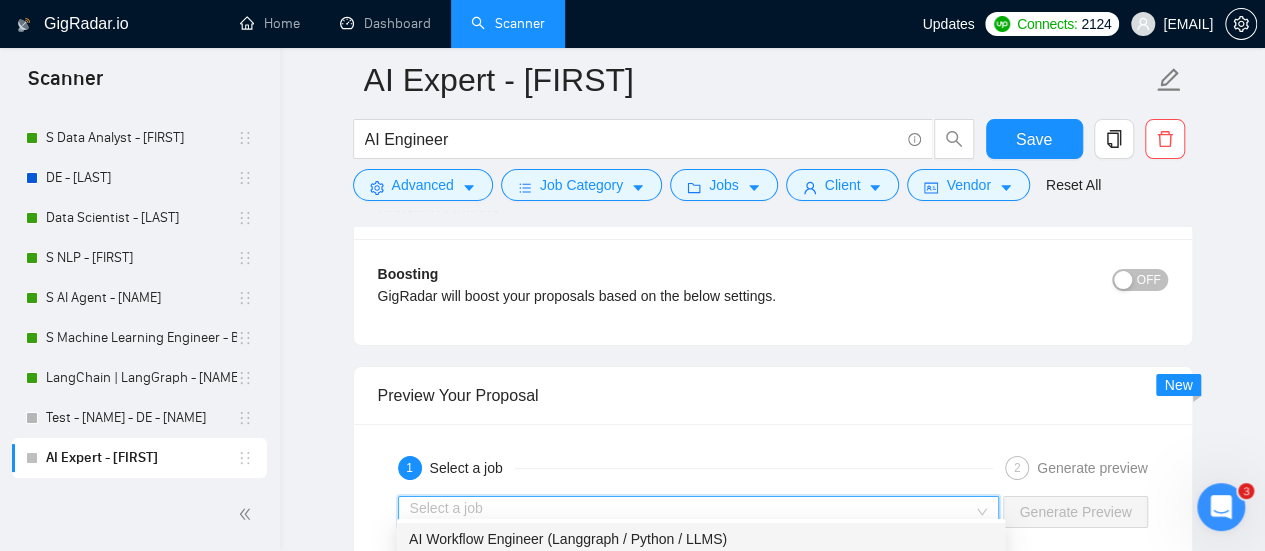 click on "AI Workflow Engineer (Langgraph / Python / LLMS)" at bounding box center [568, 539] 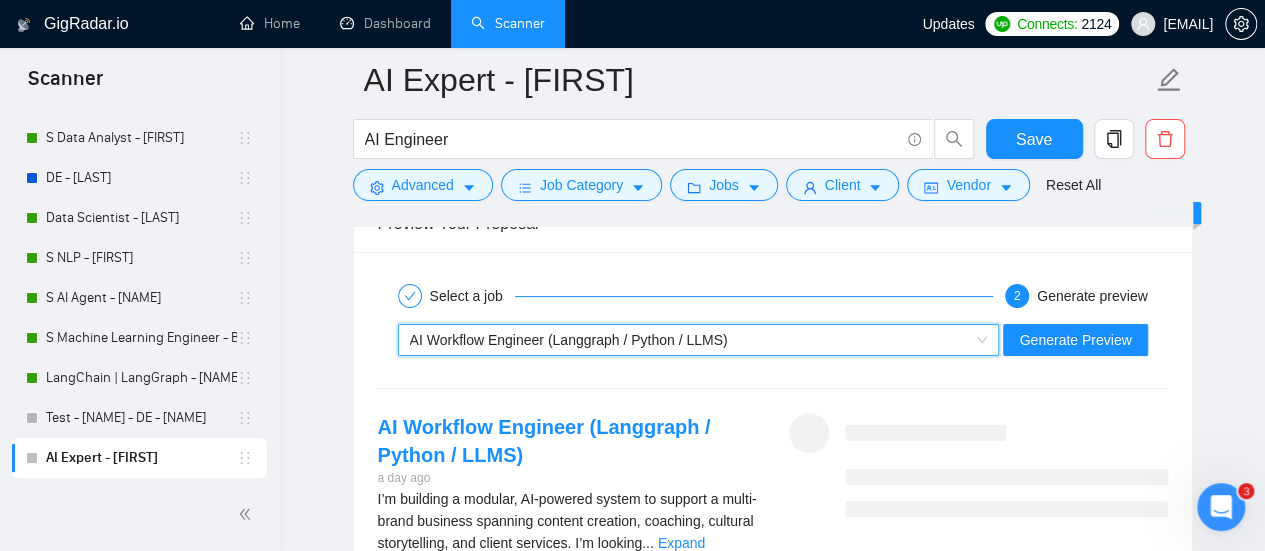 scroll, scrollTop: 3700, scrollLeft: 0, axis: vertical 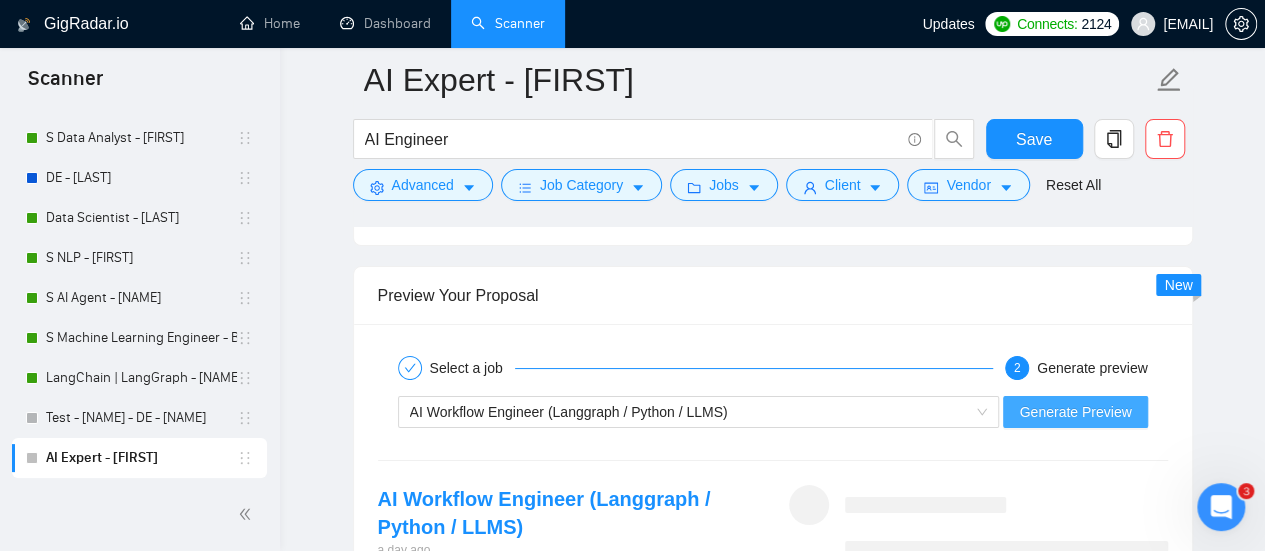 click on "Generate Preview" at bounding box center (1075, 412) 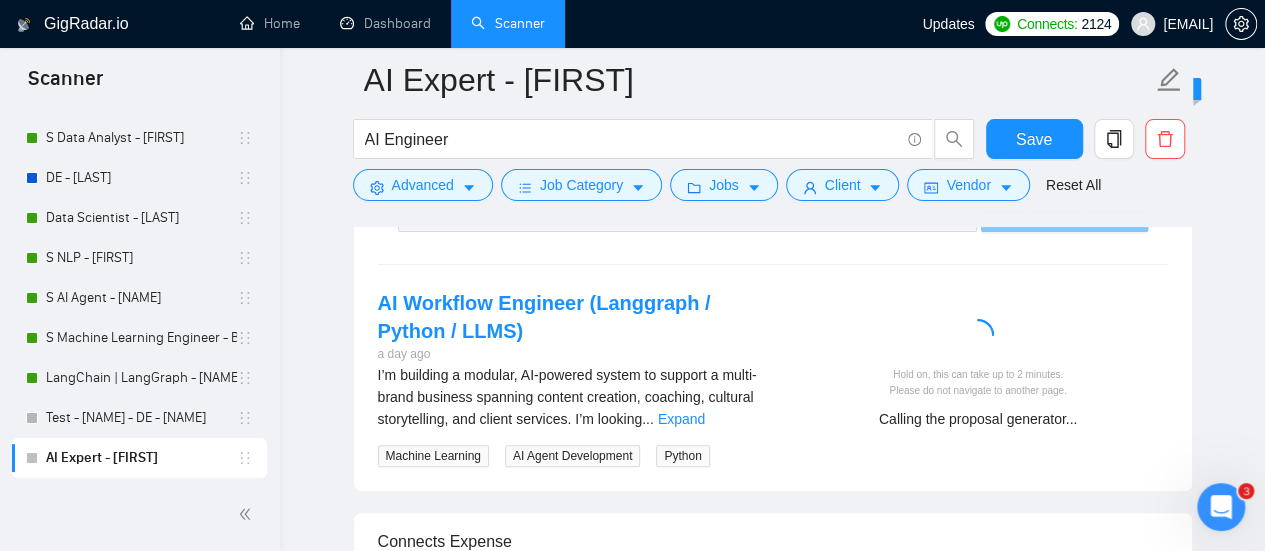 scroll, scrollTop: 3900, scrollLeft: 0, axis: vertical 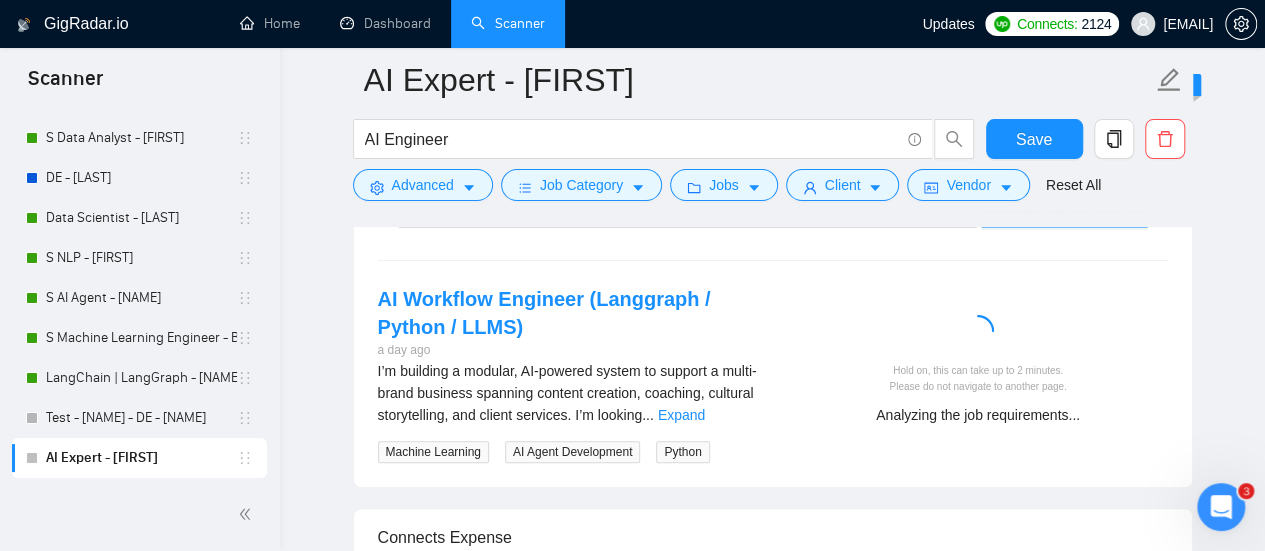click on "Expand" at bounding box center (681, 415) 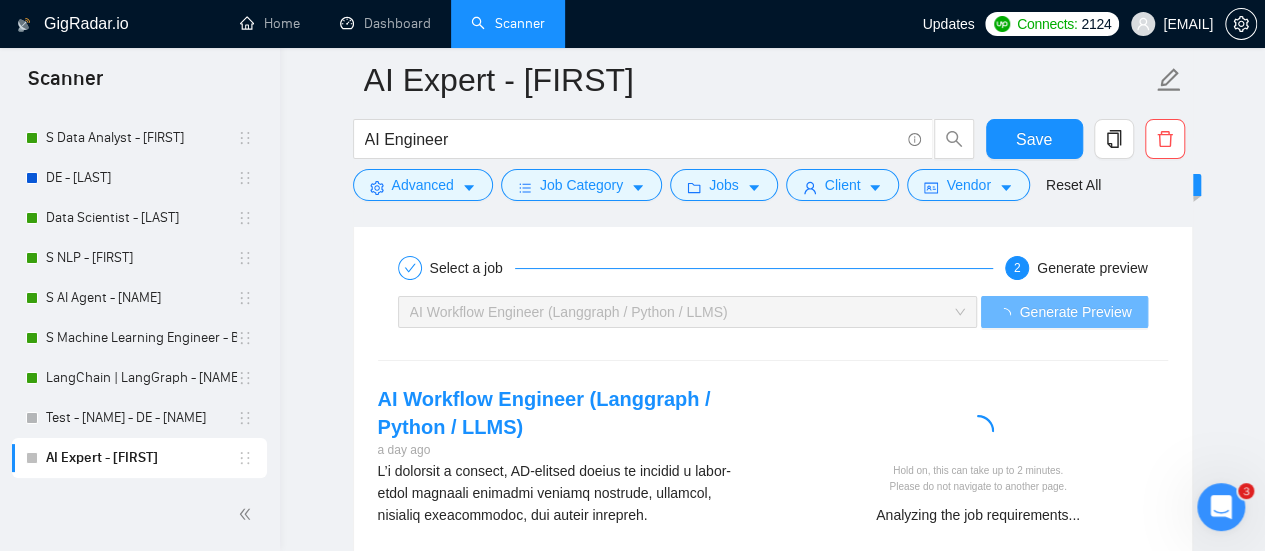 scroll, scrollTop: 3900, scrollLeft: 0, axis: vertical 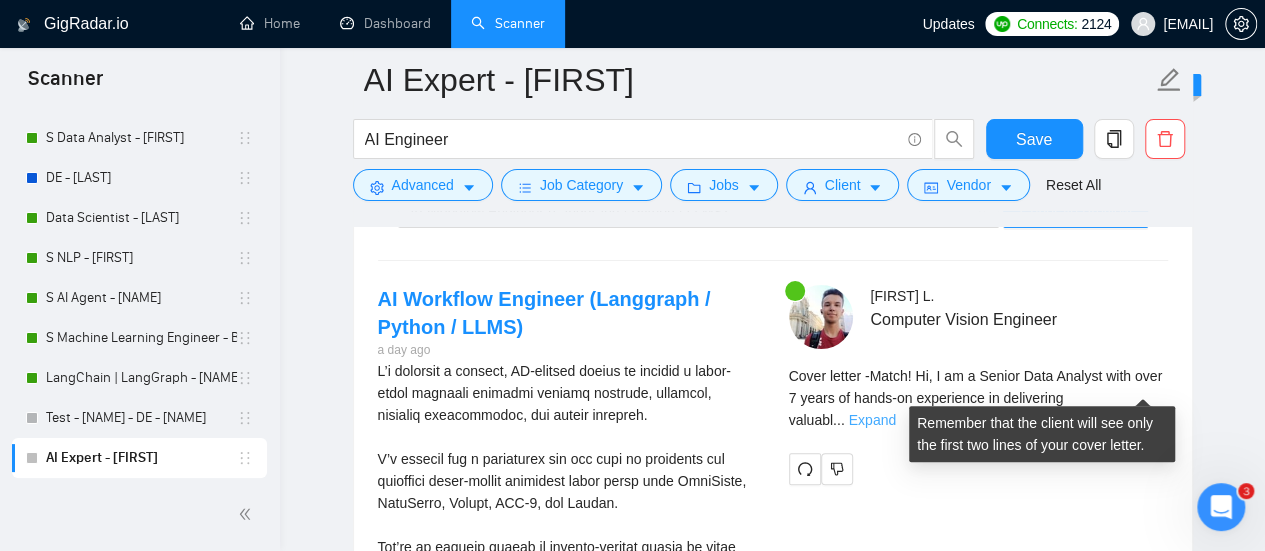 click on "Expand" at bounding box center (872, 420) 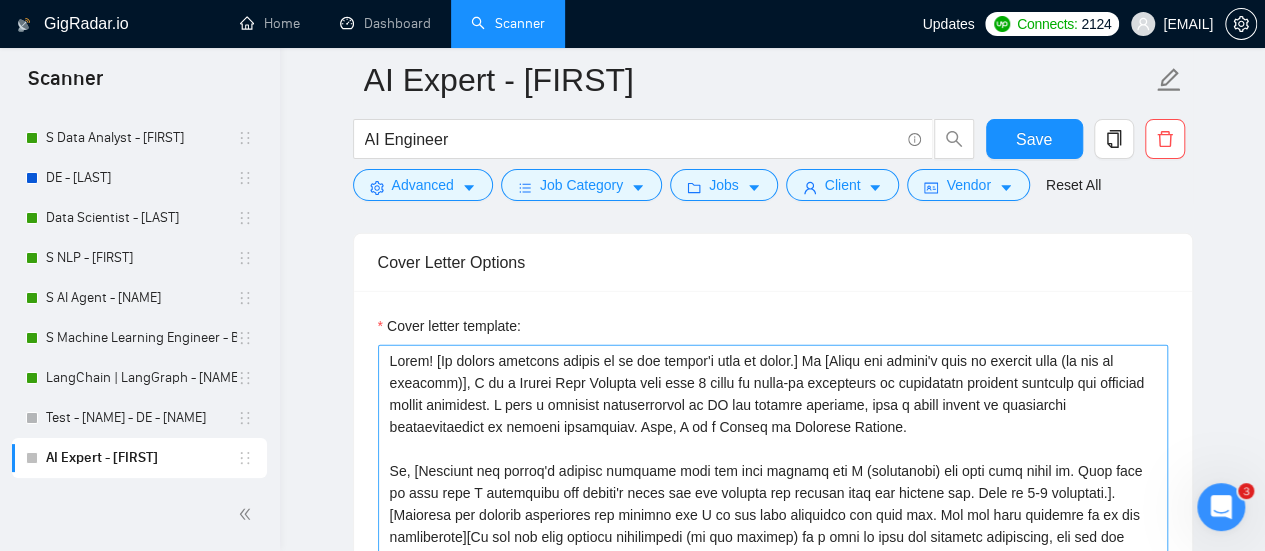 scroll, scrollTop: 2200, scrollLeft: 0, axis: vertical 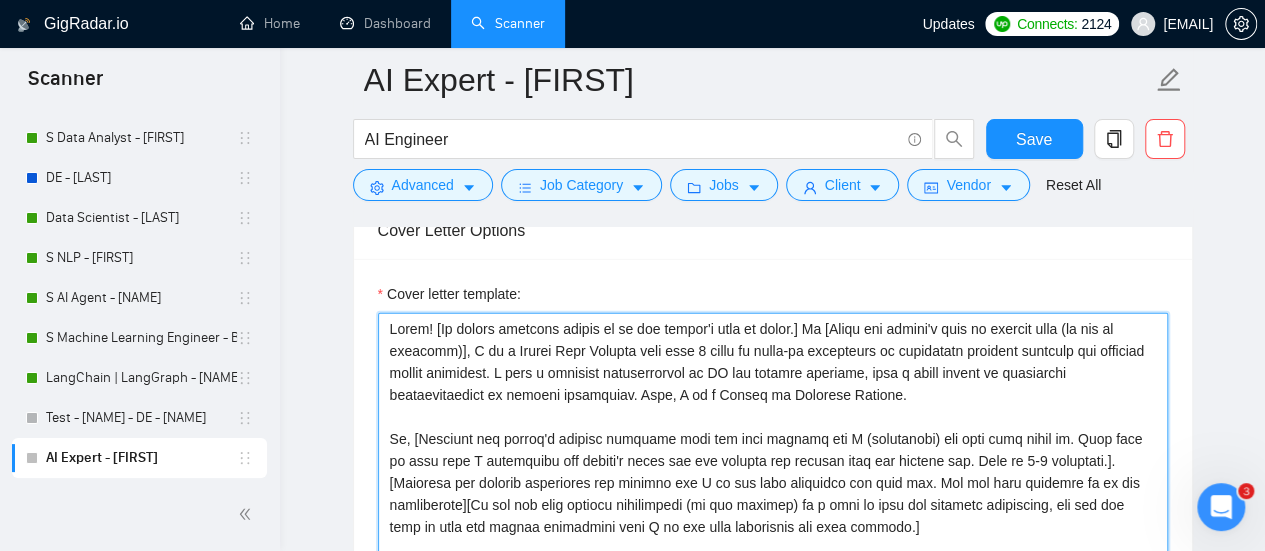 drag, startPoint x: 476, startPoint y: 369, endPoint x: 485, endPoint y: 362, distance: 11.401754 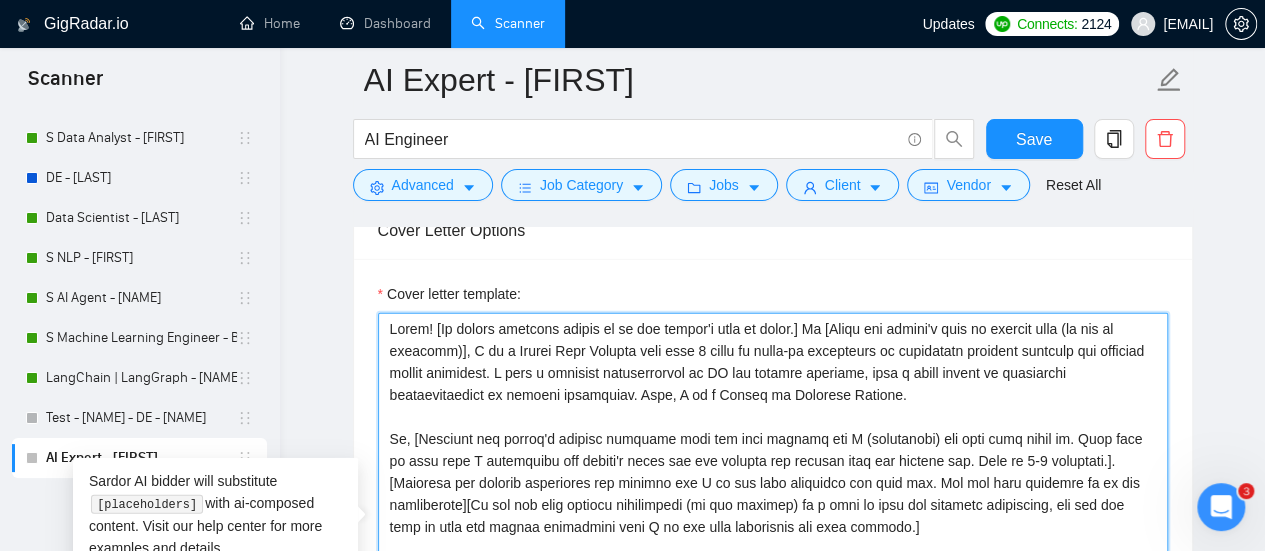 drag, startPoint x: 545, startPoint y: 342, endPoint x: 620, endPoint y: 345, distance: 75.059975 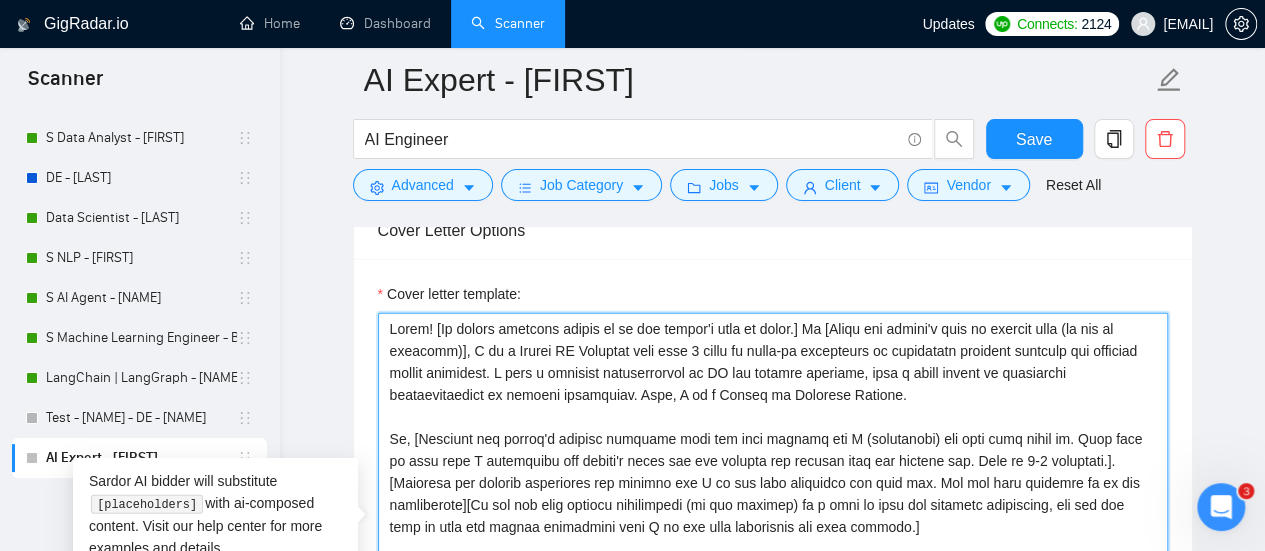 drag, startPoint x: 621, startPoint y: 354, endPoint x: 692, endPoint y: 377, distance: 74.63243 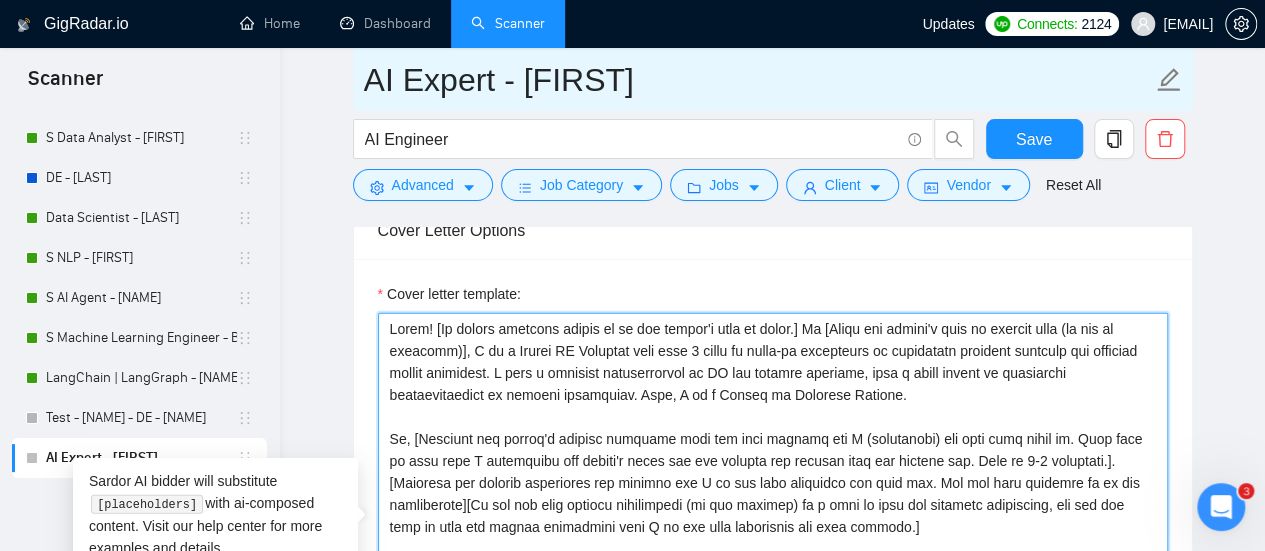type on "Match! [My entire response should be in the client's tone of voice.] Hi [Write the client's name or company name (if any is provided)], I am a Senior AI Engineer with over 7 years of hands-on experience in delivering valuable insights and creating custom solutions. I have a profound understanding of AI and machine learning, with a track record of successful implementations in diverse industries. Also, I am a Master of Computer Science.
So, [Identify the client's biggest business pain and then explain how I (freelancer) can help them solve it. Make sure to show that I understand the client's needs and can deliver the results they are looking for. Make it 3-4 sentences.].
[Identify key project objectives and explain why I am the best candidate for this job. Use the same keywords as in job description][If you can find related information (on the profile) as a case to show the relevant experience, use one the best to give the client confidence that I am the best freelancer for this project.]
Looking forward..." 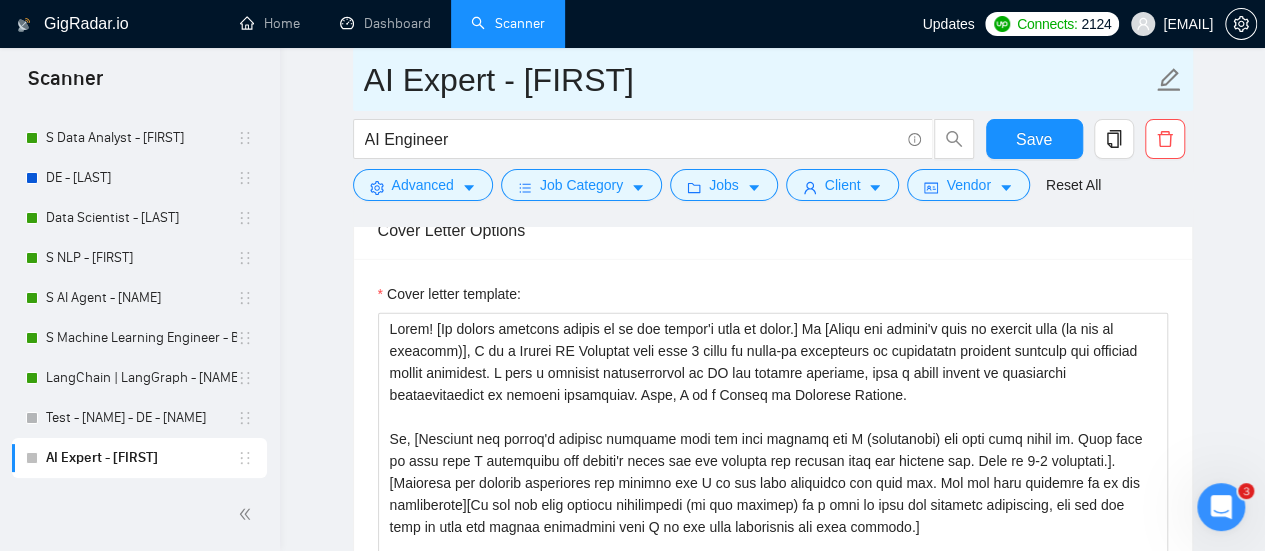 drag, startPoint x: 564, startPoint y: 73, endPoint x: 526, endPoint y: 76, distance: 38.118237 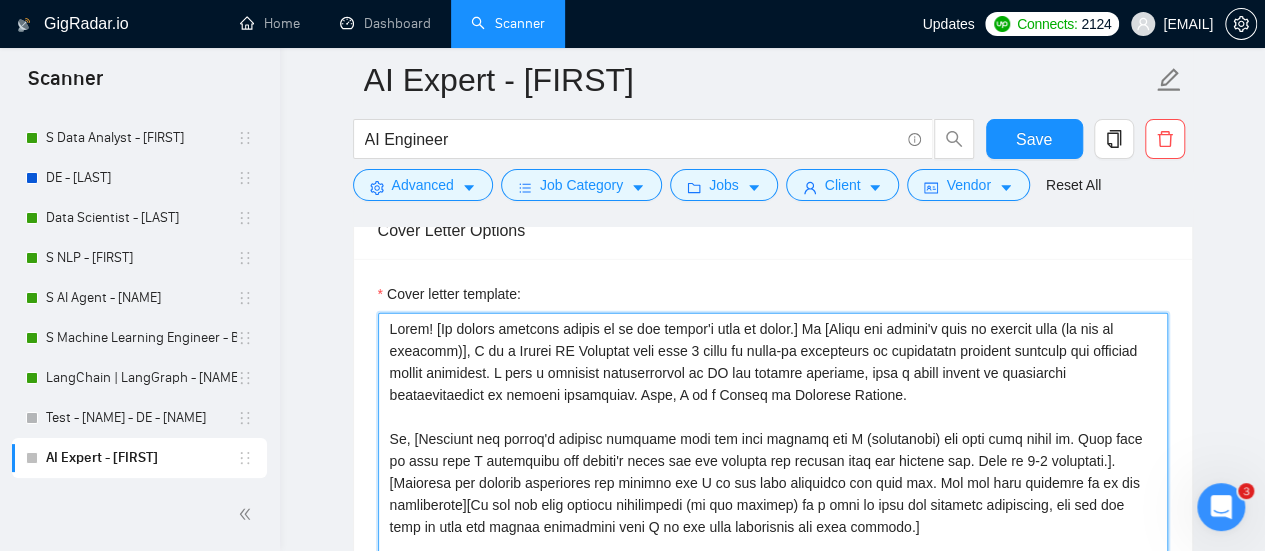 drag, startPoint x: 500, startPoint y: 323, endPoint x: 504, endPoint y: 310, distance: 13.601471 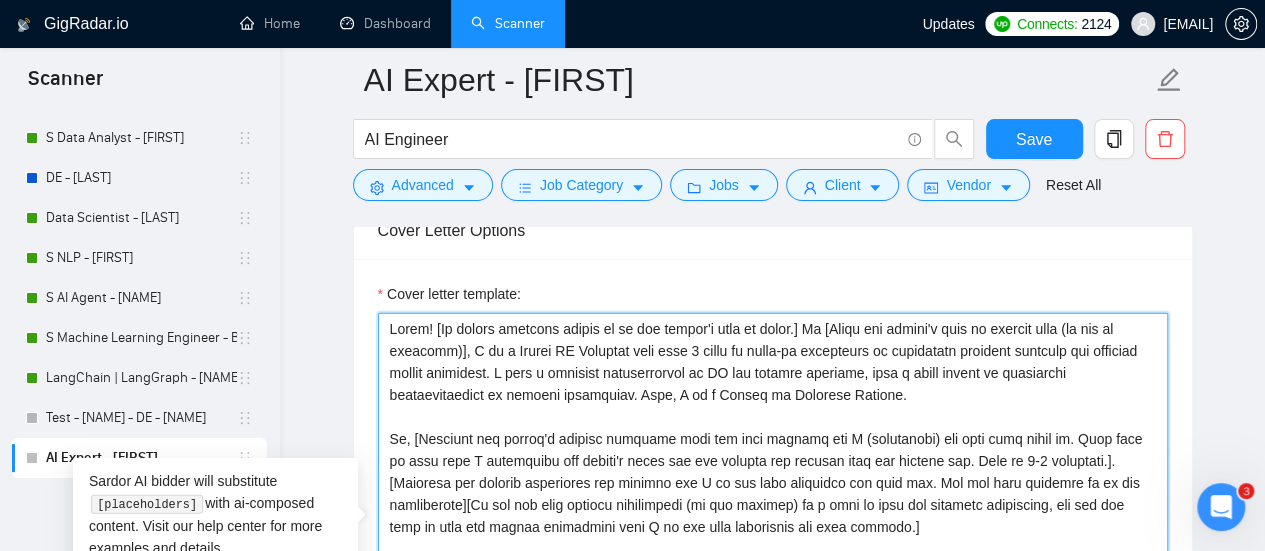 click on "Cover letter template:" at bounding box center (773, 538) 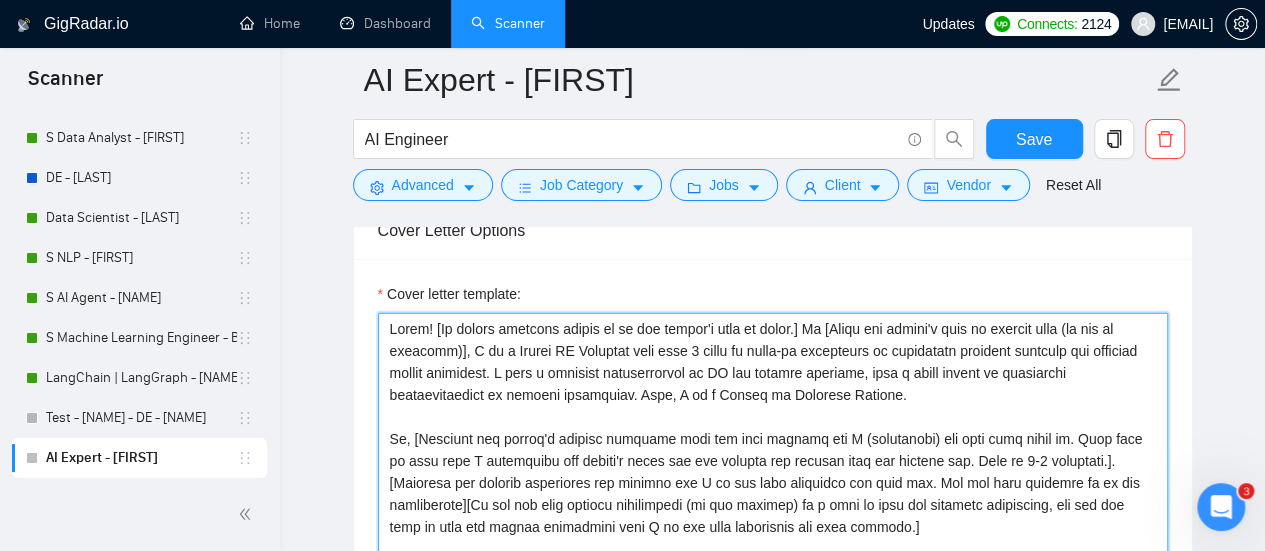 scroll, scrollTop: 2300, scrollLeft: 0, axis: vertical 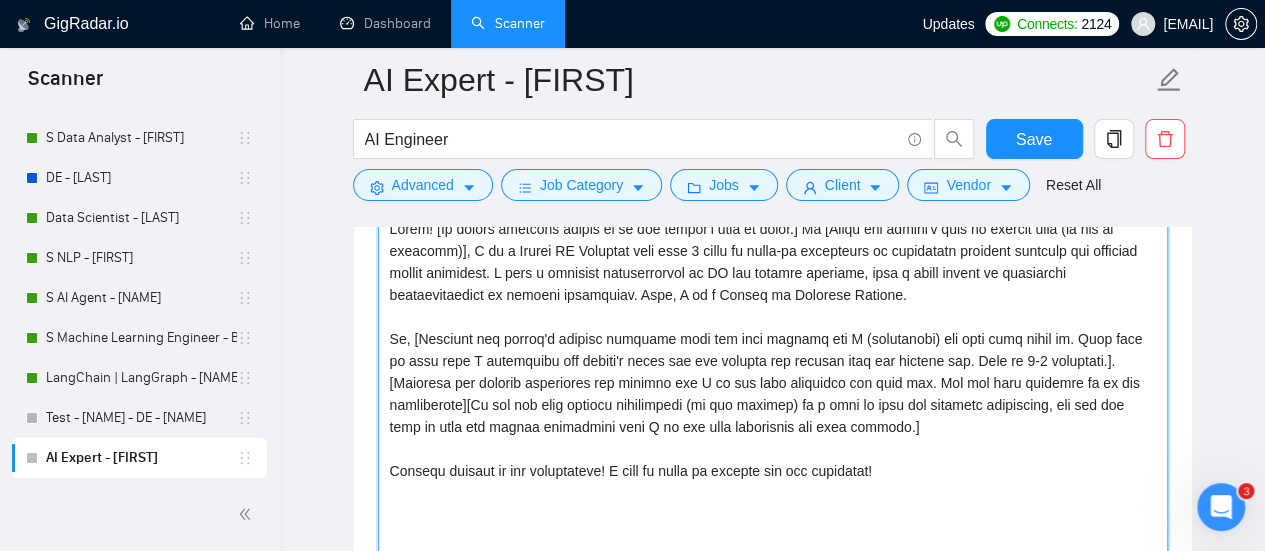 click on "Cover letter template:" at bounding box center [773, 438] 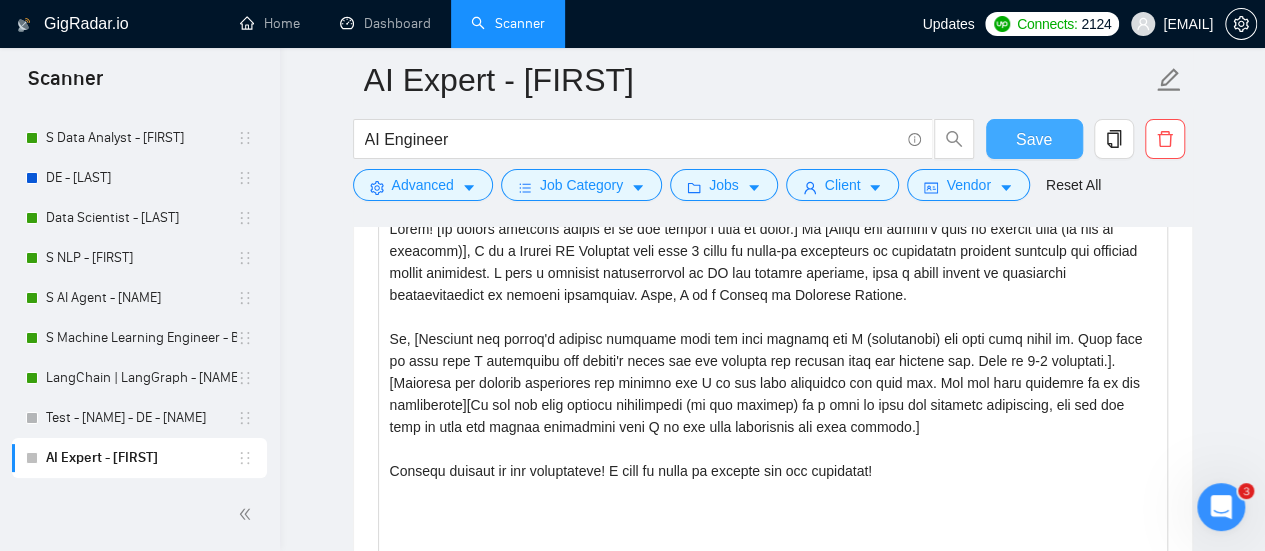 drag, startPoint x: 1019, startPoint y: 136, endPoint x: 0, endPoint y: 342, distance: 1039.6139 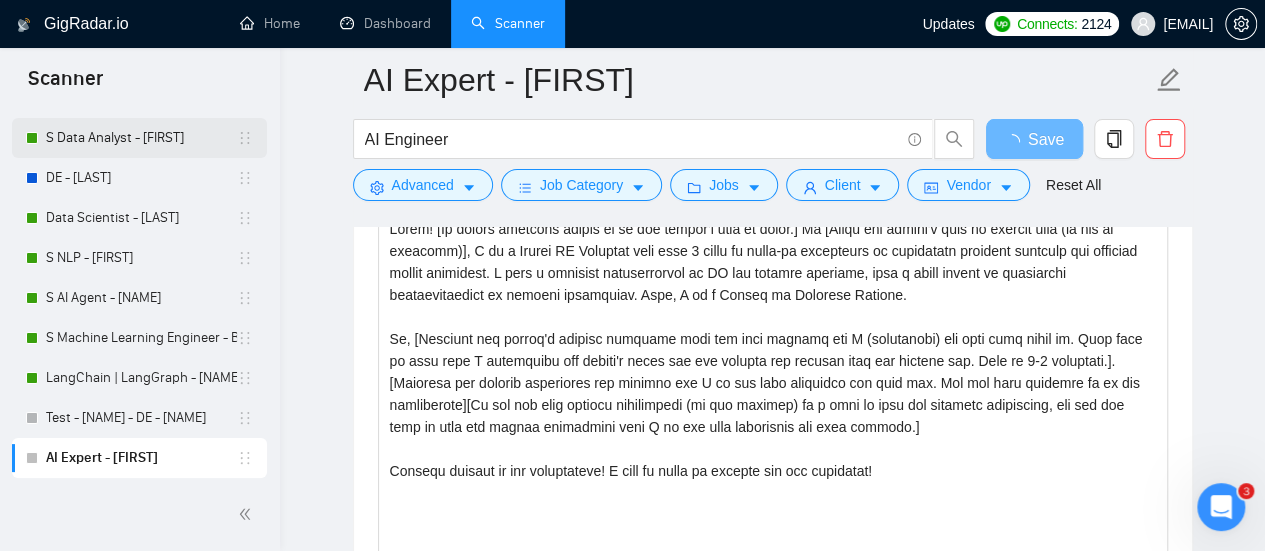 click on "S Data Analyst - [FIRST]" at bounding box center [141, 138] 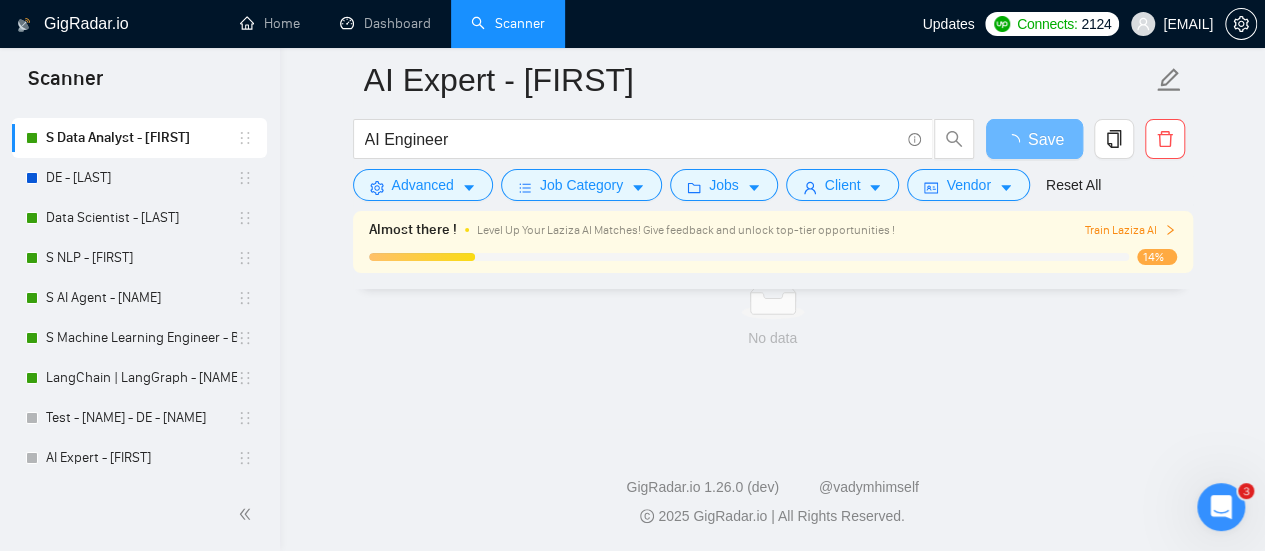 scroll, scrollTop: 1366, scrollLeft: 0, axis: vertical 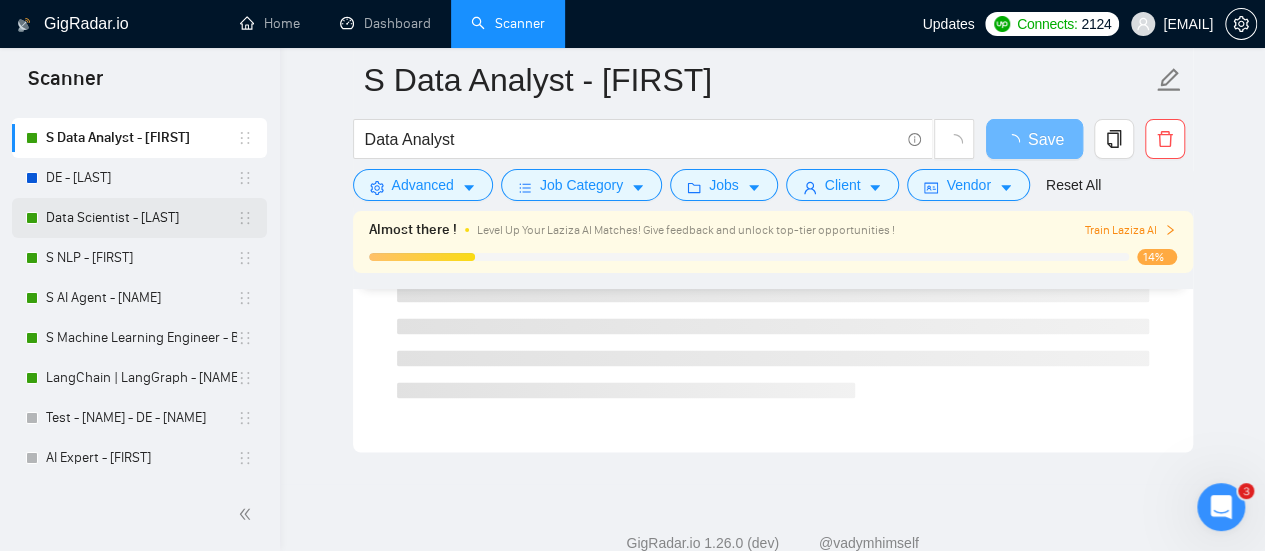 click on "Data Scientist - [LAST]" at bounding box center (141, 218) 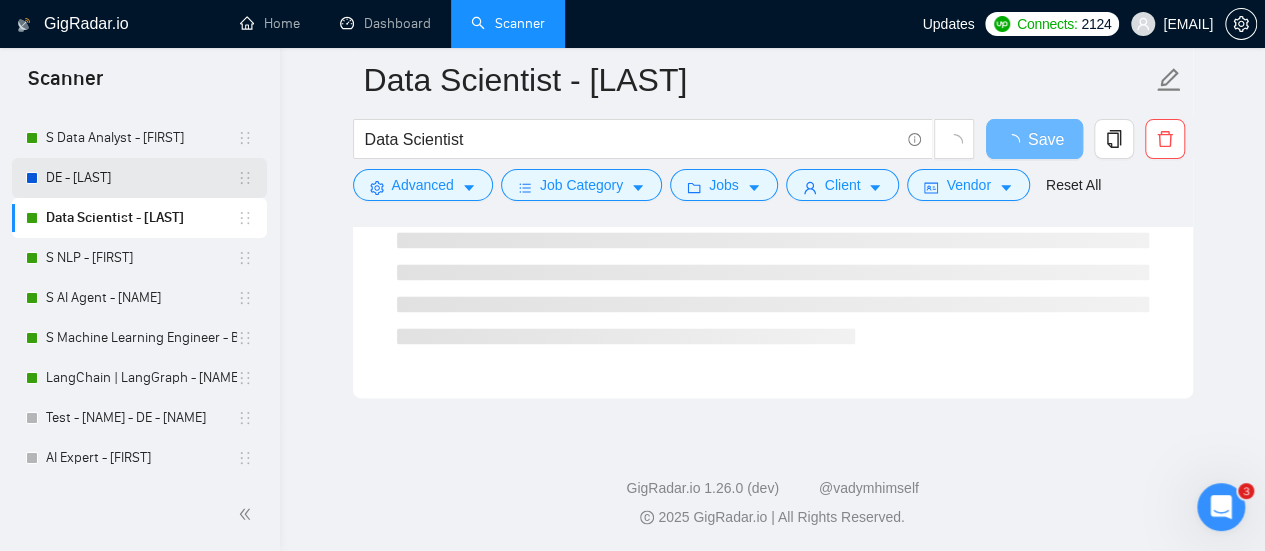 click on "DE - [LAST]" at bounding box center (141, 178) 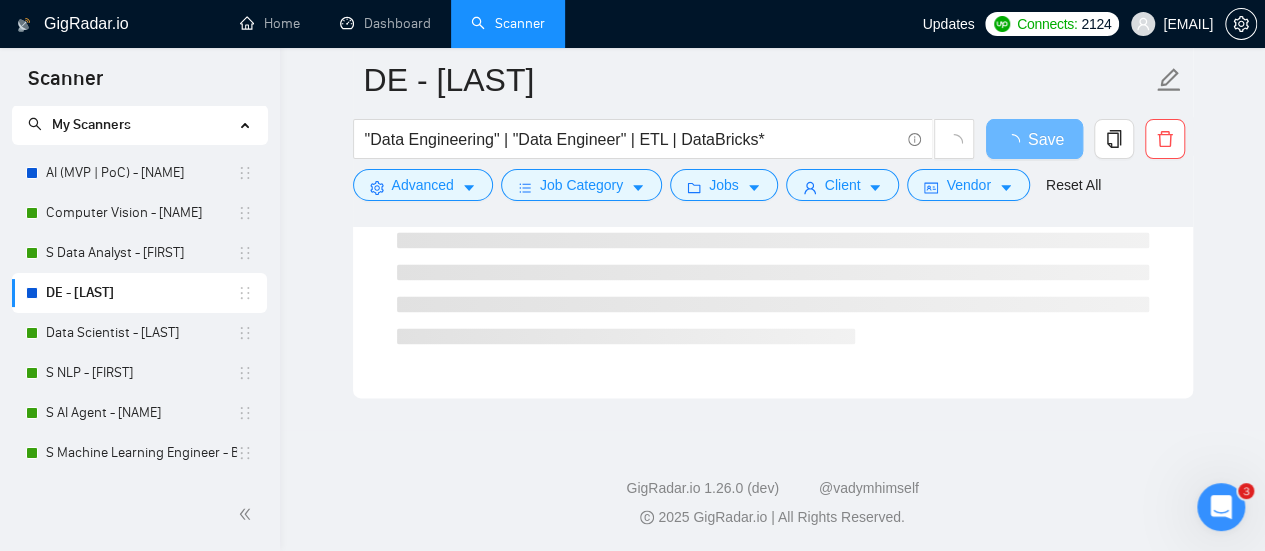 scroll, scrollTop: 0, scrollLeft: 0, axis: both 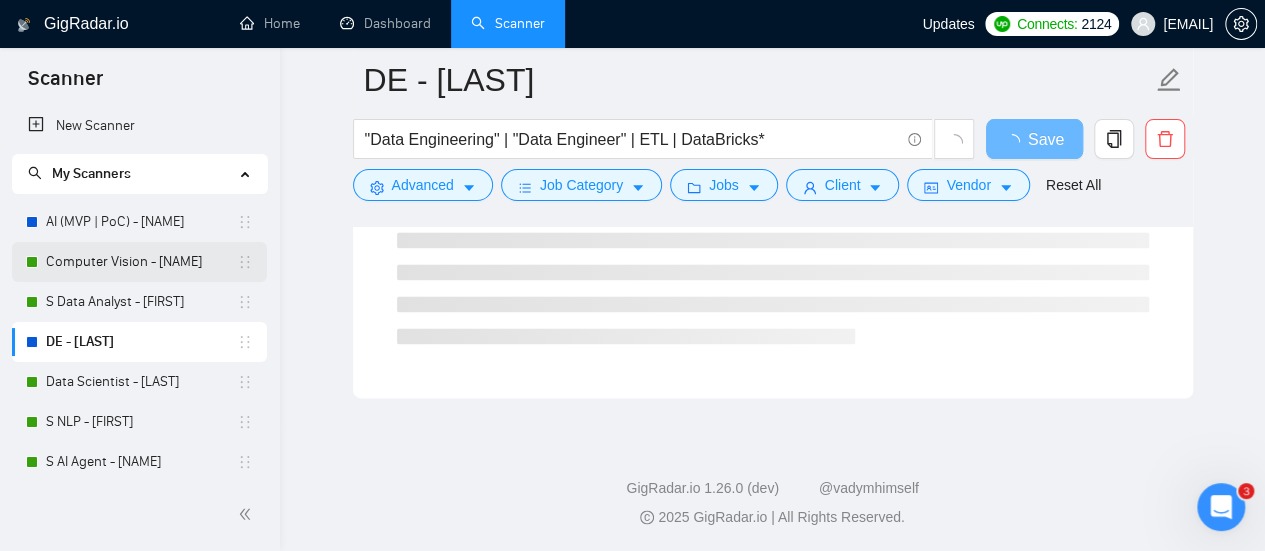 click on "Computer Vision - [NAME]" at bounding box center (141, 262) 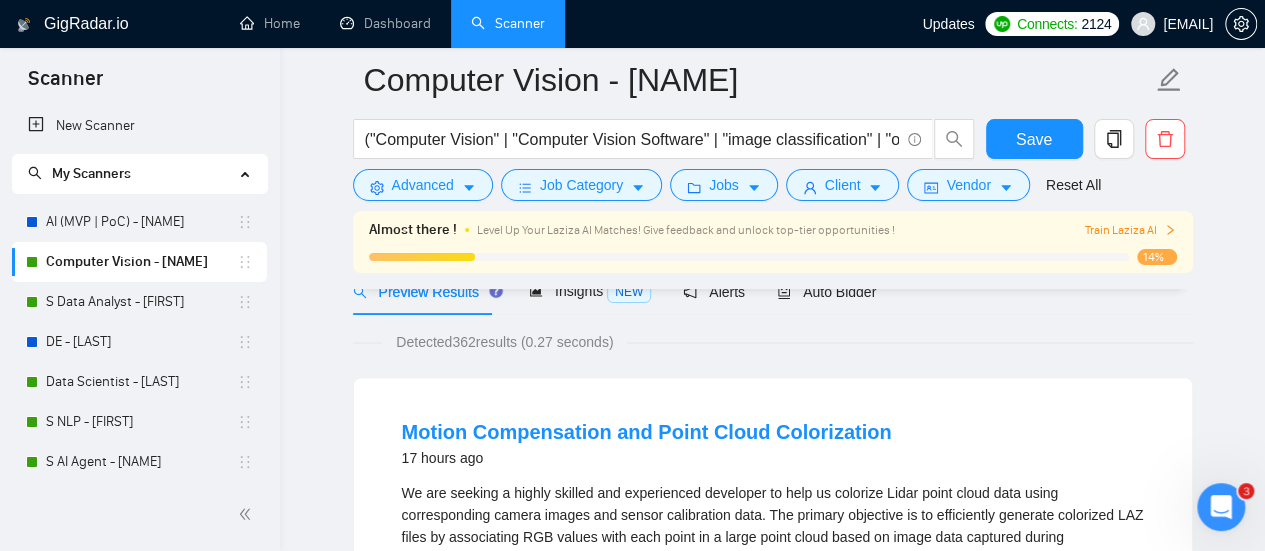 scroll, scrollTop: 0, scrollLeft: 0, axis: both 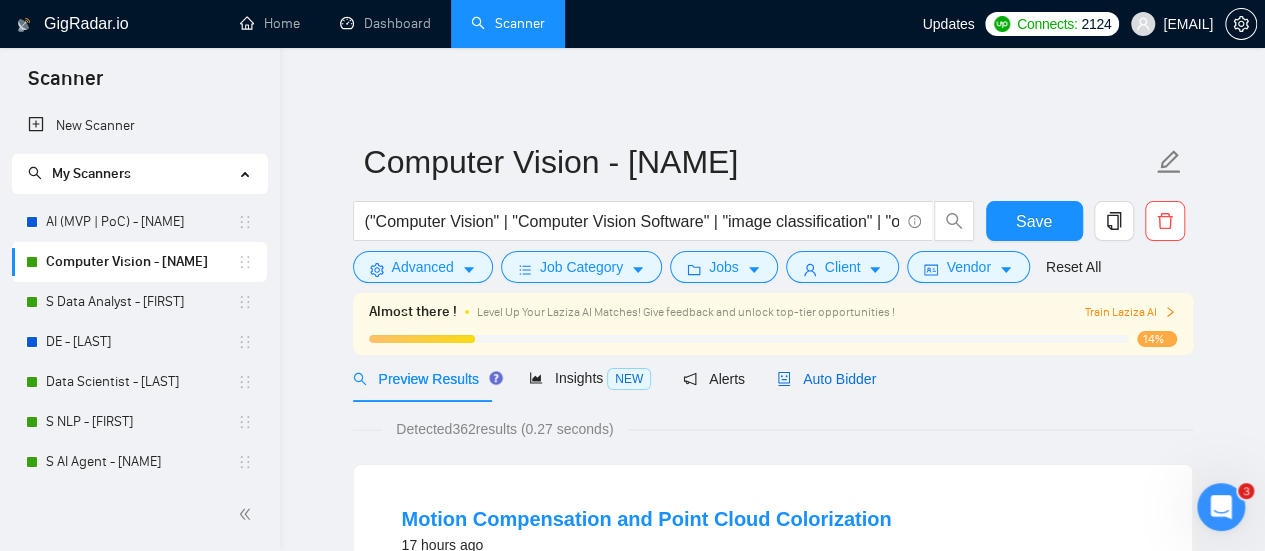 click on "Auto Bidder" at bounding box center [826, 379] 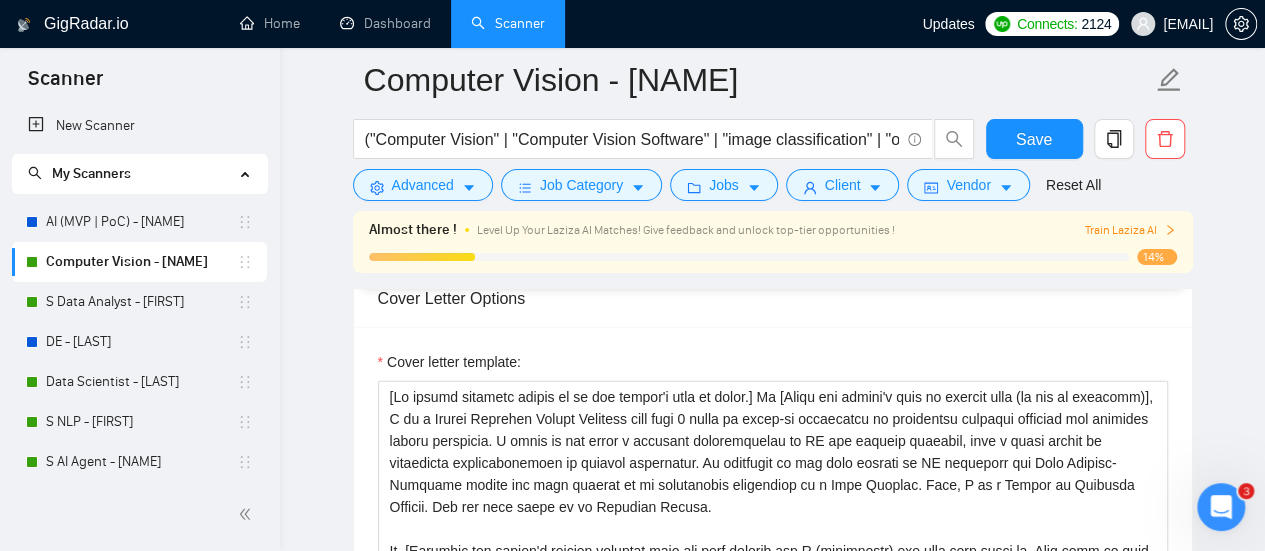 scroll, scrollTop: 2200, scrollLeft: 0, axis: vertical 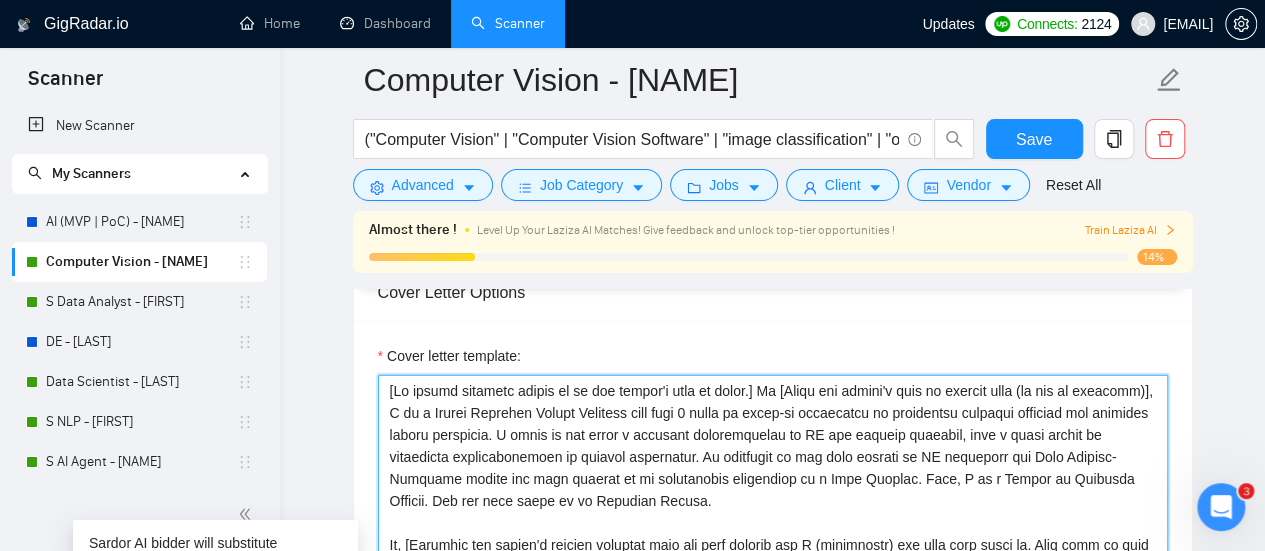 drag, startPoint x: 656, startPoint y: 492, endPoint x: 574, endPoint y: 447, distance: 93.53609 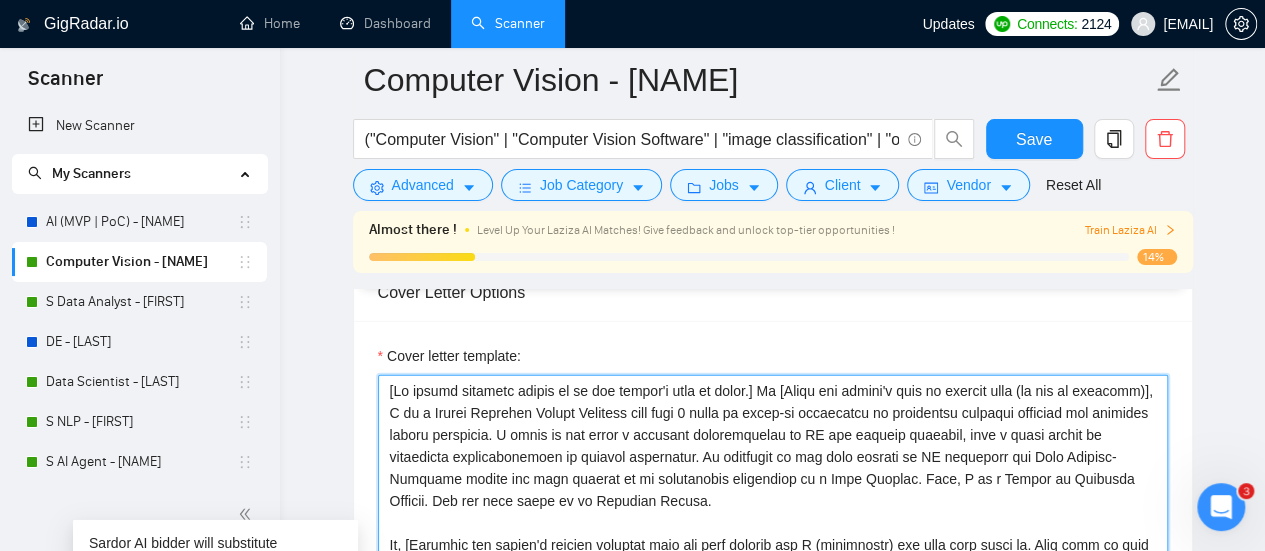 scroll, scrollTop: 164, scrollLeft: 0, axis: vertical 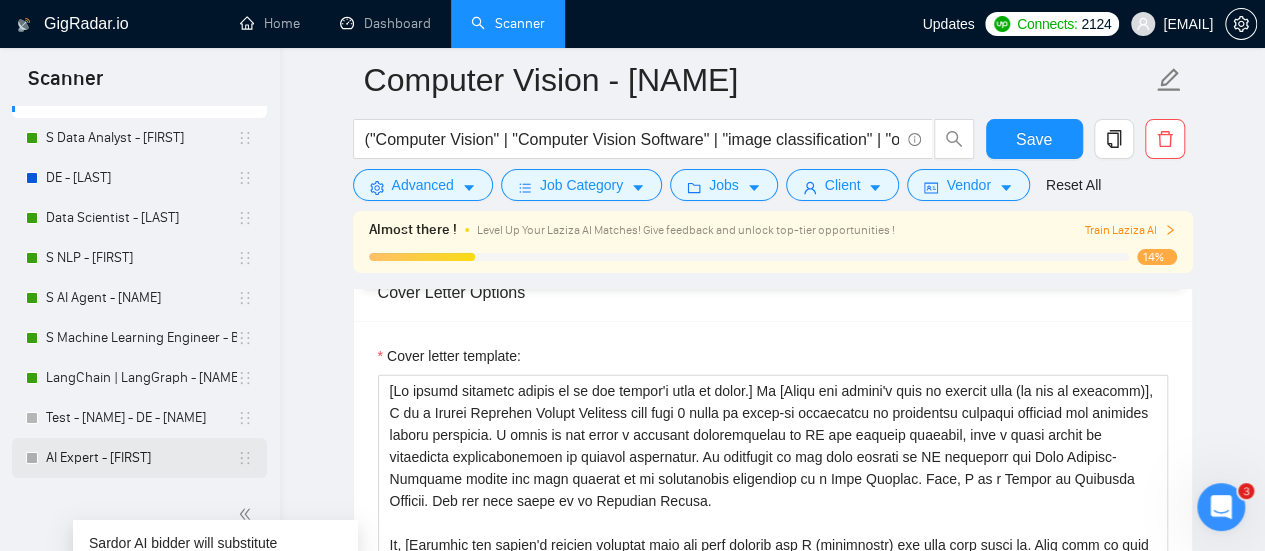 click on "AI Expert - [FIRST]" at bounding box center [141, 458] 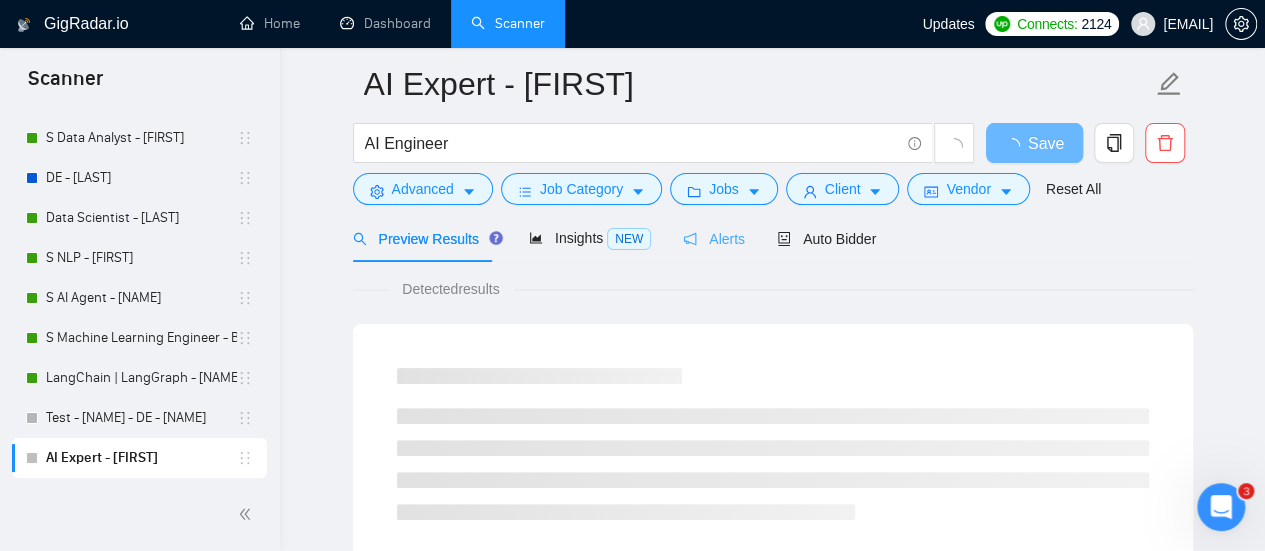 scroll, scrollTop: 0, scrollLeft: 0, axis: both 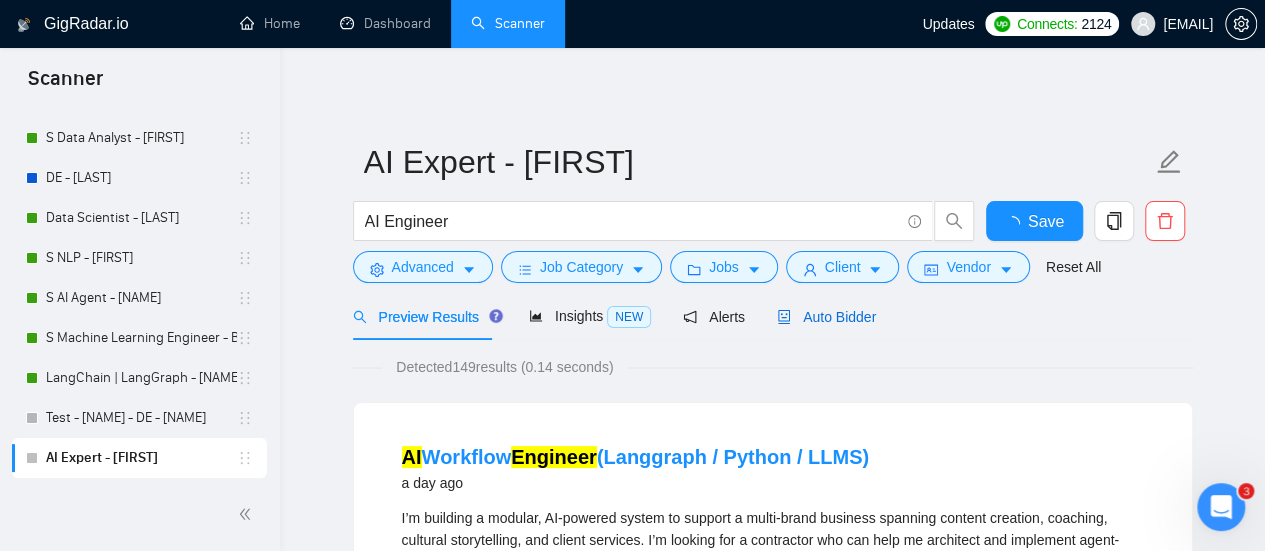 click on "Auto Bidder" at bounding box center [826, 317] 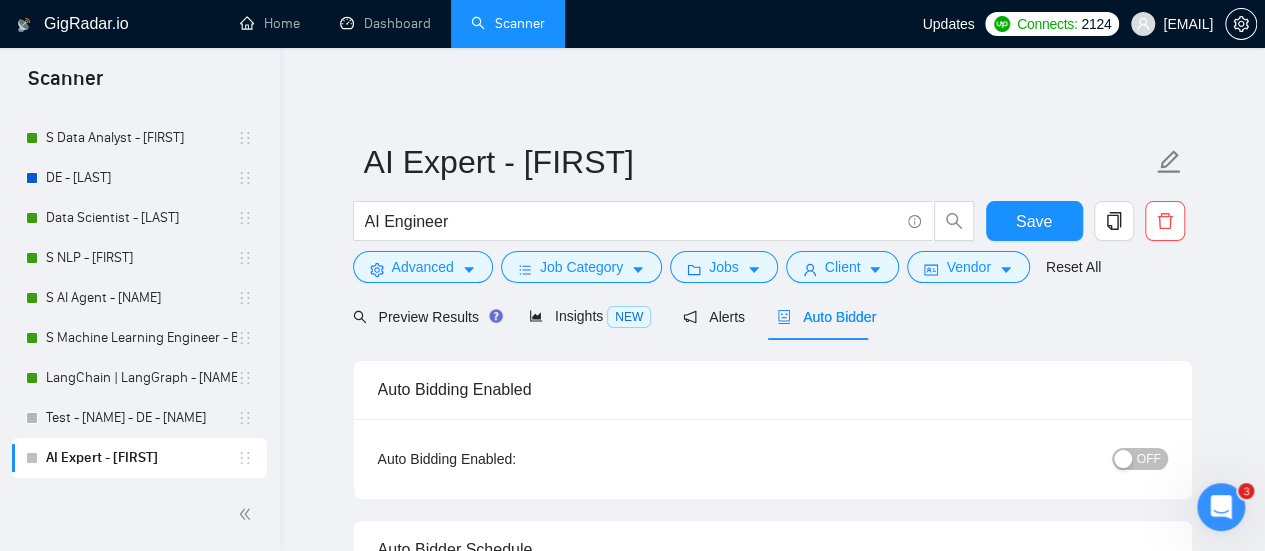 type 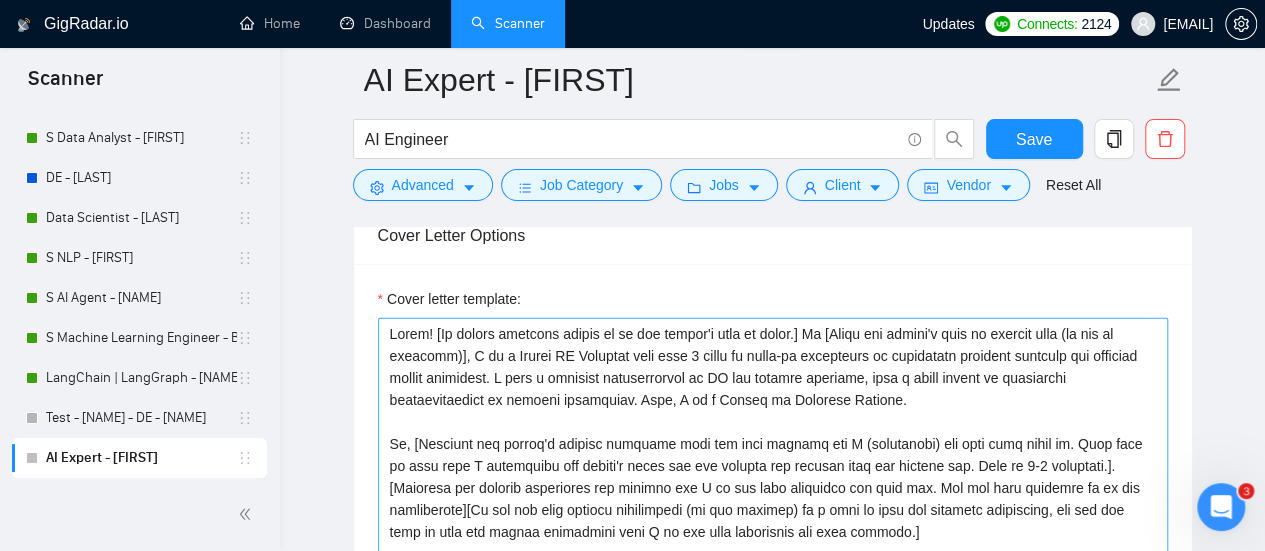 scroll, scrollTop: 2300, scrollLeft: 0, axis: vertical 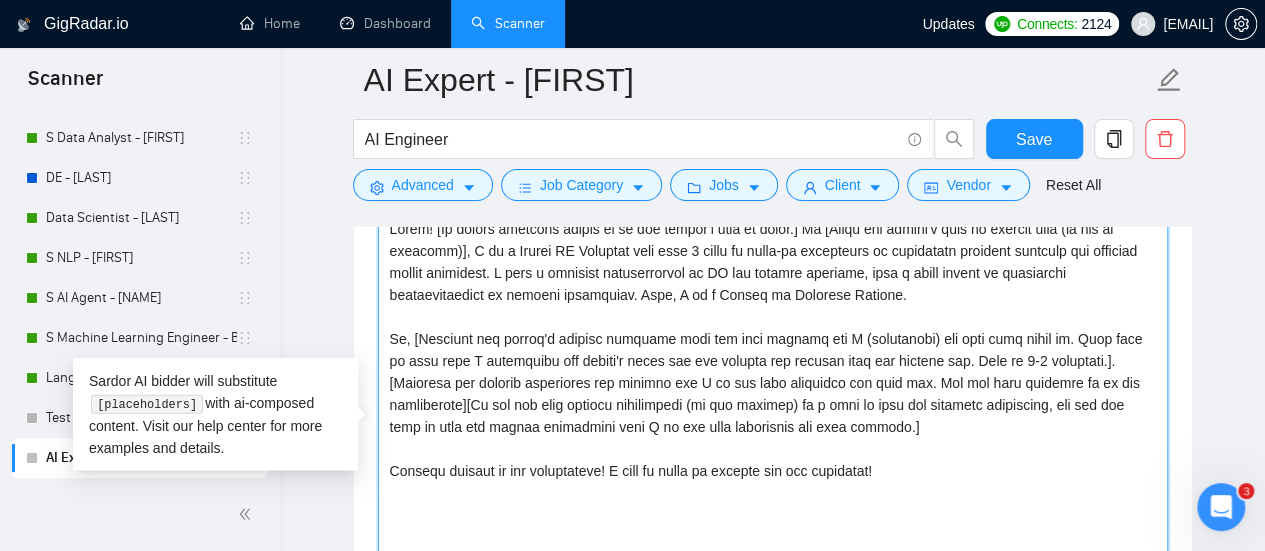 drag, startPoint x: 883, startPoint y: 278, endPoint x: 616, endPoint y: 249, distance: 268.57028 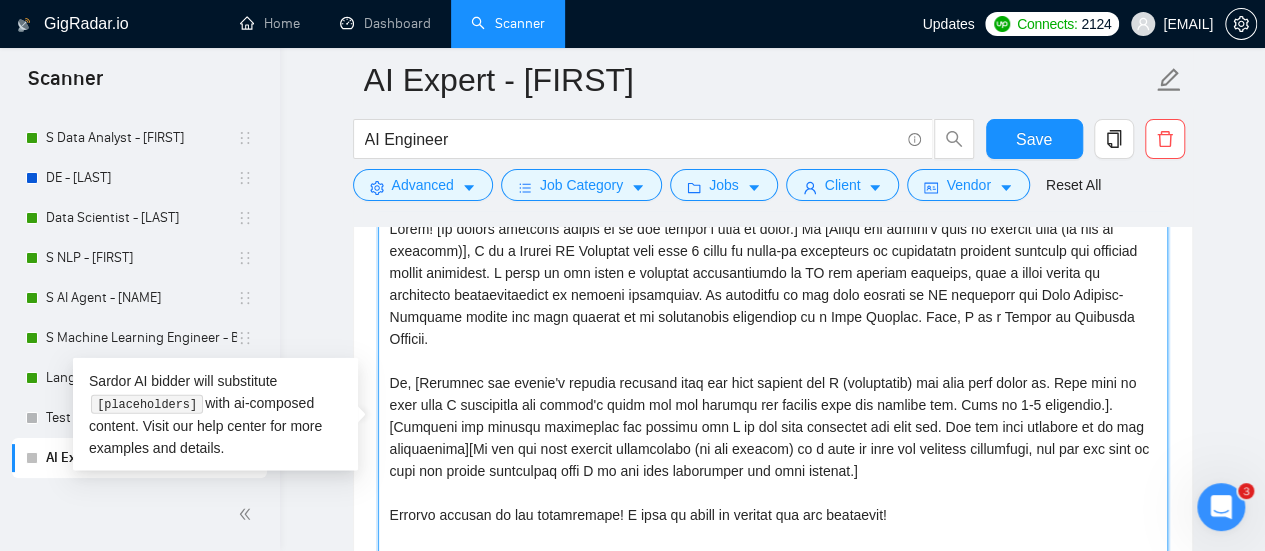 click on "Cover letter template:" at bounding box center (773, 438) 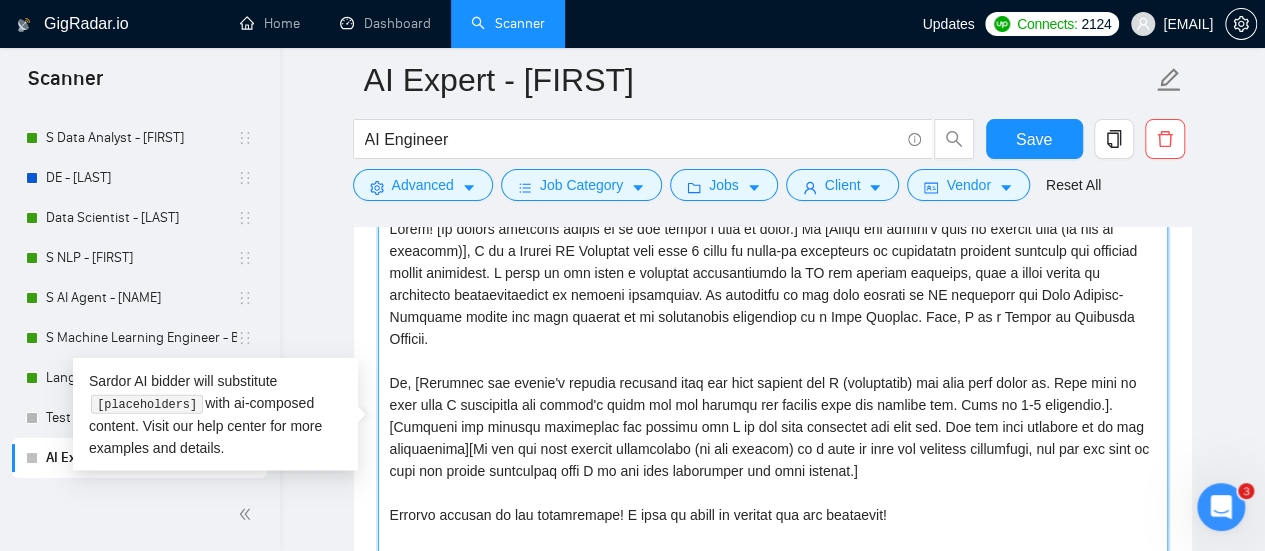 click on "Cover letter template:" at bounding box center (773, 438) 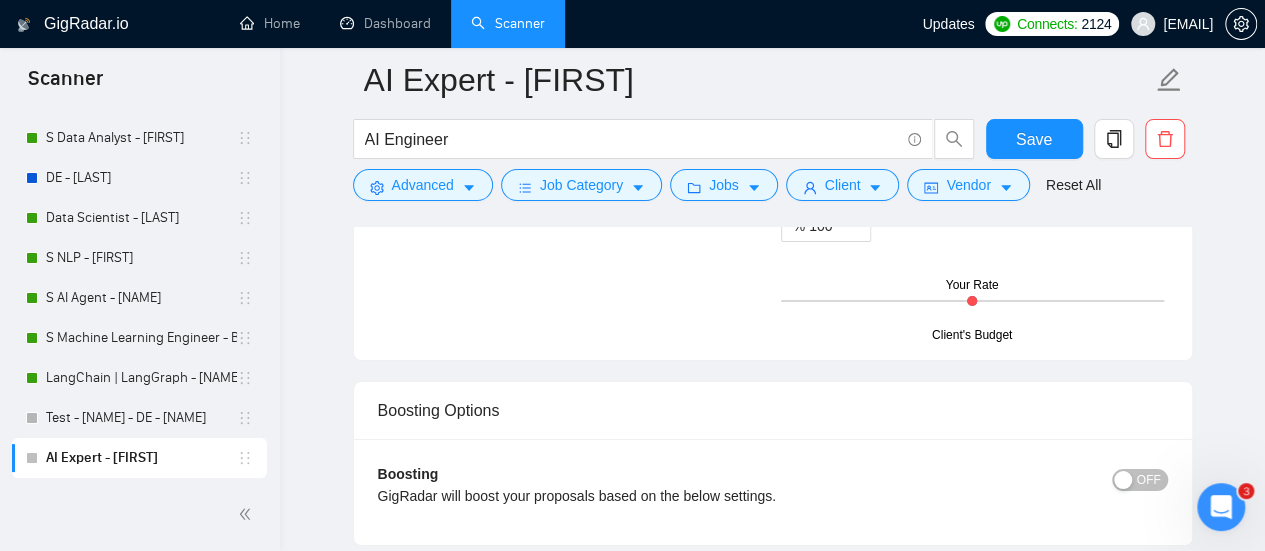 scroll, scrollTop: 3700, scrollLeft: 0, axis: vertical 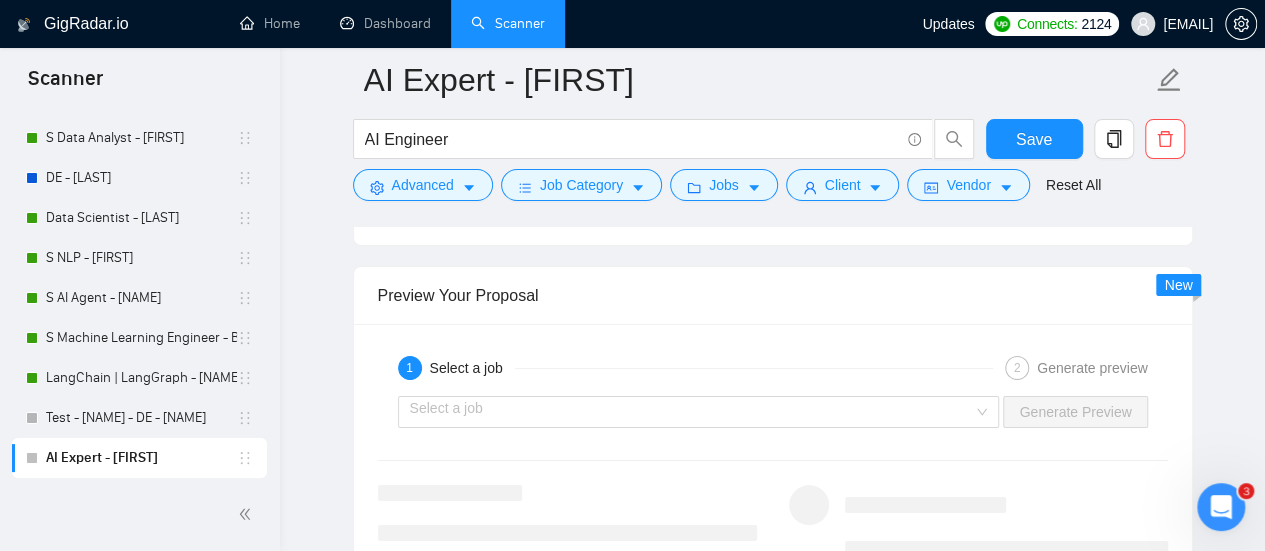 type on "Match! [My entire response should be in the client's tone of voice.] Hi [Write the client's name or company name (if any is provided)], I am a Senior AI Engineer with over 7 years of hands-on experience in delivering valuable insights and creating custom solutions. I bring to the table a profound understanding of AI and machine learning, with a track record of successful implementations in diverse industries. My expertise is not only limited to AI solutions and Deep Machine-Learning models but also extends to my substantial experience as a Data Analyst. Also, I am a Master of Computer Science.
So, [Identify the client's biggest business pain and then explain how I (freelancer) can help them solve it. Make sure to show that I understand the client's needs and can deliver the results they are looking for. Make it 3-4 sentences.].
[Identify key project objectives and explain why I am the best candidate for this job. Use the same keywords as in job description][If you can find related information (on the prof..." 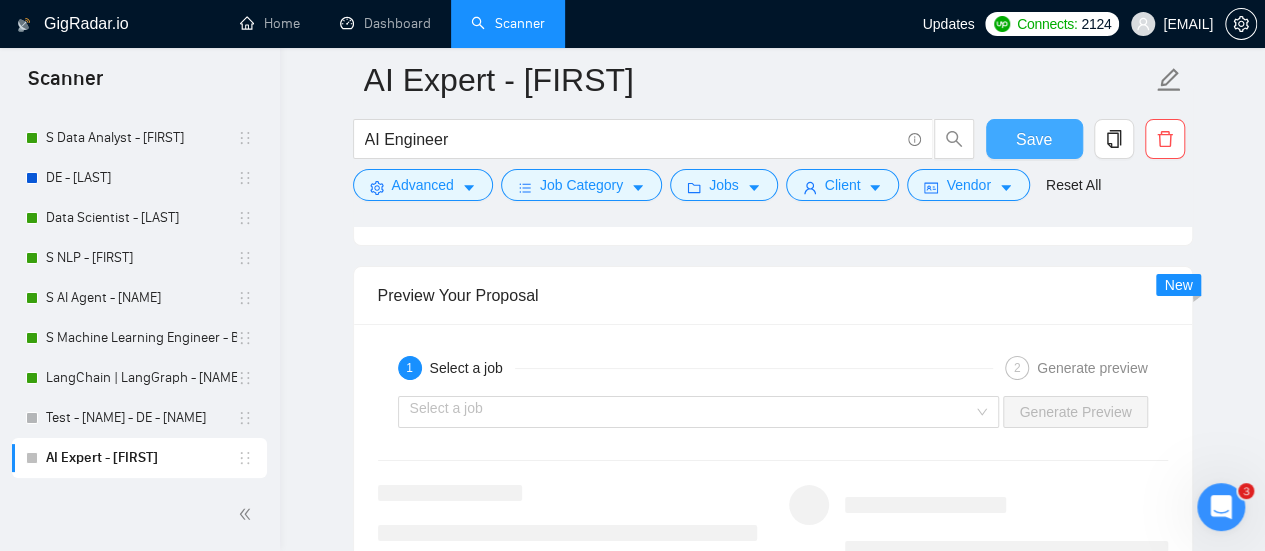 click on "Save" at bounding box center (1034, 139) 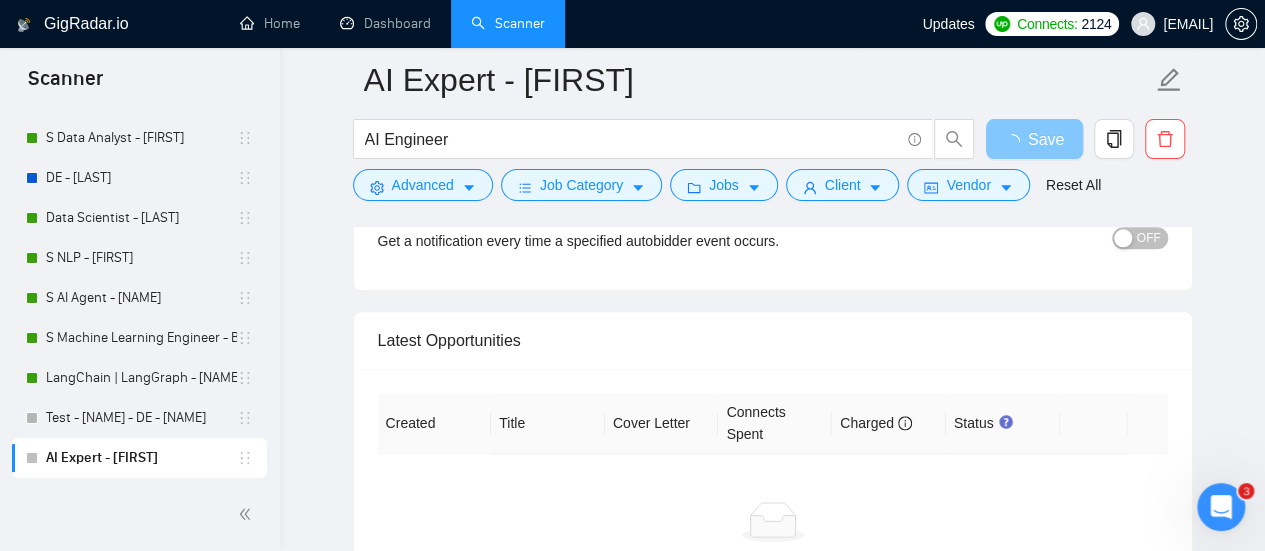 scroll, scrollTop: 5000, scrollLeft: 0, axis: vertical 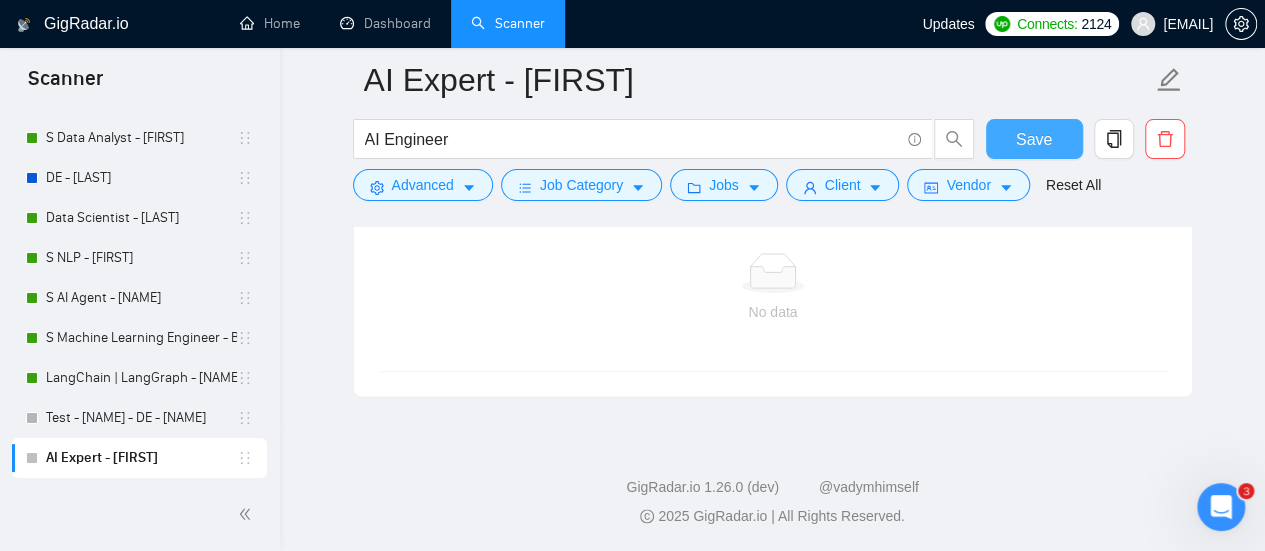 type 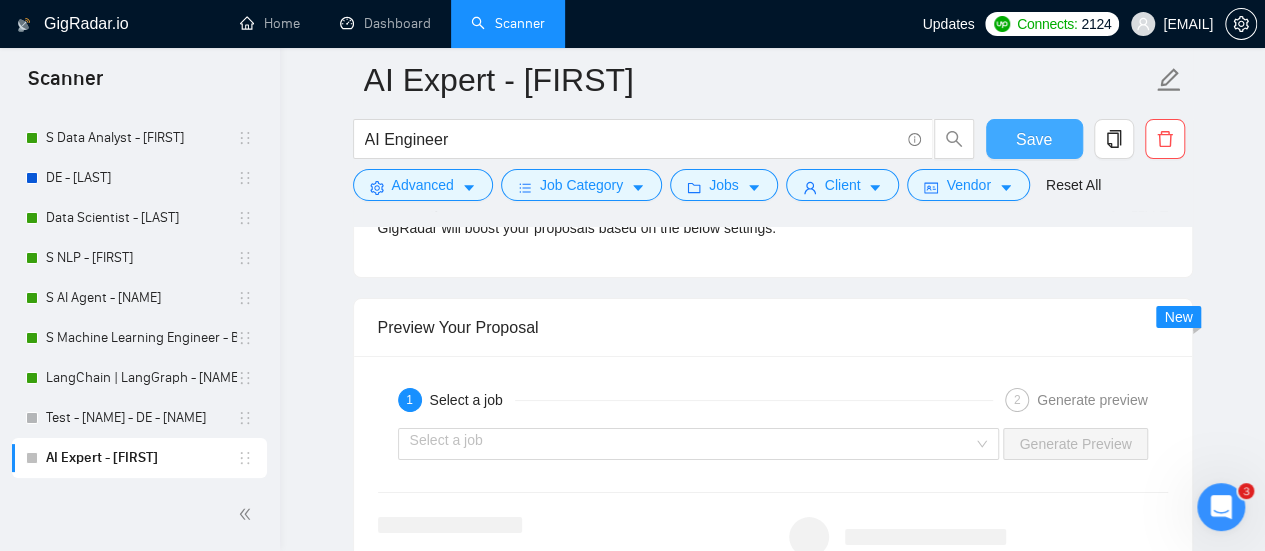 scroll, scrollTop: 3687, scrollLeft: 0, axis: vertical 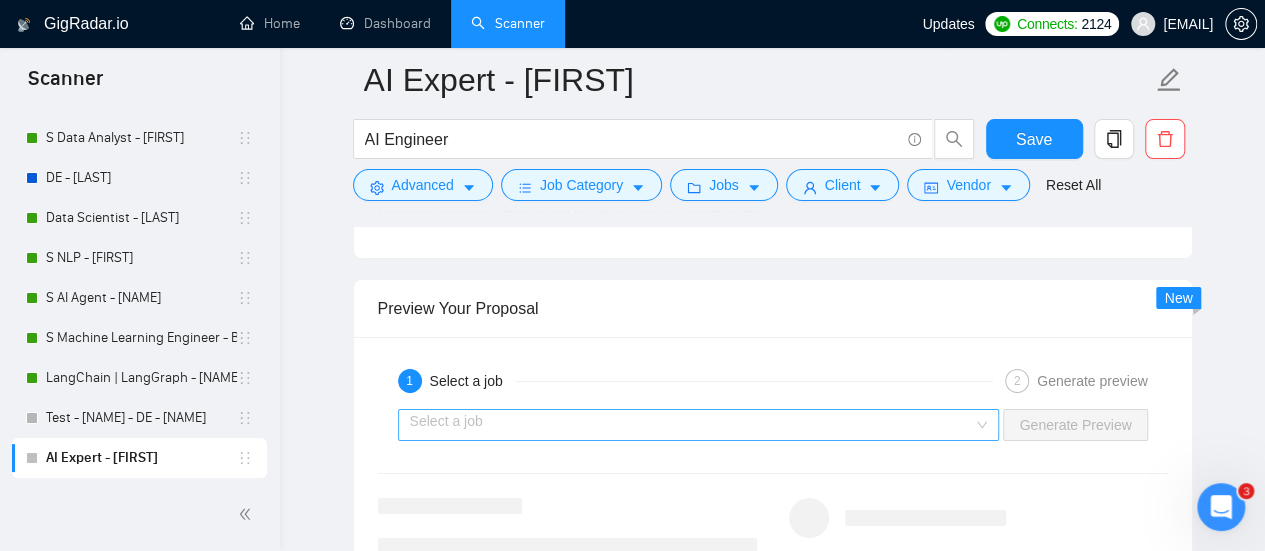 click at bounding box center [692, 425] 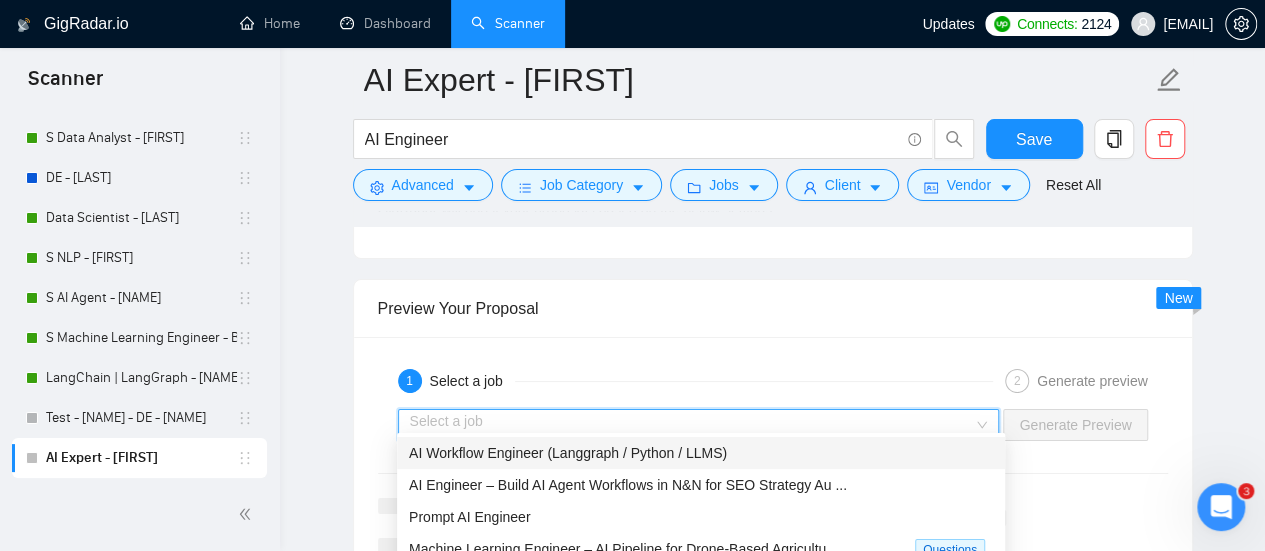 click on "AI Workflow Engineer (Langgraph / Python / LLMS)" at bounding box center [568, 453] 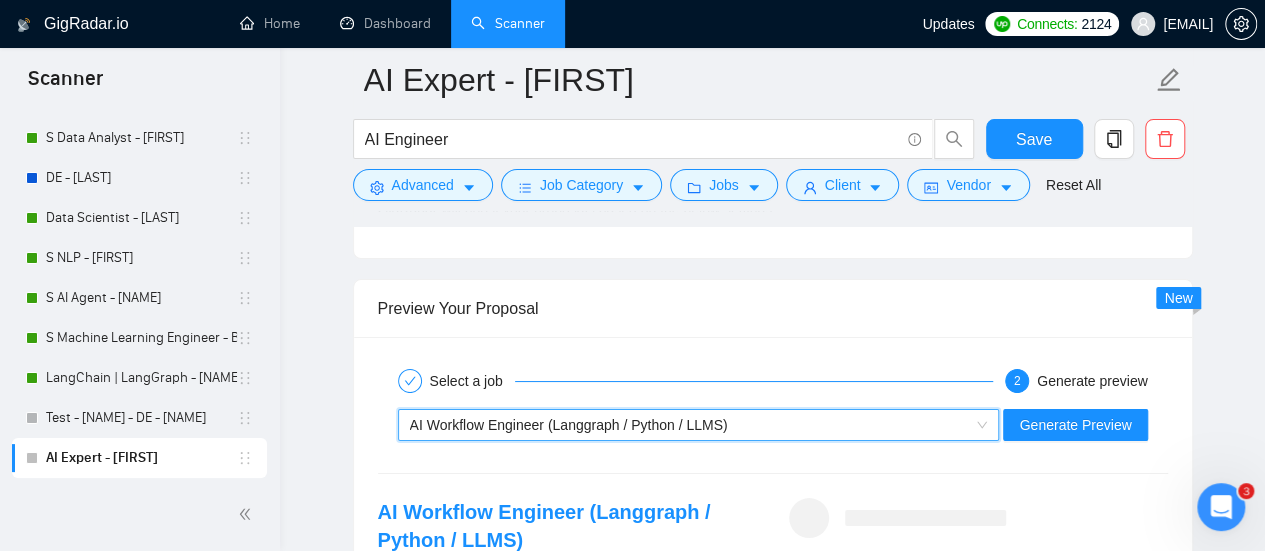 click on "AI Workflow Engineer (Langgraph / Python / LLMS)" at bounding box center (569, 425) 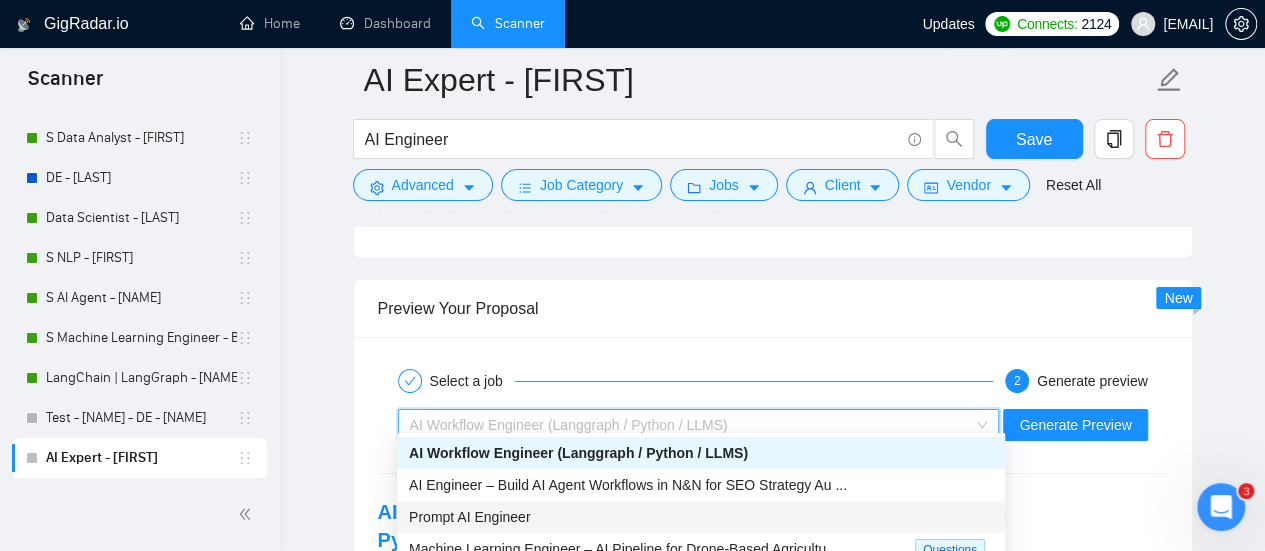 click on "Prompt AI Engineer" at bounding box center (469, 517) 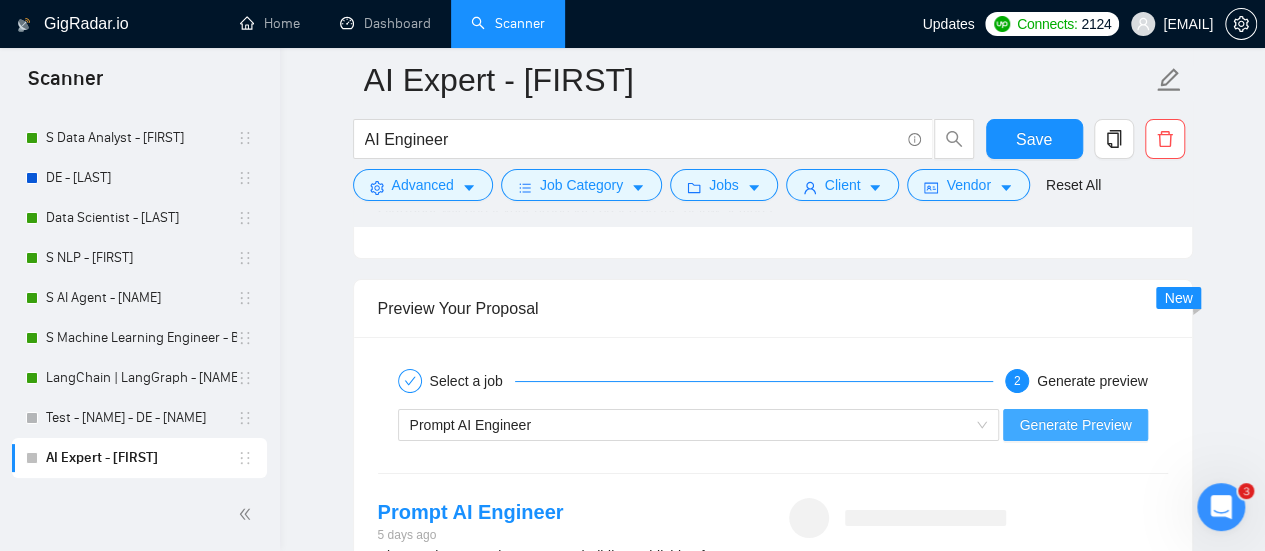 drag, startPoint x: 1097, startPoint y: 407, endPoint x: 1084, endPoint y: 411, distance: 13.601471 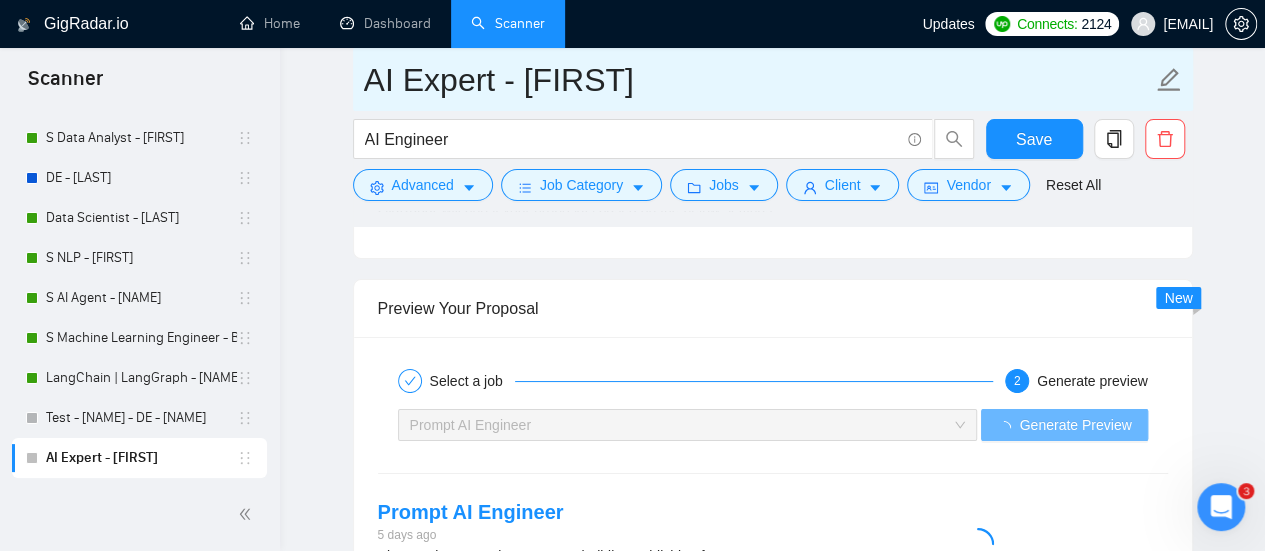 click on "AI Expert - [FIRST]" at bounding box center [758, 80] 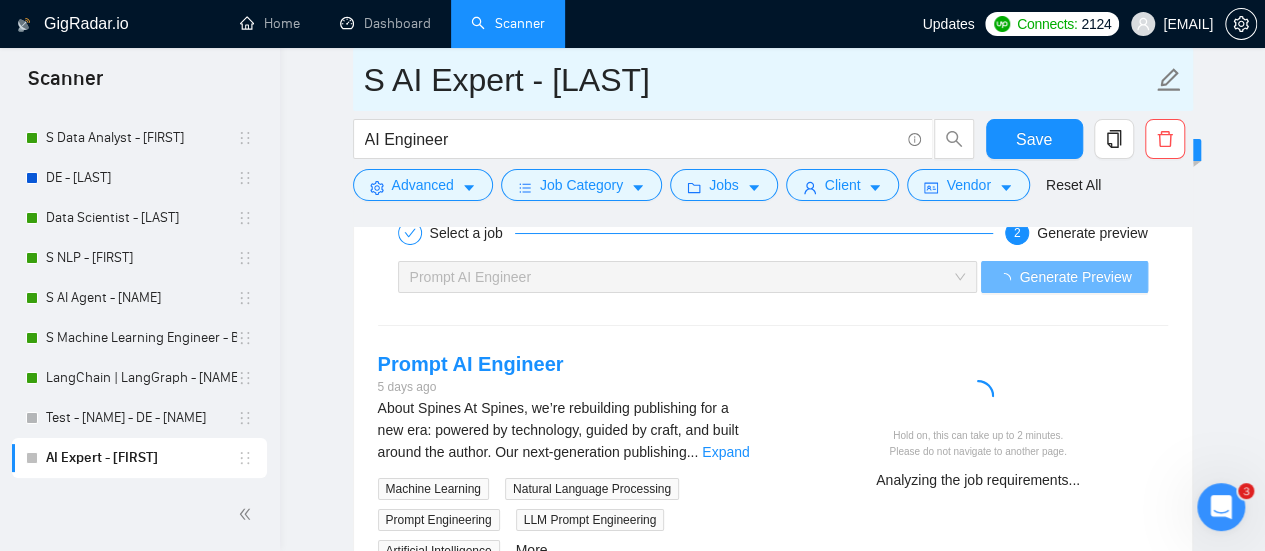 type on "S AI Expert - [LAST]" 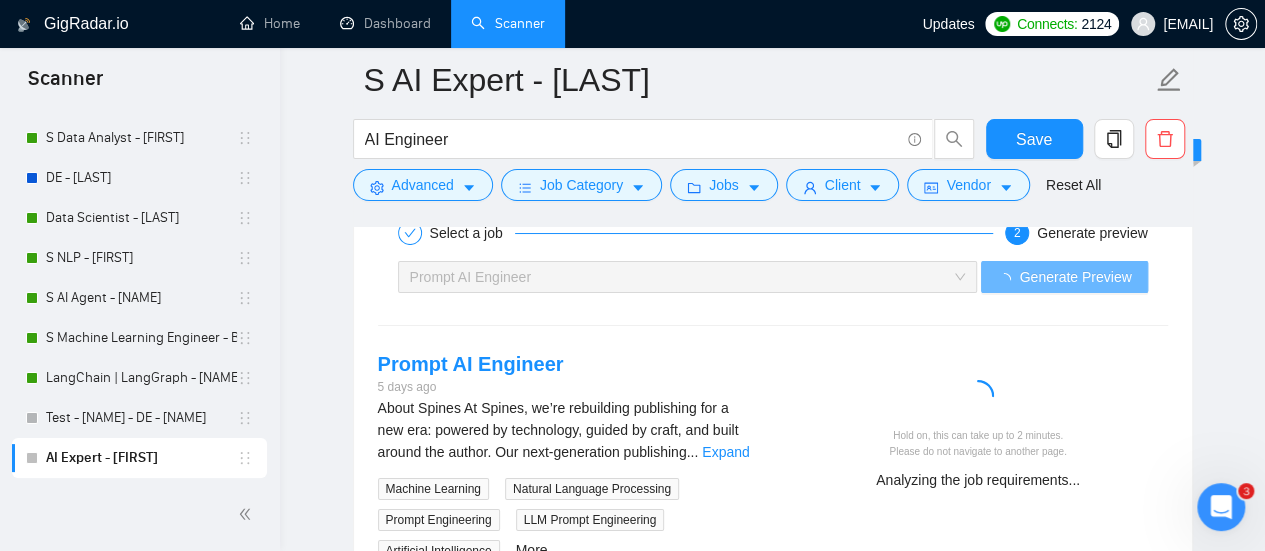 click on "GigRadar.io Home Dashboard Scanner Updates Connects: 2124 [EMAIL] S AI Expert - [LAST] AI Engineer Save Advanced Job Category Jobs Client Vendor Reset All Preview Results Insights NEW Alerts Auto Bidder Auto Bidding Enabled Auto Bidding Enabled: OFF Auto Bidder Schedule Auto Bidding Type: Automated (recommended) Semi-automated Auto Bidding Schedule: 24/7 Custom Custom Auto Bidder Schedule Repeat every week on Monday Tuesday Wednesday Thursday Friday Saturday Sunday Active Hours ( Europe/Kiev ): From: To: ( 24 hours) Europe/Kiev Auto Bidding Type Select your bidding algorithm: Choose the algorithm for you bidding. The price per proposal does not include your connects expenditure. Template Bidder Works great for narrow segments and short cover letters that don't change. 0.50 credits / proposal Sardor AI 🤖 Personalise your cover letter with ai [placeholders] 1.00 credits / proposal Experimental Laziza AI 👑 NEW Learn more 2.00 credits / proposal $5.66 savings Select team: 0" at bounding box center (772, -915) 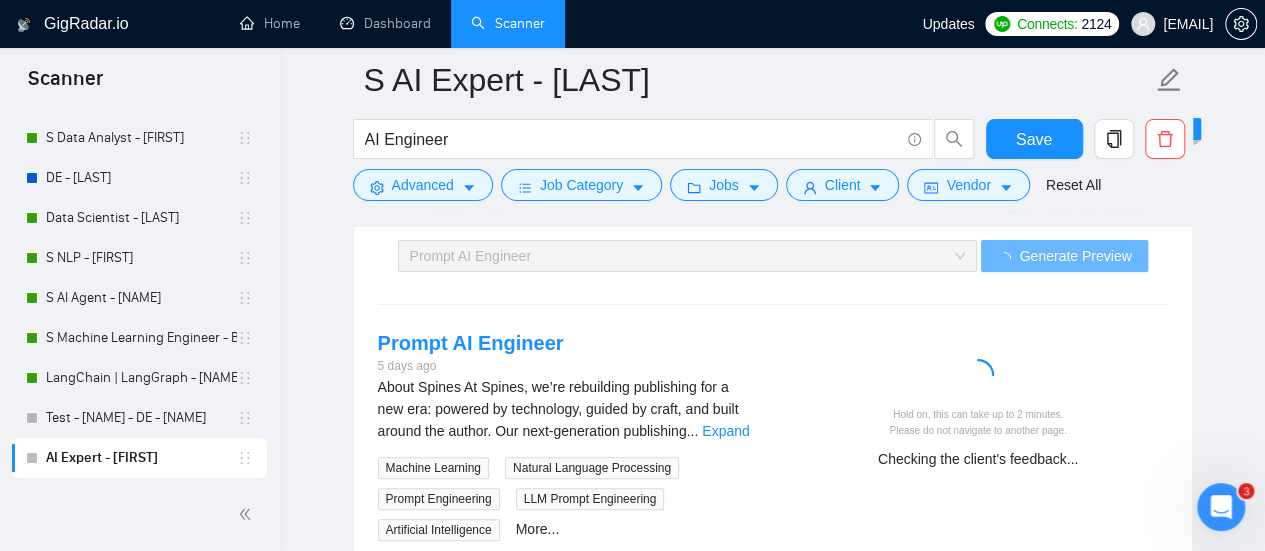 scroll, scrollTop: 3887, scrollLeft: 0, axis: vertical 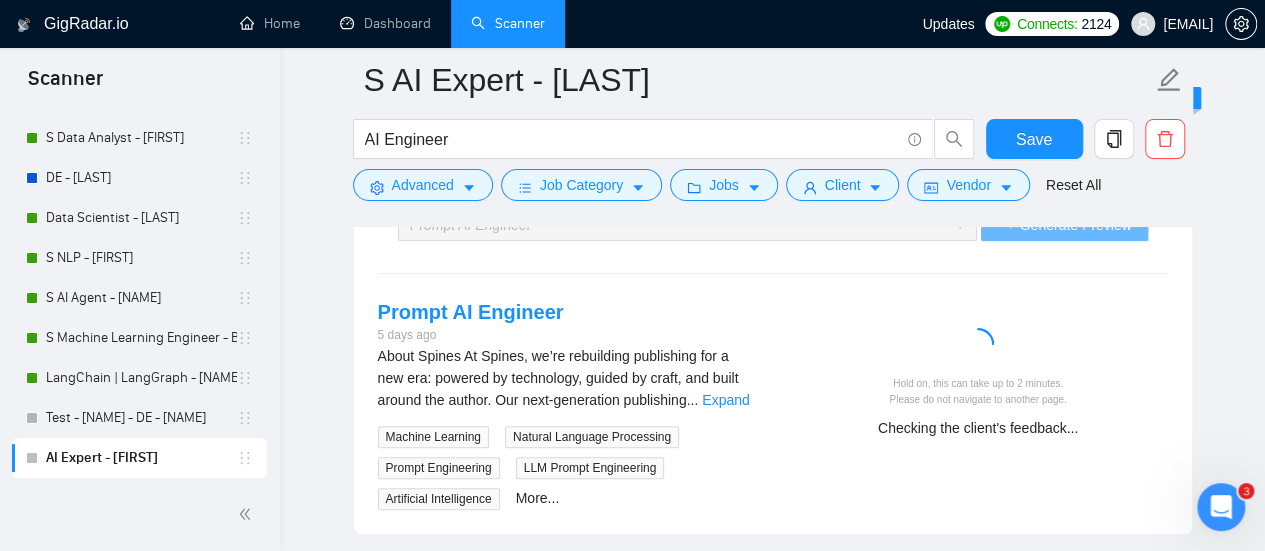 click on "S AI Expert - [FIRST] AI Engineer Save Advanced   Job Category   Jobs   Client   Vendor   Reset All Preview Results Insights NEW Alerts Auto Bidder Auto Bidding Enabled Auto Bidding Enabled: OFF Auto Bidder Schedule Auto Bidding Type: Automated (recommended) Semi-automated Auto Bidding Schedule: 24/7 Custom Custom Auto Bidder Schedule Repeat every week on Monday Tuesday Wednesday Thursday Friday Saturday Sunday Active Hours ( Europe/Kiev ): From: To: ( 24  hours) Europe/Kiev Auto Bidding Type Select your bidding algorithm: Choose the algorithm for you bidding. The price per proposal does not include your connects expenditure. Template Bidder Works great for narrow segments and short cover letters that don't change. 0.50  credits / proposal Sardor AI 🤖 Personalise your cover letter with ai [placeholders] 1.00  credits / proposal Experimental Laziza AI  👑   NEW   Learn more 2.00  credits / proposal $5.66 savings Team & Freelancer Select team: Amazinum Select freelancer: [FIRST] [LAST] Select profile: +" at bounding box center (772, -1078) 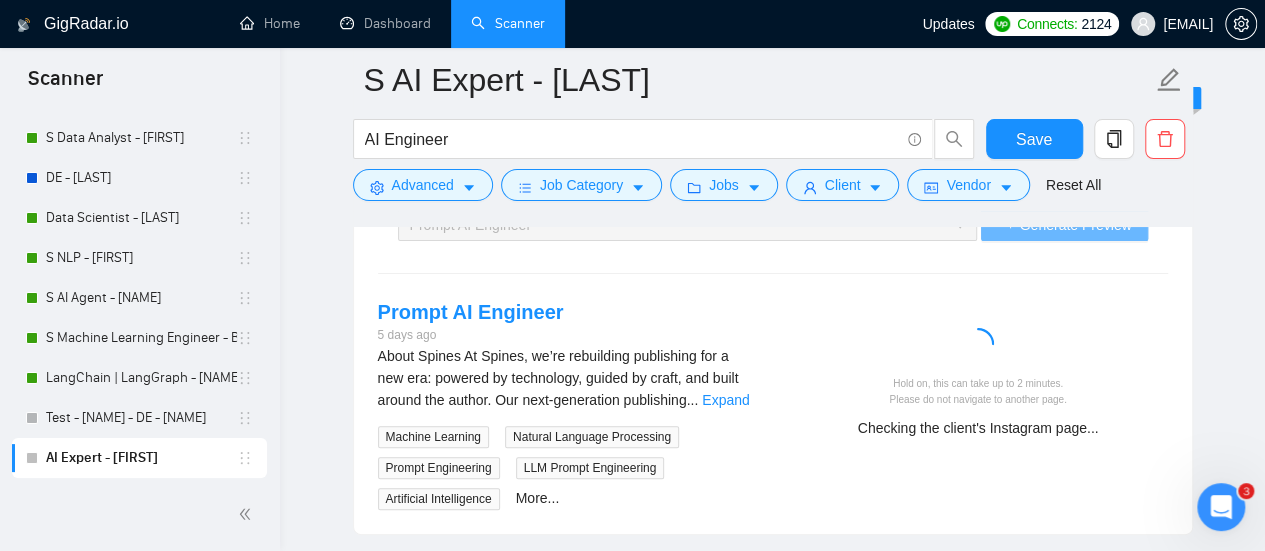 click on "S AI Expert - [FIRST] AI Engineer Save Advanced   Job Category   Jobs   Client   Vendor   Reset All Preview Results Insights NEW Alerts Auto Bidder Auto Bidding Enabled Auto Bidding Enabled: OFF Auto Bidder Schedule Auto Bidding Type: Automated (recommended) Semi-automated Auto Bidding Schedule: 24/7 Custom Custom Auto Bidder Schedule Repeat every week on Monday Tuesday Wednesday Thursday Friday Saturday Sunday Active Hours ( Europe/Kiev ): From: To: ( 24  hours) Europe/Kiev Auto Bidding Type Select your bidding algorithm: Choose the algorithm for you bidding. The price per proposal does not include your connects expenditure. Template Bidder Works great for narrow segments and short cover letters that don't change. 0.50  credits / proposal Sardor AI 🤖 Personalise your cover letter with ai [placeholders] 1.00  credits / proposal Experimental Laziza AI  👑   NEW   Learn more 2.00  credits / proposal $5.66 savings Team & Freelancer Select team: Amazinum Select freelancer: [FIRST] [LAST] Select profile: +" at bounding box center (772, -1078) 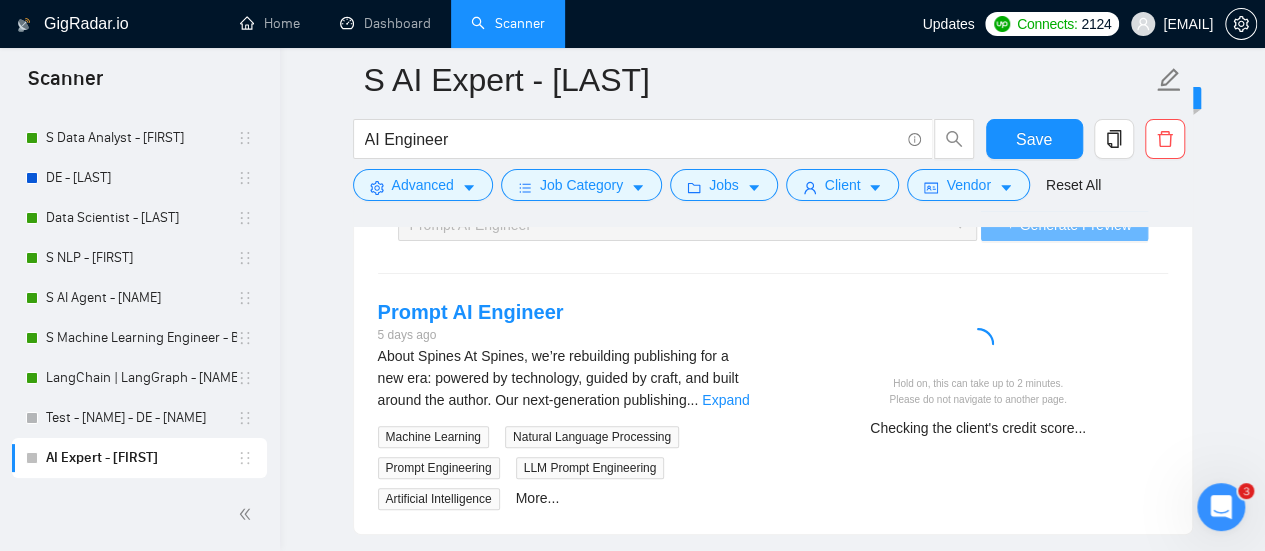 click on "S AI Expert - [FIRST] AI Engineer Save Advanced   Job Category   Jobs   Client   Vendor   Reset All Preview Results Insights NEW Alerts Auto Bidder Auto Bidding Enabled Auto Bidding Enabled: OFF Auto Bidder Schedule Auto Bidding Type: Automated (recommended) Semi-automated Auto Bidding Schedule: 24/7 Custom Custom Auto Bidder Schedule Repeat every week on Monday Tuesday Wednesday Thursday Friday Saturday Sunday Active Hours ( Europe/Kiev ): From: To: ( 24  hours) Europe/Kiev Auto Bidding Type Select your bidding algorithm: Choose the algorithm for you bidding. The price per proposal does not include your connects expenditure. Template Bidder Works great for narrow segments and short cover letters that don't change. 0.50  credits / proposal Sardor AI 🤖 Personalise your cover letter with ai [placeholders] 1.00  credits / proposal Experimental Laziza AI  👑   NEW   Learn more 2.00  credits / proposal $5.66 savings Team & Freelancer Select team: Amazinum Select freelancer: [FIRST] [LAST] Select profile: +" at bounding box center (772, -1078) 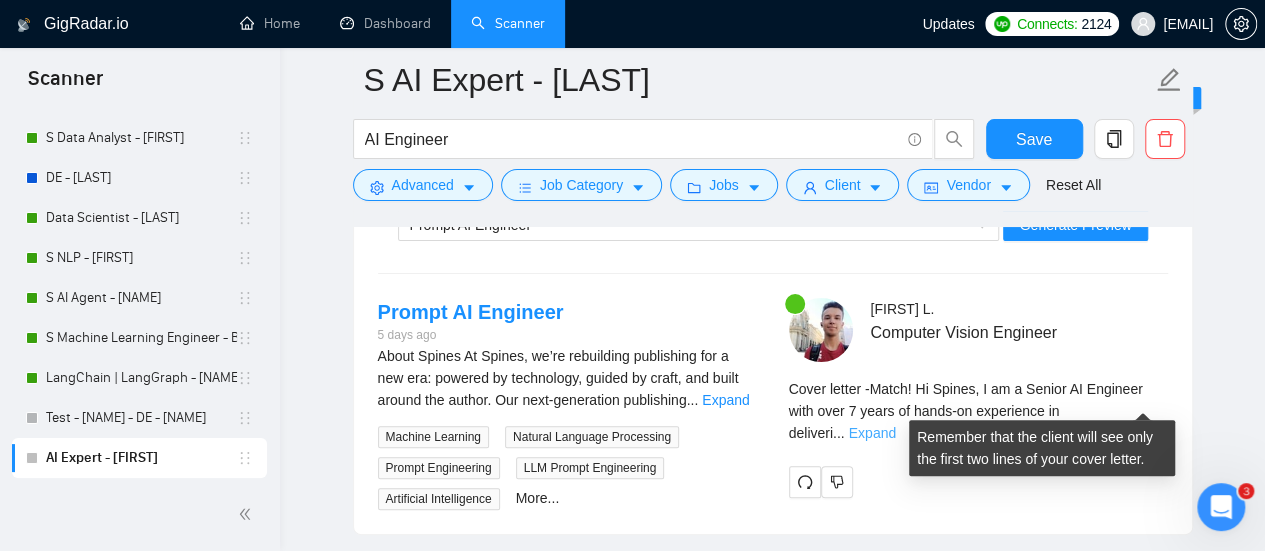 click on "Expand" at bounding box center [872, 433] 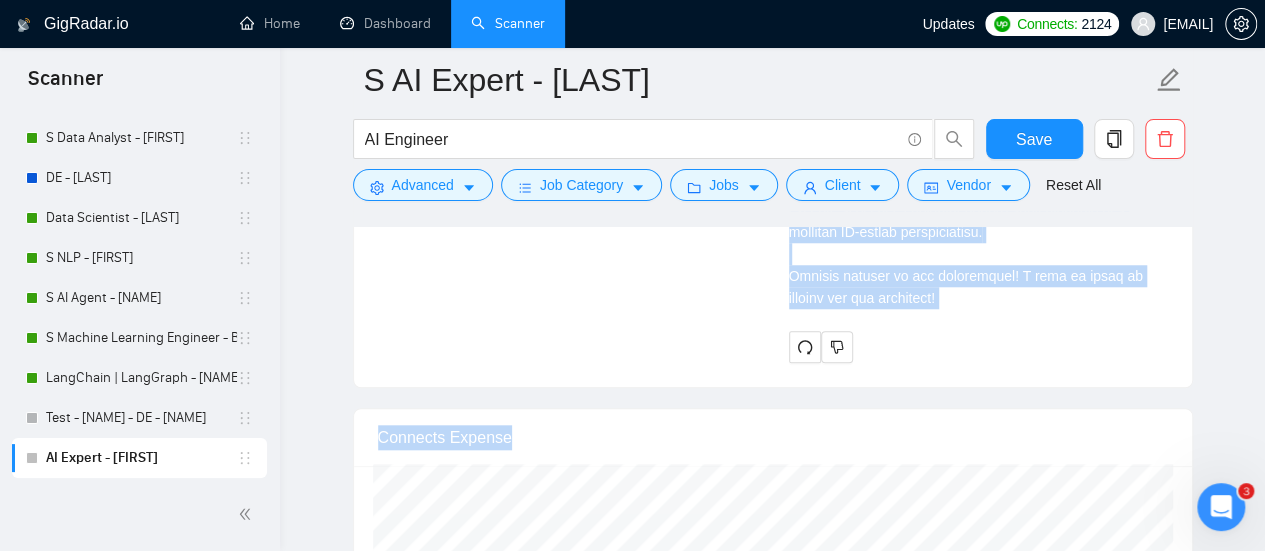 scroll, scrollTop: 4587, scrollLeft: 0, axis: vertical 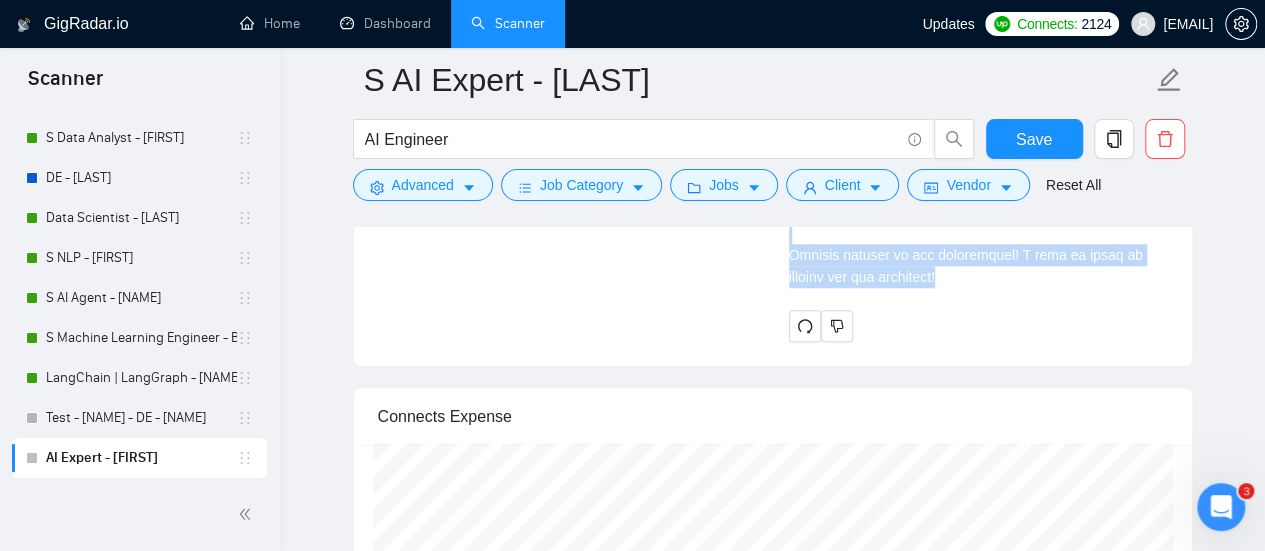drag, startPoint x: 777, startPoint y: 399, endPoint x: 955, endPoint y: 280, distance: 214.11446 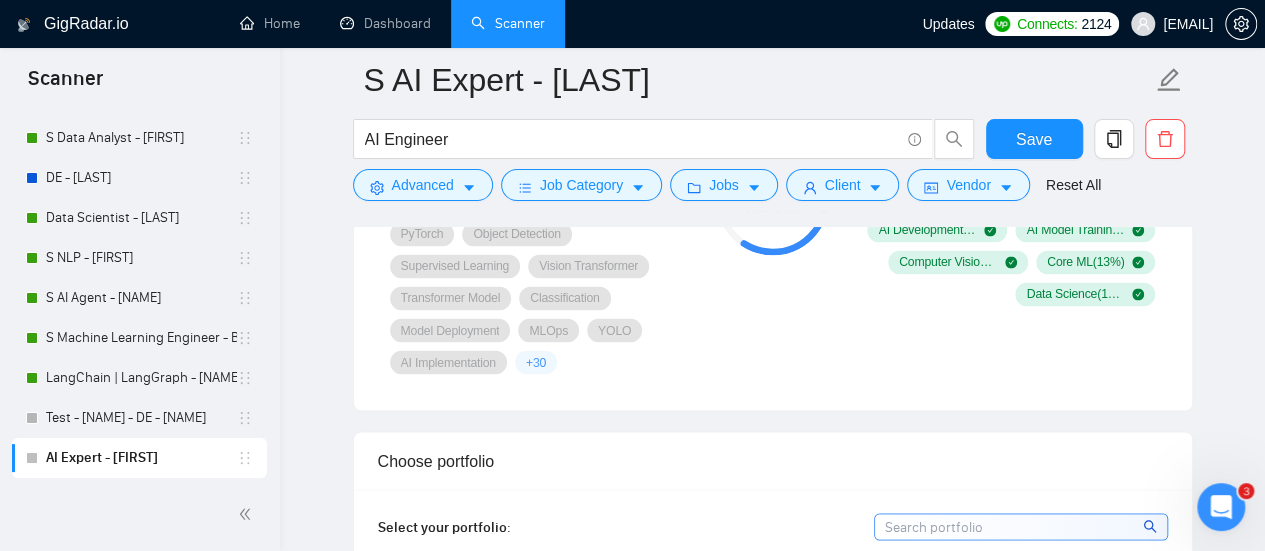 click on "Your Profile Last sync 2 hours ago  Deep Learning AI Development Machine Learning Data Science Computer Vision Core ML TensorFlow Python AI Model Training Image Analysis PyTorch Object Detection Supervised Learning Vision Transformer Transformer Model Classification Model Deployment MLOps YOLO AI Implementation + 30" at bounding box center [538, 199] 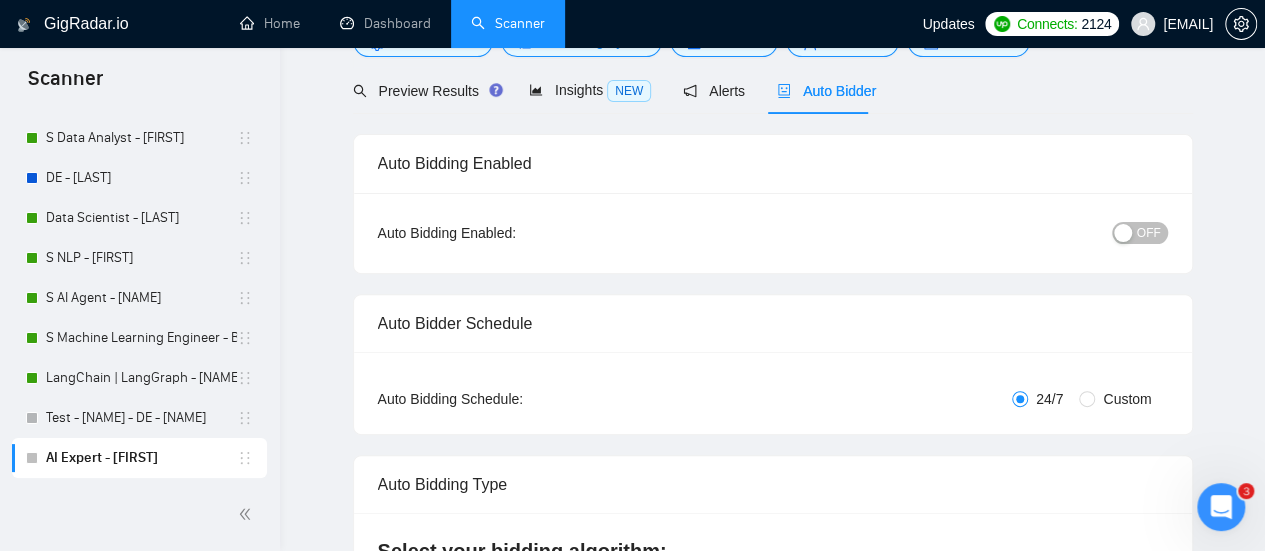 scroll, scrollTop: 0, scrollLeft: 0, axis: both 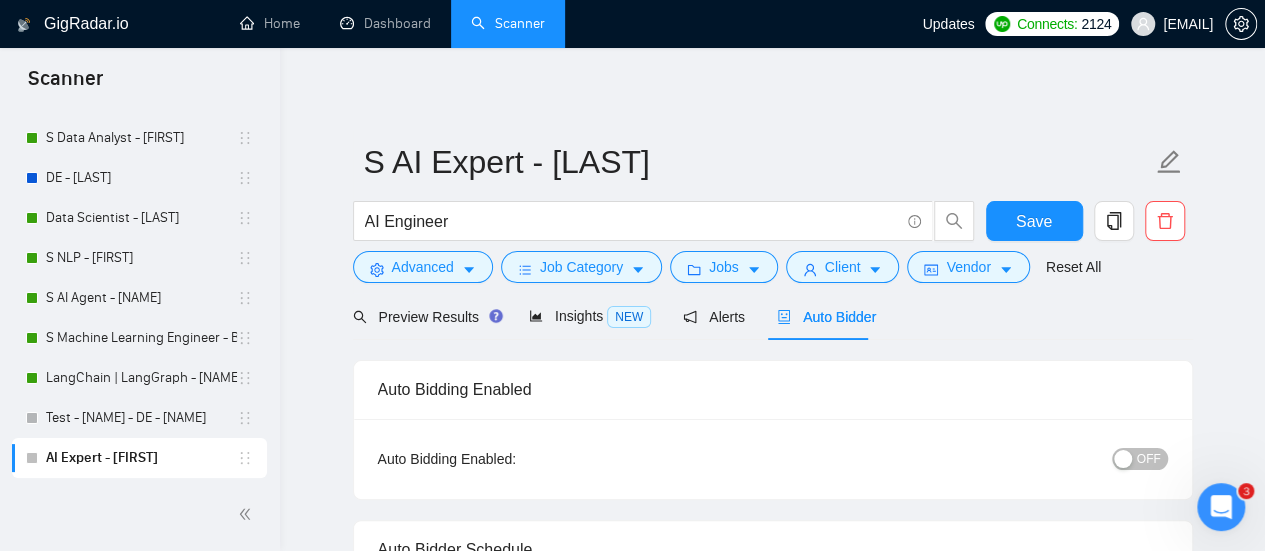 drag, startPoint x: 1154, startPoint y: 463, endPoint x: 1067, endPoint y: 452, distance: 87.69264 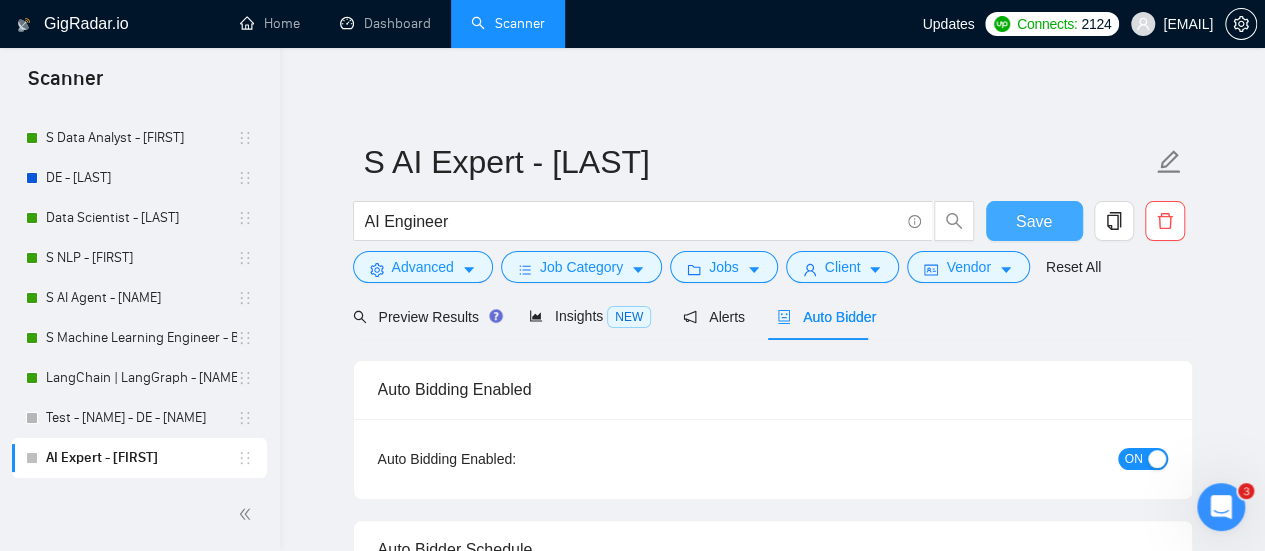 click on "Save" at bounding box center [1034, 221] 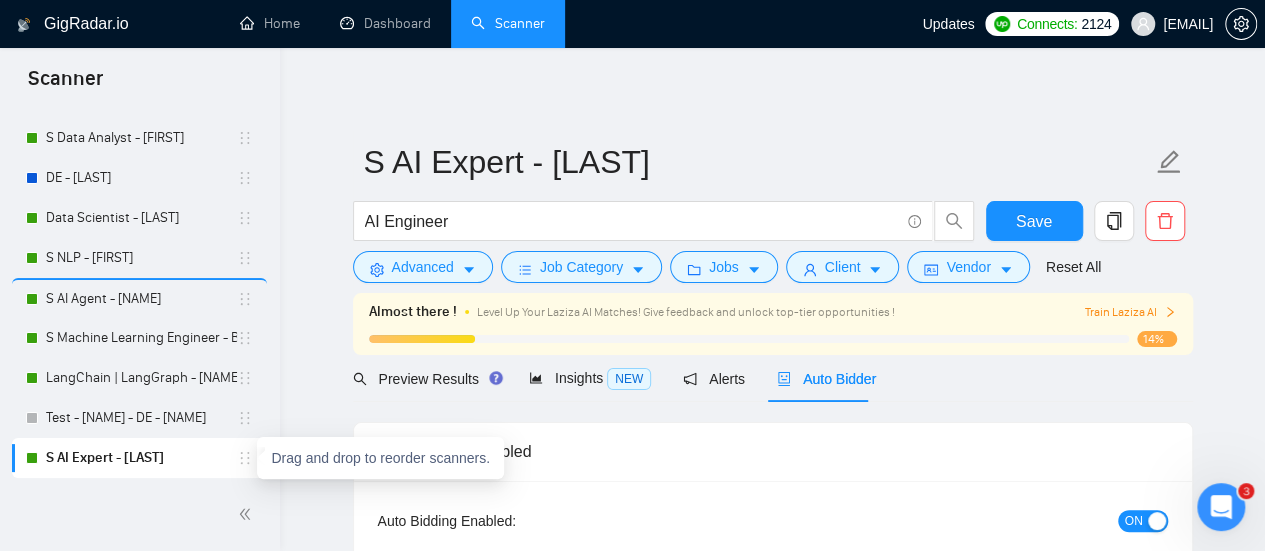type 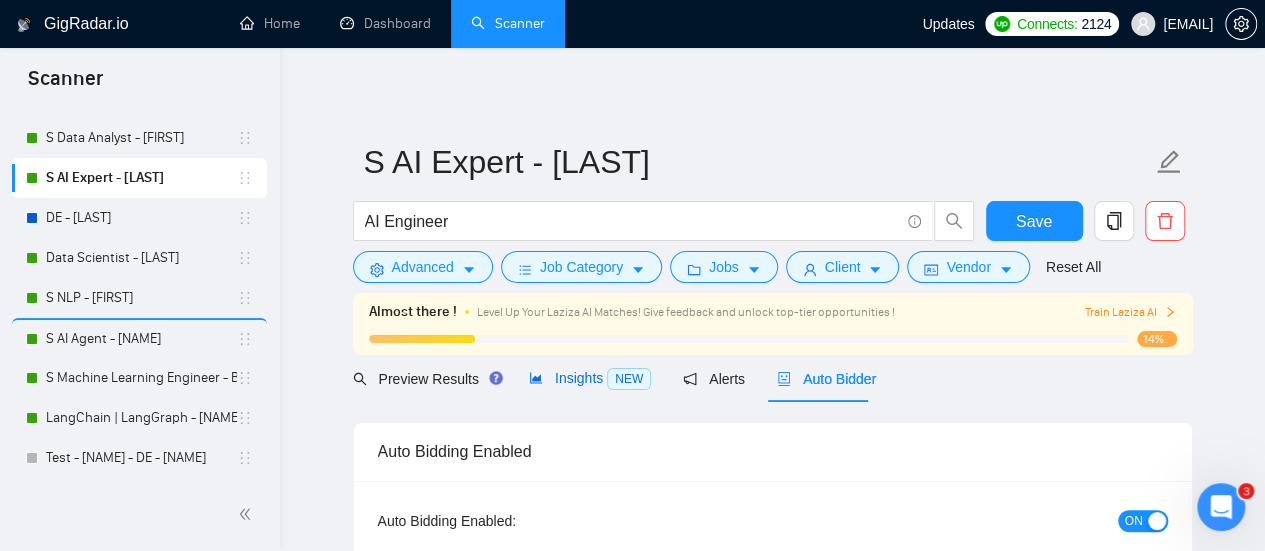 click on "Insights NEW" at bounding box center (590, 378) 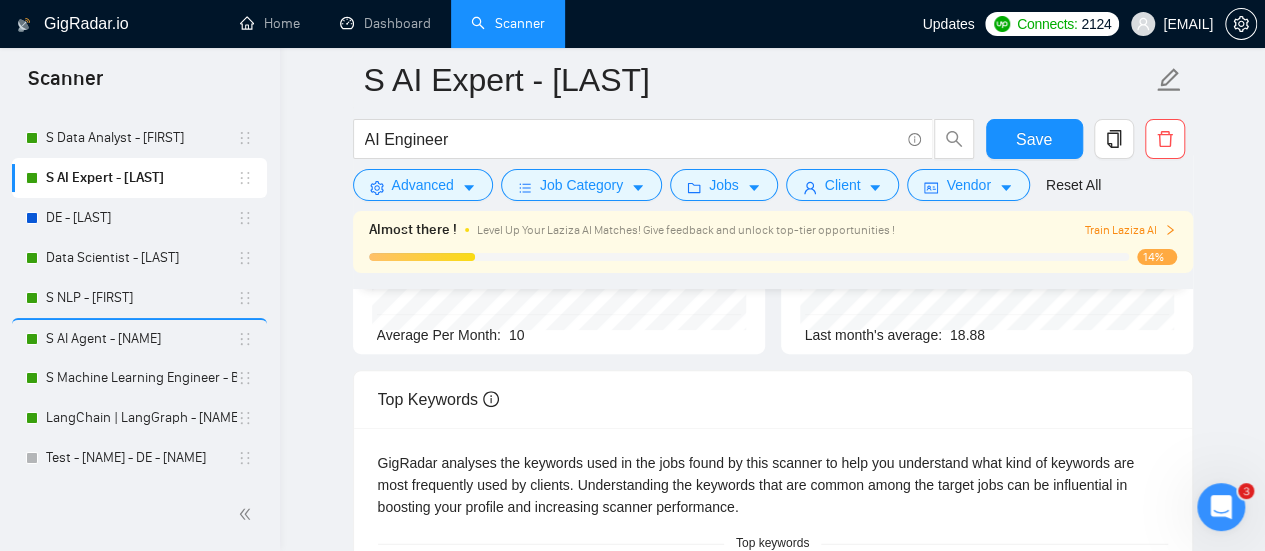 scroll, scrollTop: 300, scrollLeft: 0, axis: vertical 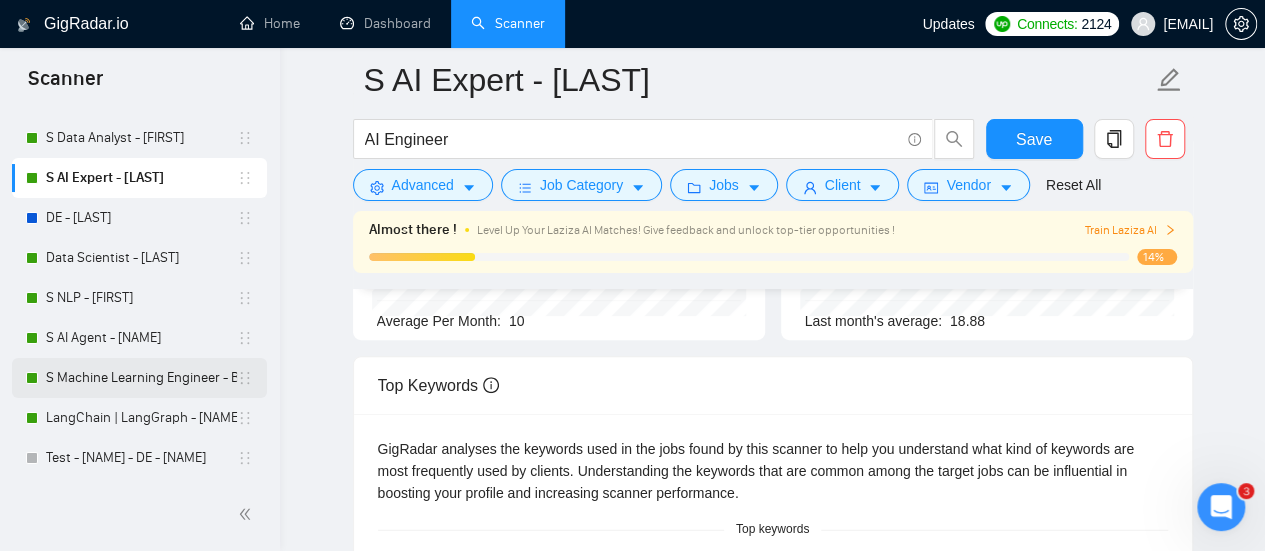 click on "S Machine Learning Engineer - Bohdan" at bounding box center (141, 378) 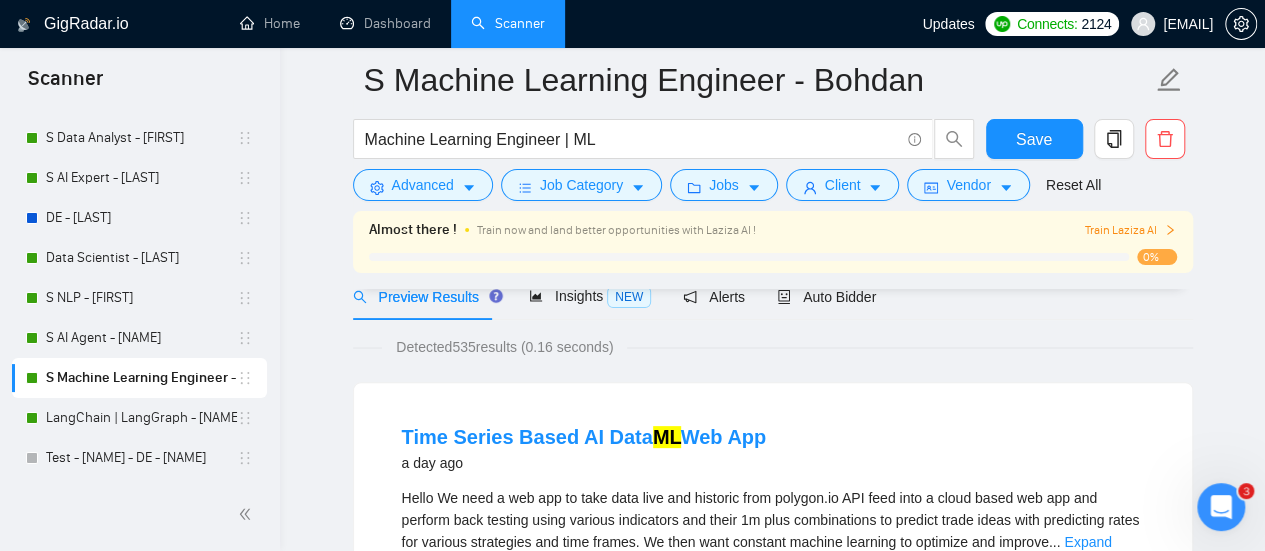 scroll, scrollTop: 0, scrollLeft: 0, axis: both 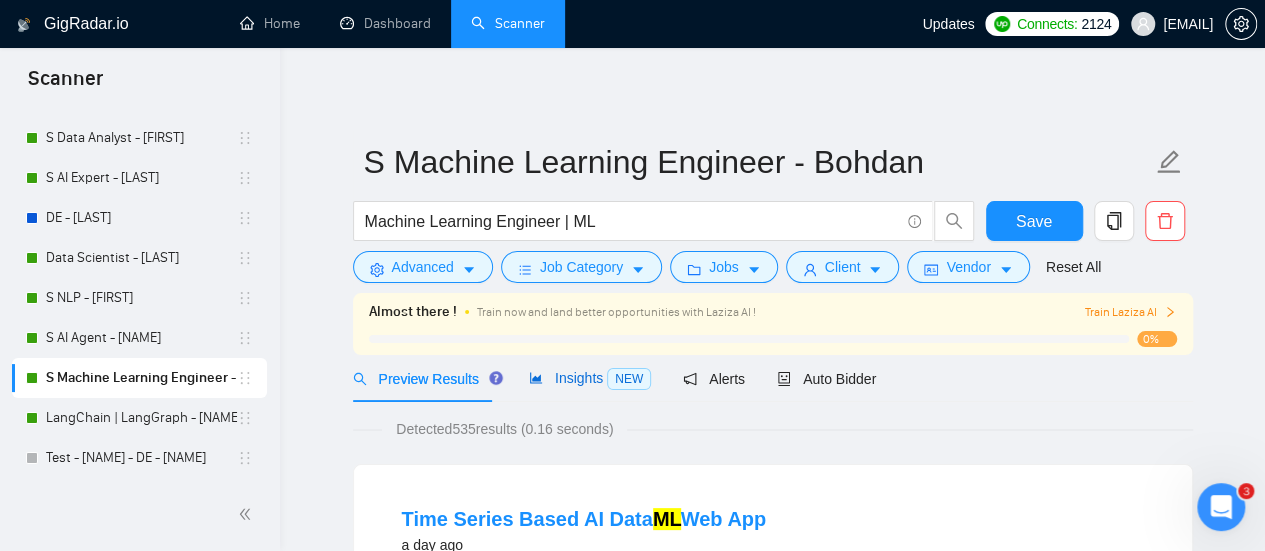 click on "Insights NEW" at bounding box center [590, 378] 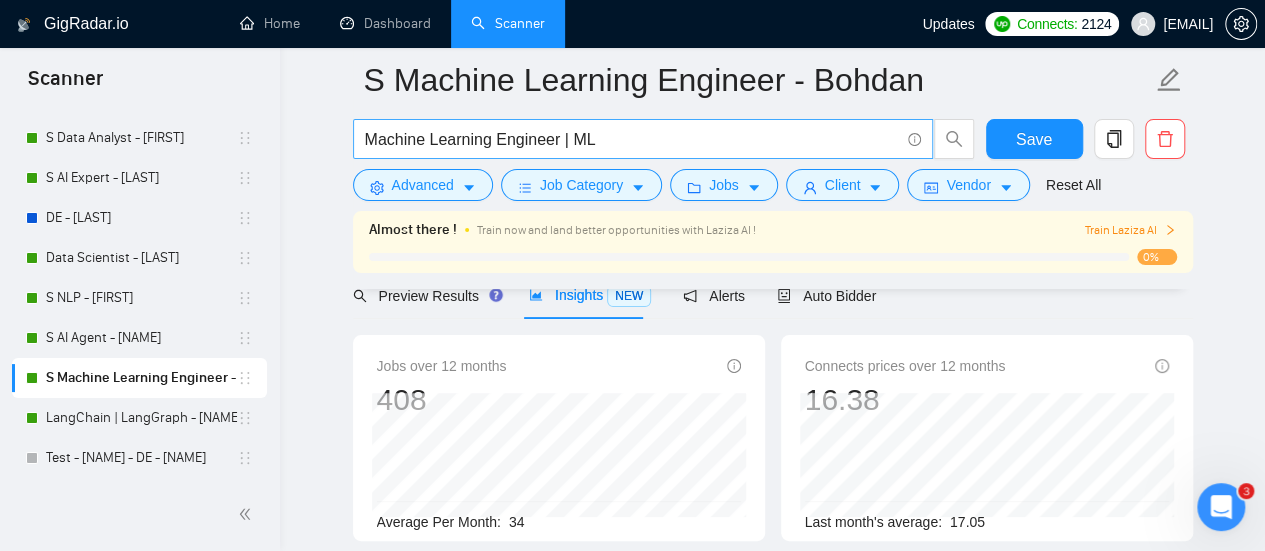 scroll, scrollTop: 0, scrollLeft: 0, axis: both 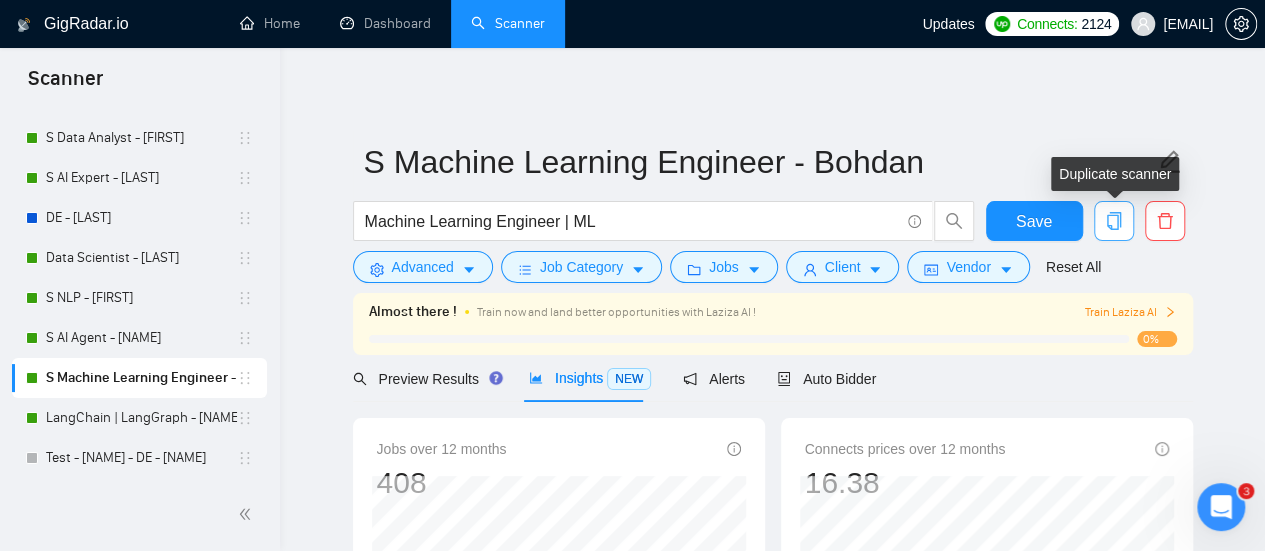click 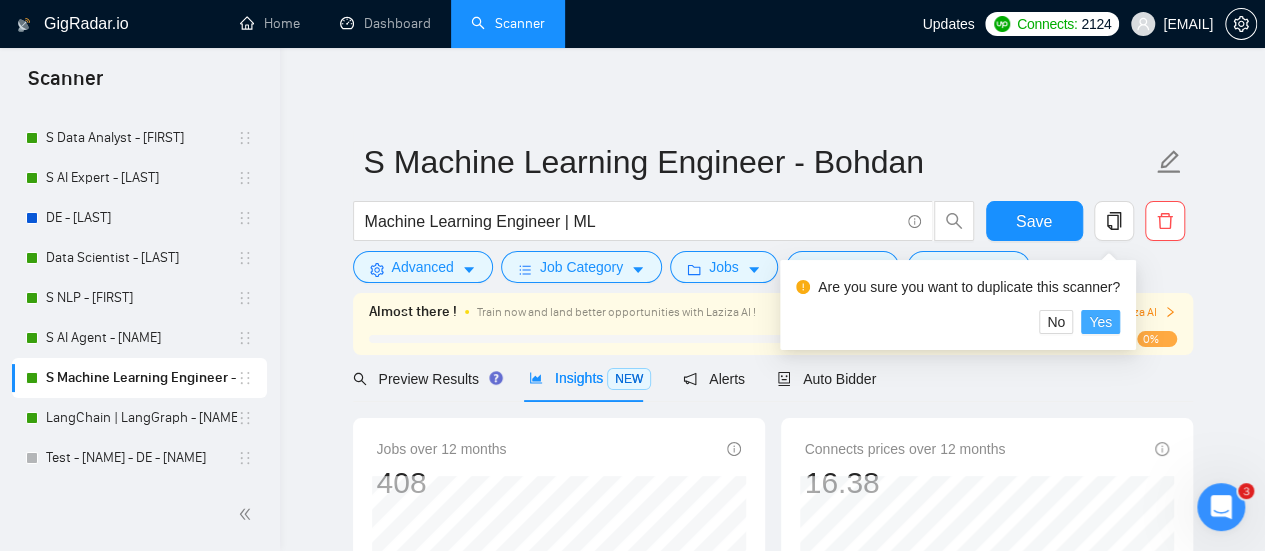 click on "Yes" at bounding box center (1100, 322) 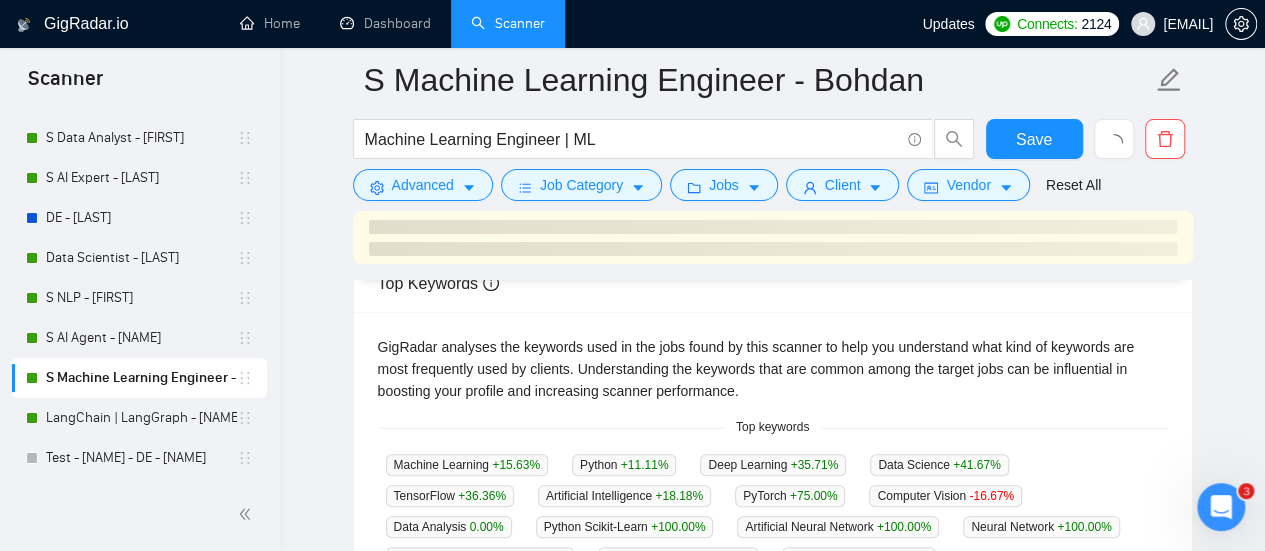 scroll, scrollTop: 400, scrollLeft: 0, axis: vertical 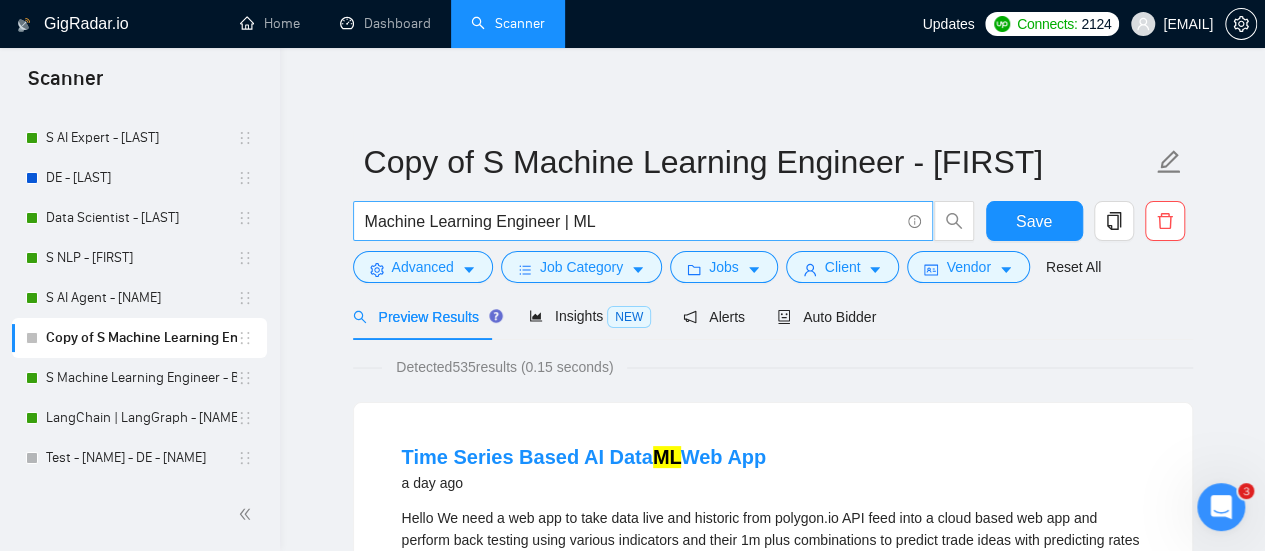 drag, startPoint x: 576, startPoint y: 219, endPoint x: 588, endPoint y: 201, distance: 21.633308 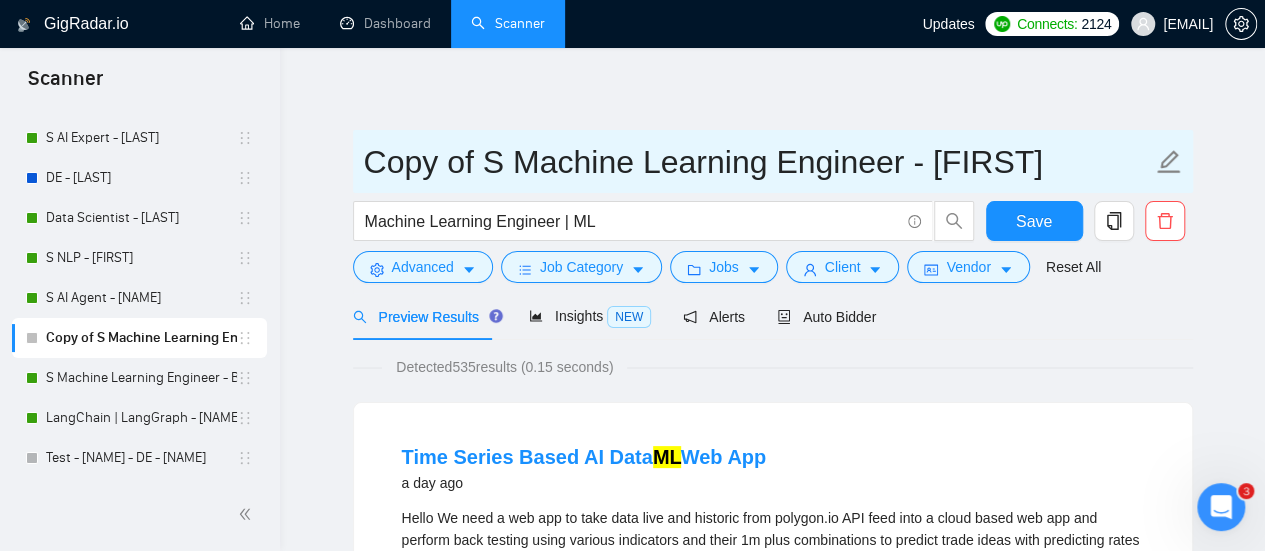 drag, startPoint x: 899, startPoint y: 165, endPoint x: 303, endPoint y: 181, distance: 596.2147 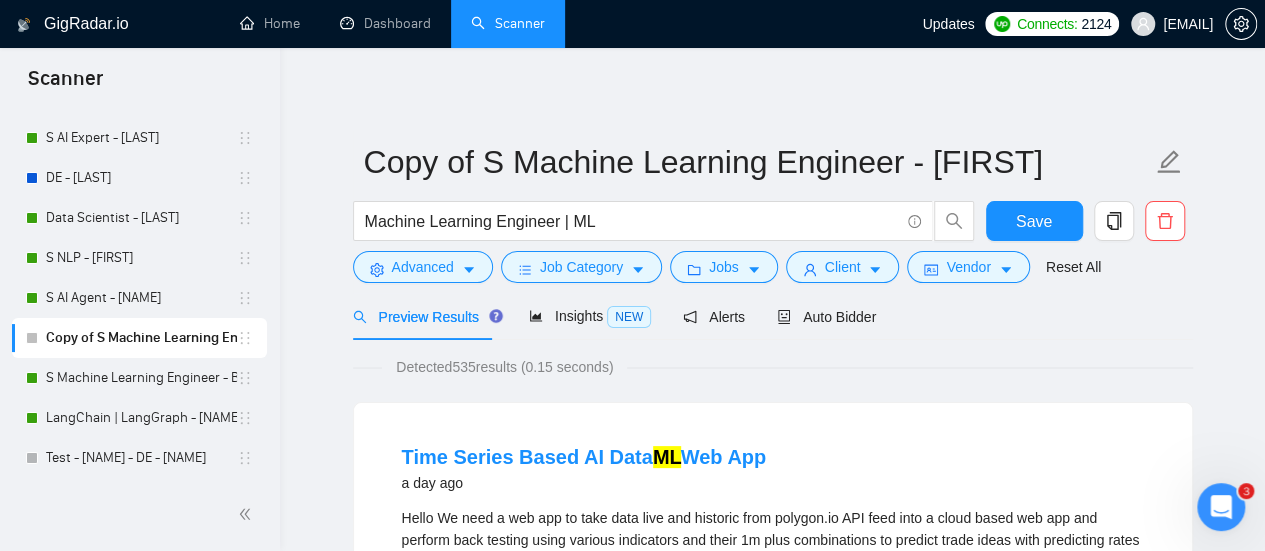click on "GigRadar.io Home Dashboard Scanner Updates  Connects: 2124 [EMAIL] Copy of S Machine Learning Engineer - [FIRST] Machine Learning Engineer | ML Save Advanced   Job Category   Jobs   Client   Vendor   Reset All Preview Results Insights NEW Alerts Auto Bidder Detected   535  results   (0.15 seconds) Time Series Based AI Data  ML  Web App a day ago Hello
We need a web app to take data live and historic from polygon.io API feed into a cloud based web app and perform back testing using various indicators and their 1m plus combinations to predict trade ideas with predicting rates for various strategies and time frames.
We then want constant machine learning to optimize and improve ... Expand Machine Learning AI Agent Development AI App Development Python Data Science More... 📡   37% GigRadar Score   $ 250 Fixed-Price Everyone Talent Preference Expert Experience Level - Hourly Load More than 6 months Duration   United Arab Emirates Country $ 0 Total Spent $0.00 Avg Rate Paid - Company Size Verified" at bounding box center (772, 2643) 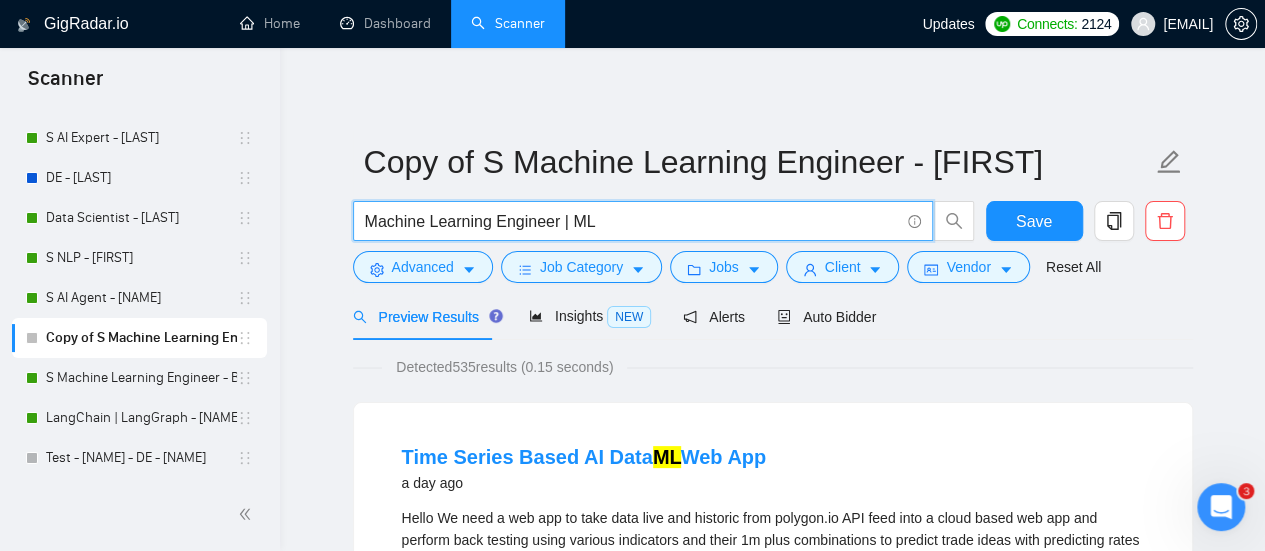 drag, startPoint x: 608, startPoint y: 213, endPoint x: 0, endPoint y: 236, distance: 608.4349 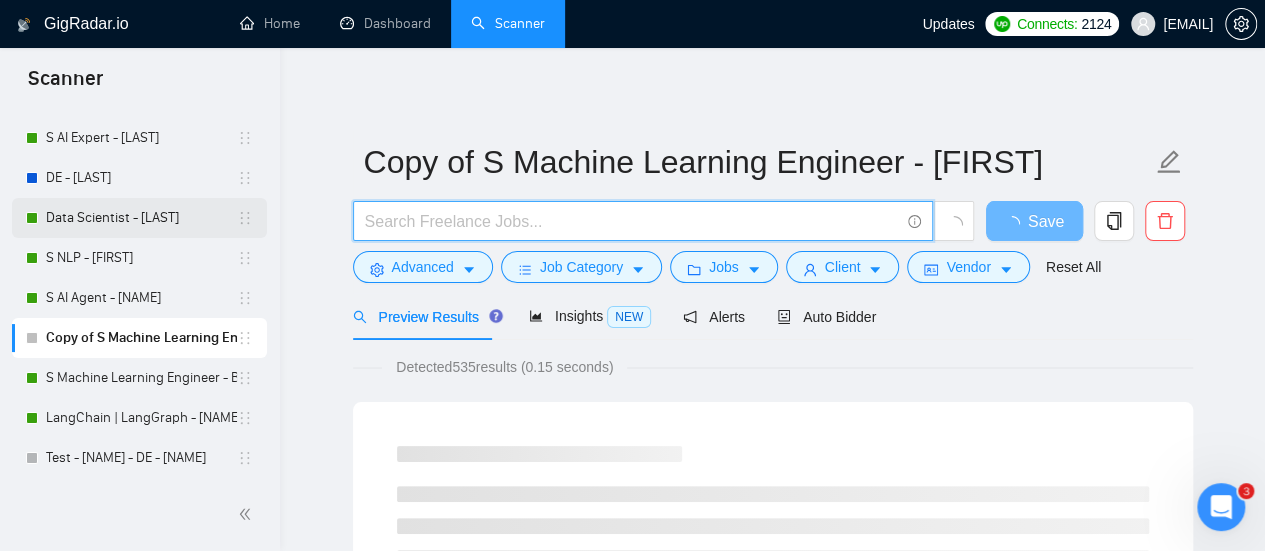 type on "у" 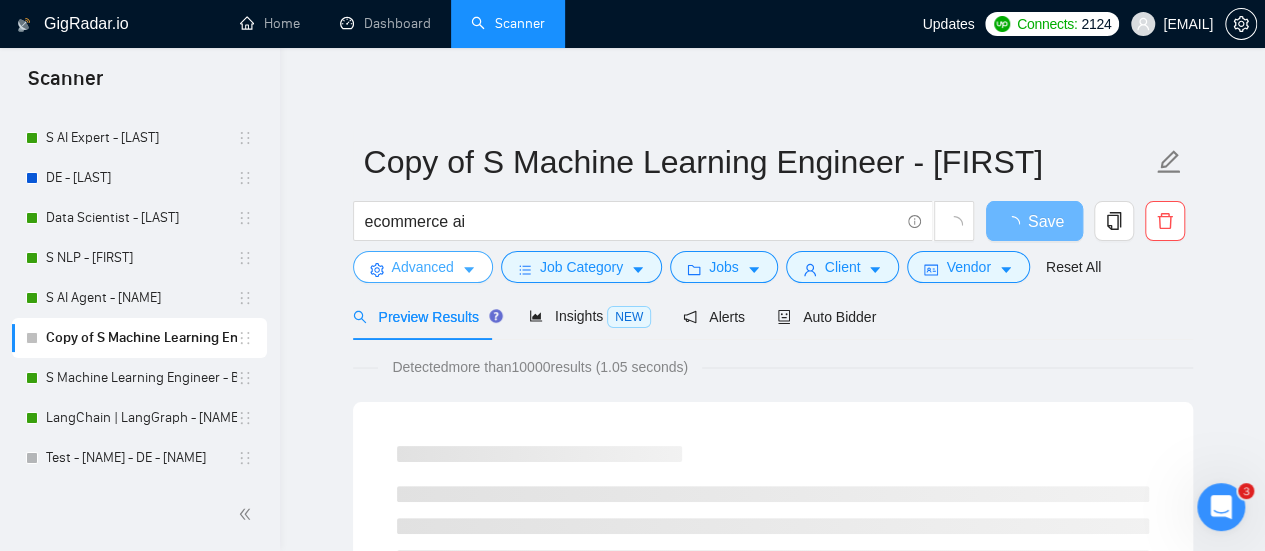 click on "Advanced" at bounding box center [423, 267] 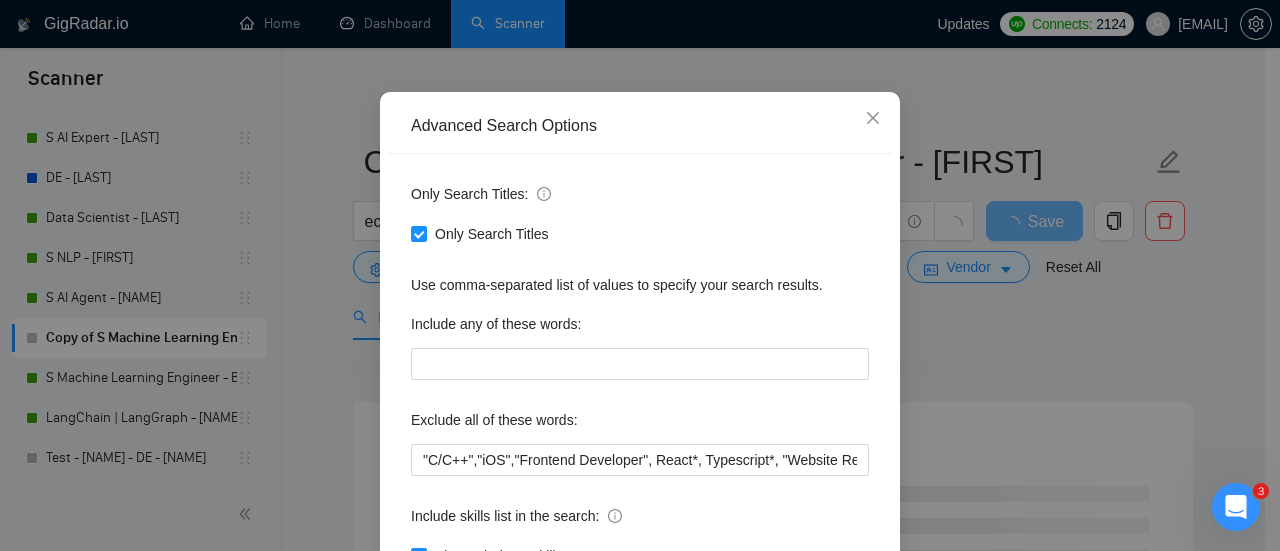 scroll, scrollTop: 280, scrollLeft: 0, axis: vertical 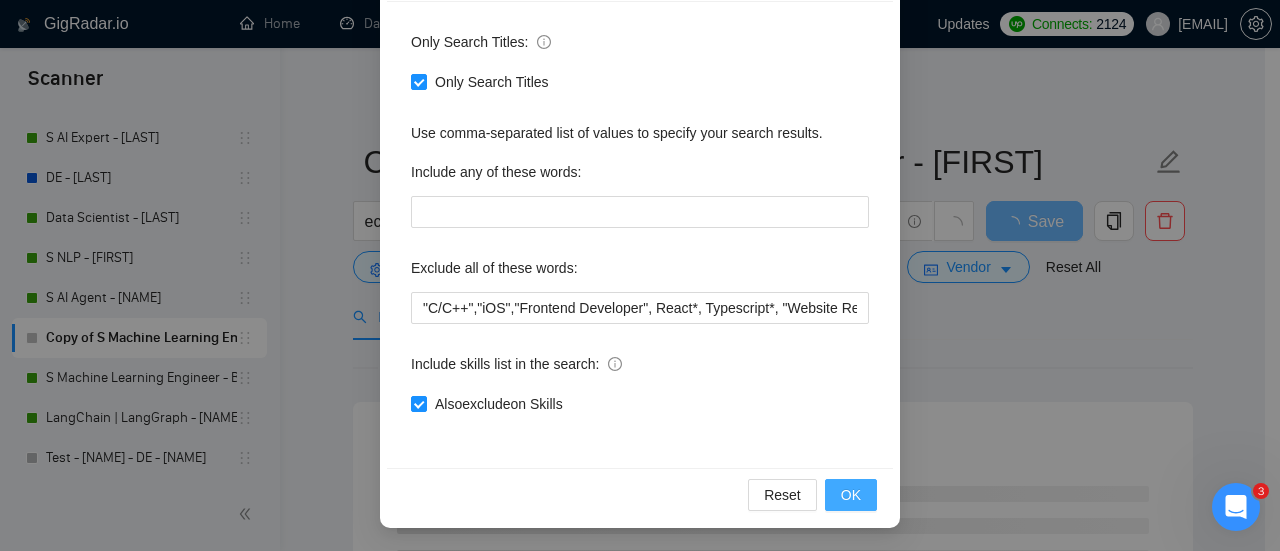 click on "OK" at bounding box center (851, 495) 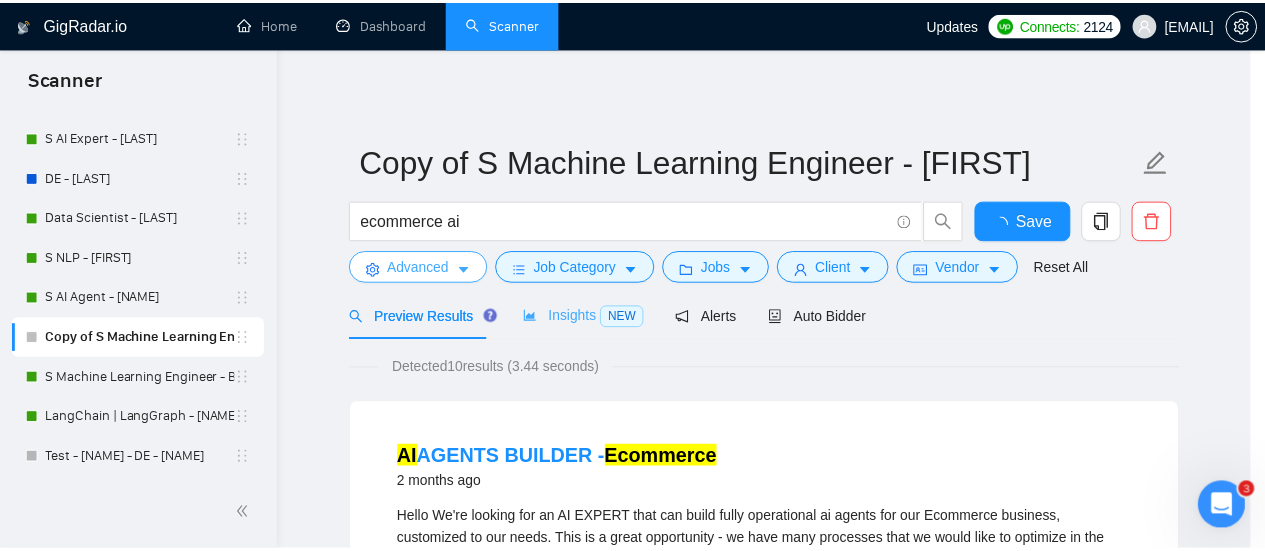 scroll, scrollTop: 0, scrollLeft: 0, axis: both 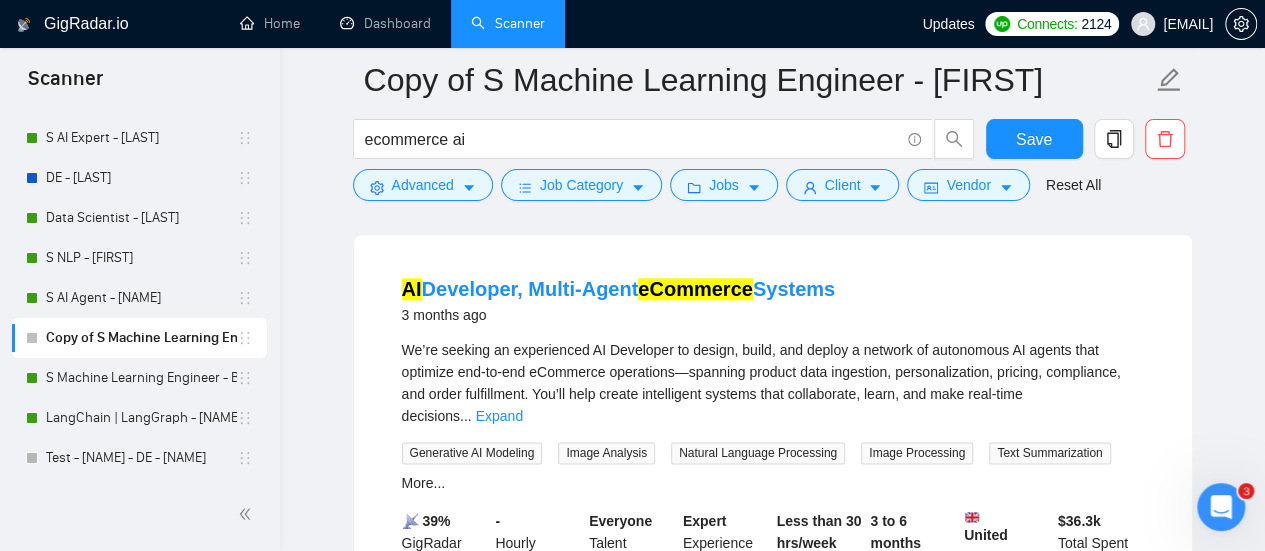 click on "Copy of S Machine Learning Engineer - [NAME] ecommerce ai Save Advanced   Job Category   Jobs   Client   Vendor   Reset All Preview Results Insights NEW Alerts Auto Bidder Detected   10  results   (3.44 seconds) AI  AGENTS BUILDER -  Ecommerce 2 months ago Hello
We're looking for an AI EXPERT that can build fully operational ai agents for our Ecommerce business, customized to our needs.
This is a great opportunity - we have many processes that we would like to optimize in the business, and we need someone who is a problem solver, who will adjust existing AI agents and build new ones based on ou ... Expand Machine Learning Artificial Intelligence 📡   68% GigRadar Score   $30 - $60 Hourly Everyone Talent Preference Expert Experience Level Less than 30 hrs/week Hourly Load 3 to 6 months Duration   [COUNTRY] Country $ 158.7k Total Spent $8.43 Avg Rate Paid 1 Company Size Verified Payment Verified Dec, 2017 Member Since ⭐️  4.99 Client Feedback eCommerce   AI  chatbot consultation 2 months ago ..." at bounding box center (772, 1436) 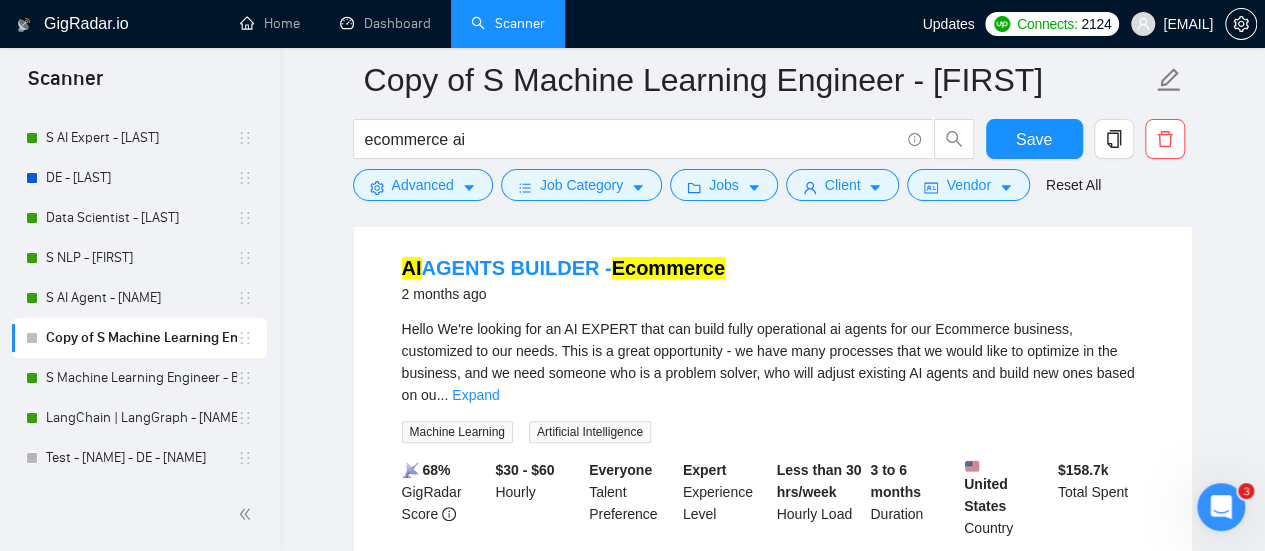scroll, scrollTop: 0, scrollLeft: 0, axis: both 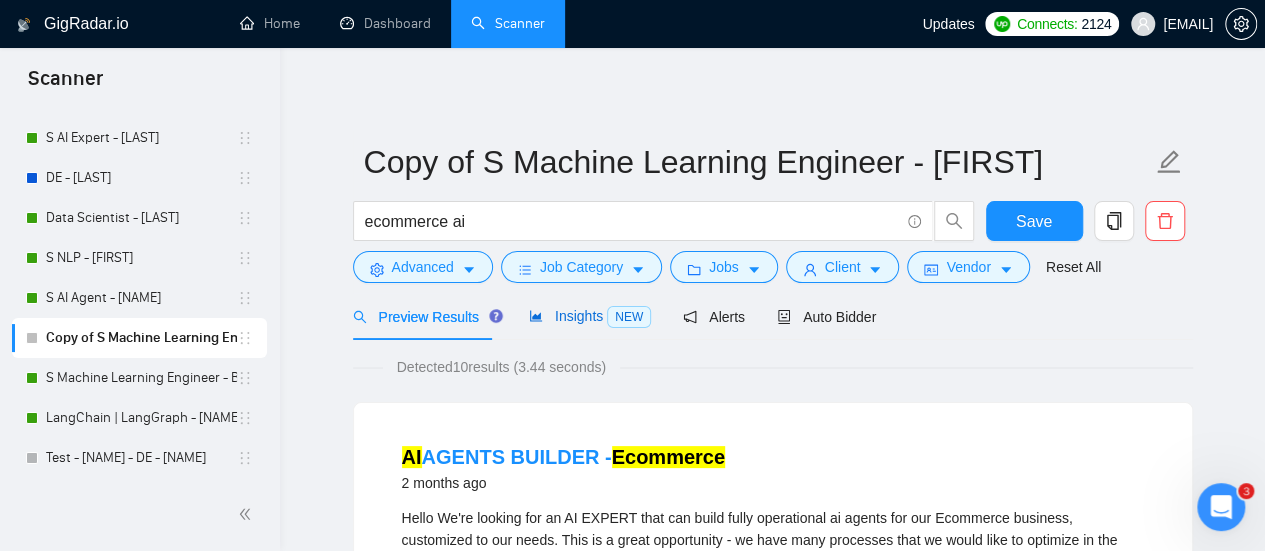 click on "Insights NEW" at bounding box center [590, 316] 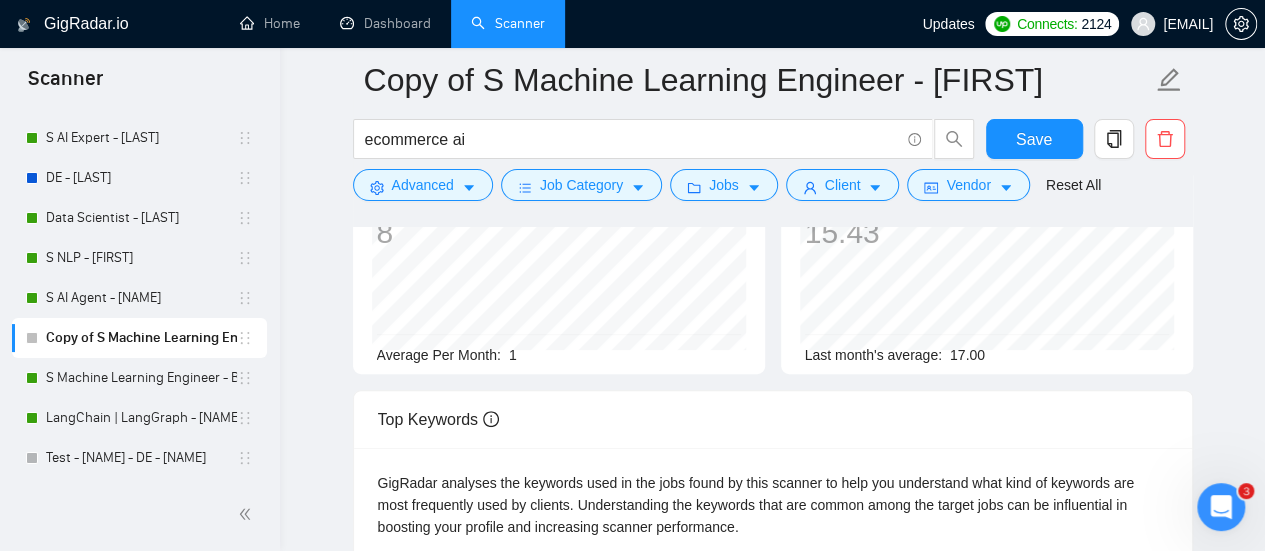 scroll, scrollTop: 0, scrollLeft: 0, axis: both 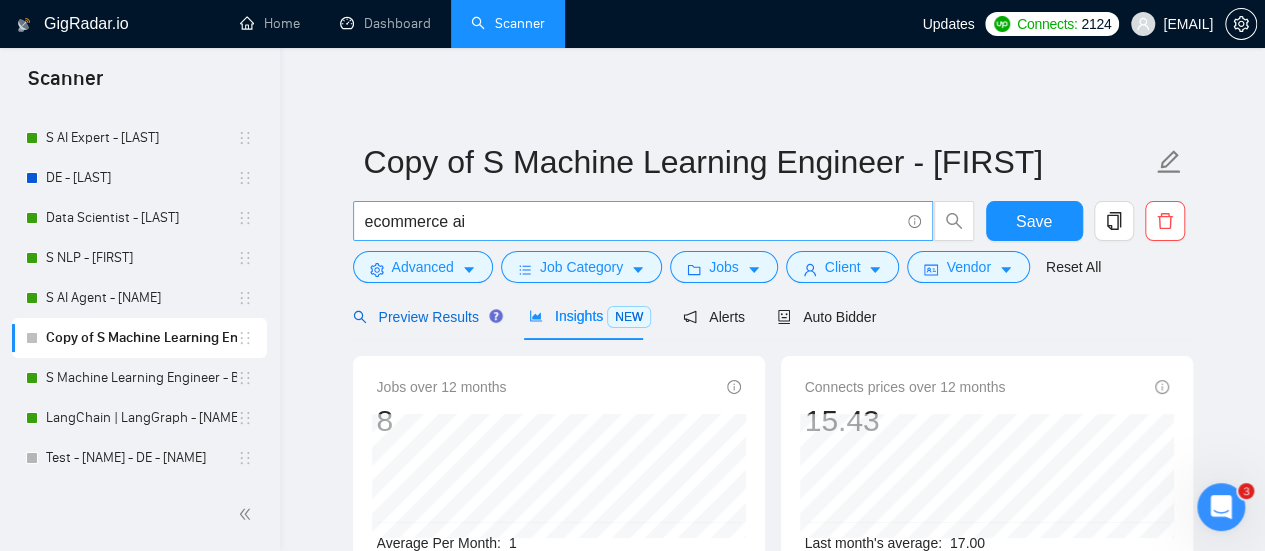 drag, startPoint x: 464, startPoint y: 315, endPoint x: 466, endPoint y: 236, distance: 79.025314 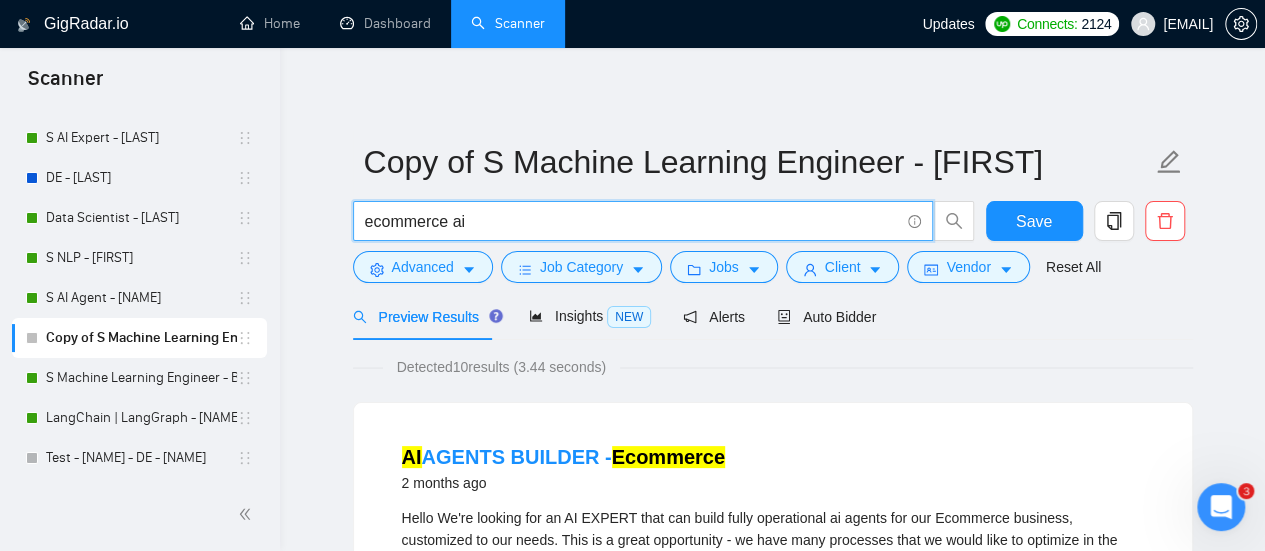 drag, startPoint x: 473, startPoint y: 215, endPoint x: 452, endPoint y: 230, distance: 25.806976 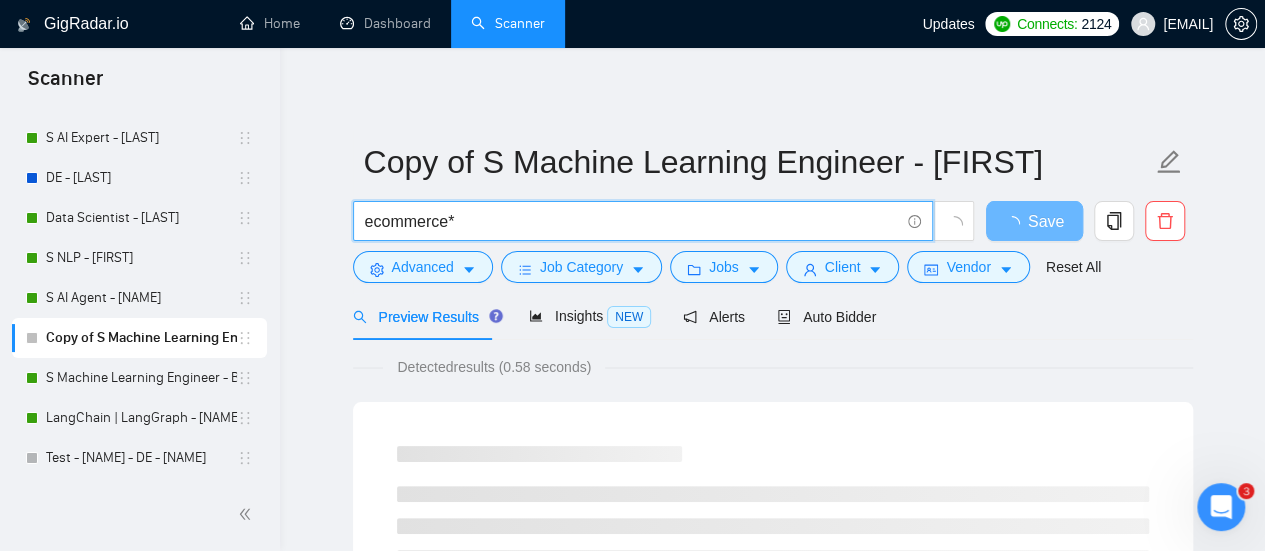 click on "Copy of S Machine Learning Engineer - [FIRST] ecommerce* Save Advanced   Job Category   Jobs   Client   Vendor   Reset All Preview Results Insights NEW Alerts Auto Bidder Detected   results   (0.58 seconds)" at bounding box center [772, 914] 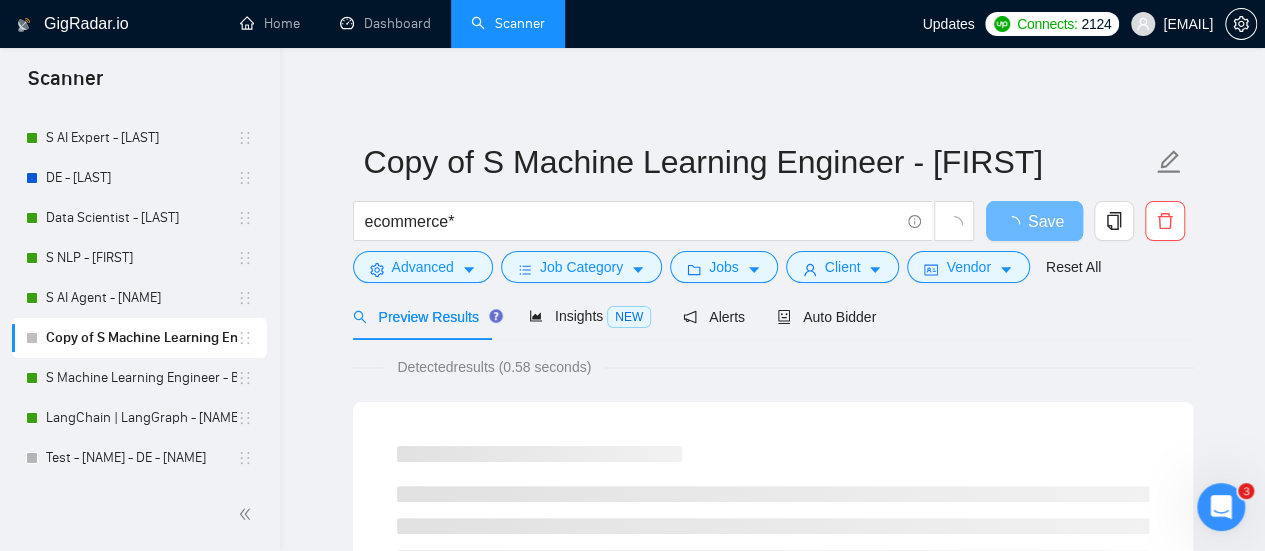 click on "Copy of S Machine Learning Engineer - [FIRST] ecommerce* Save Advanced   Job Category   Jobs   Client   Vendor   Reset All Preview Results Insights NEW Alerts Auto Bidder Detected   results   (0.58 seconds)" at bounding box center [773, 914] 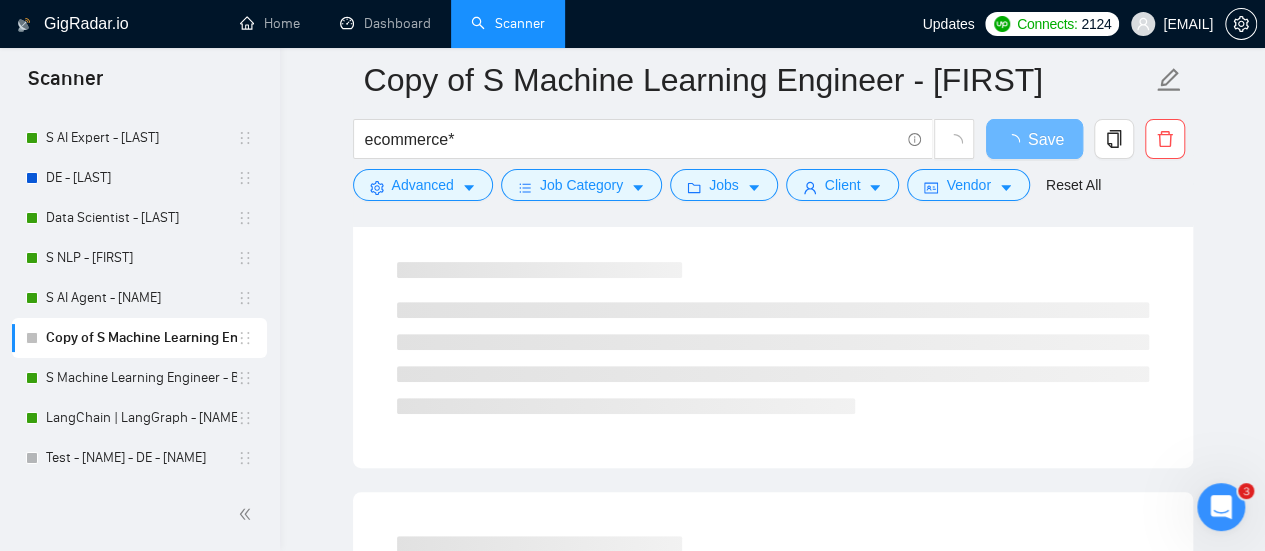 scroll, scrollTop: 0, scrollLeft: 0, axis: both 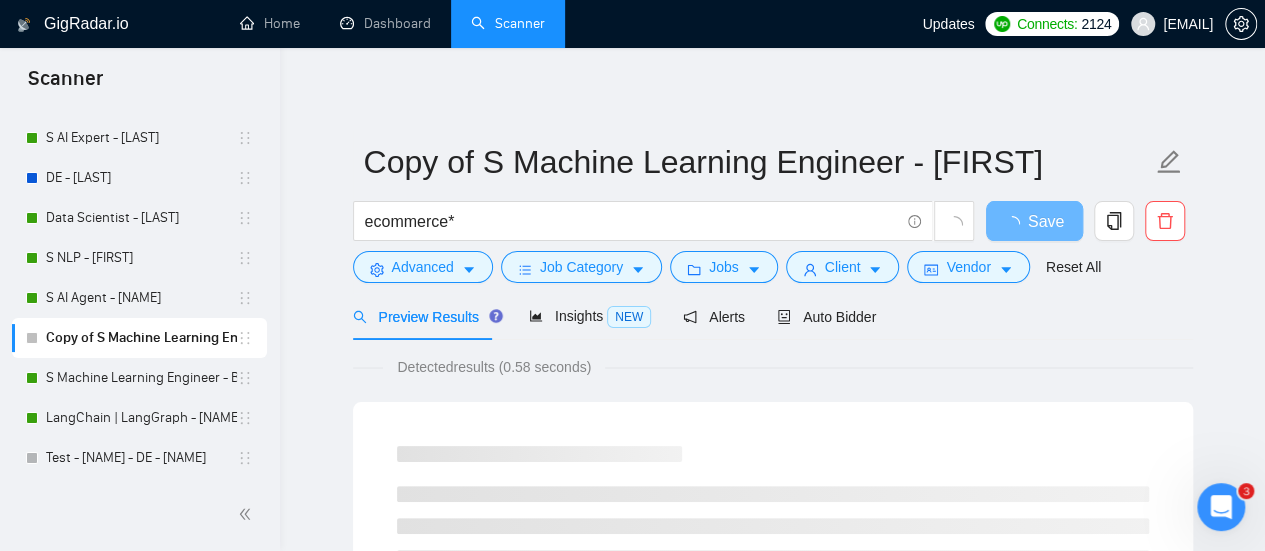 click on "Detected   results   (0.58 seconds)" at bounding box center (494, 367) 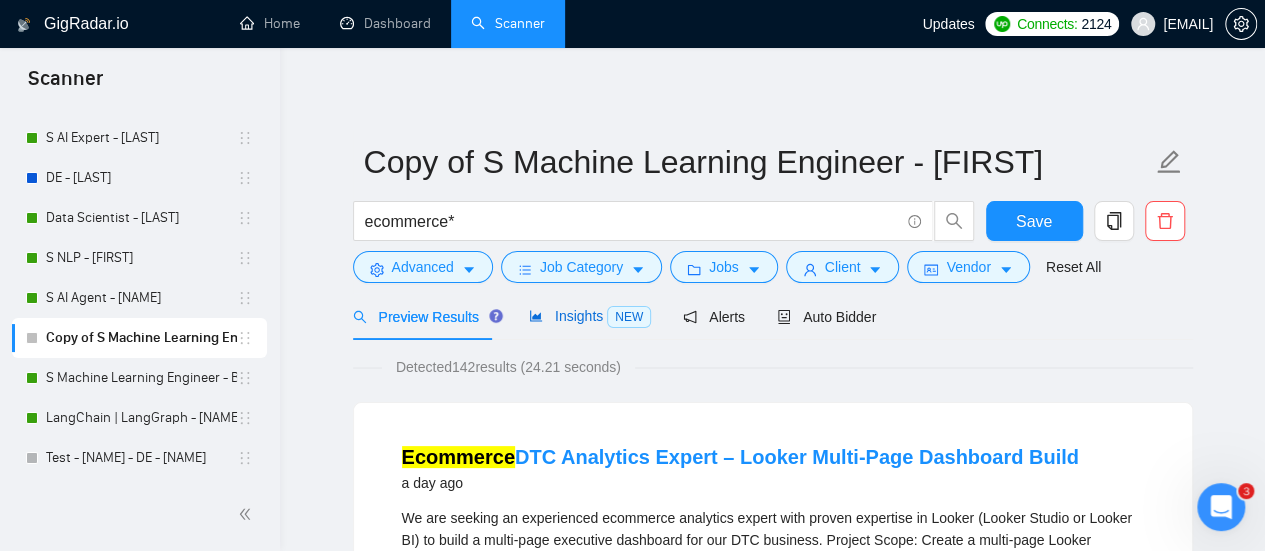click on "Insights NEW" at bounding box center (590, 316) 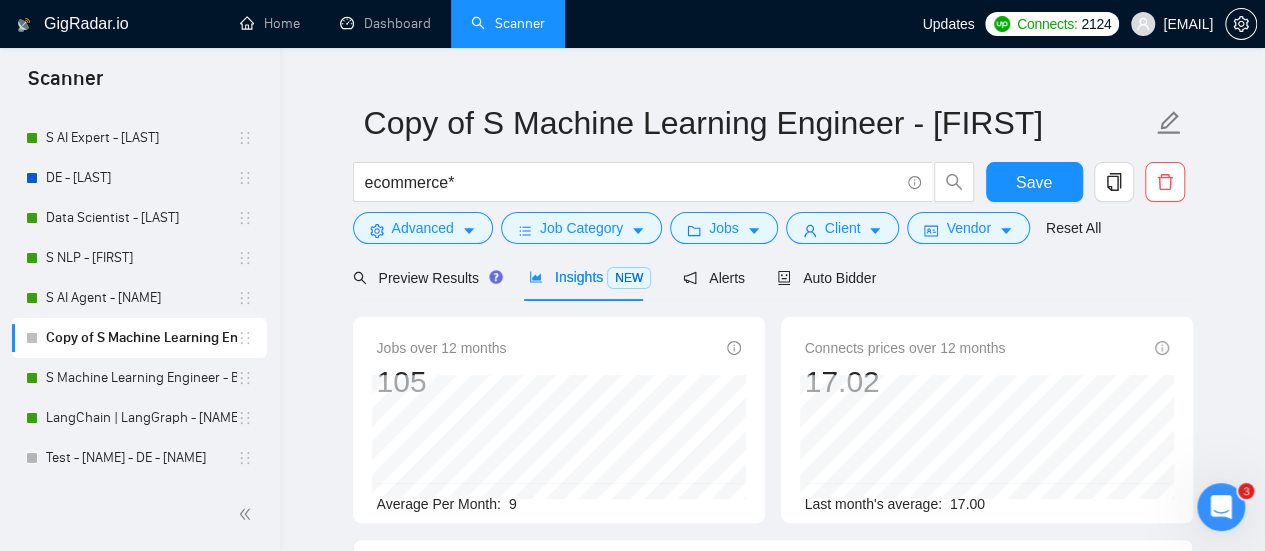 scroll, scrollTop: 100, scrollLeft: 0, axis: vertical 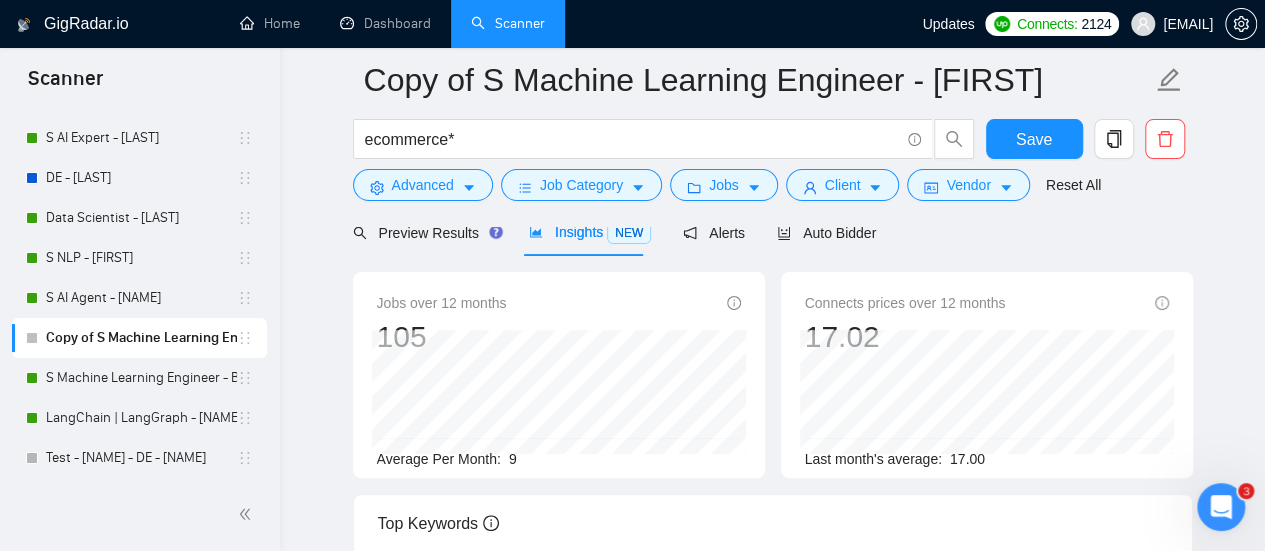click at bounding box center [773, 219] 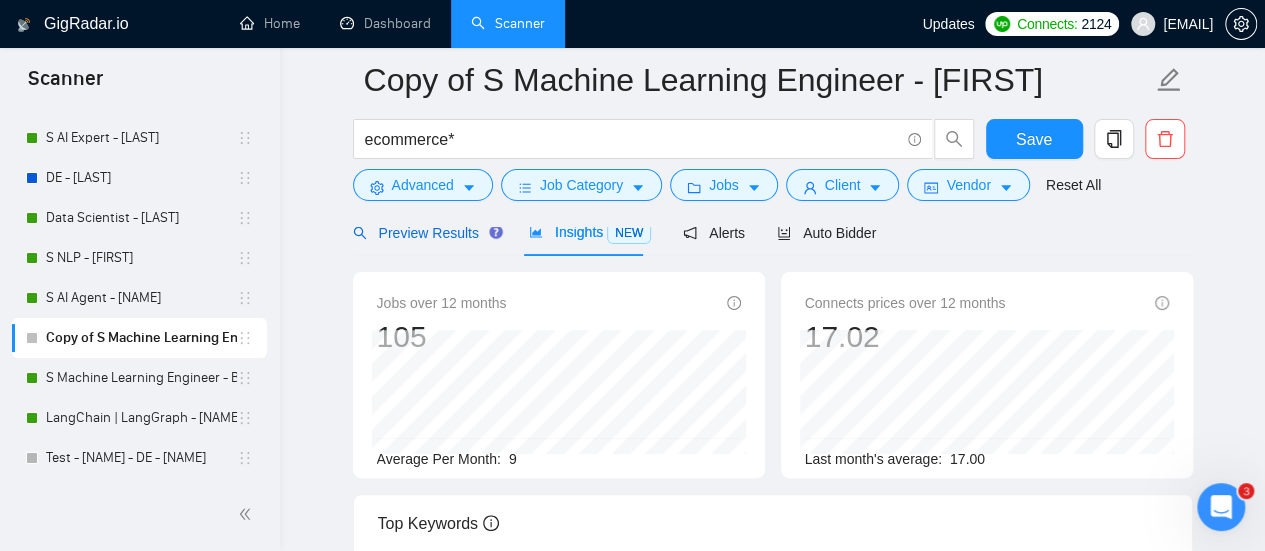 drag, startPoint x: 446, startPoint y: 236, endPoint x: 436, endPoint y: 265, distance: 30.675724 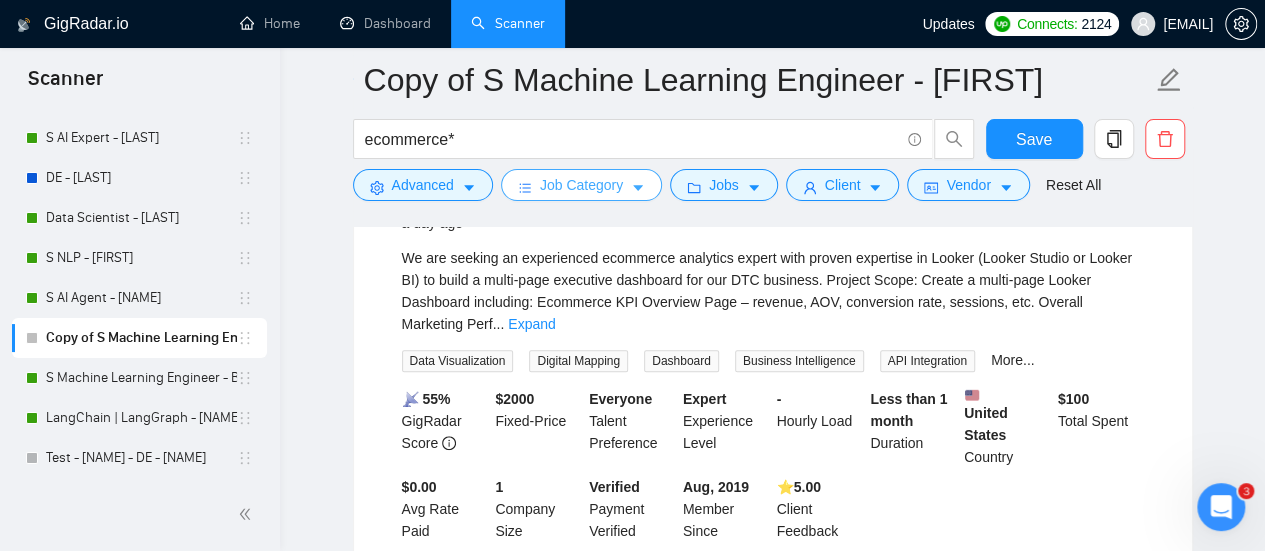 scroll, scrollTop: 200, scrollLeft: 0, axis: vertical 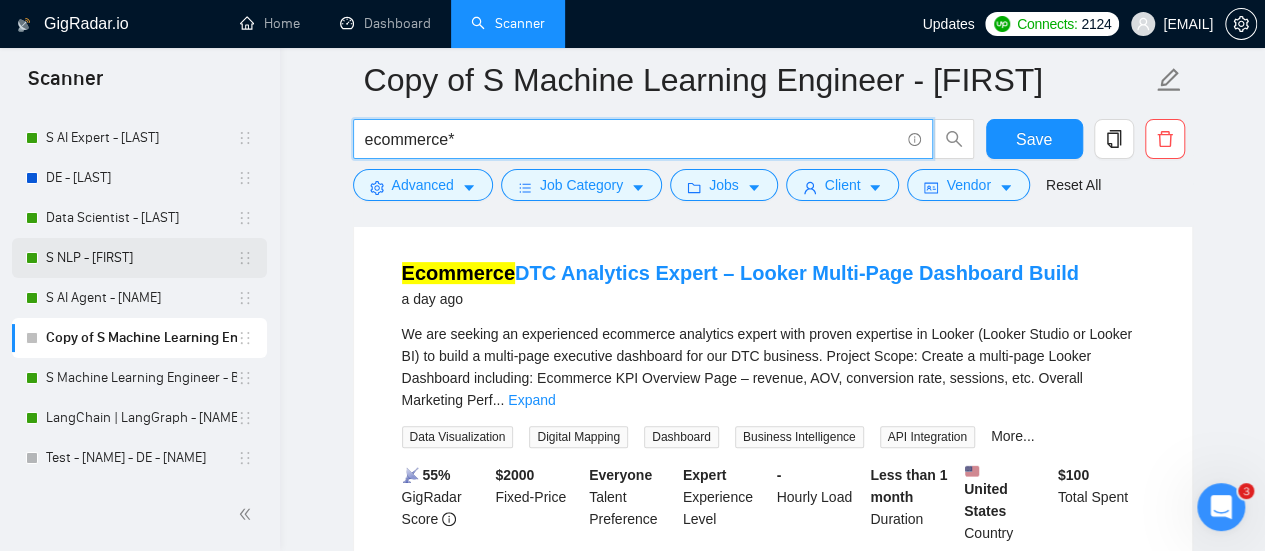 drag, startPoint x: 546, startPoint y: 143, endPoint x: 230, endPoint y: 243, distance: 331.4453 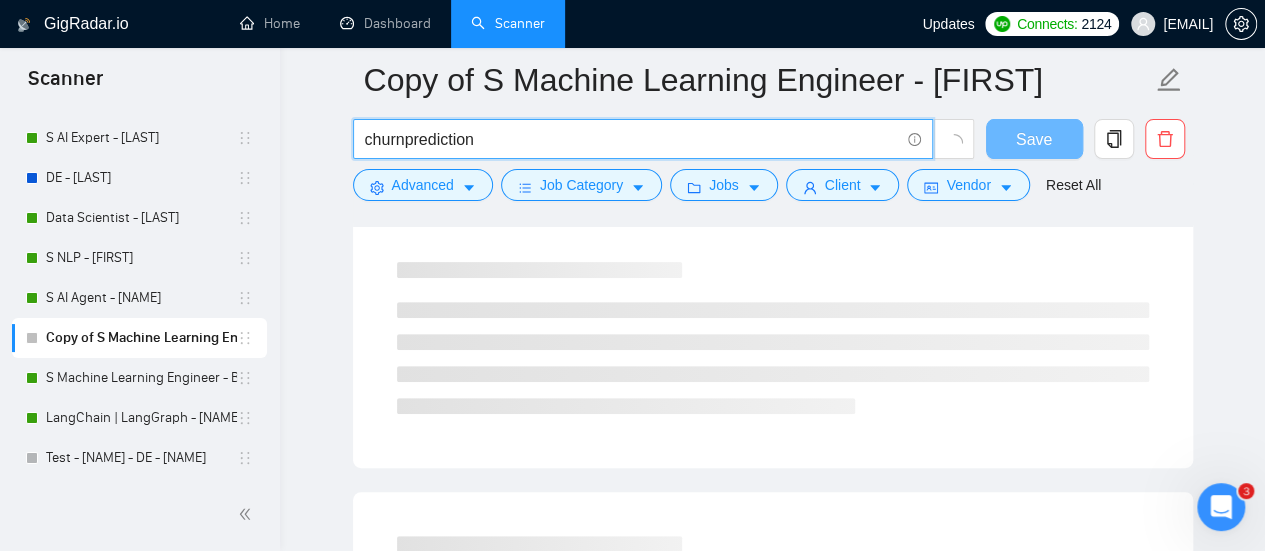 click on "churnprediction" at bounding box center (632, 139) 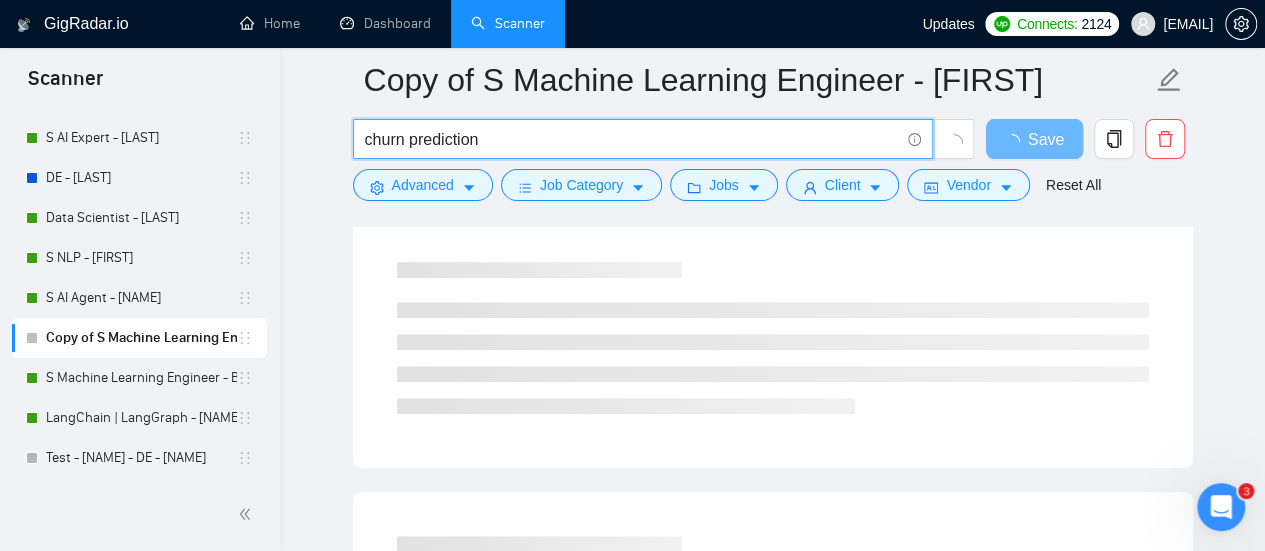 type on "churn prediction" 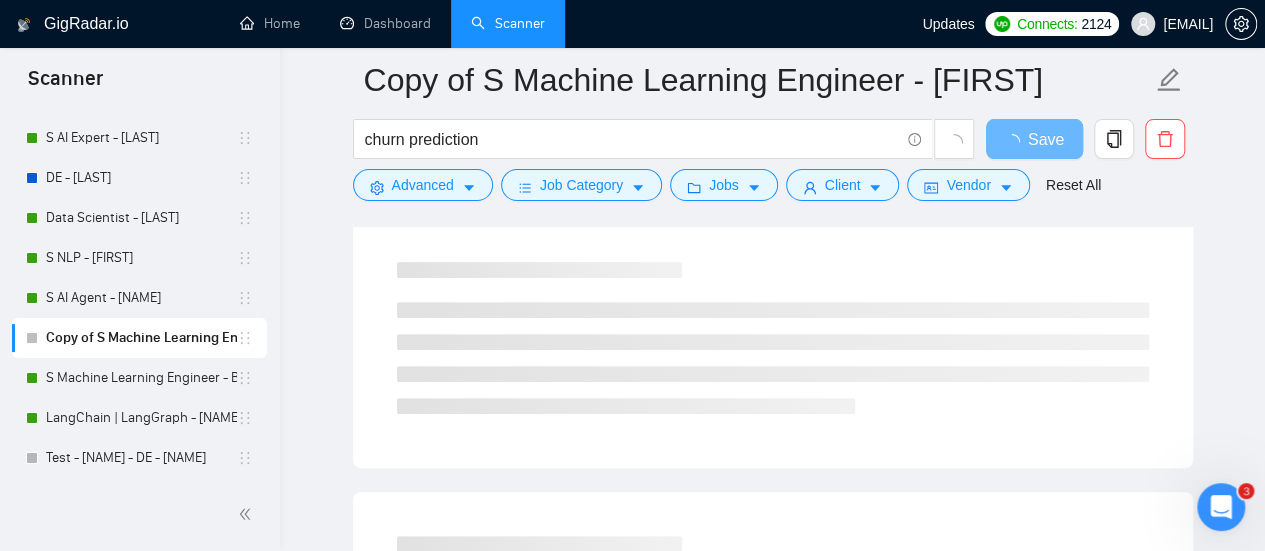 click on "Copy of S Machine Learning Engineer - [FIRST] churn prediction Save Advanced   Job Category   Jobs   Client   Vendor   Reset All Preview Results Insights NEW Alerts Auto Bidder Detected   142  results   (24.21 seconds) Loading..." at bounding box center [773, 1431] 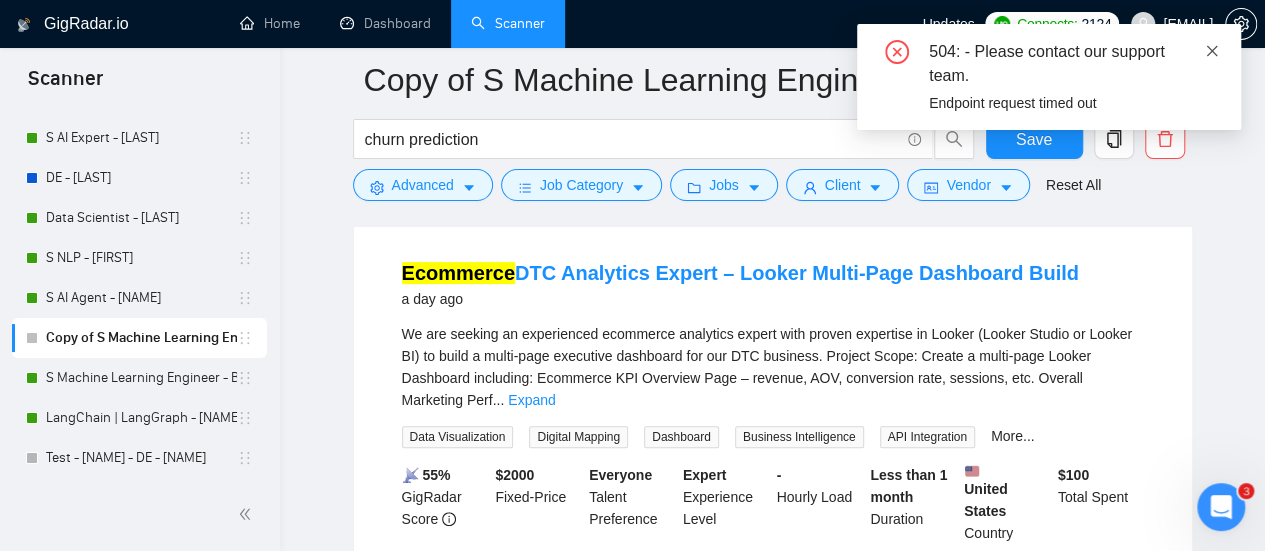 click 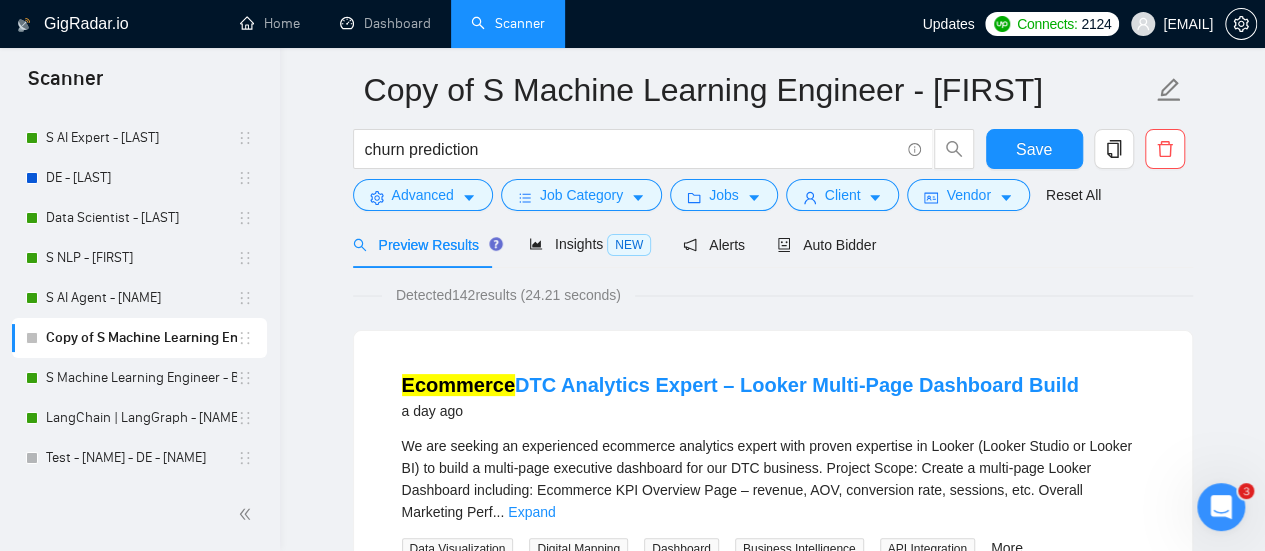 scroll, scrollTop: 0, scrollLeft: 0, axis: both 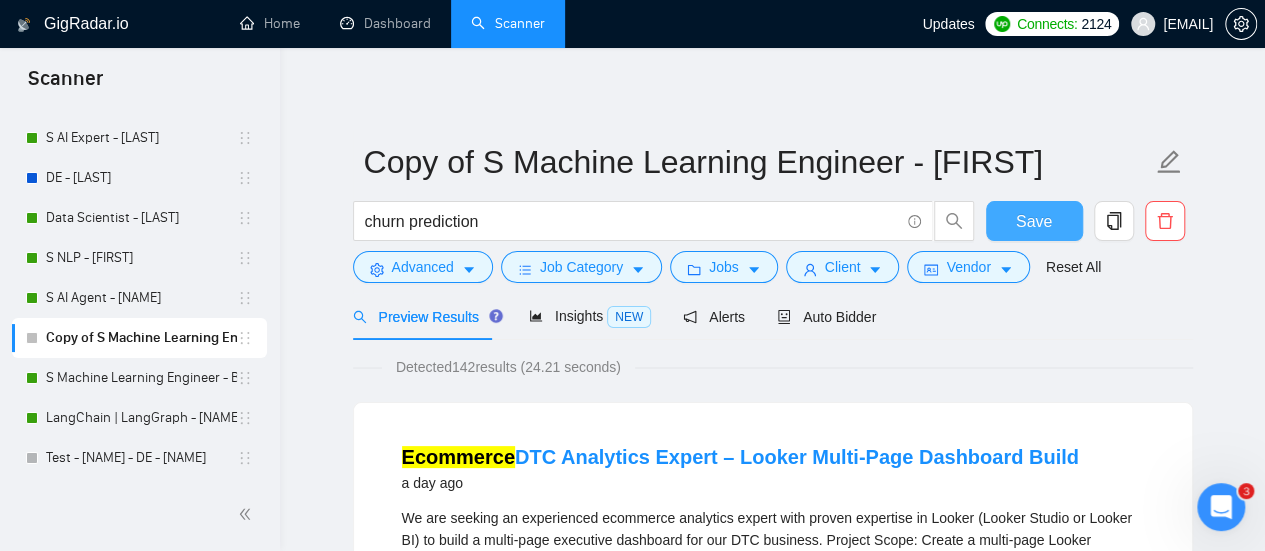 click on "Save" at bounding box center (1034, 221) 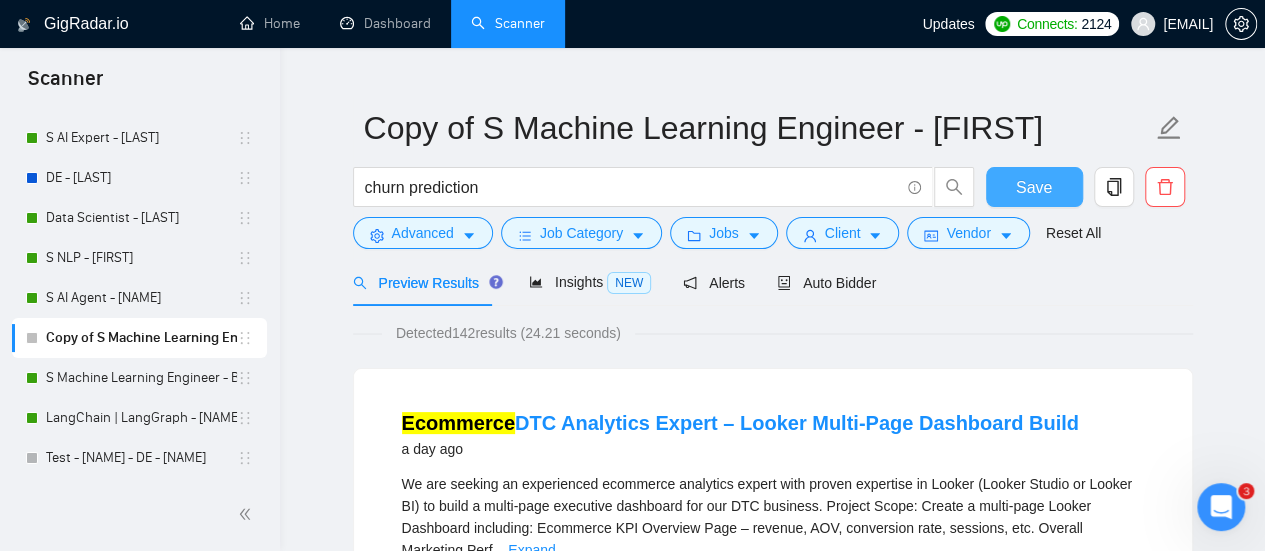 scroll, scrollTop: 0, scrollLeft: 0, axis: both 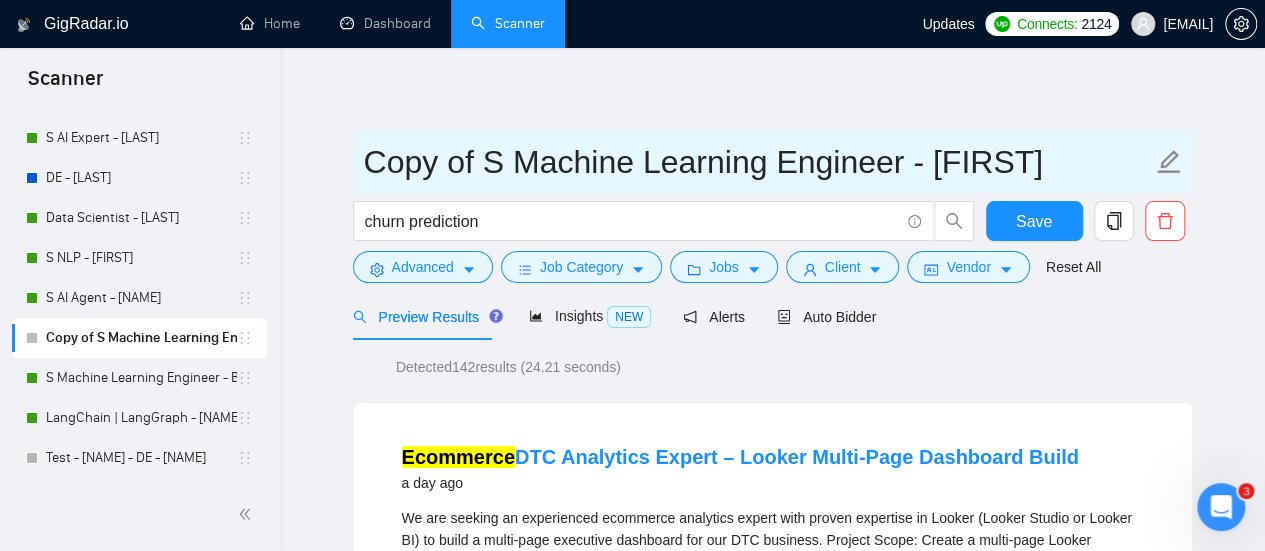 click on "Copy of S Machine Learning Engineer - [FIRST]" at bounding box center [773, 161] 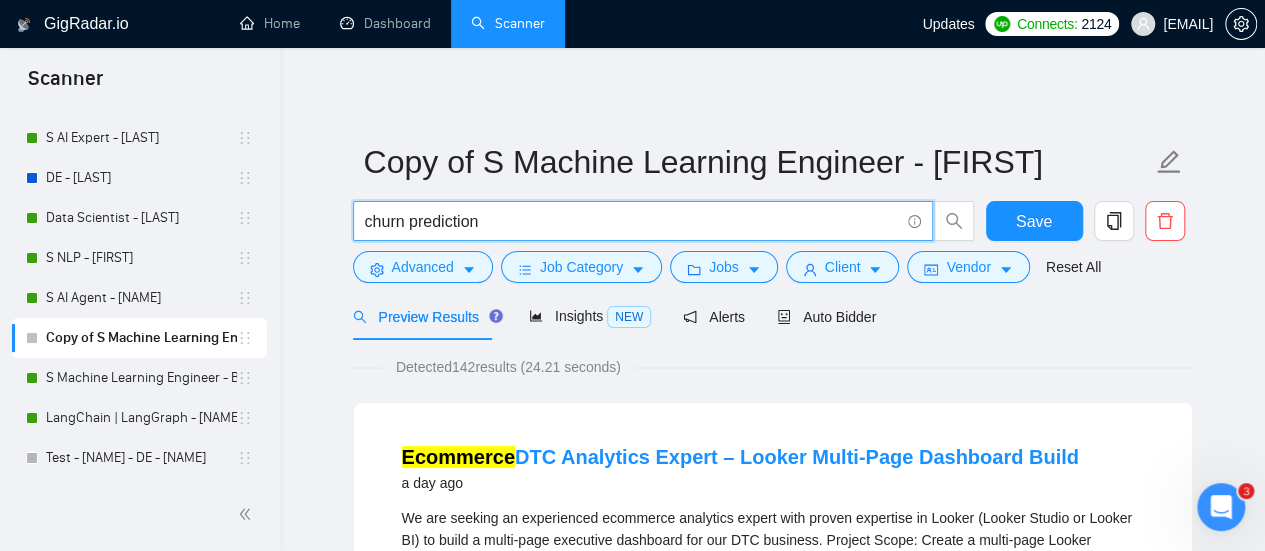 click on "churn prediction" at bounding box center [632, 221] 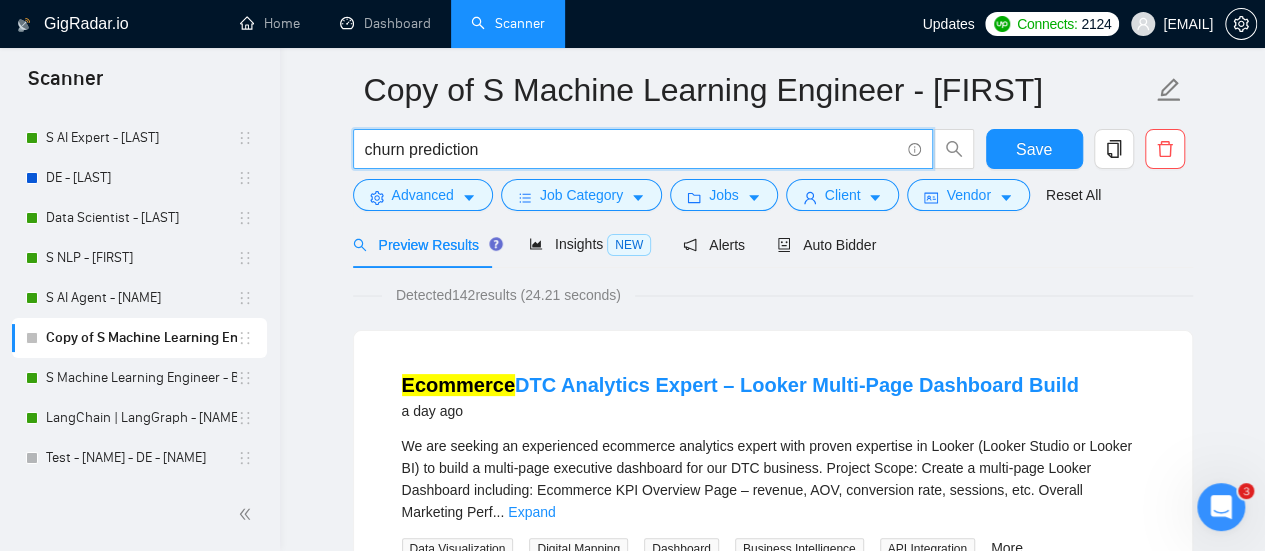 scroll, scrollTop: 0, scrollLeft: 0, axis: both 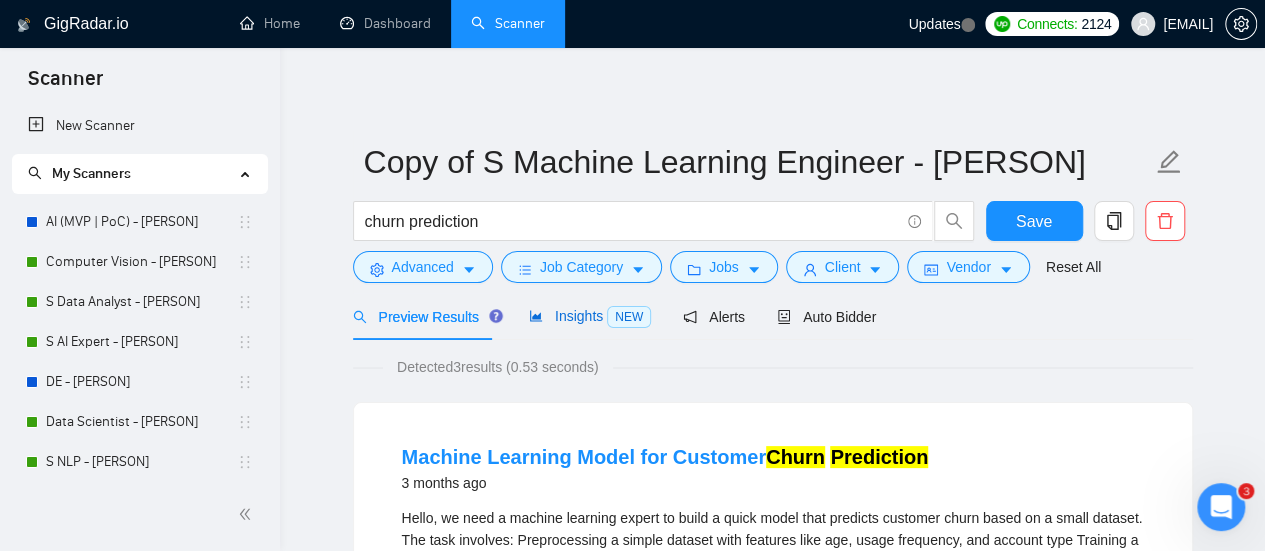 click on "Insights NEW" at bounding box center [590, 316] 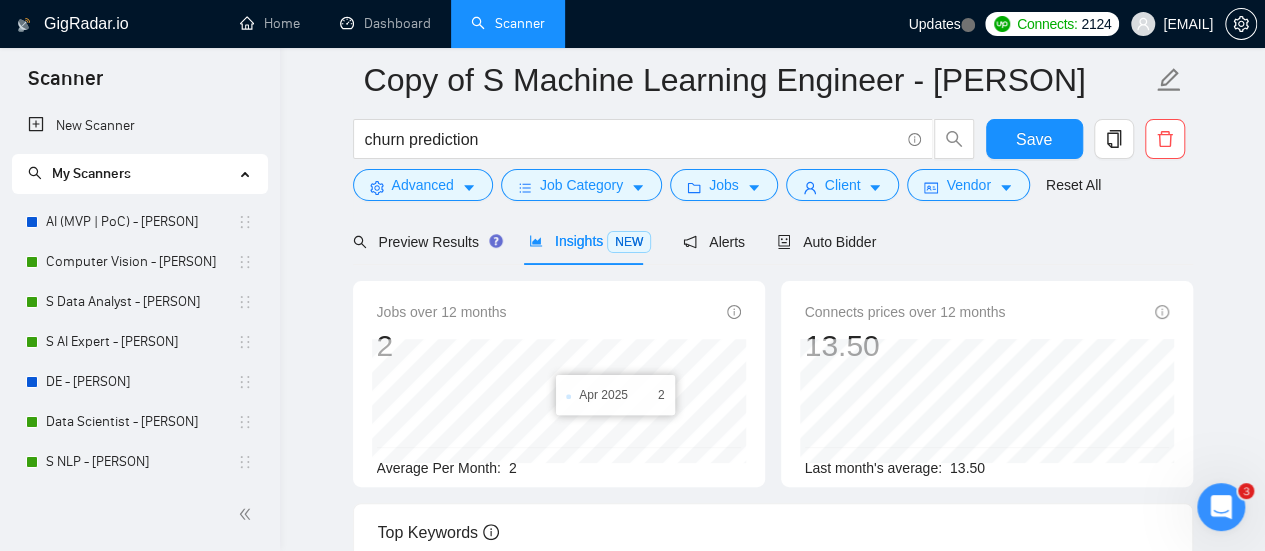 scroll, scrollTop: 200, scrollLeft: 0, axis: vertical 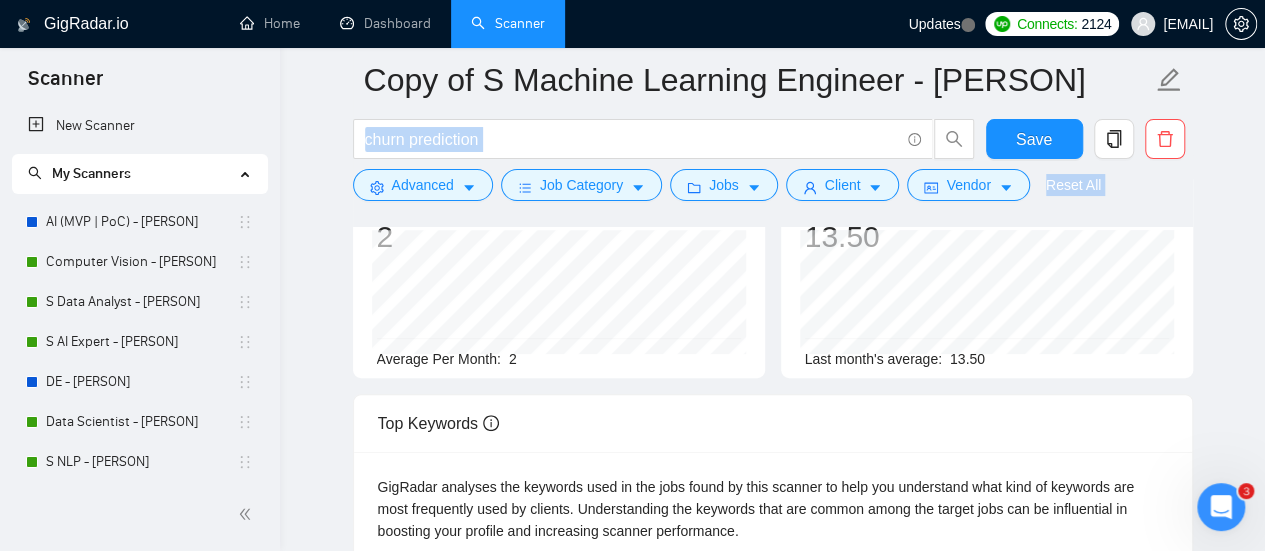 drag, startPoint x: 560, startPoint y: 155, endPoint x: 342, endPoint y: 168, distance: 218.38727 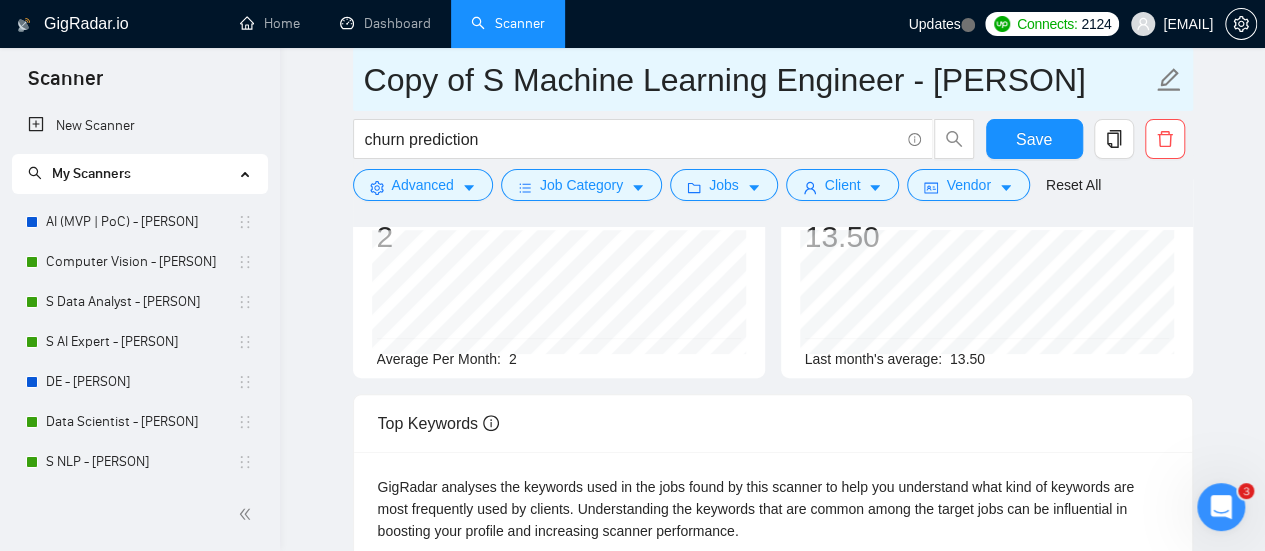 click on "Copy of S Machine Learning Engineer - [FIRST]" at bounding box center (773, 79) 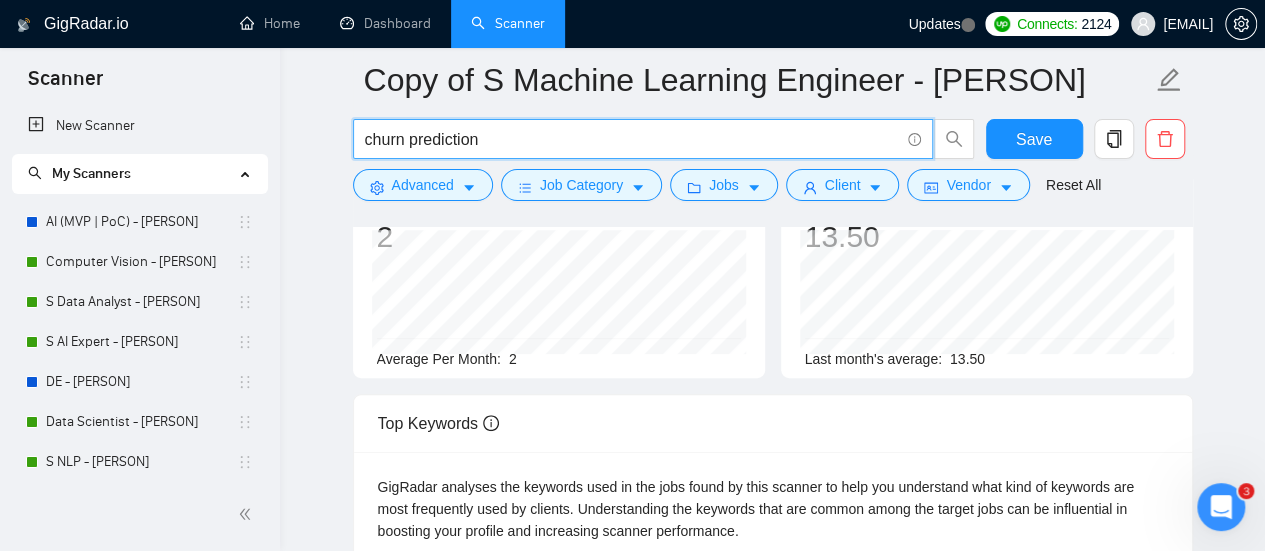 drag, startPoint x: 508, startPoint y: 128, endPoint x: 125, endPoint y: 95, distance: 384.41904 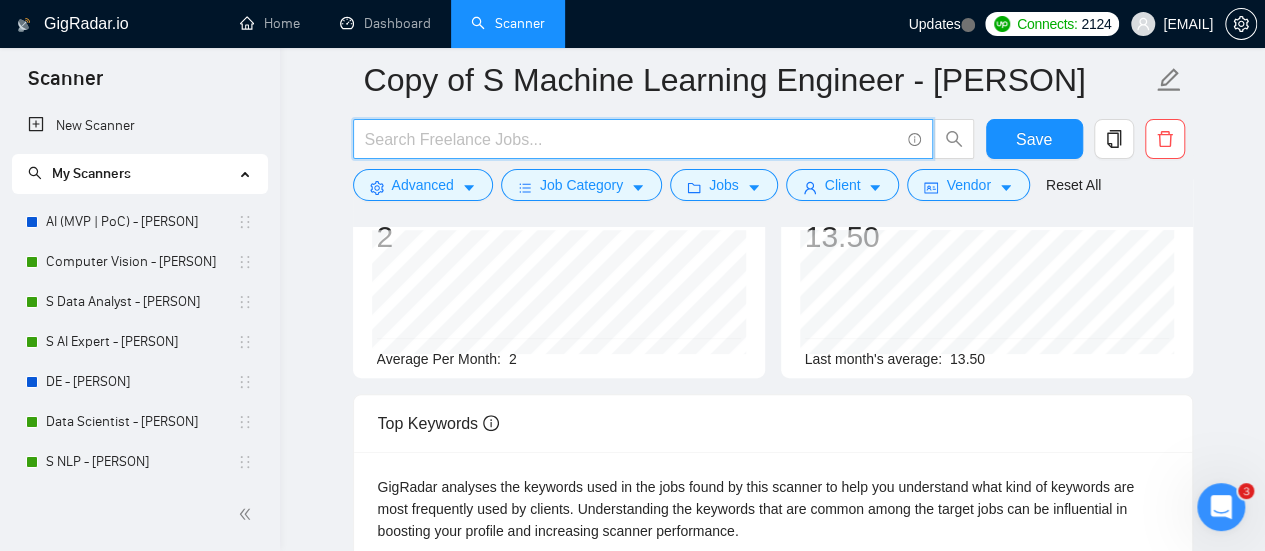 paste on "AI products" 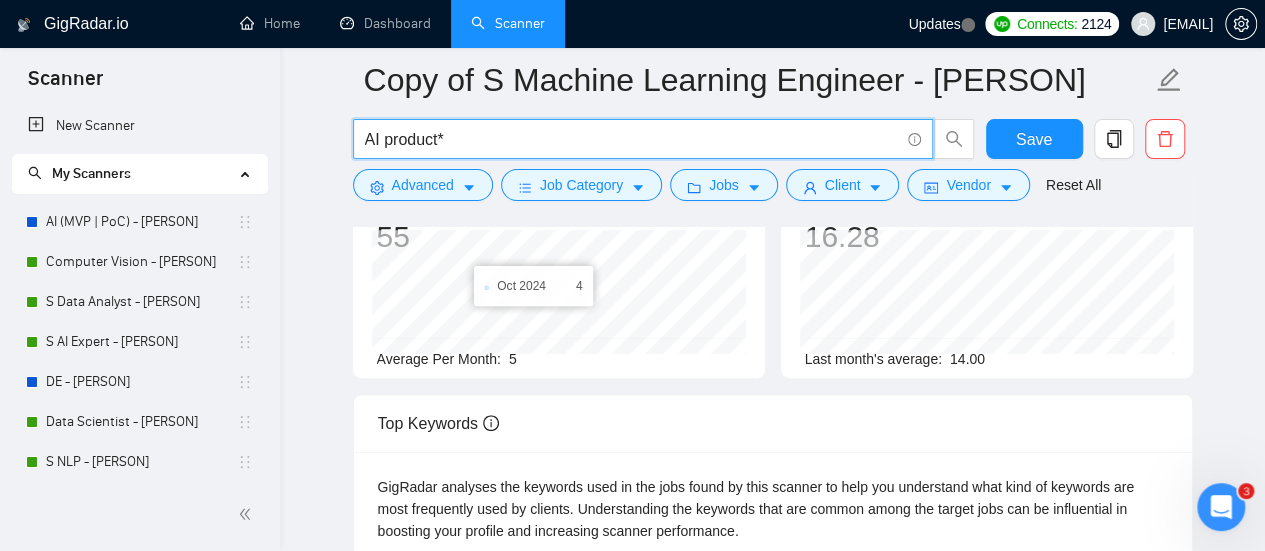 scroll, scrollTop: 0, scrollLeft: 0, axis: both 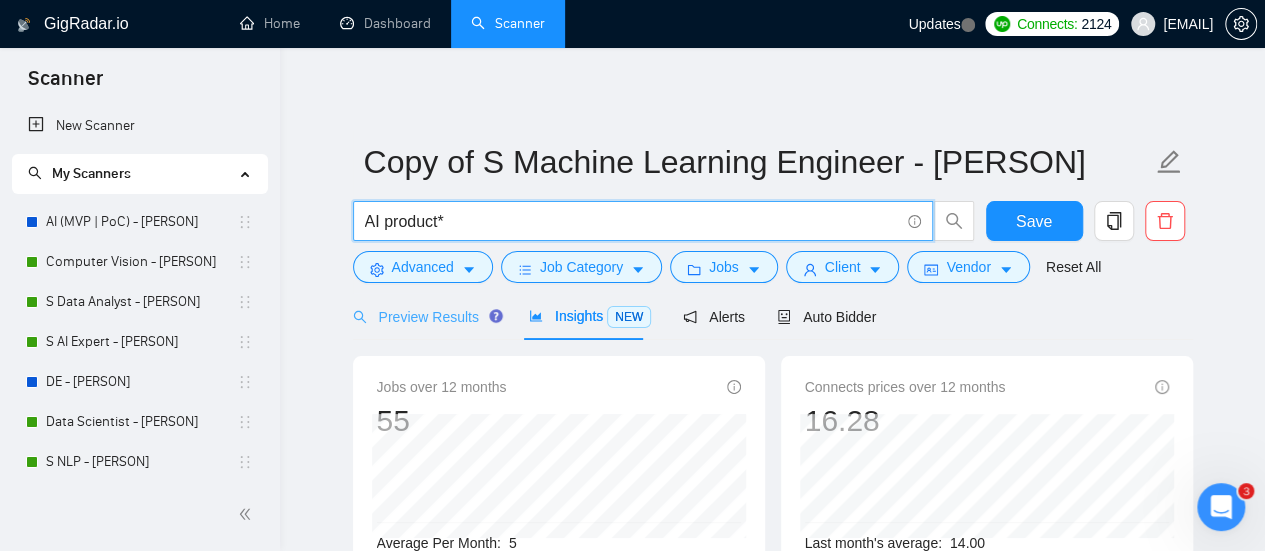 type on "AI product*" 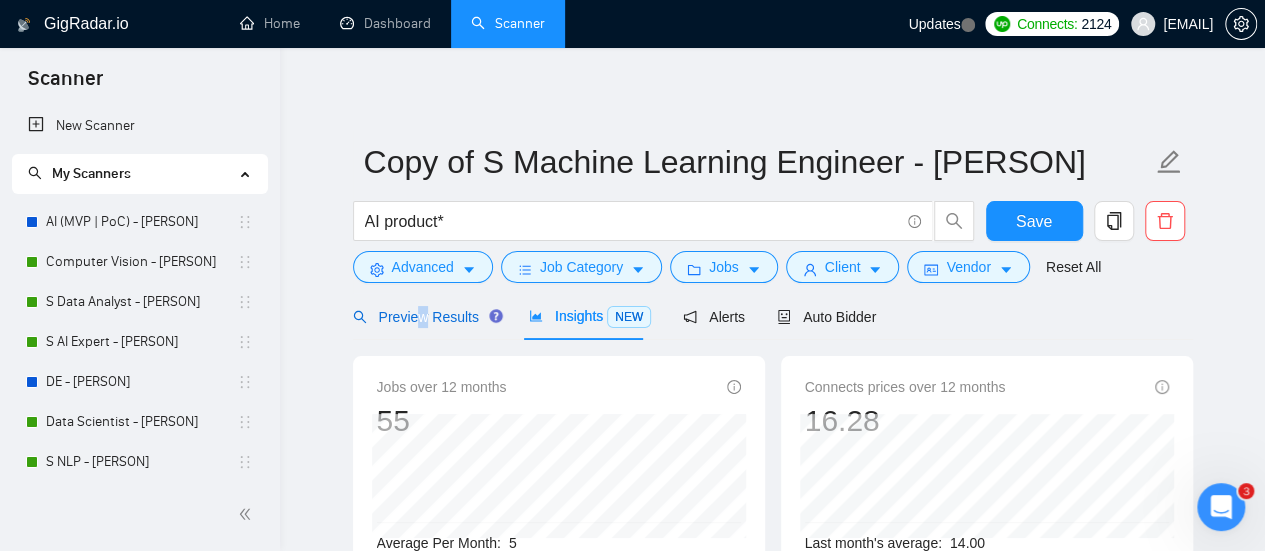 click on "Preview Results" at bounding box center (425, 317) 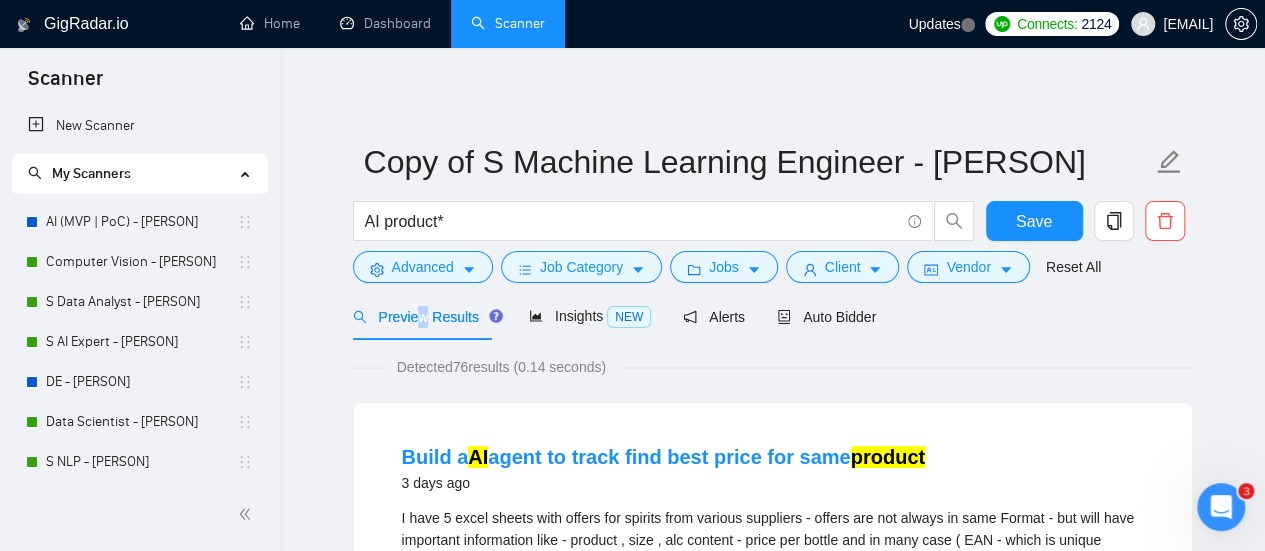 click on "Preview Results" at bounding box center (425, 317) 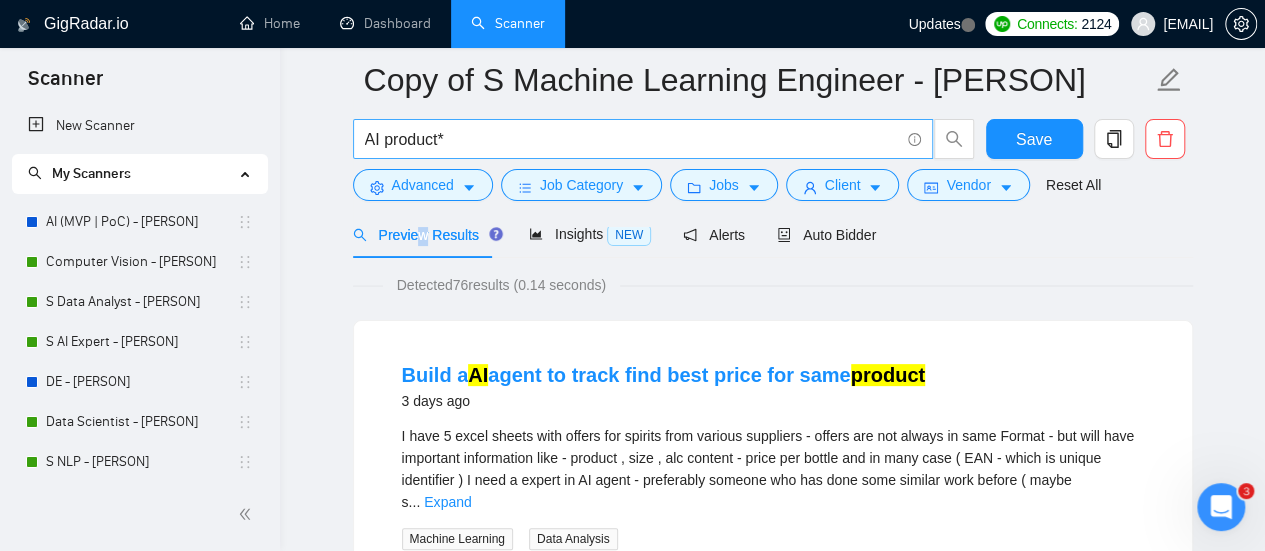 scroll, scrollTop: 0, scrollLeft: 0, axis: both 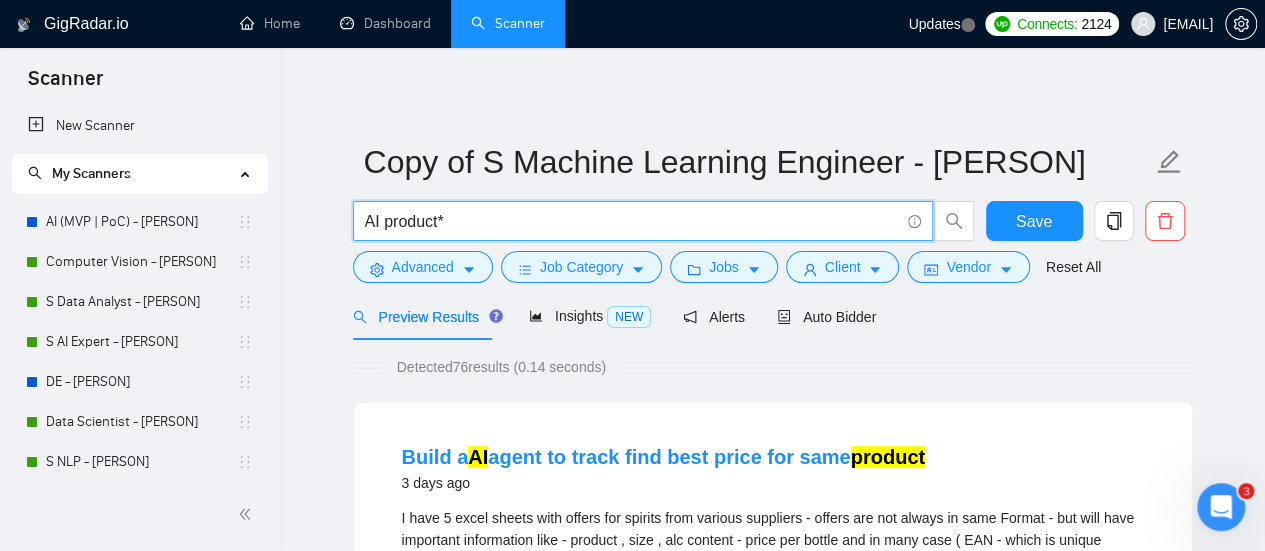 drag, startPoint x: 466, startPoint y: 213, endPoint x: 418, endPoint y: 197, distance: 50.596443 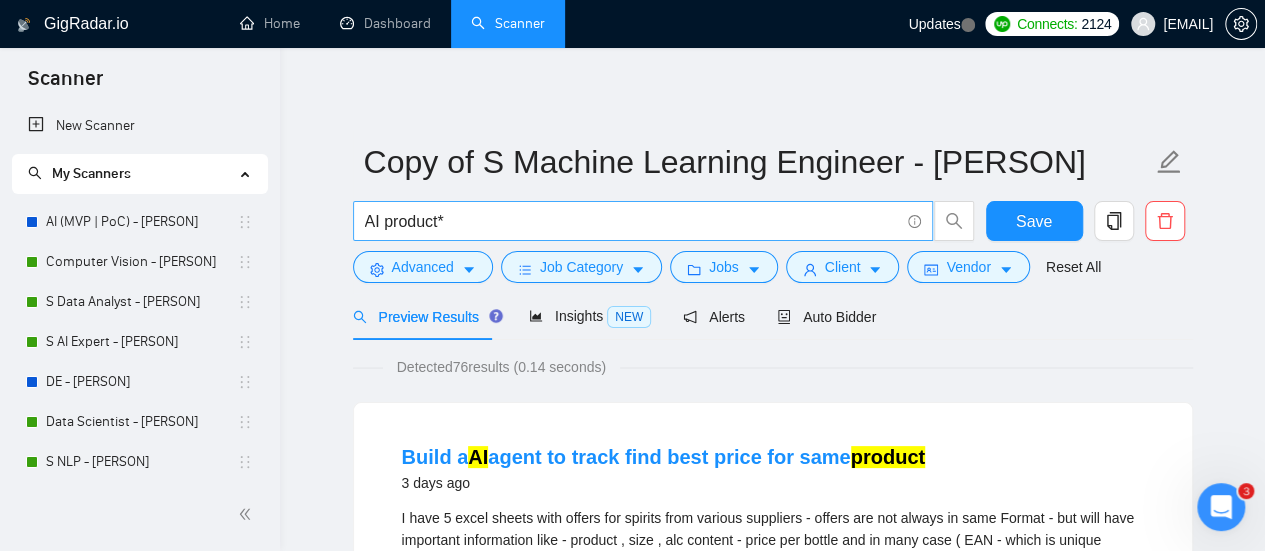 drag, startPoint x: 422, startPoint y: 204, endPoint x: 371, endPoint y: 207, distance: 51.088158 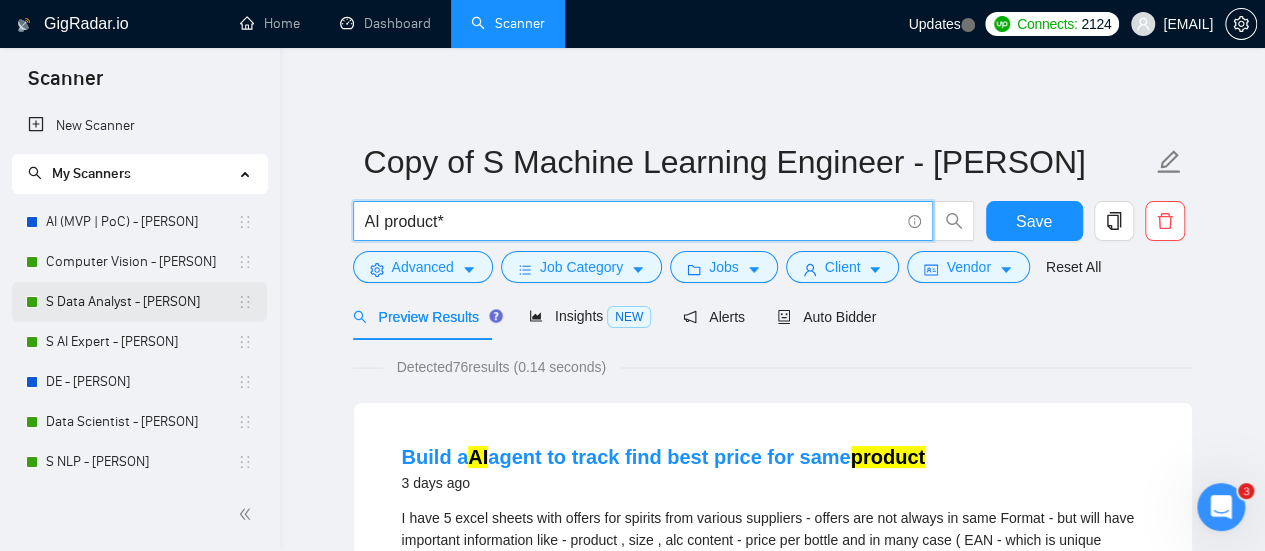 drag, startPoint x: 495, startPoint y: 222, endPoint x: 179, endPoint y: 283, distance: 321.8338 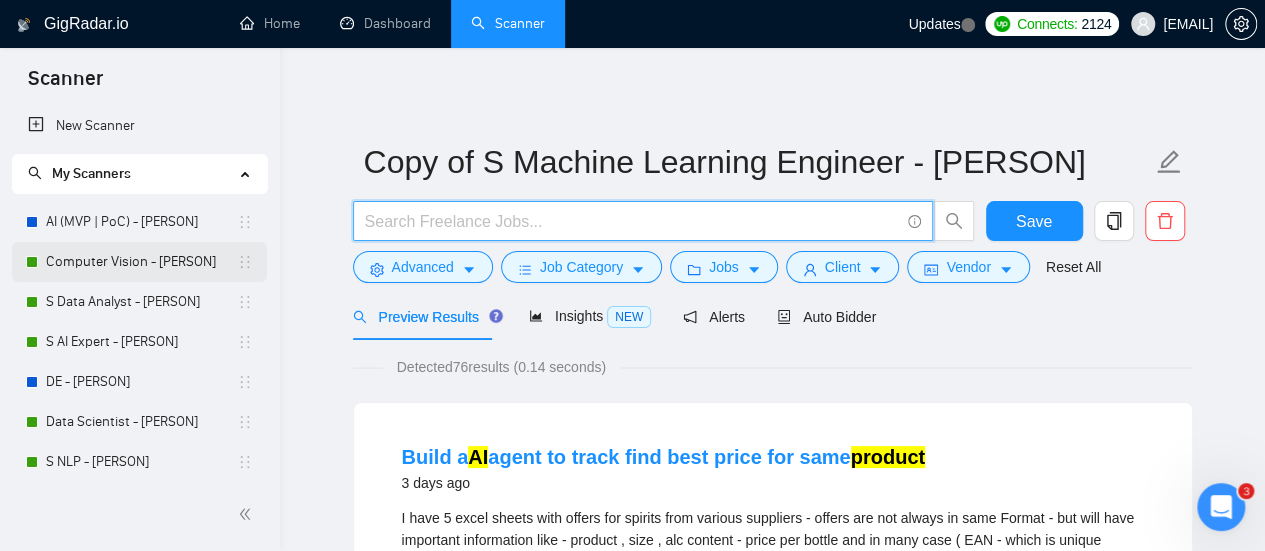 paste on "Machine Learning Model" 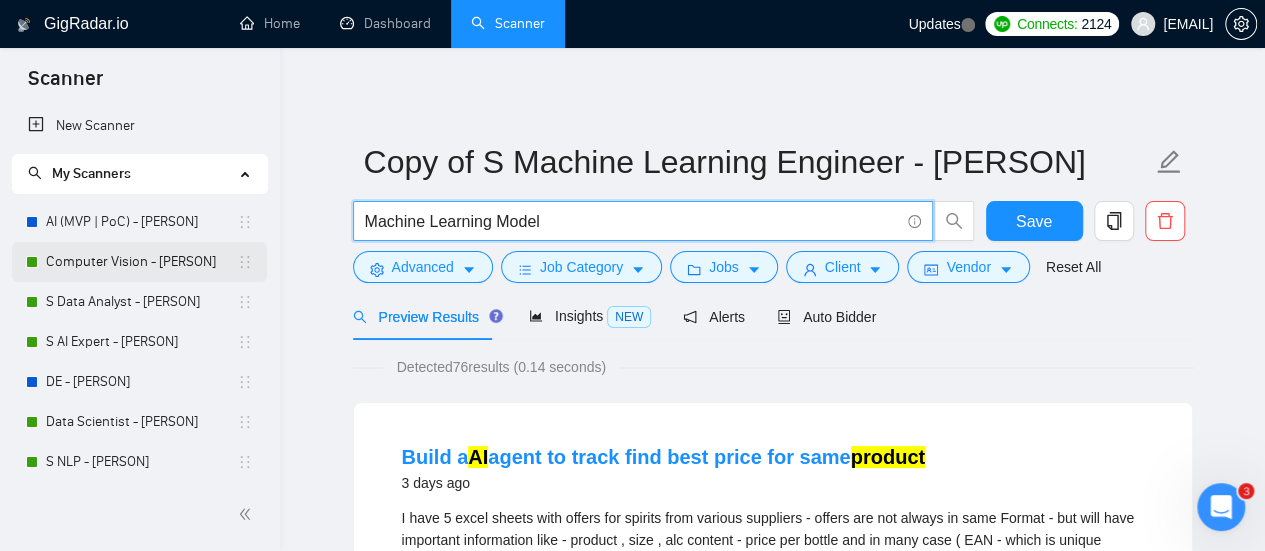 type on "Machine Learning Model" 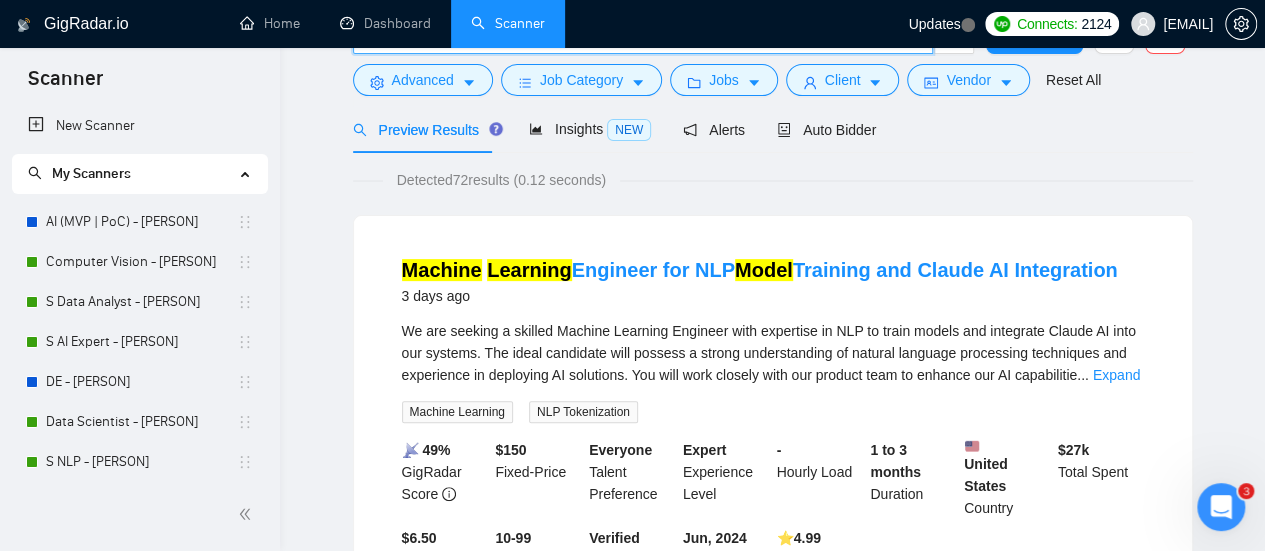 scroll, scrollTop: 0, scrollLeft: 0, axis: both 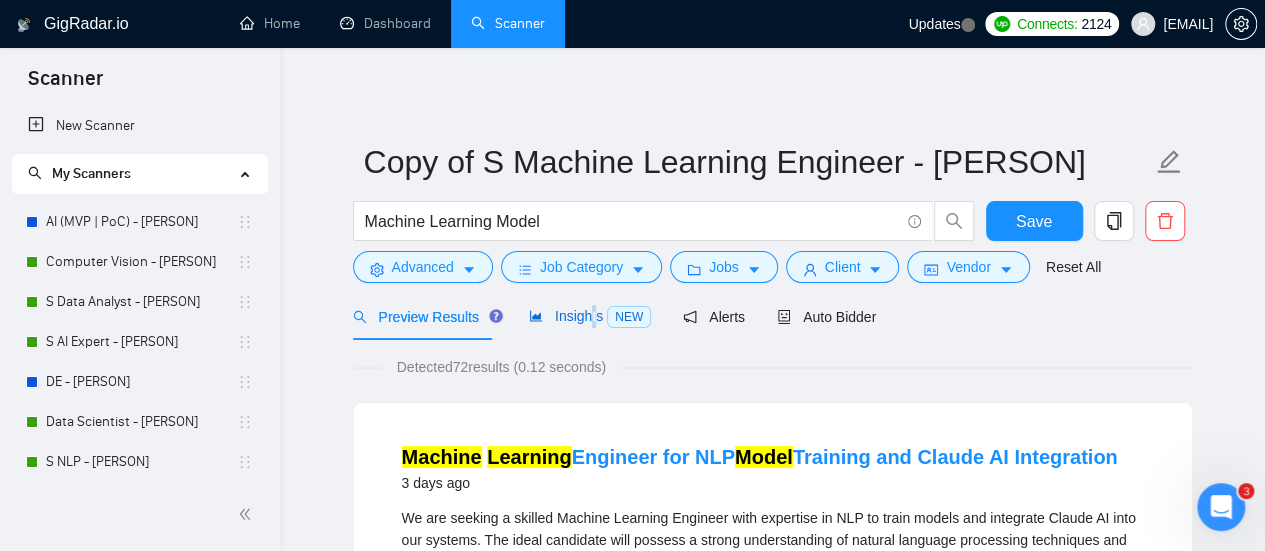 click on "Insights NEW" at bounding box center [590, 316] 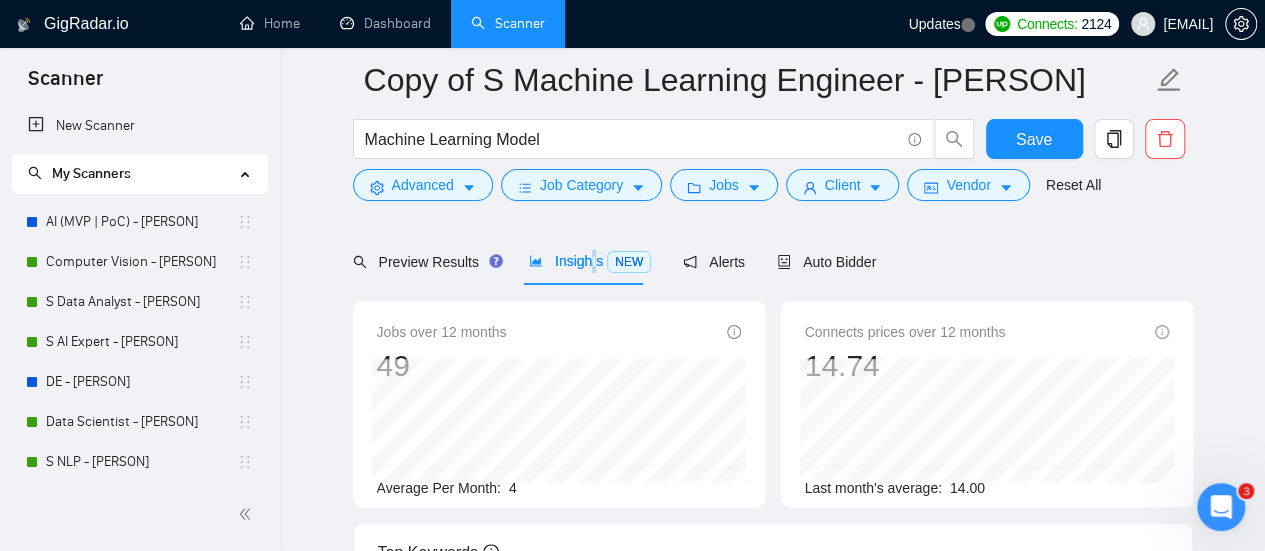 scroll, scrollTop: 100, scrollLeft: 0, axis: vertical 